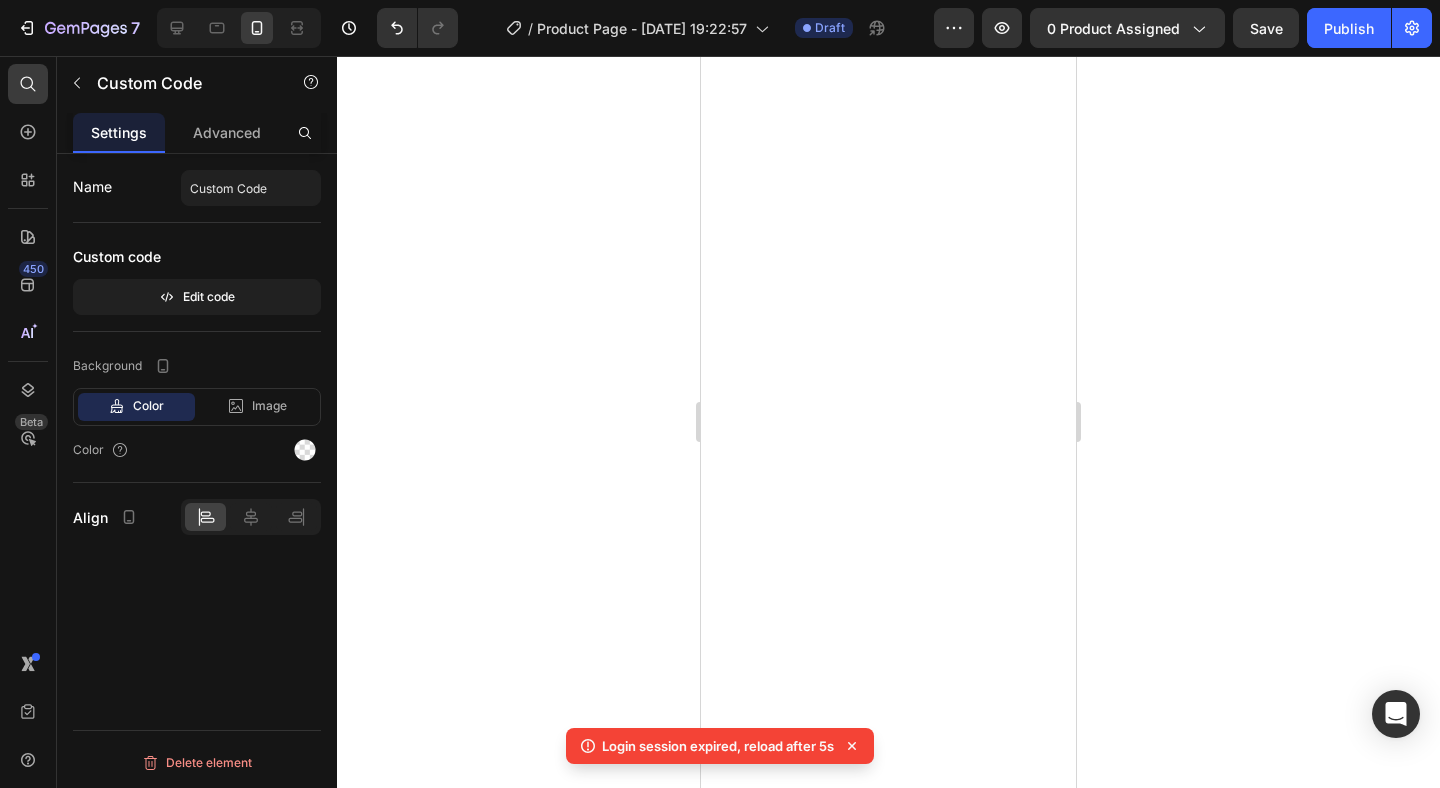 scroll, scrollTop: 0, scrollLeft: 0, axis: both 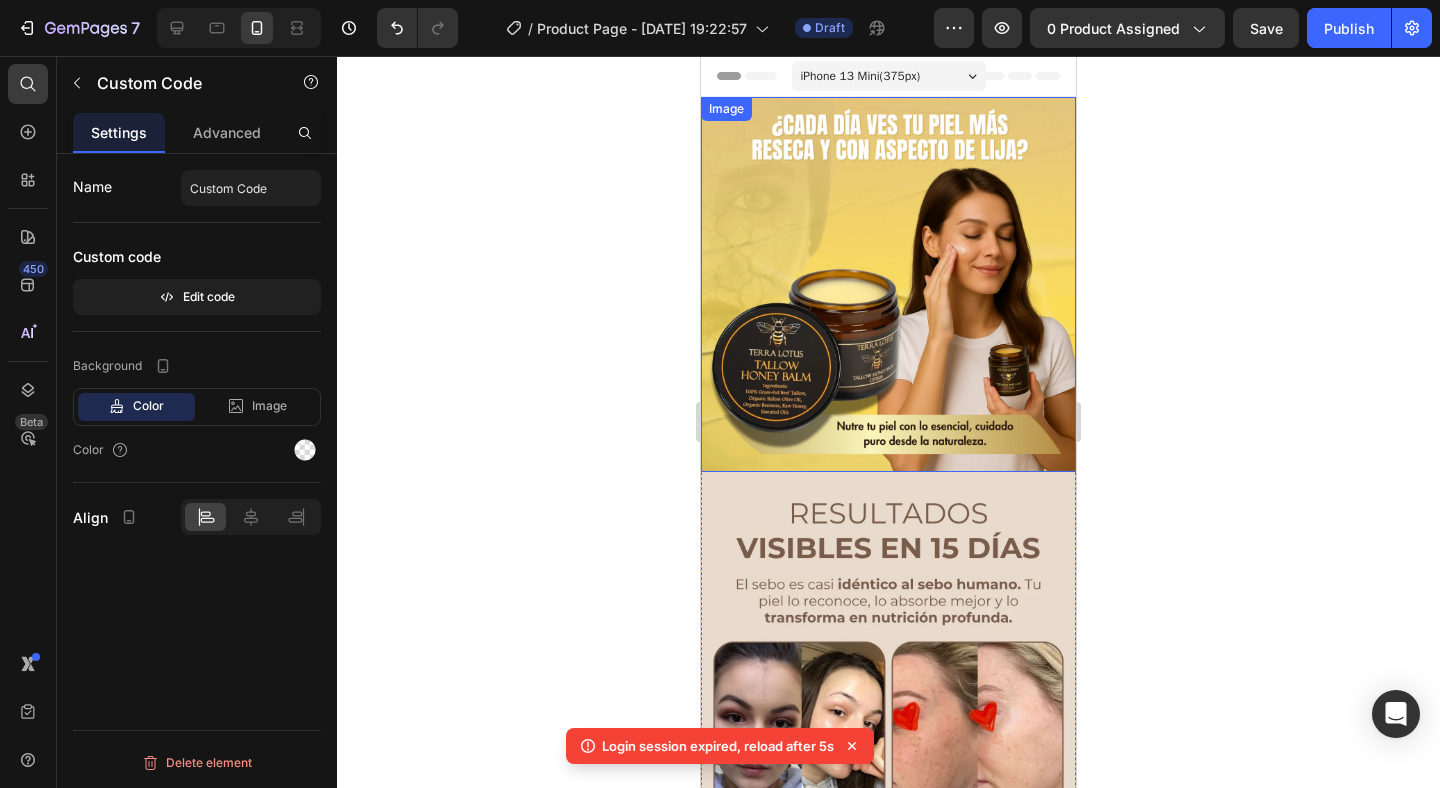 click at bounding box center (888, 284) 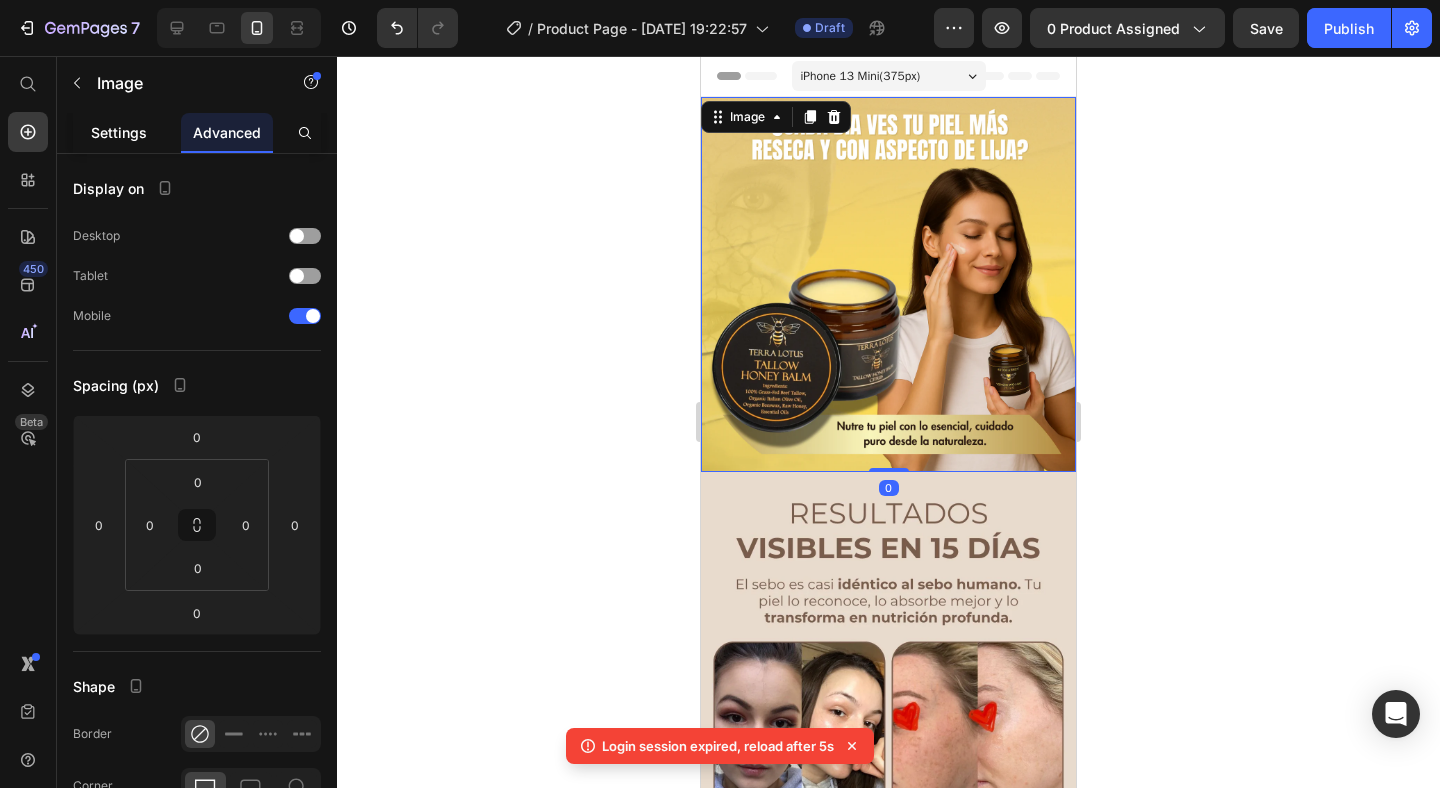click on "Settings" at bounding box center [119, 132] 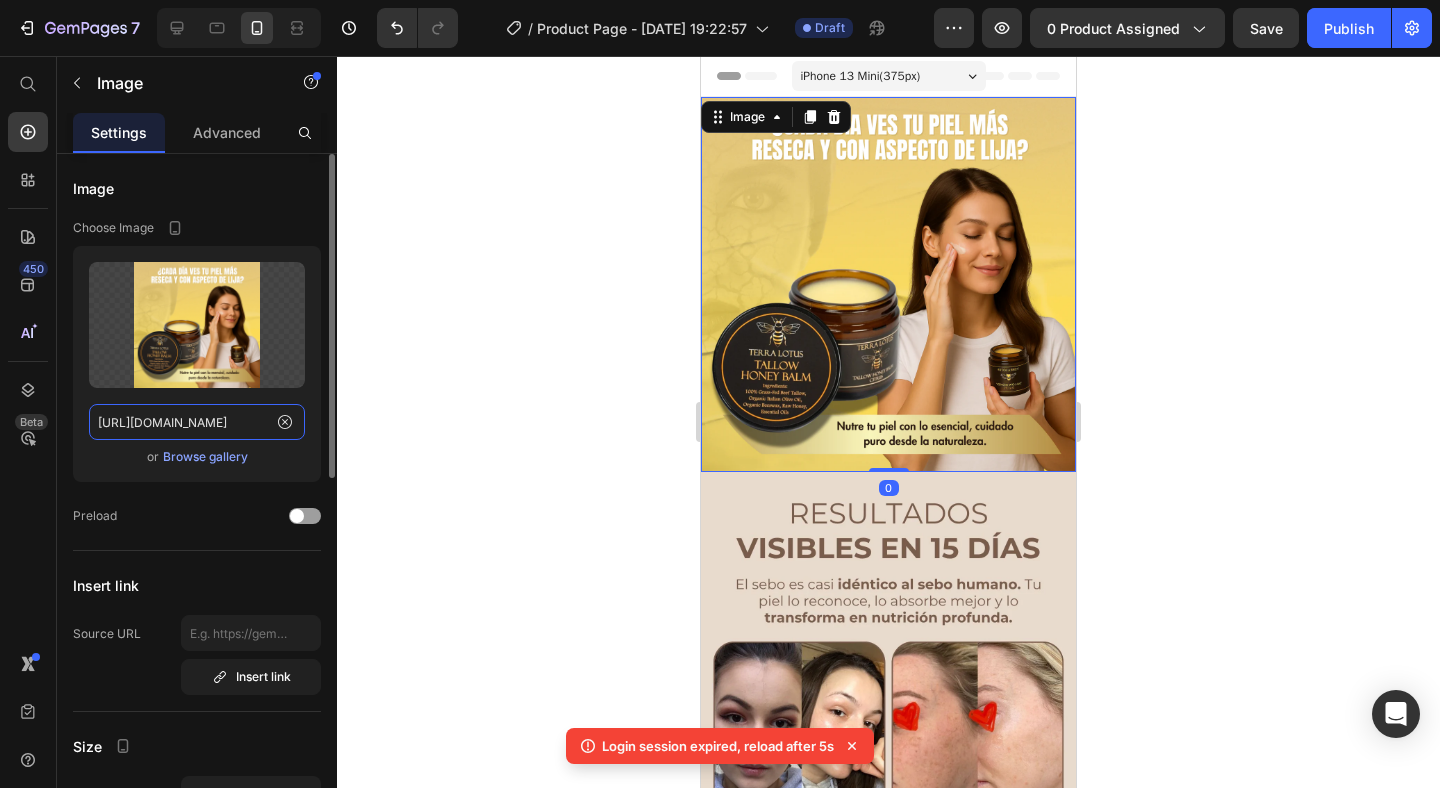 click on "[URL][DOMAIN_NAME]" 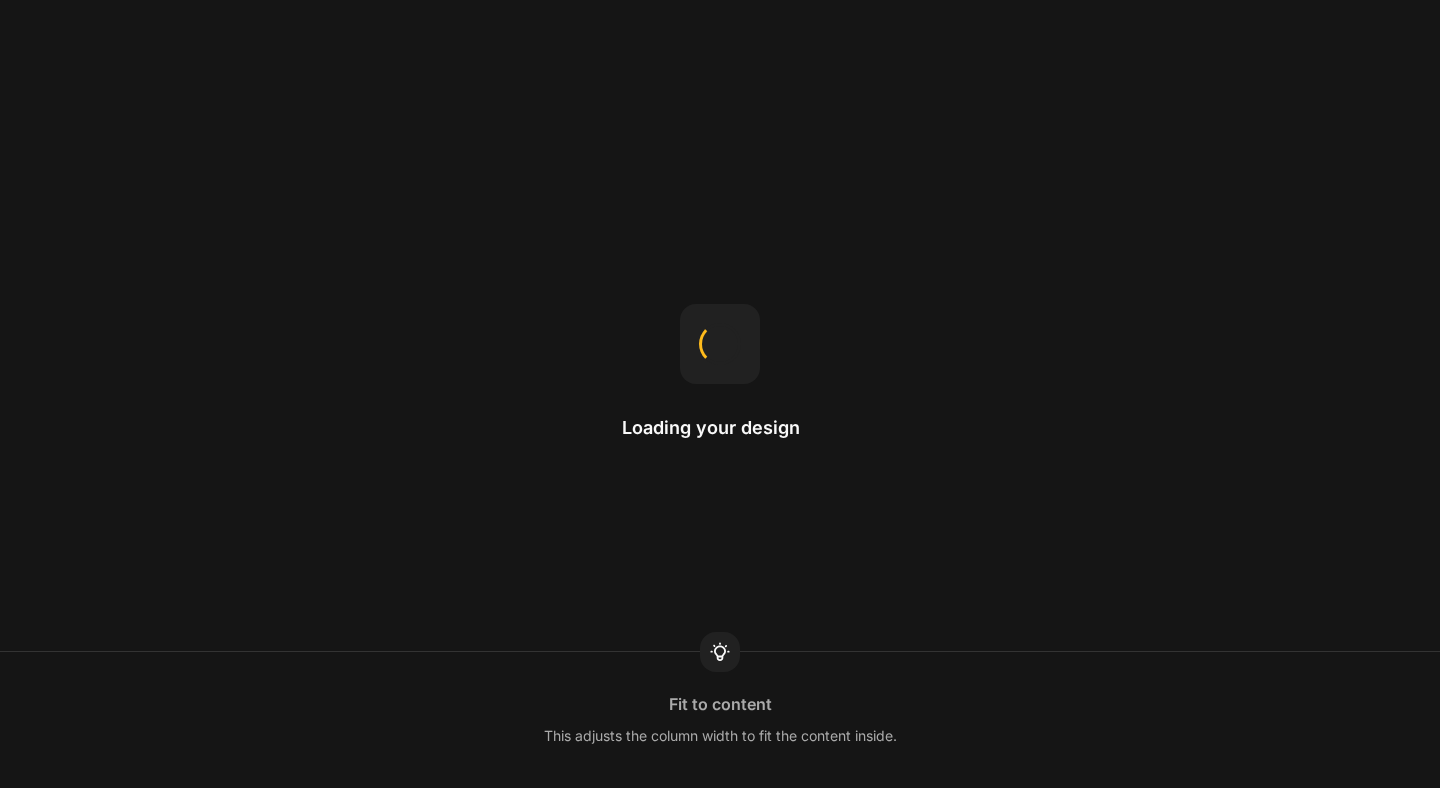 scroll, scrollTop: 0, scrollLeft: 0, axis: both 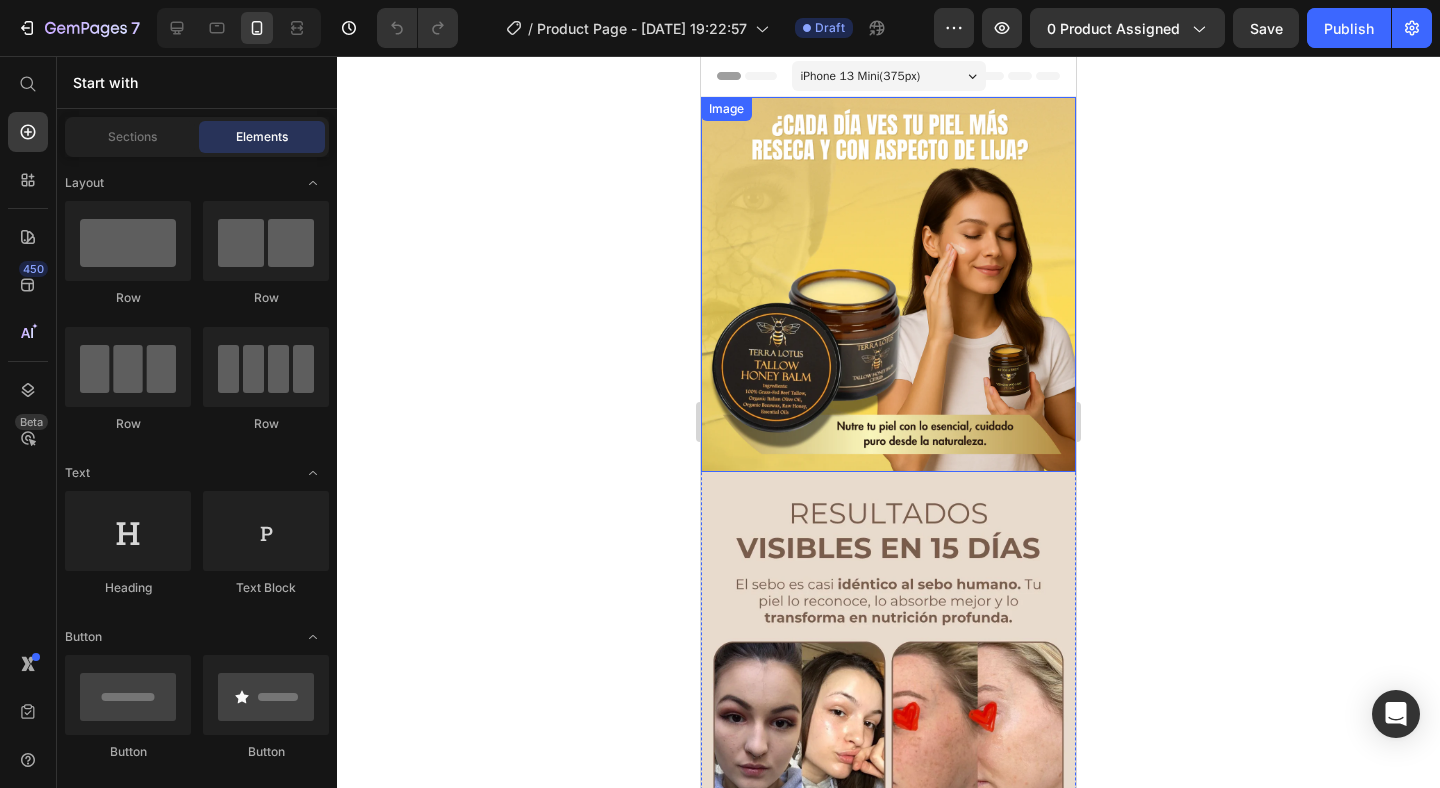 click at bounding box center [888, 284] 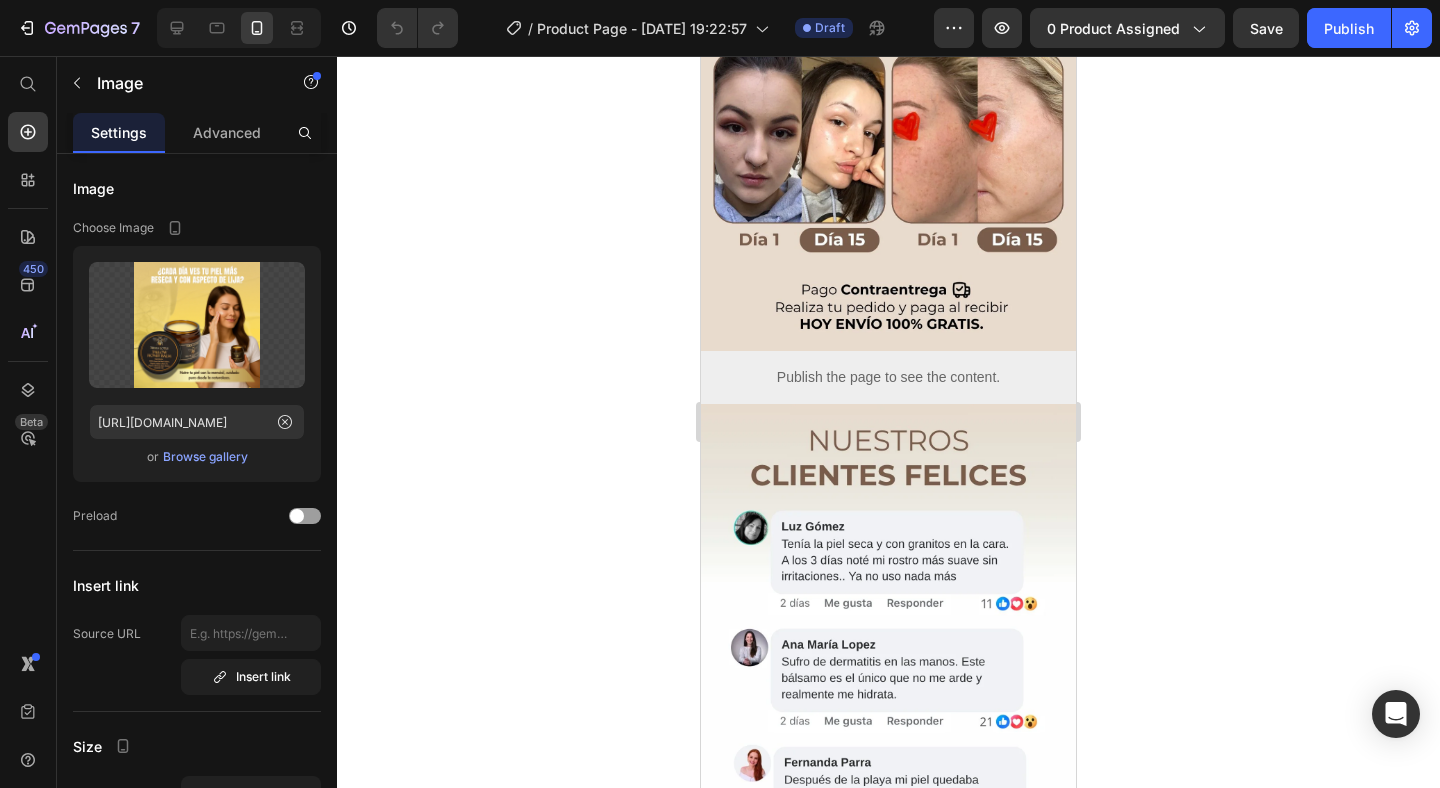 scroll, scrollTop: 0, scrollLeft: 0, axis: both 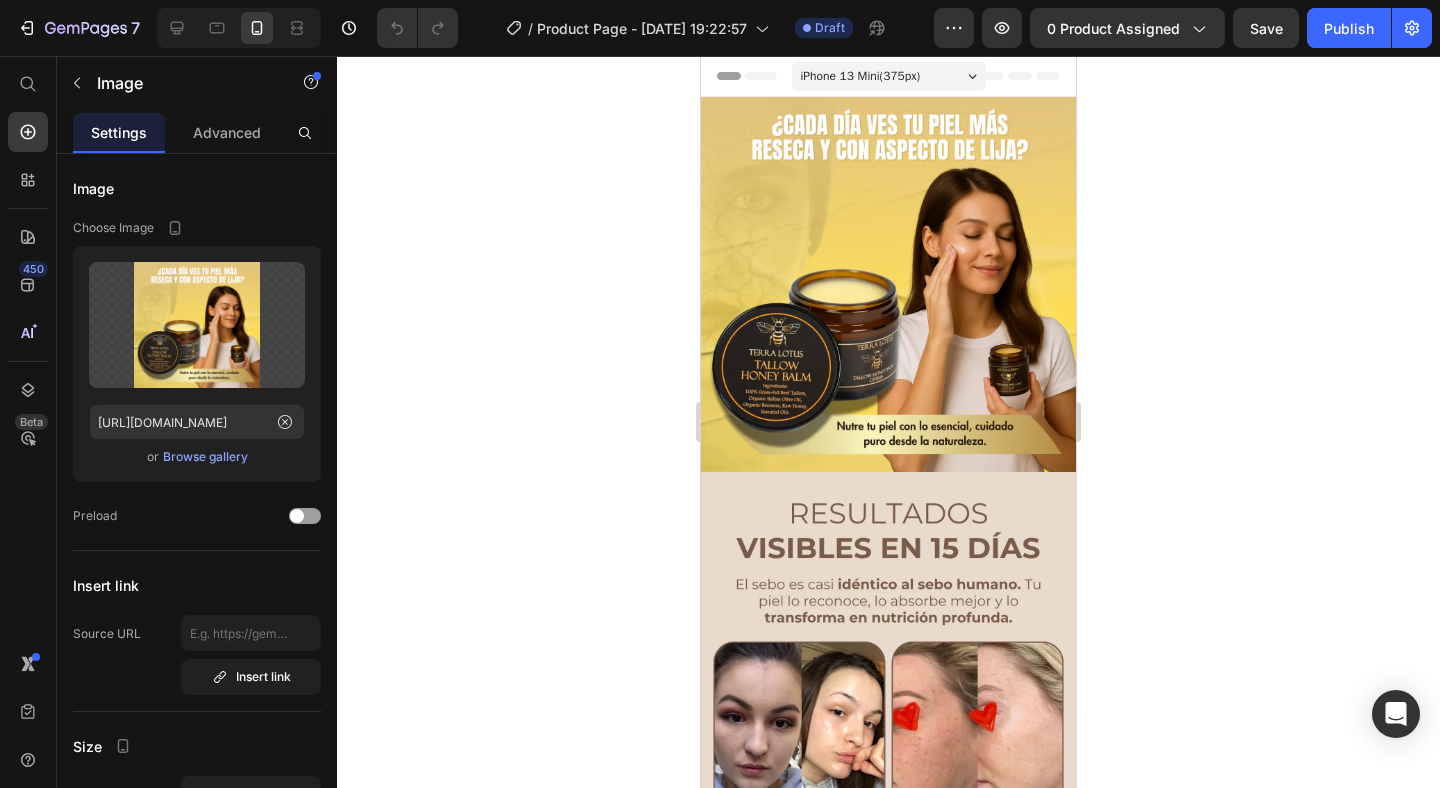 click at bounding box center (888, 284) 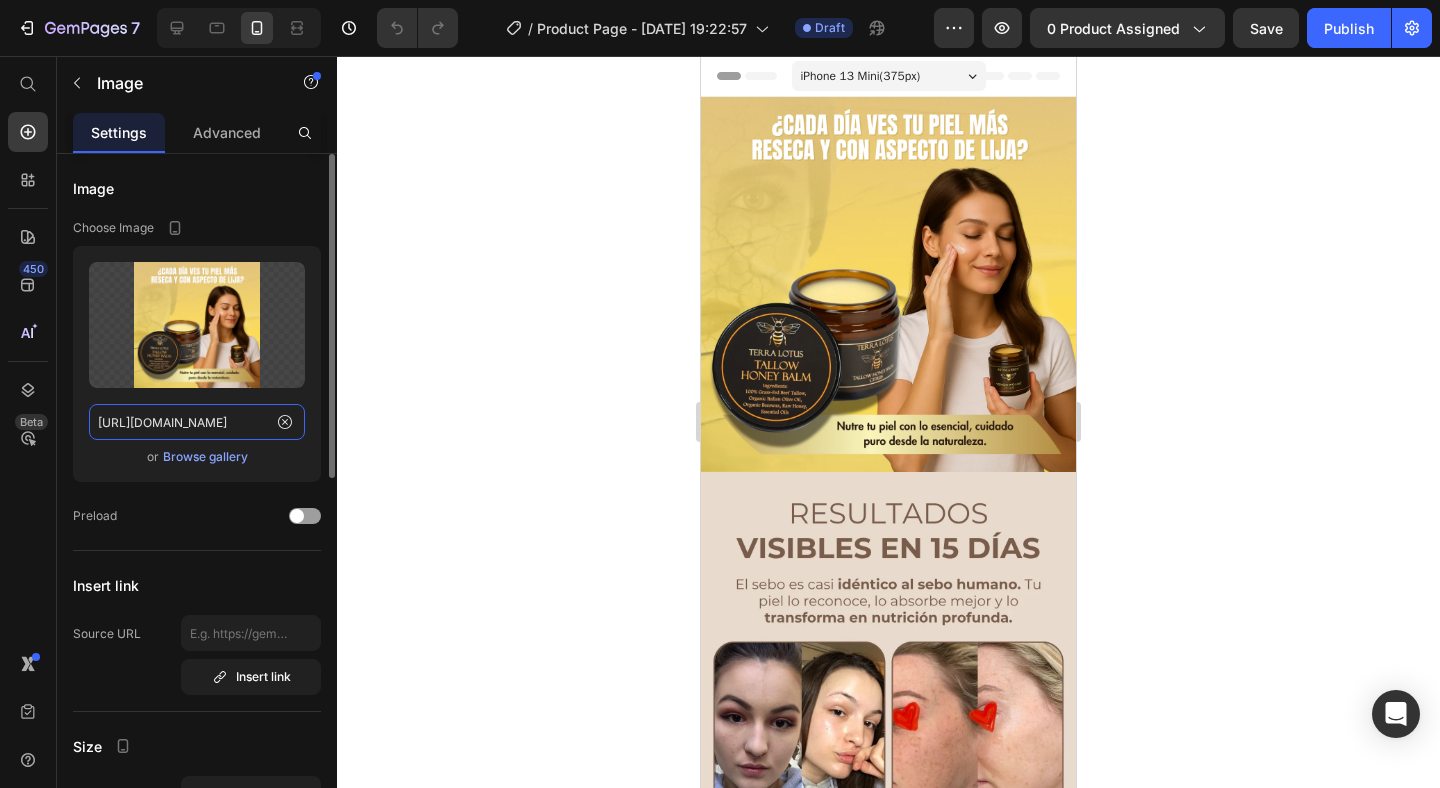 click on "[URL][DOMAIN_NAME]" 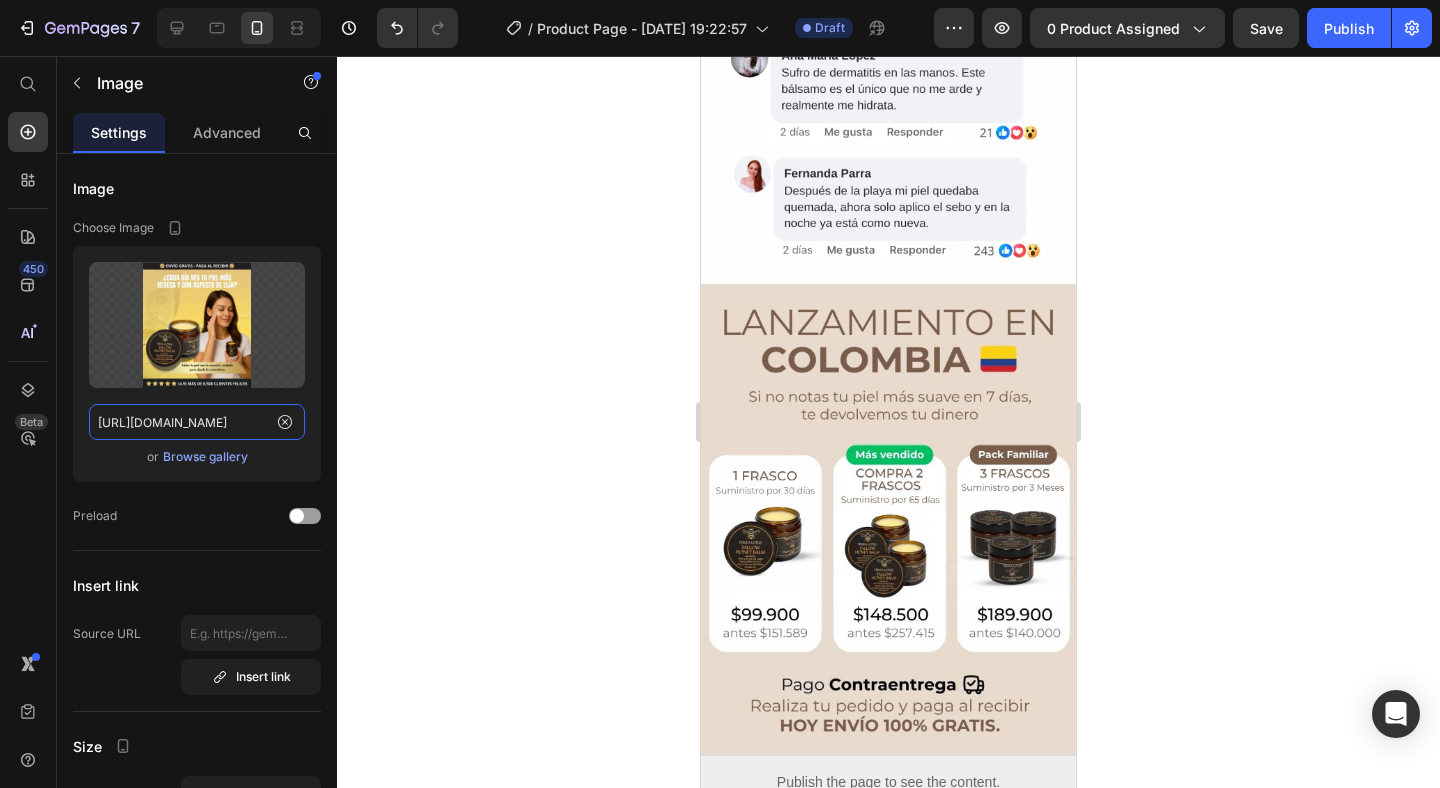 scroll, scrollTop: 1237, scrollLeft: 0, axis: vertical 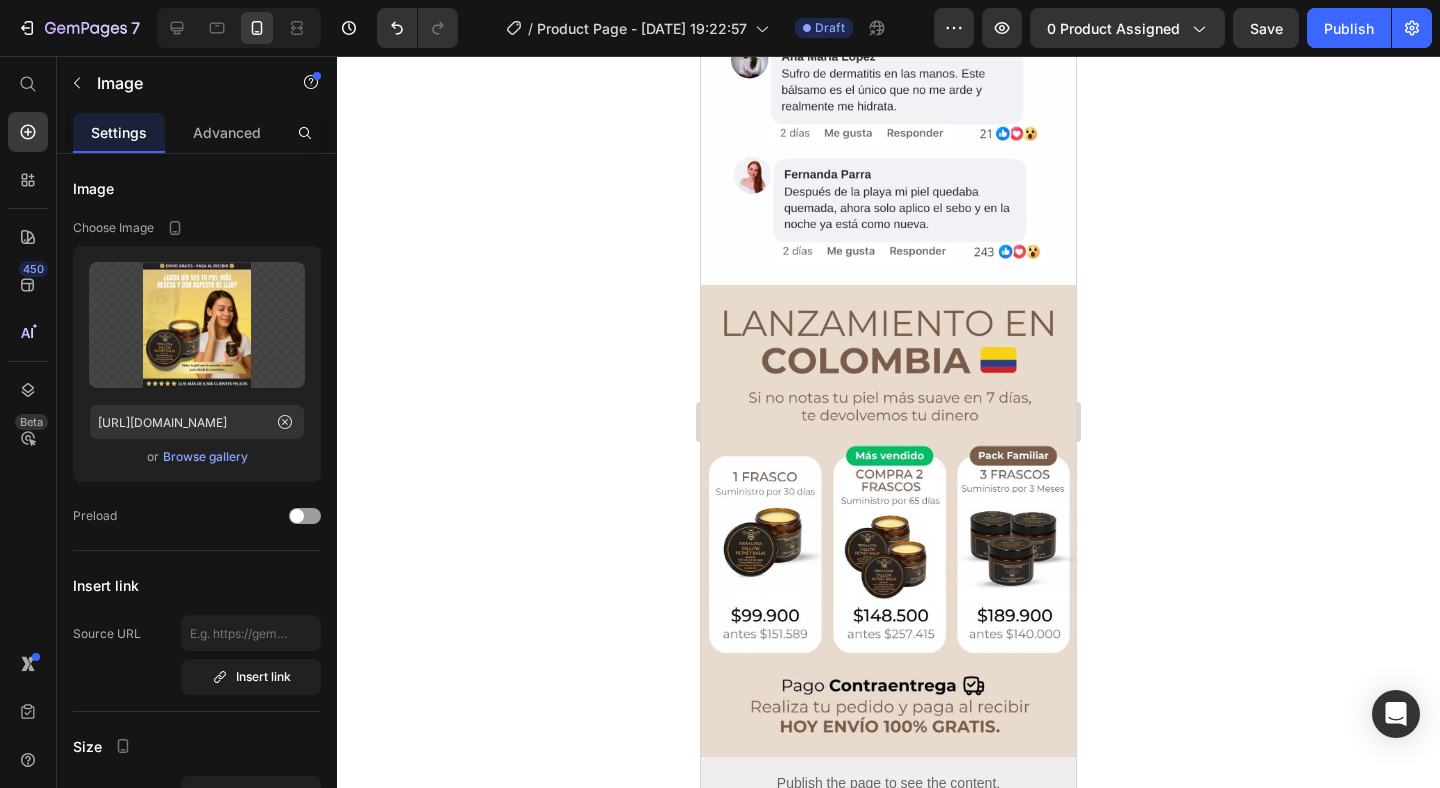 click at bounding box center (888, 521) 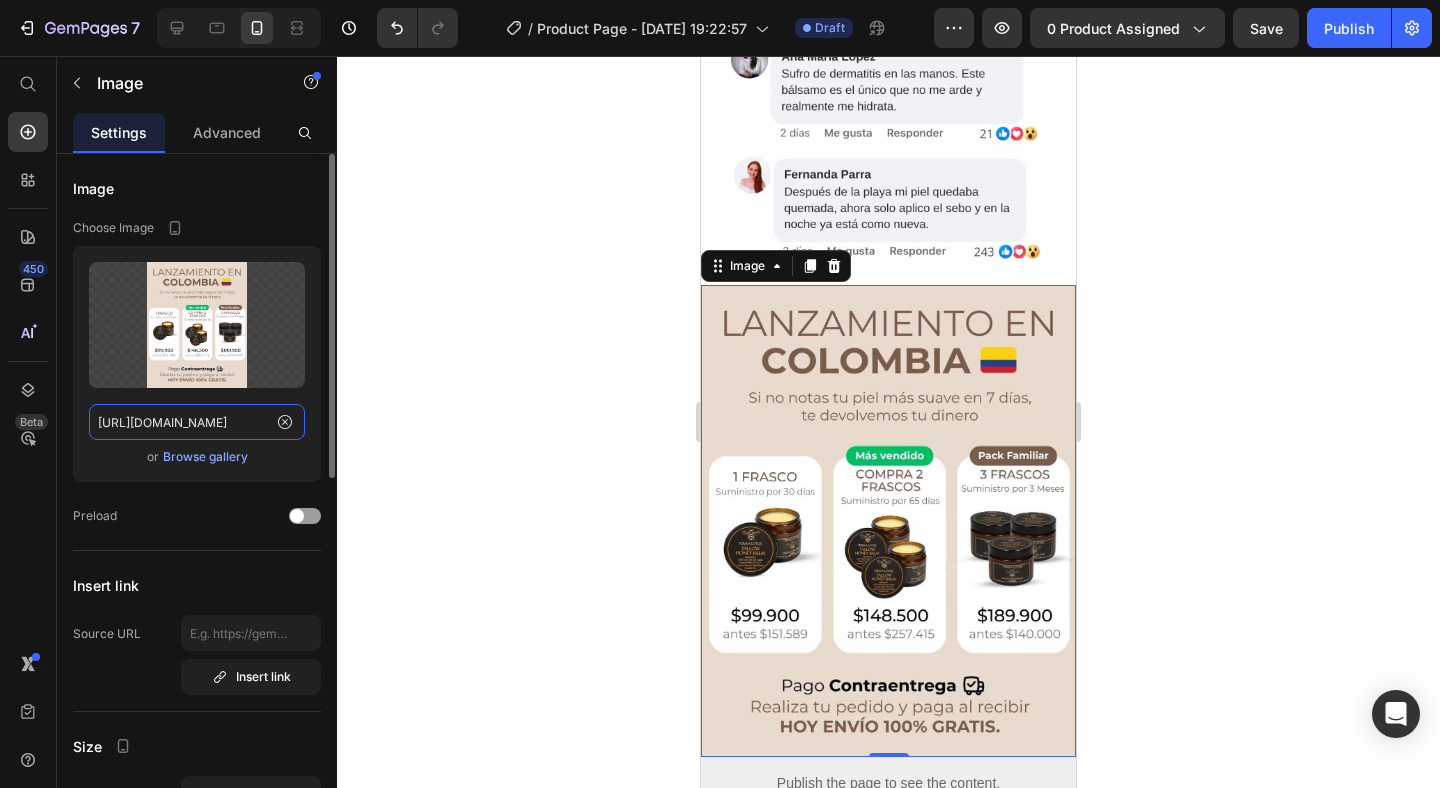 click on "[URL][DOMAIN_NAME]" 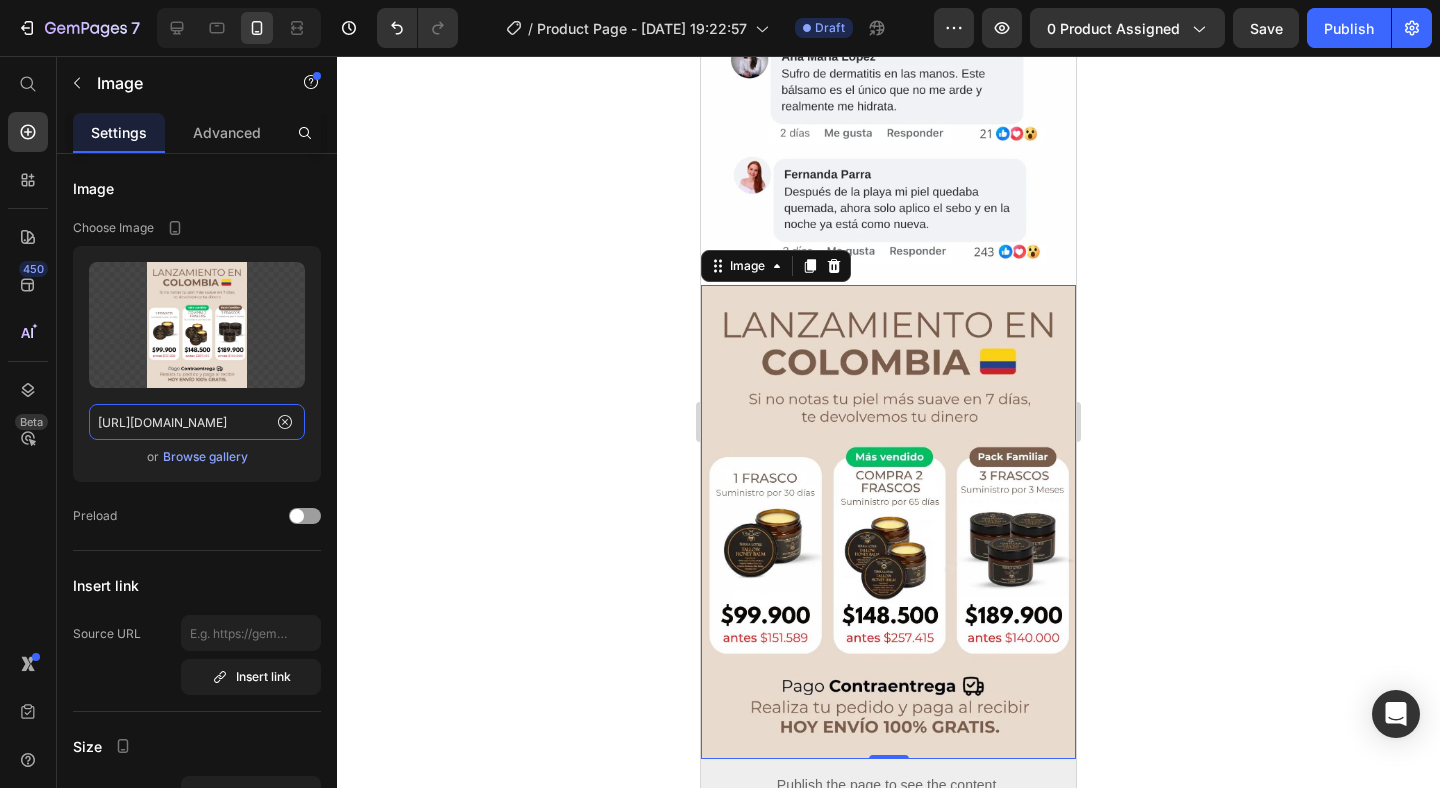 type on "[URL][DOMAIN_NAME]" 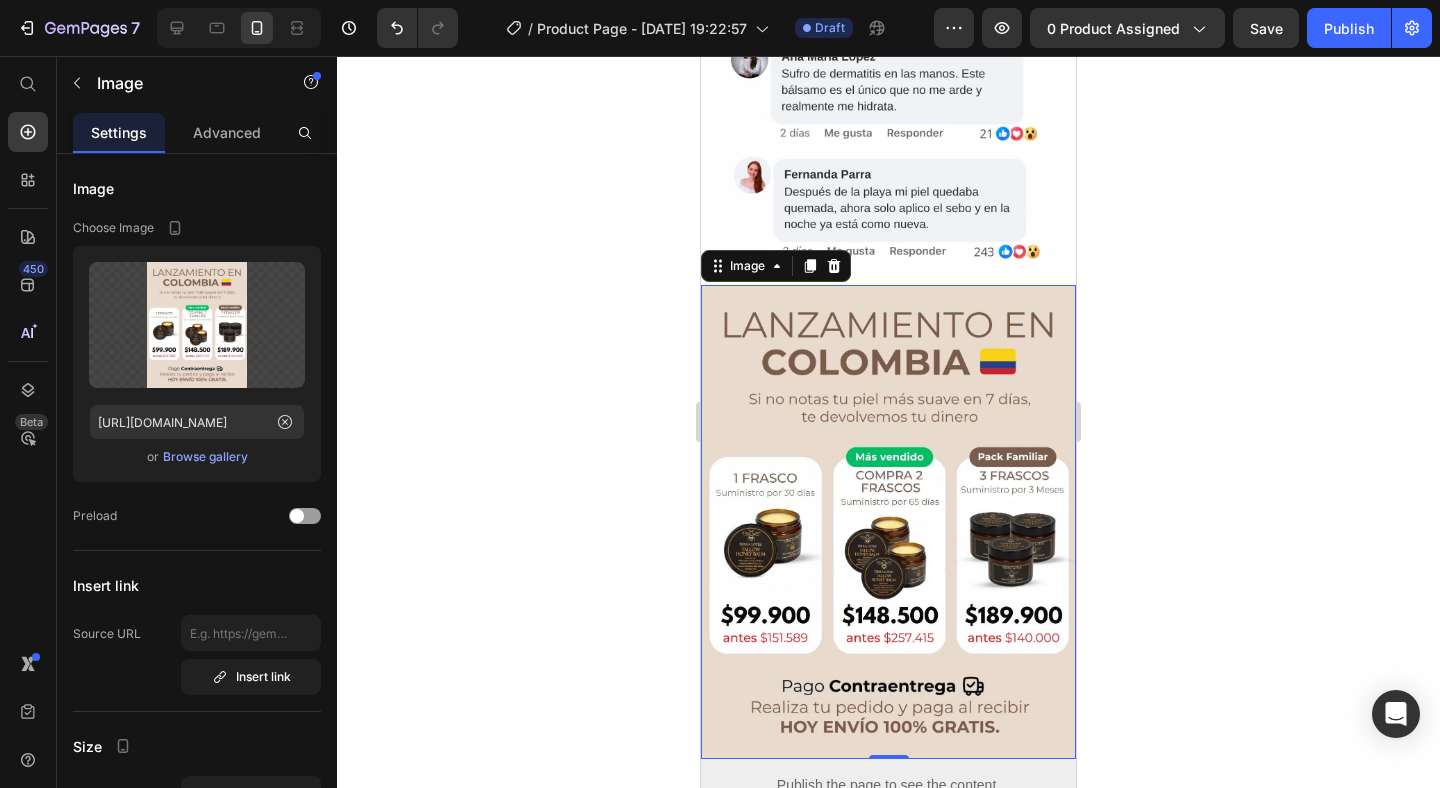 scroll, scrollTop: 0, scrollLeft: 0, axis: both 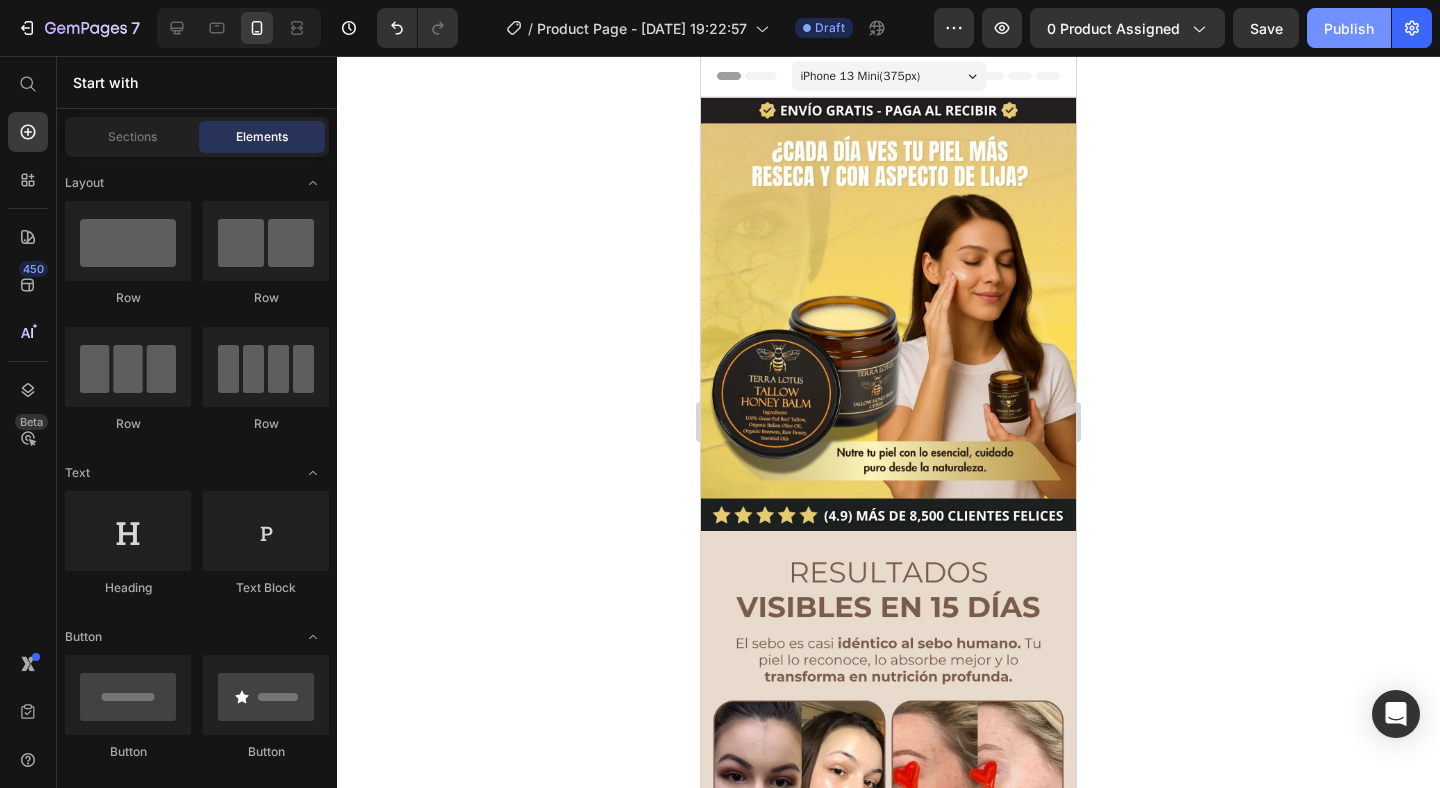 click on "Publish" at bounding box center [1349, 28] 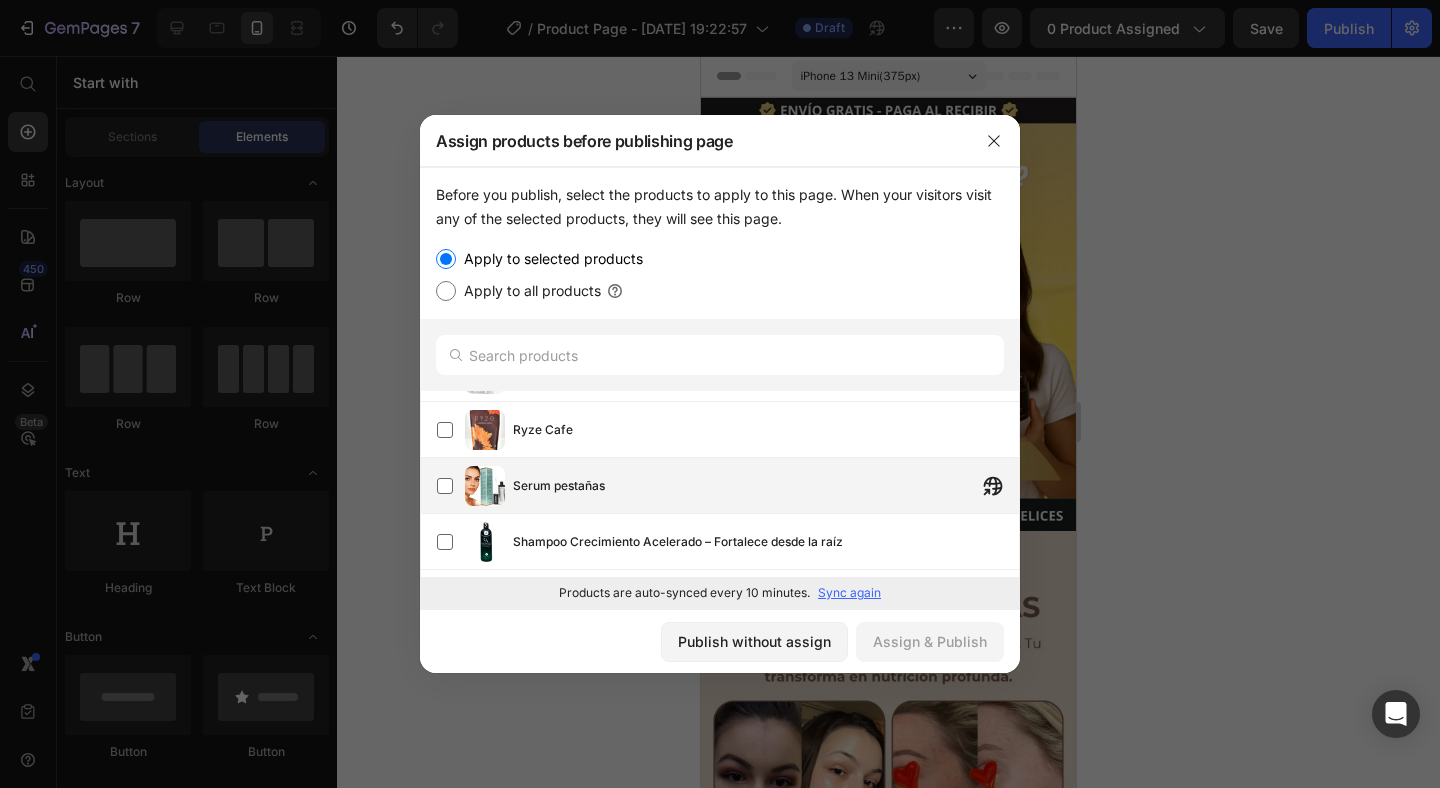 scroll, scrollTop: 597, scrollLeft: 0, axis: vertical 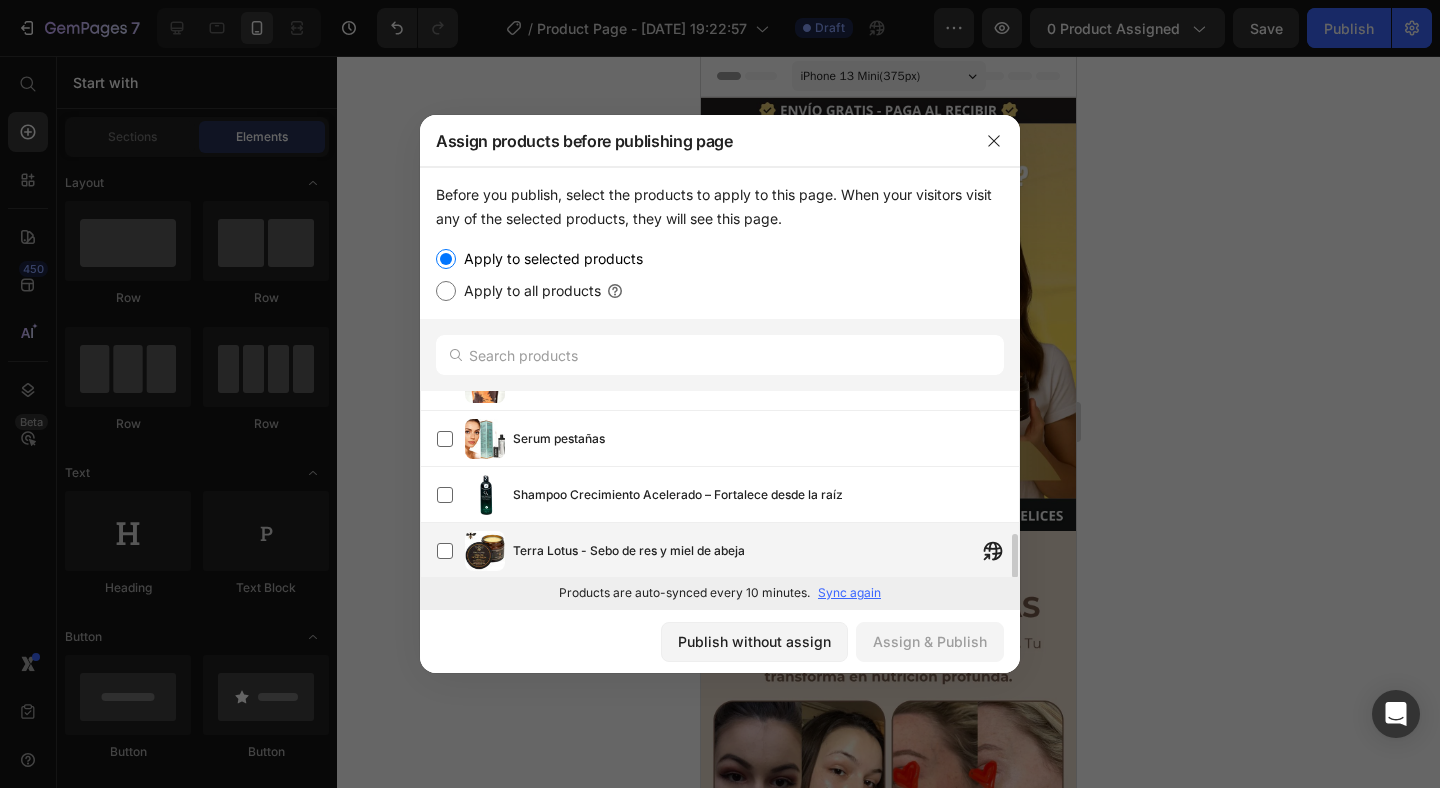 click on "Terra Lotus - Sebo de res y miel de abeja" at bounding box center (766, 551) 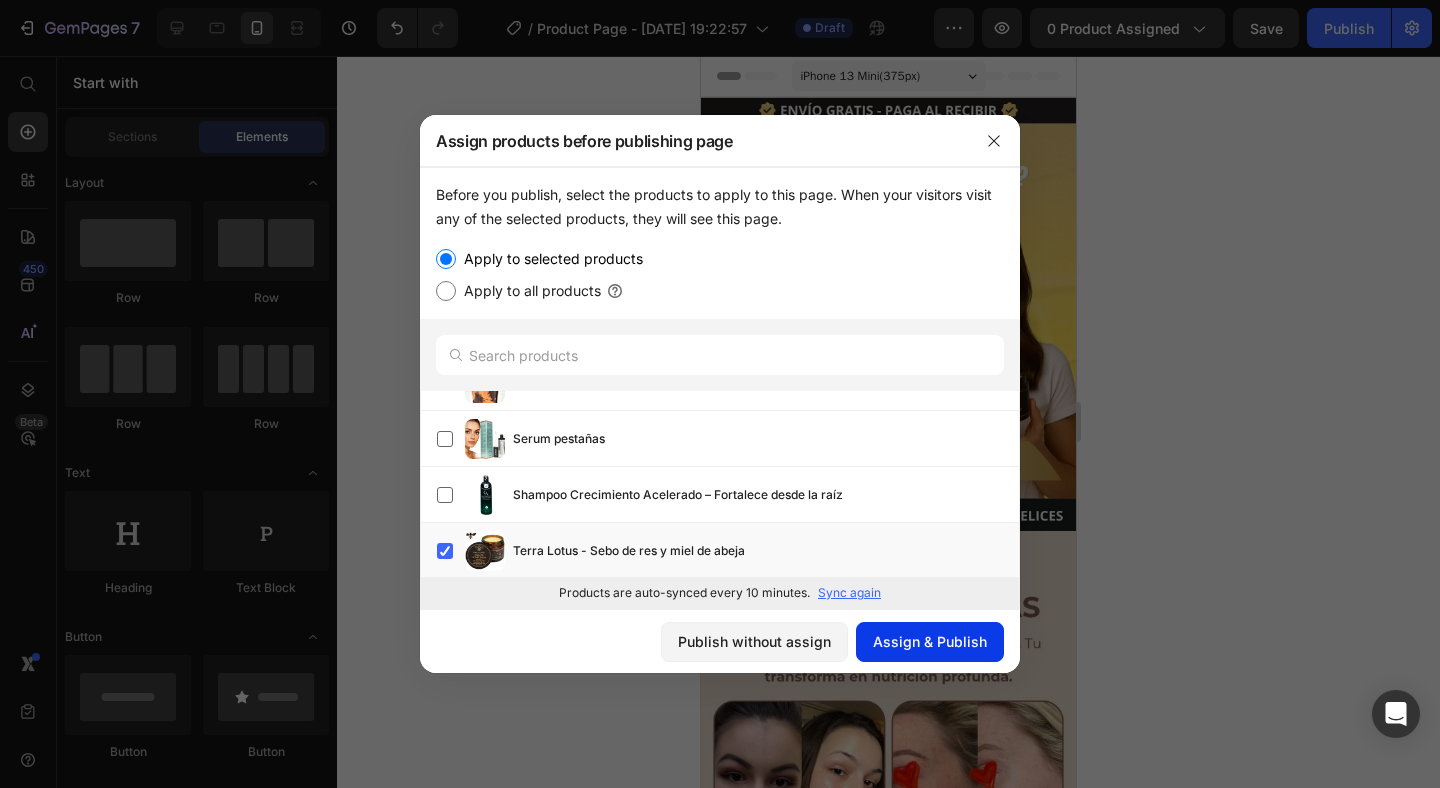 click on "Assign & Publish" at bounding box center [930, 641] 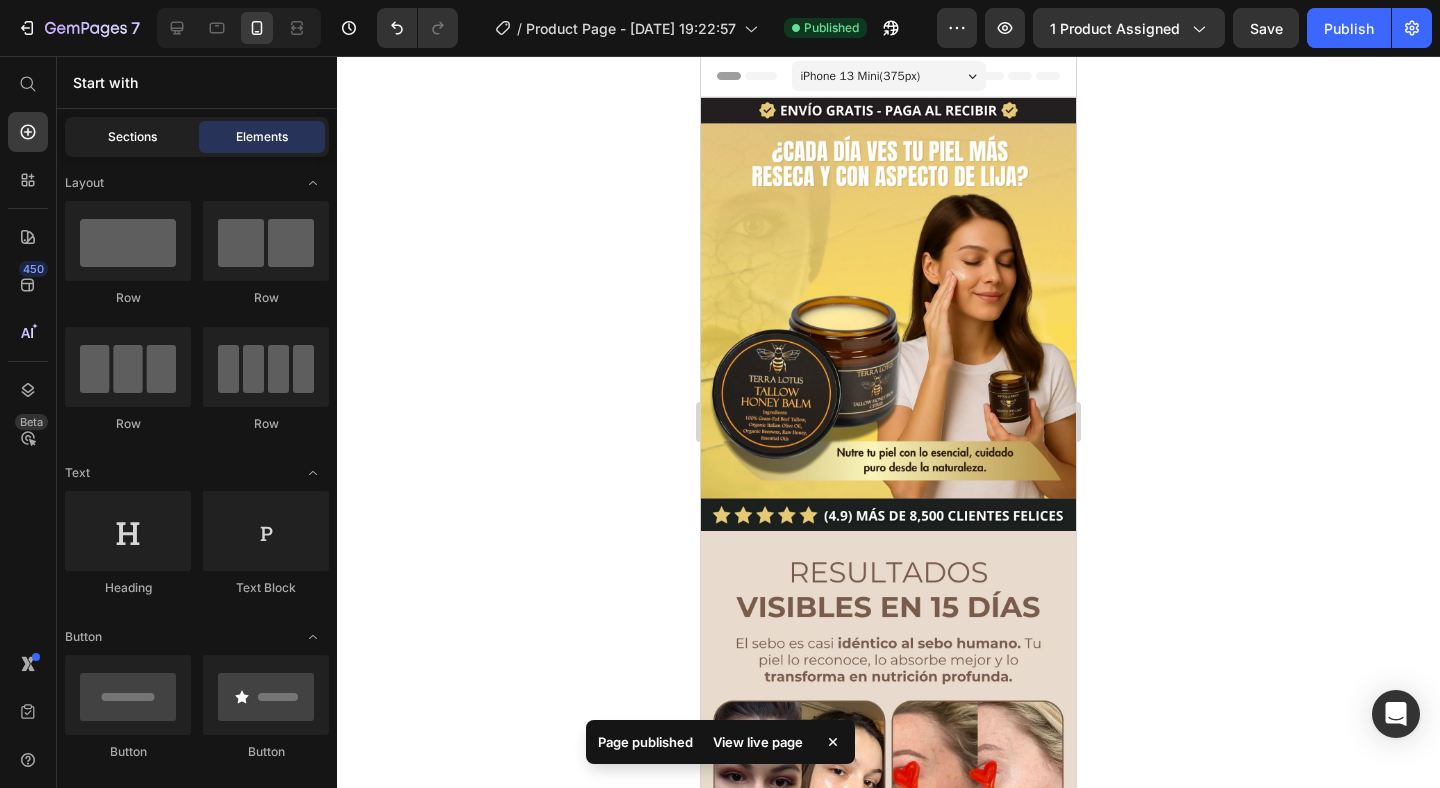 click on "Sections" at bounding box center (132, 137) 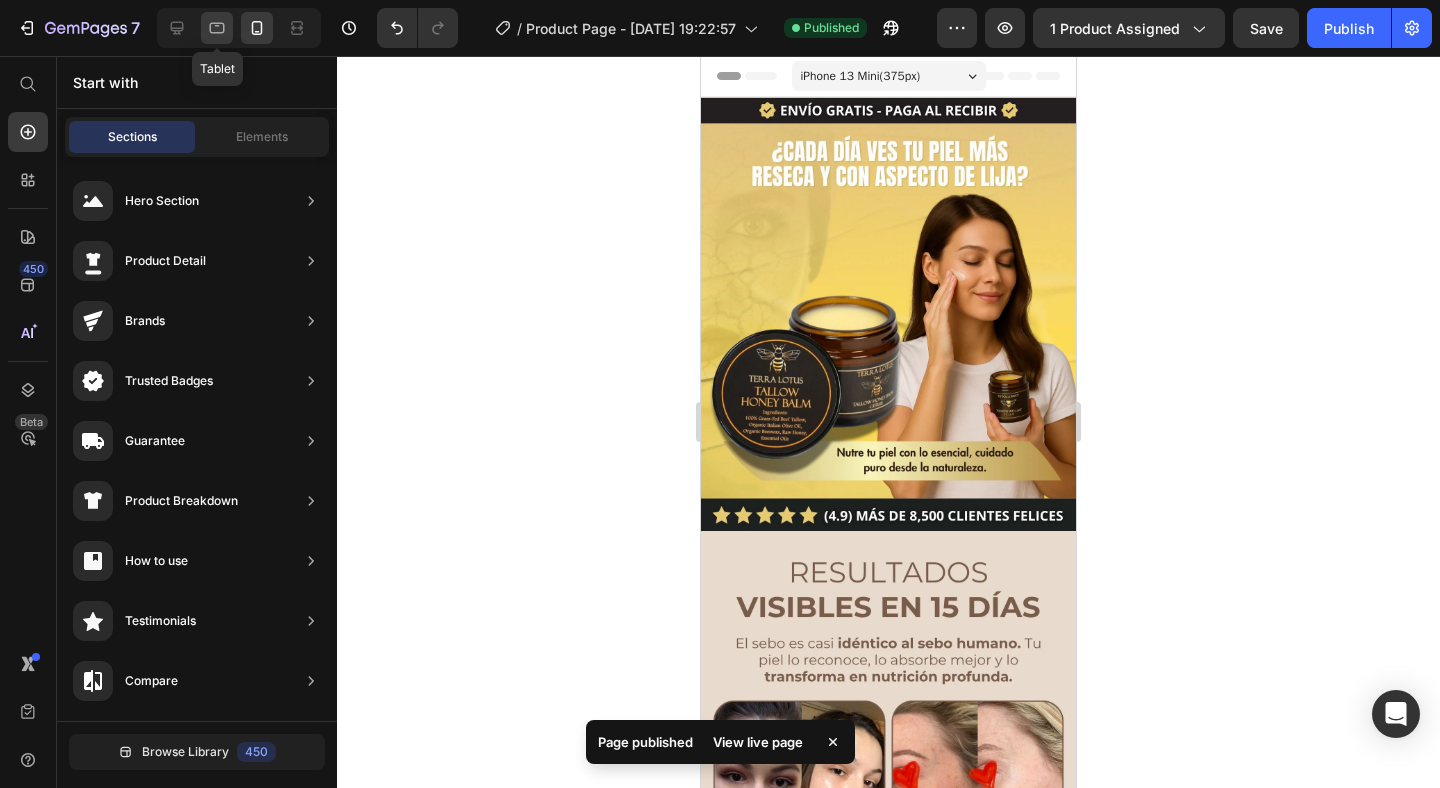click 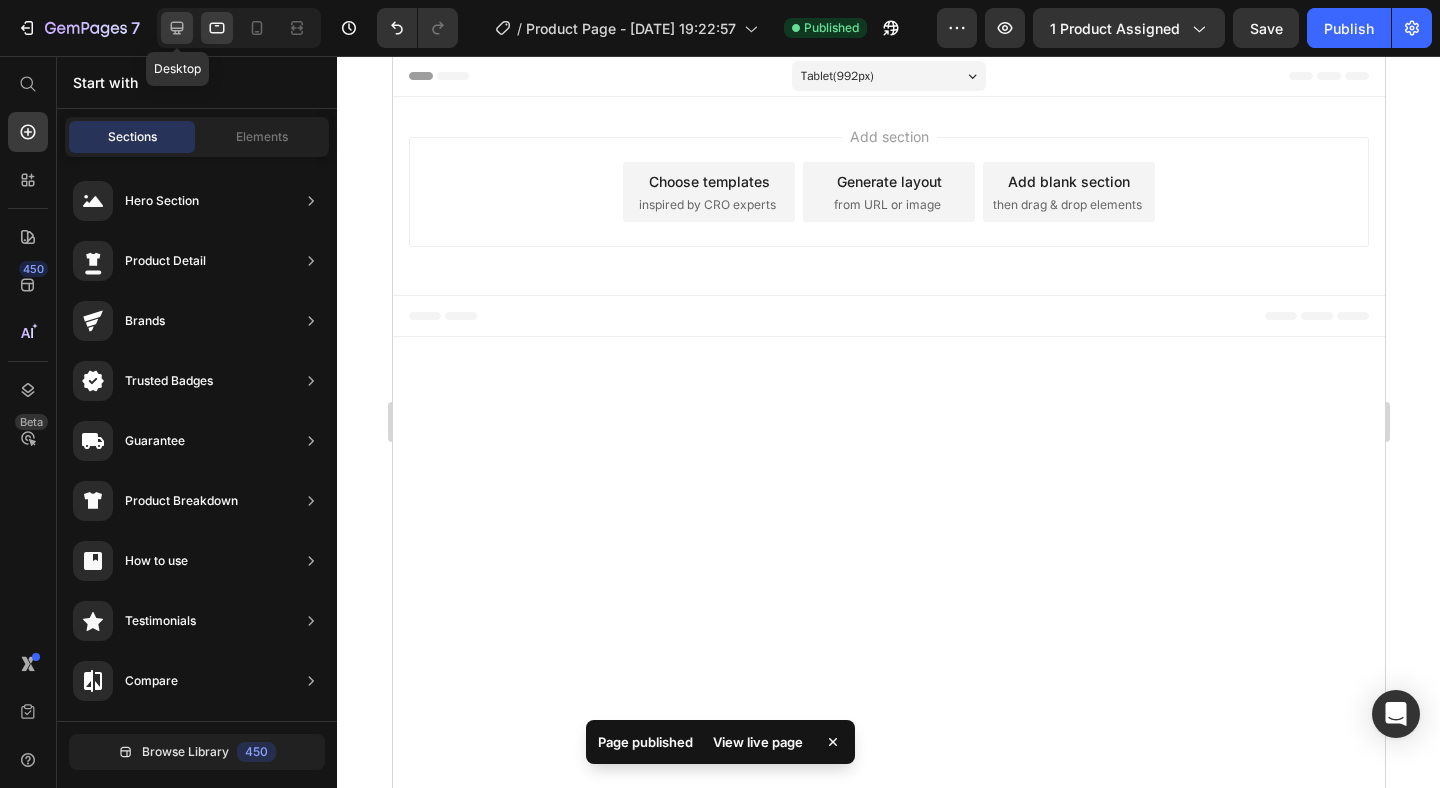 click 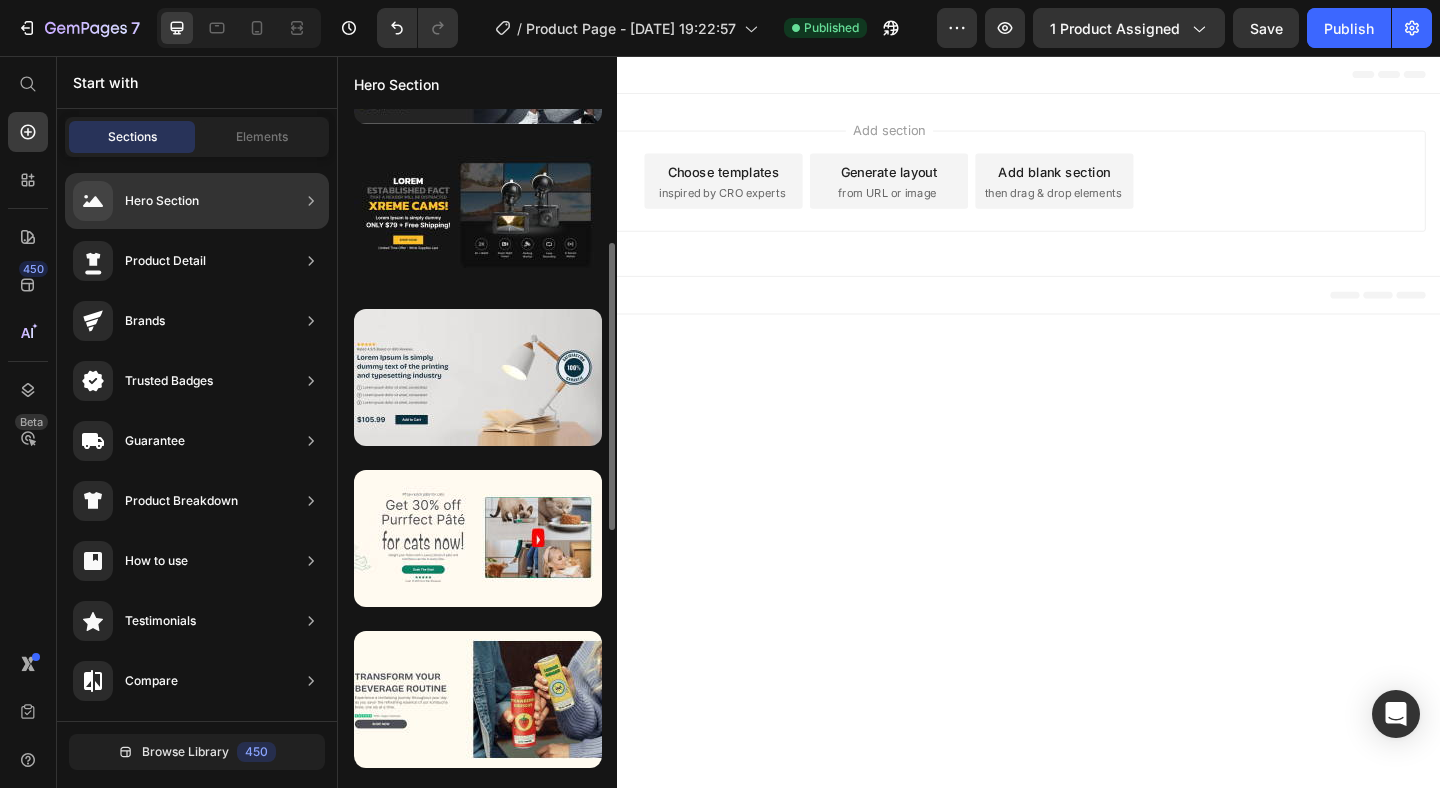 scroll, scrollTop: 297, scrollLeft: 0, axis: vertical 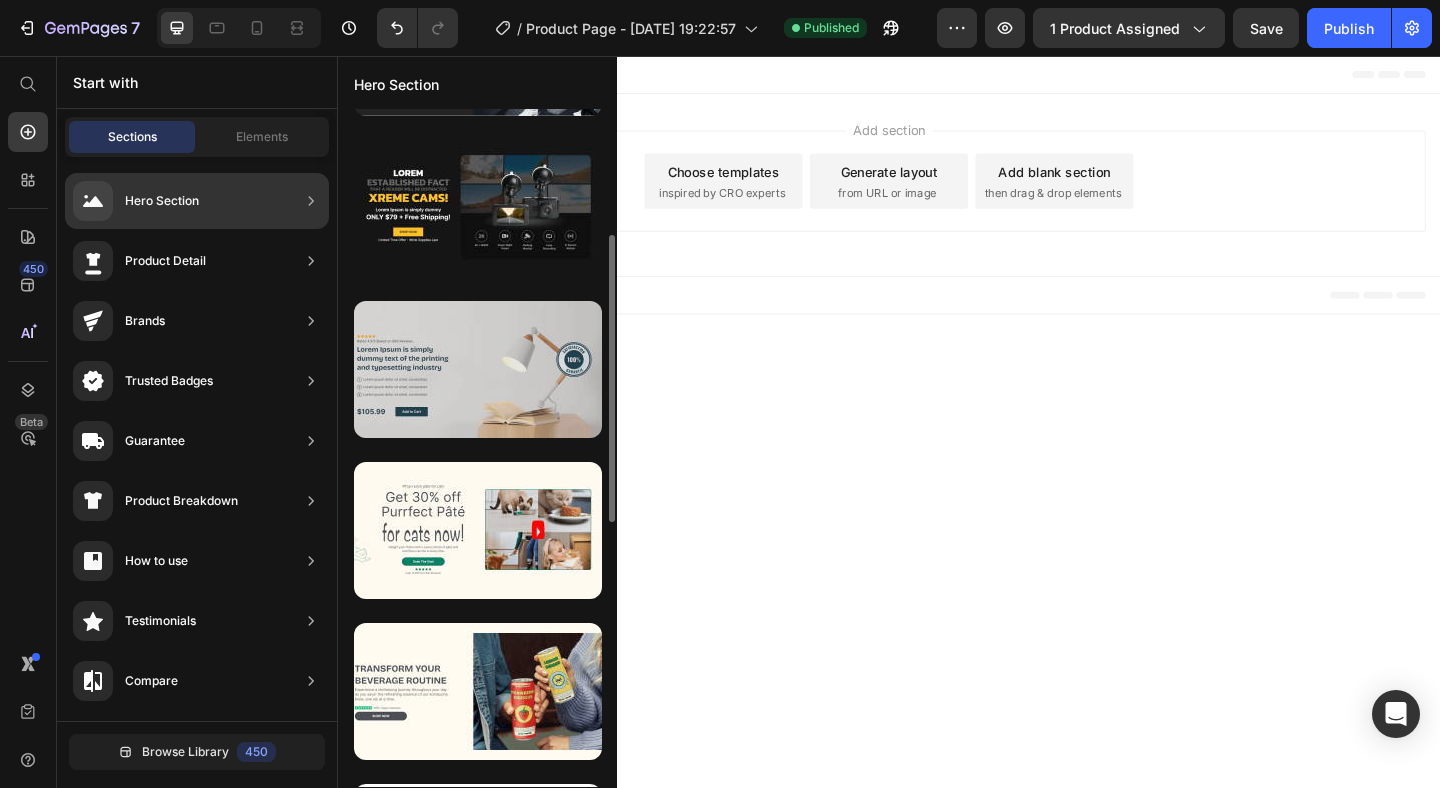 click at bounding box center (478, 369) 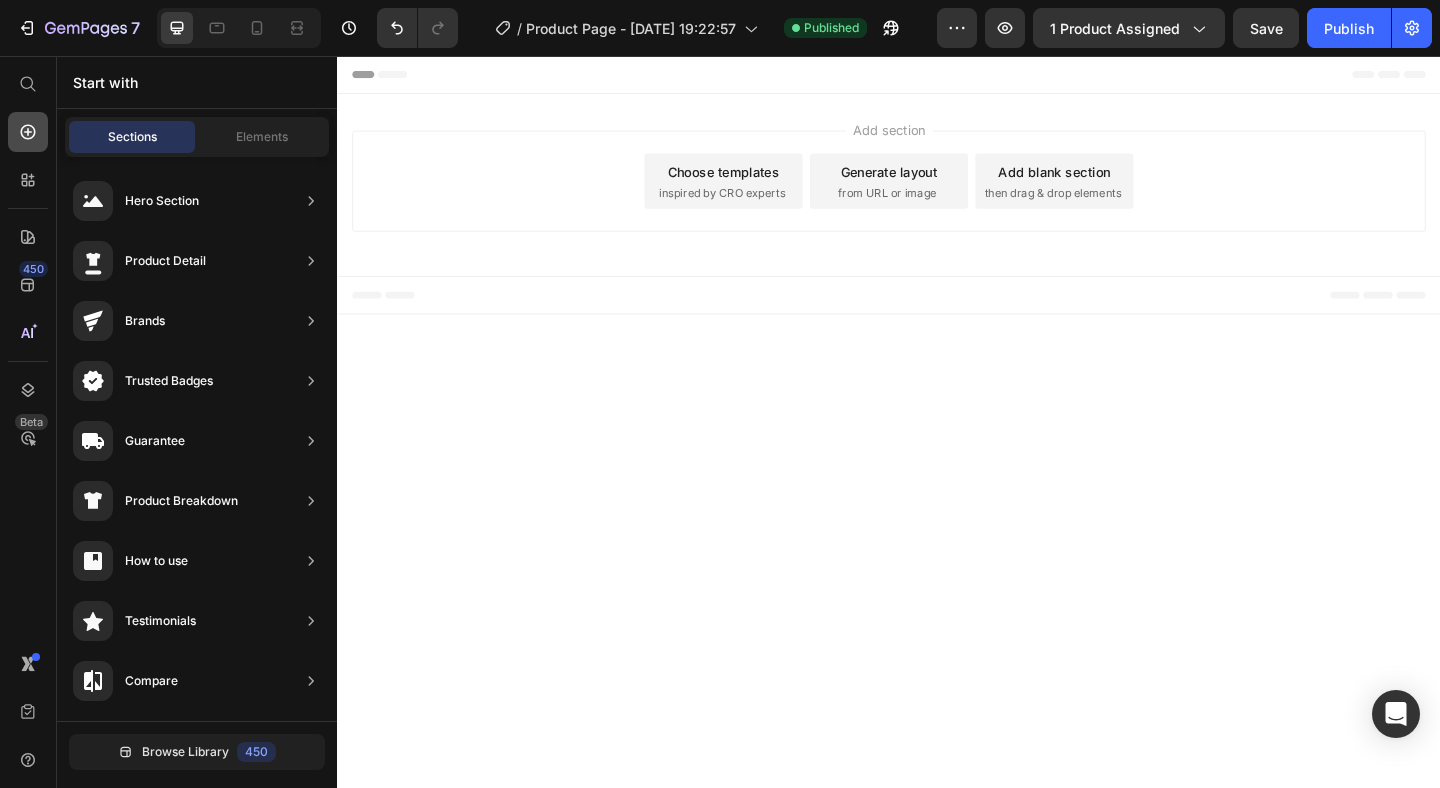 click 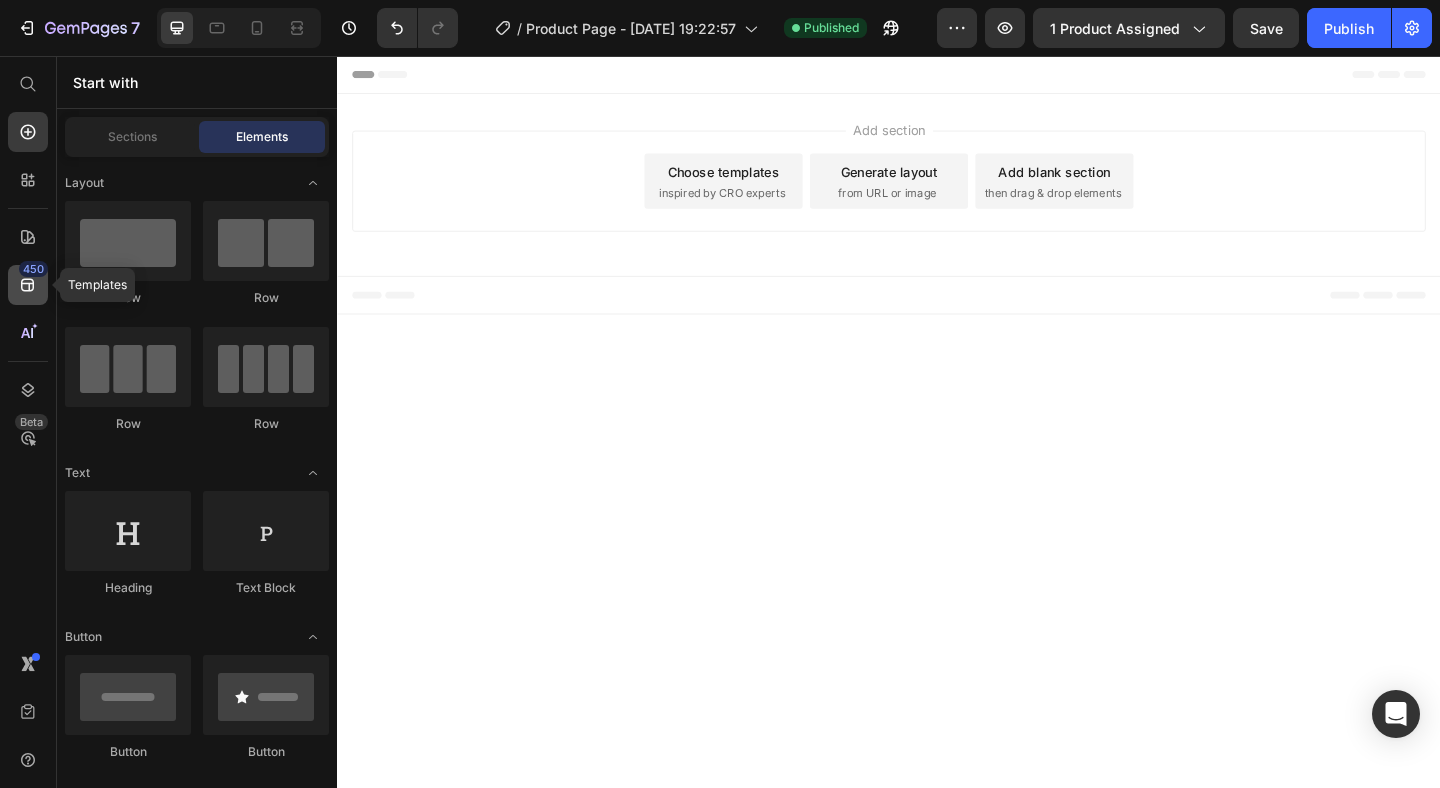 click 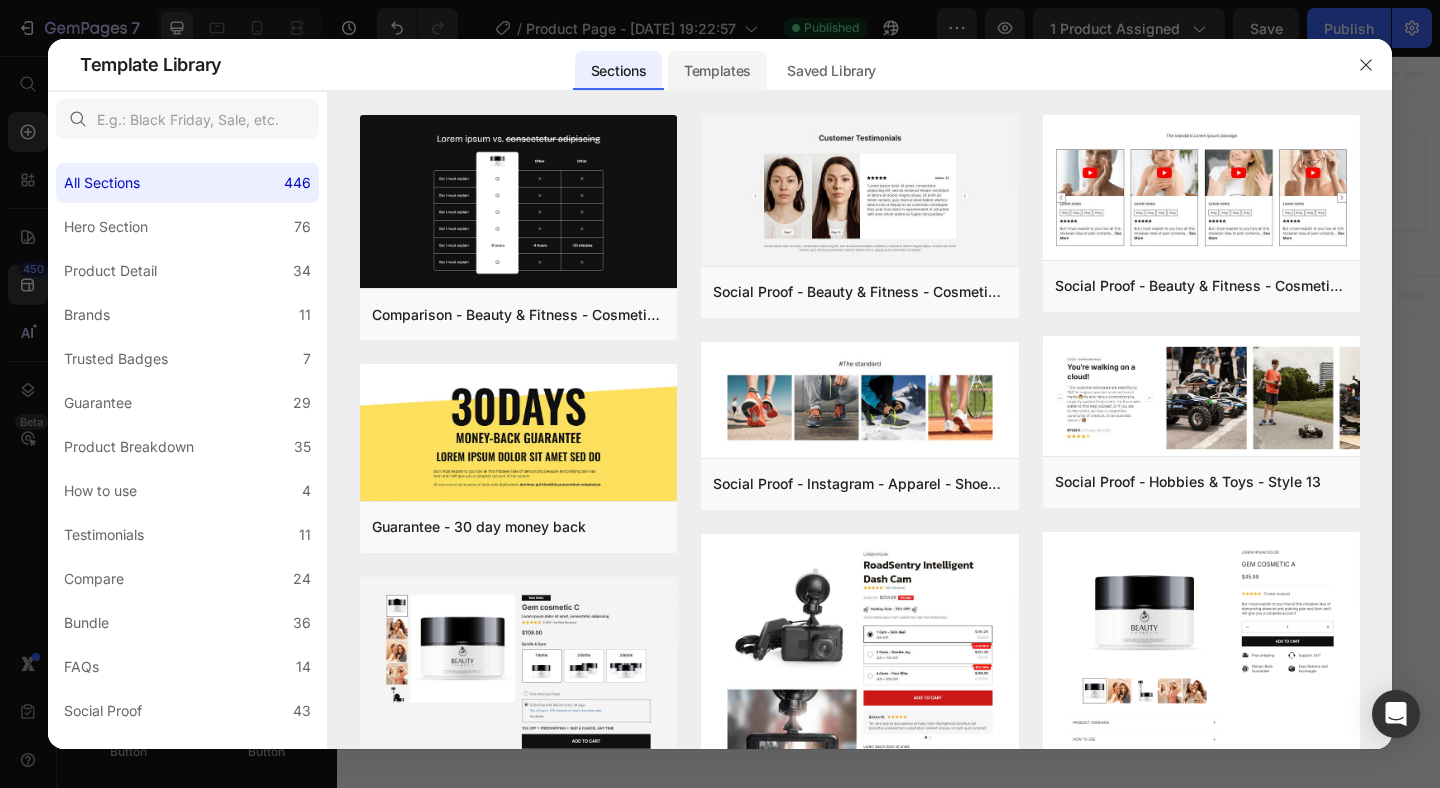 click on "Templates" 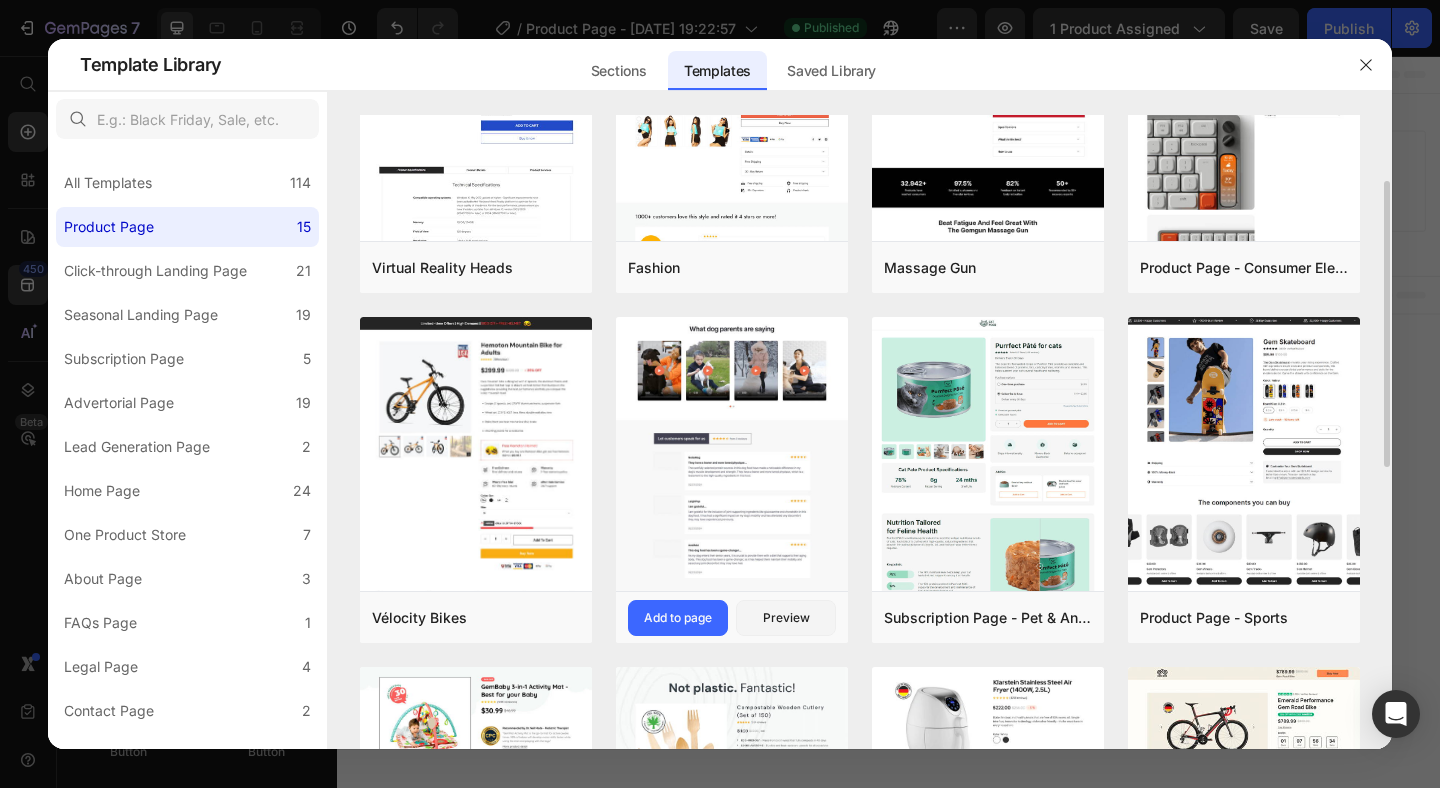 scroll, scrollTop: 0, scrollLeft: 0, axis: both 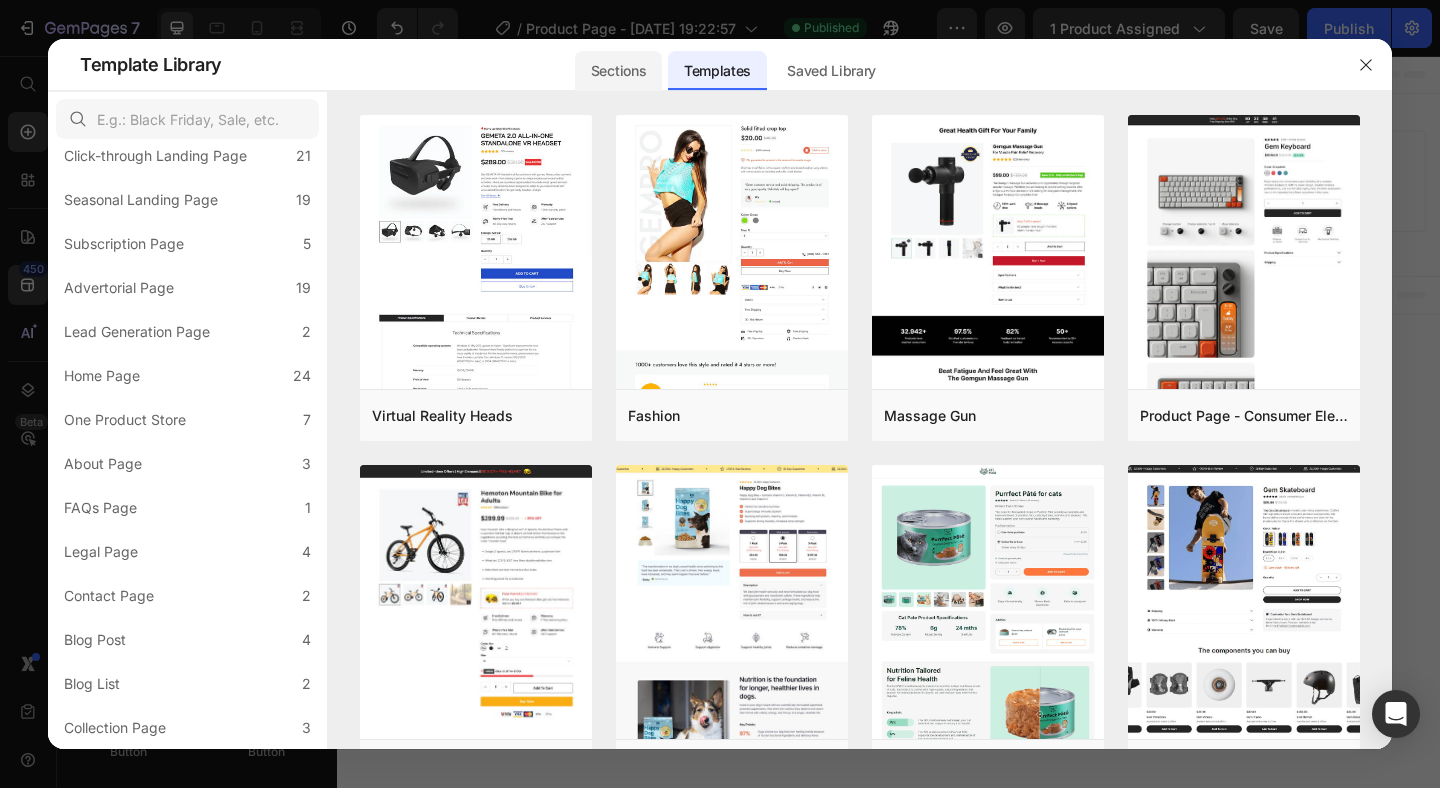 click on "Sections" 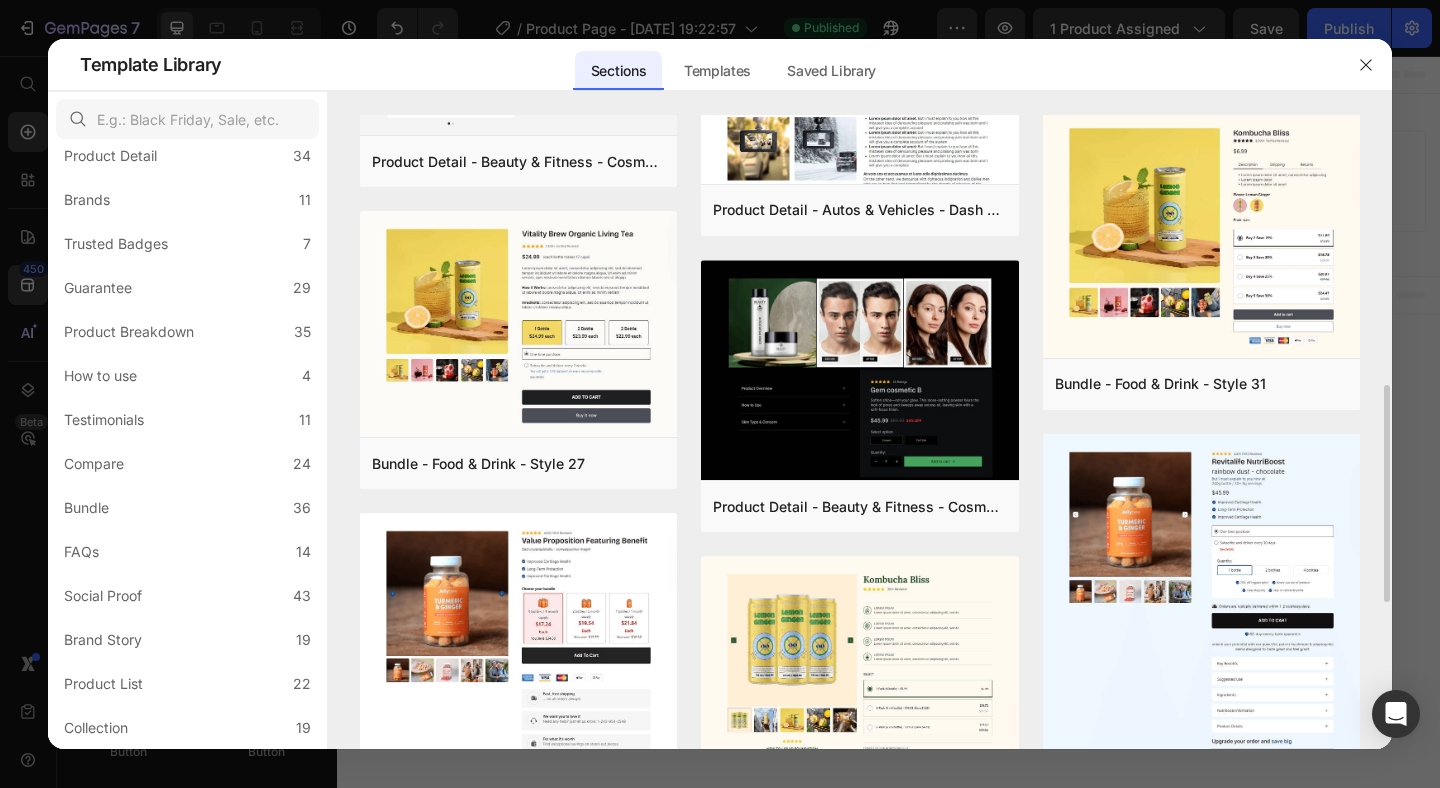 scroll, scrollTop: 780, scrollLeft: 0, axis: vertical 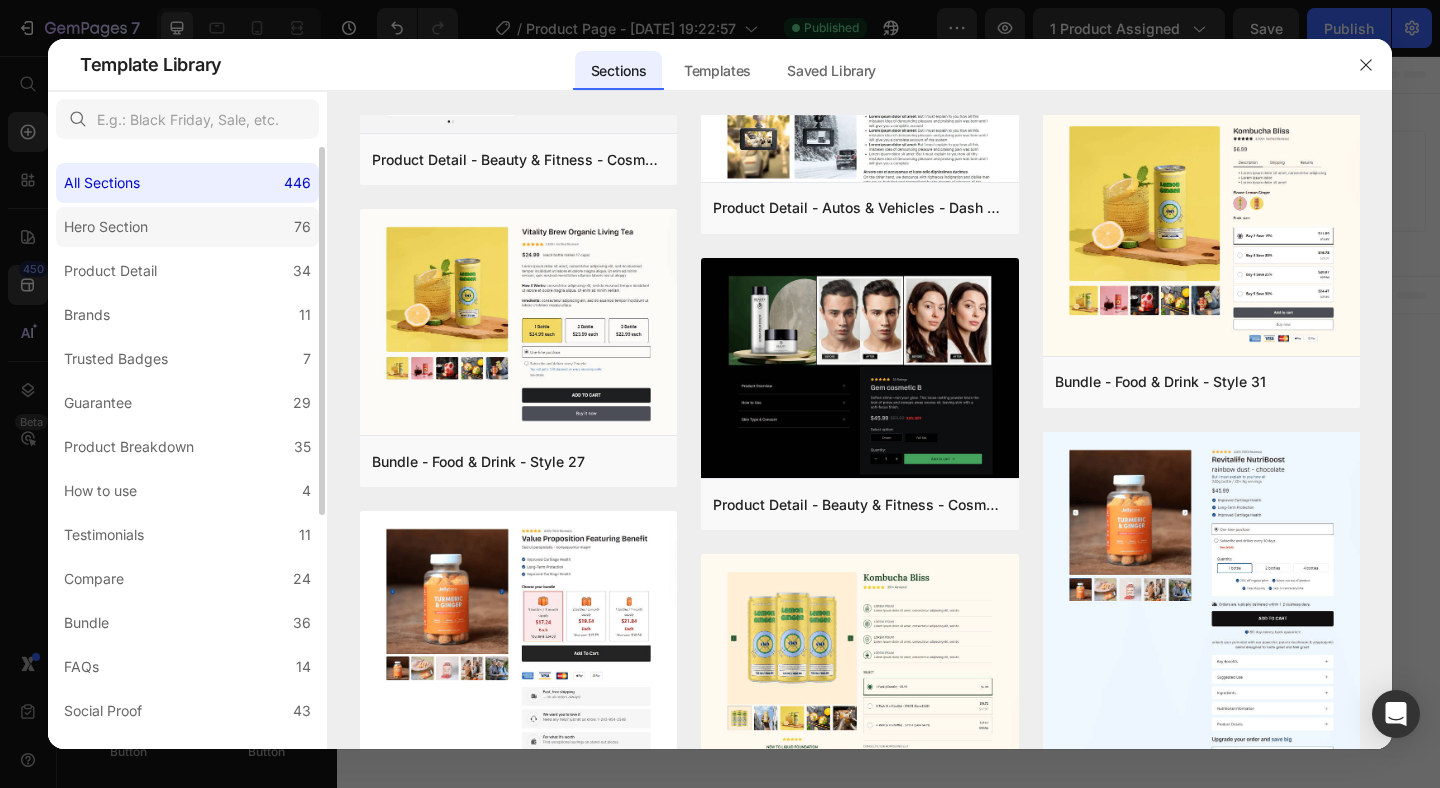 click on "Hero Section 76" 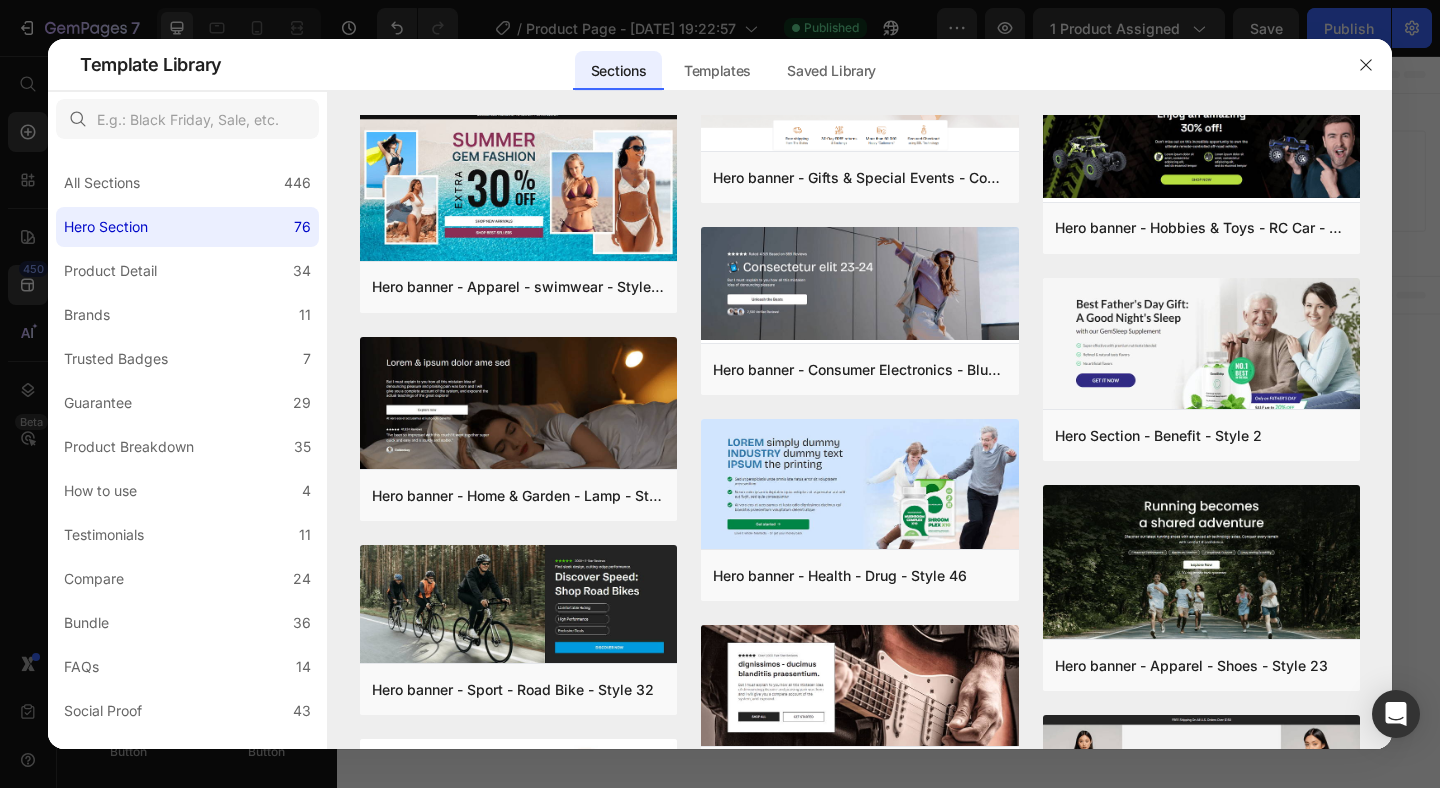 scroll, scrollTop: 1746, scrollLeft: 0, axis: vertical 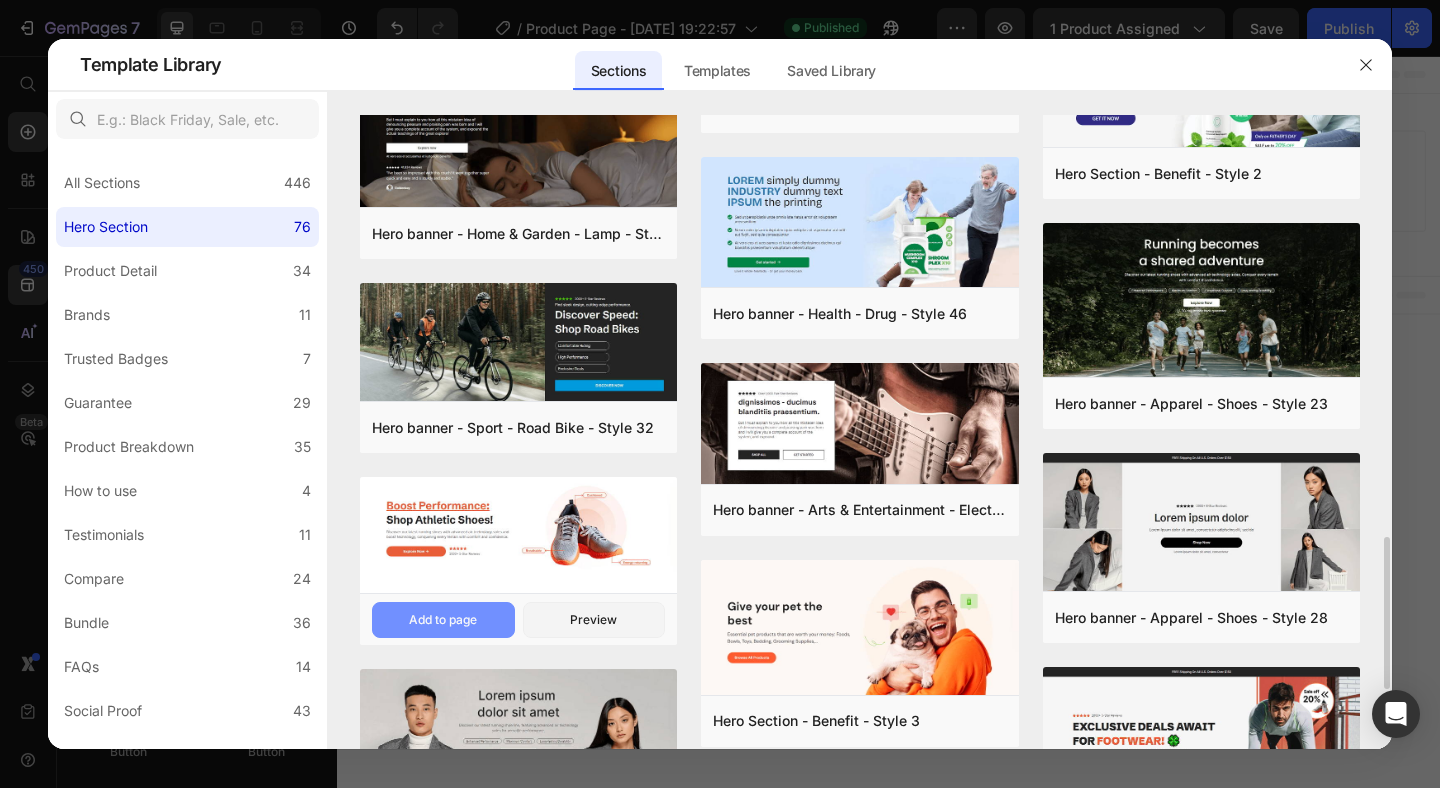 click on "Add to page" at bounding box center [443, 620] 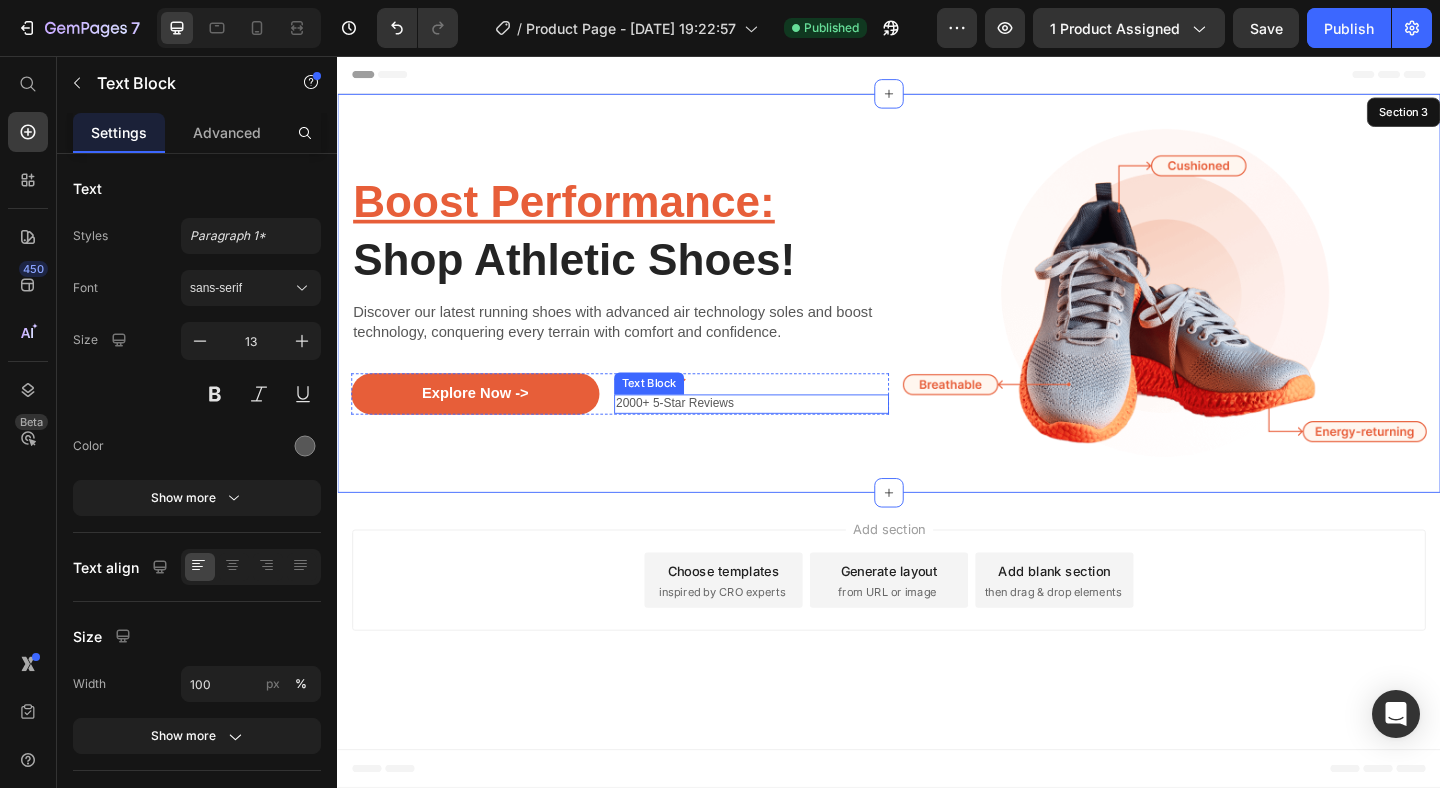 click on "2000+ 5-Star Reviews" at bounding box center (787, 434) 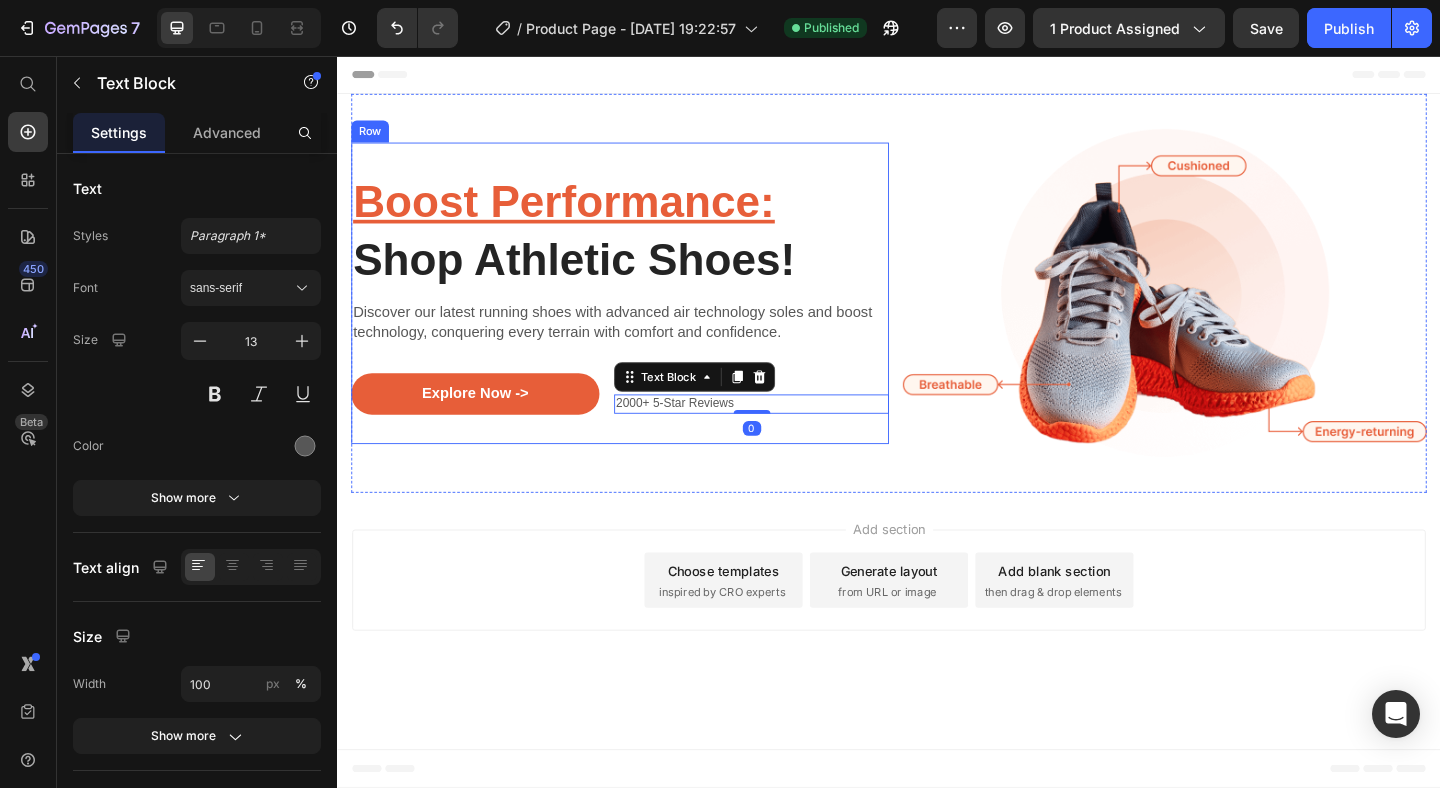 click on "Boost Performance: Shop Athletic Shoes! Heading Discover our latest running shoes with advanced air technology soles and boost technology, conquering every terrain with comfort and confidence. Text Block Explore Now -> Button Icon Icon Icon Icon Icon Icon List 2000+ 5-Star Reviews Text Block Row 2000+ 5-Star Reviews Text Block   0 Row" at bounding box center (644, 313) 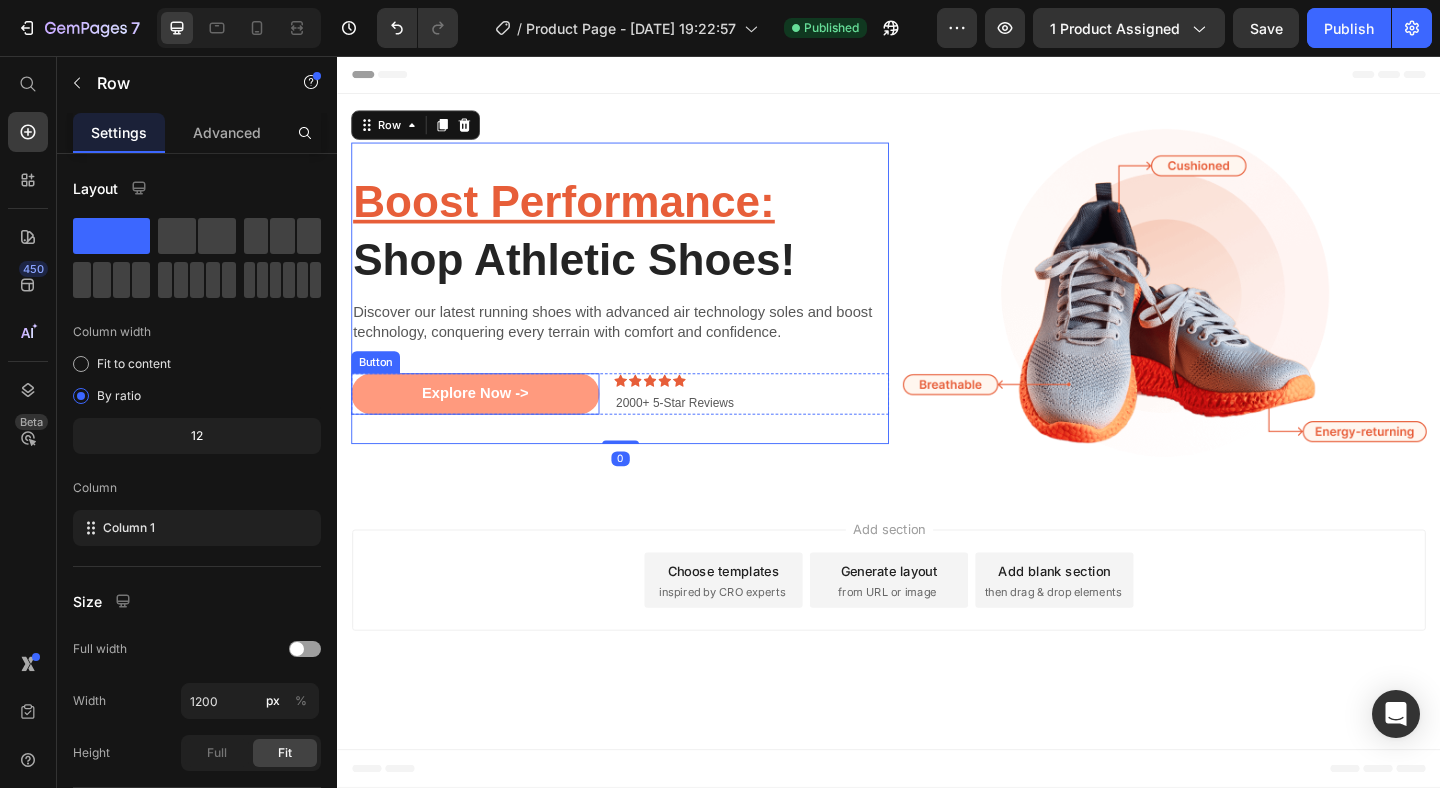 click on "Explore Now ->" at bounding box center (487, 423) 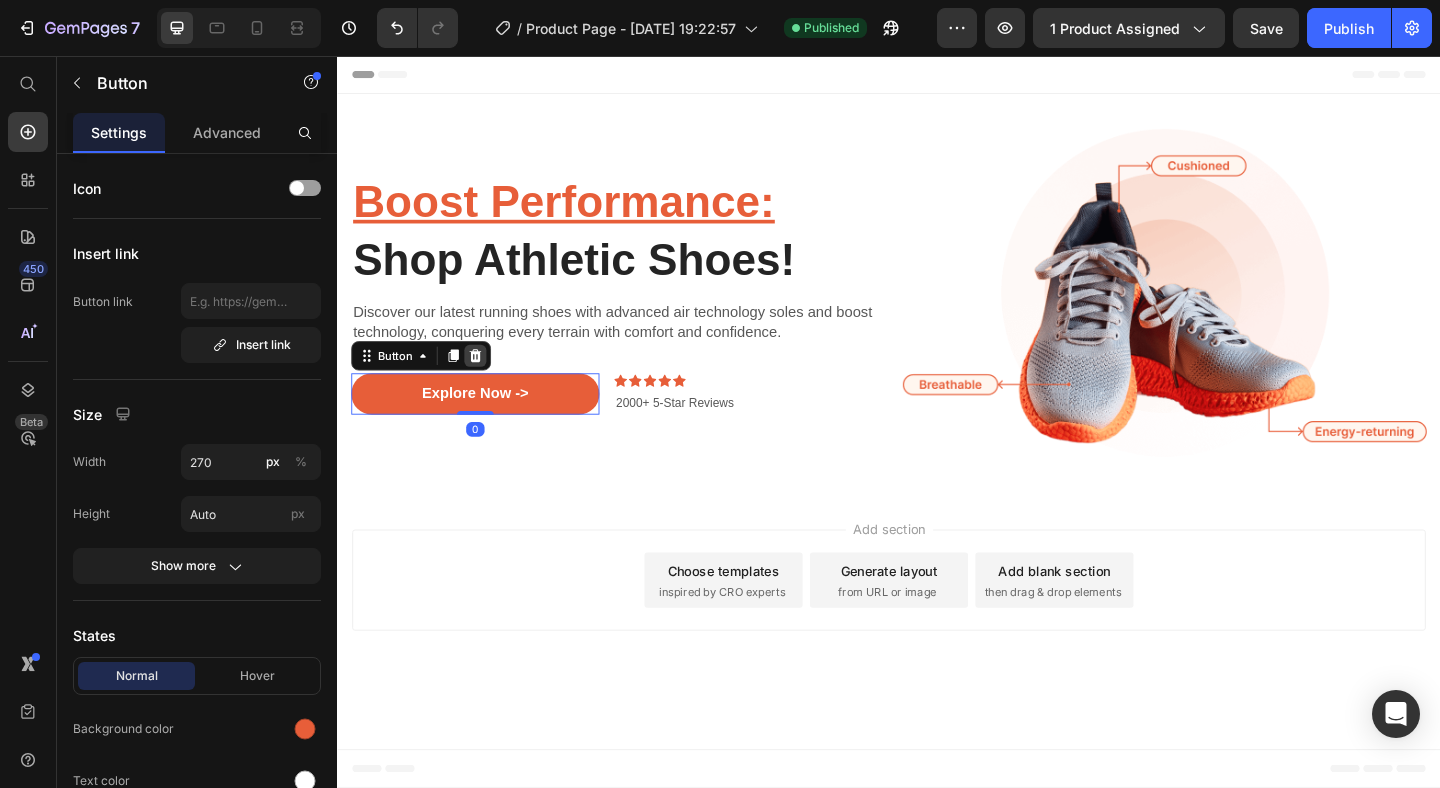 click 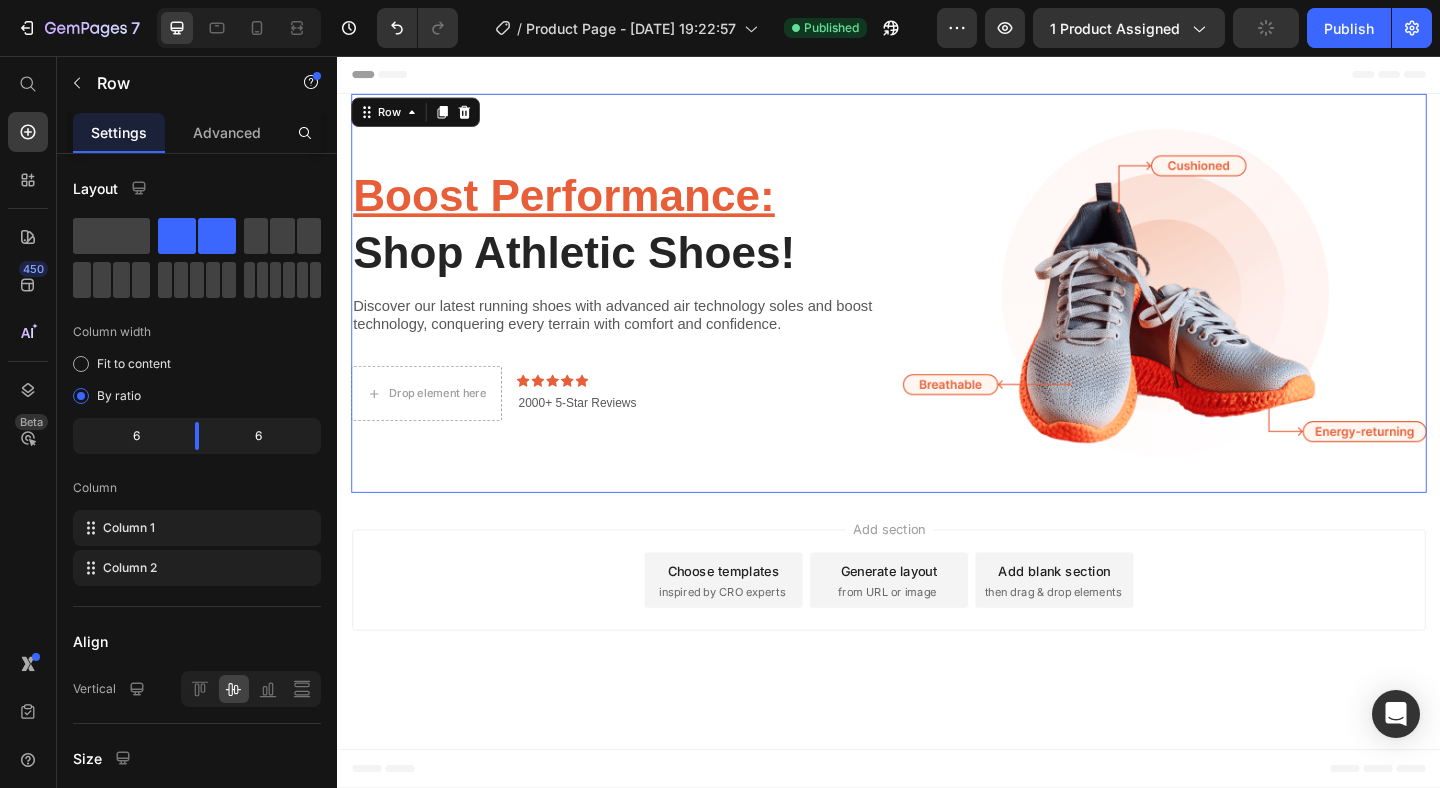 click on "Boost Performance: Shop Athletic Shoes! Heading Discover our latest running shoes with advanced air technology soles and boost technology, conquering every terrain with comfort and confidence. Text Block
Drop element here Icon Icon Icon Icon Icon Icon List 2000+ 5-Star Reviews Text Block Row 2000+ 5-Star Reviews Text Block Row Row Image Row   0" at bounding box center (937, 314) 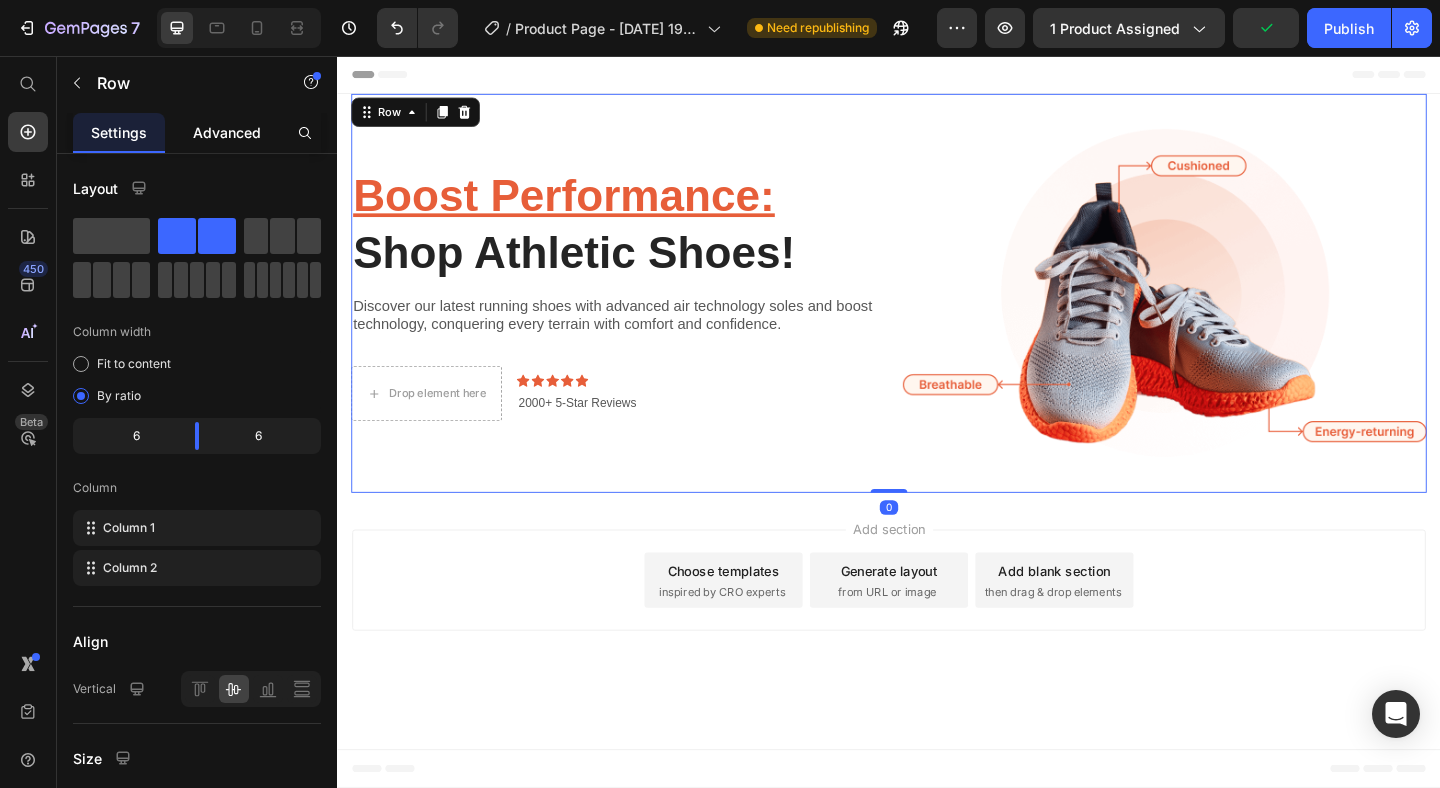 click on "Advanced" at bounding box center [227, 132] 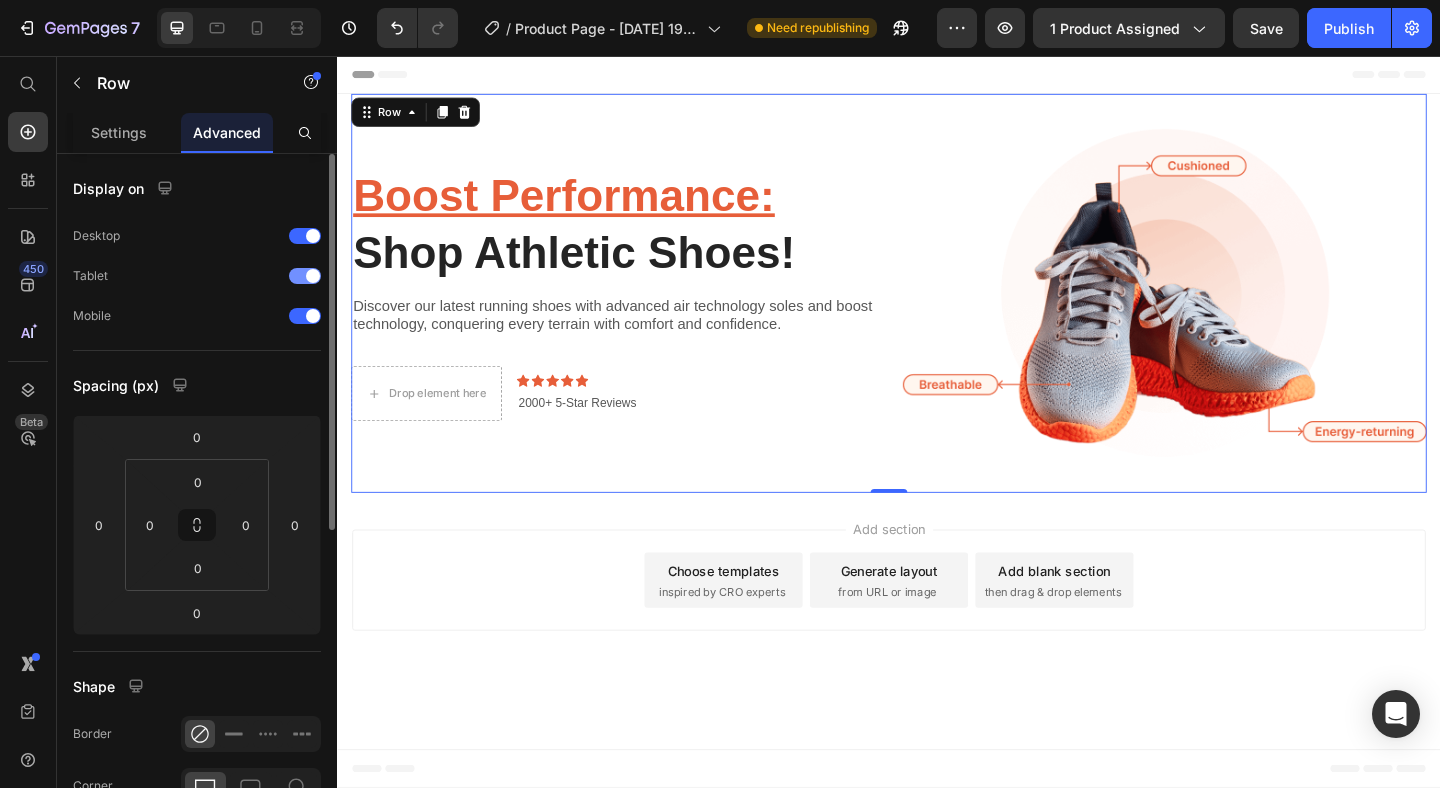 click at bounding box center [305, 276] 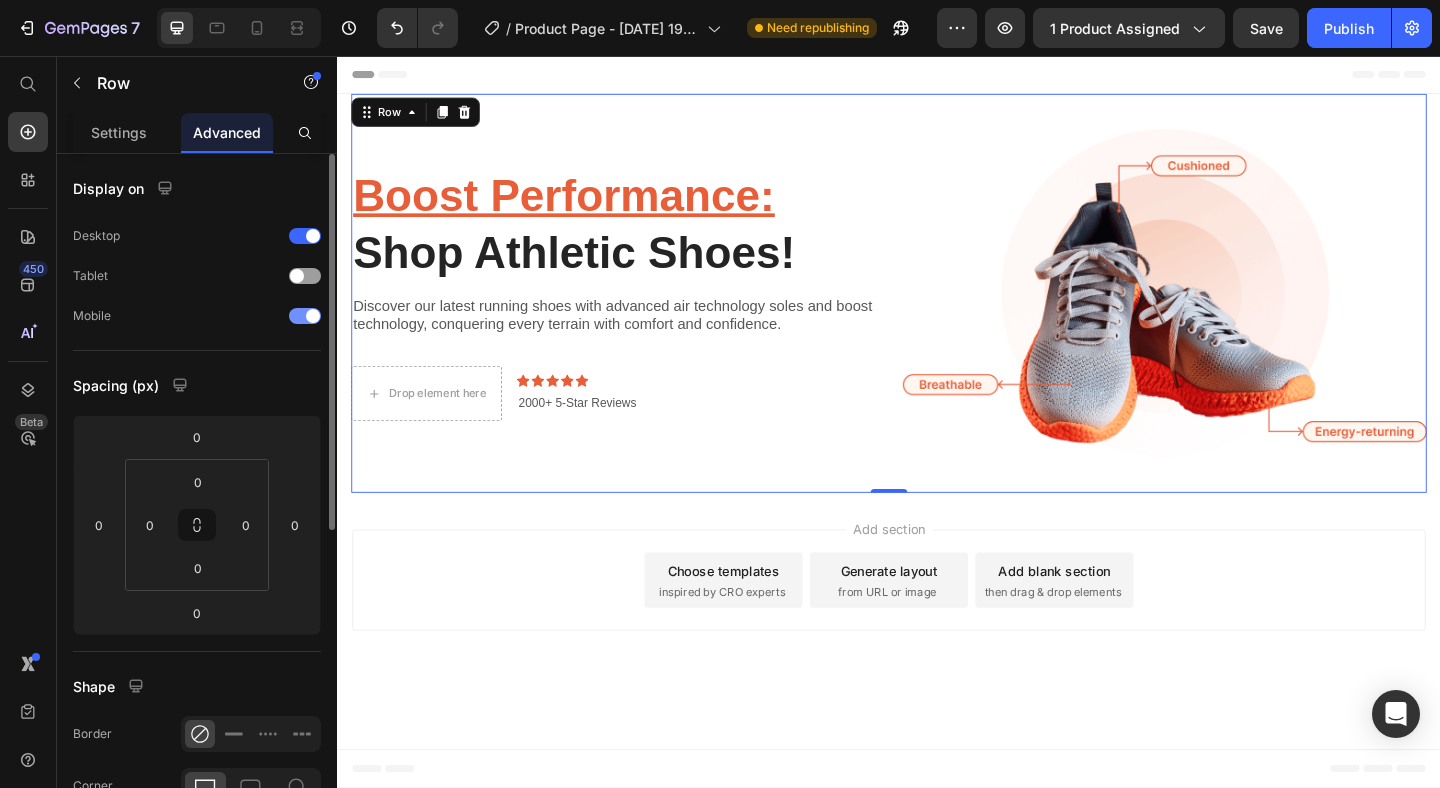 click at bounding box center (313, 316) 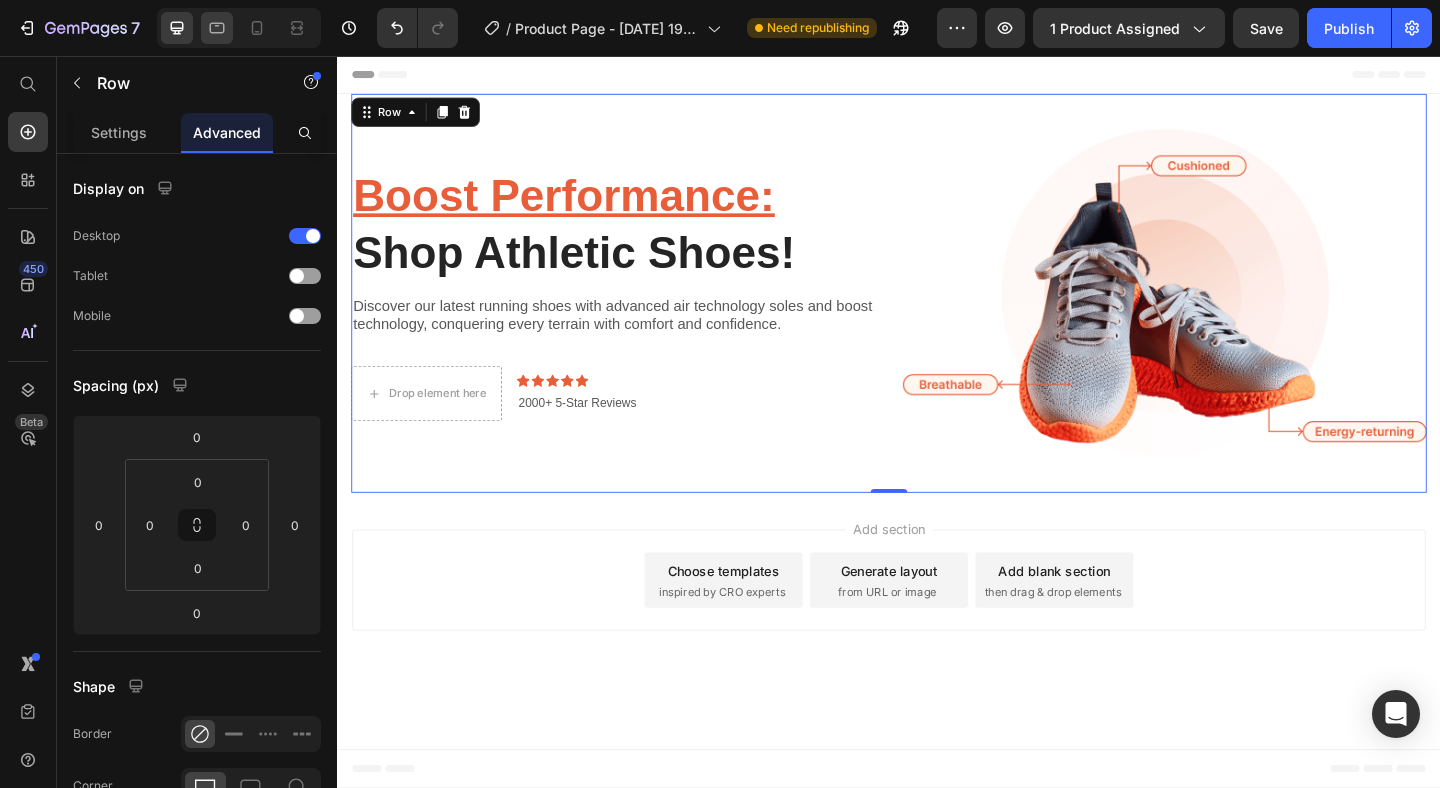 click 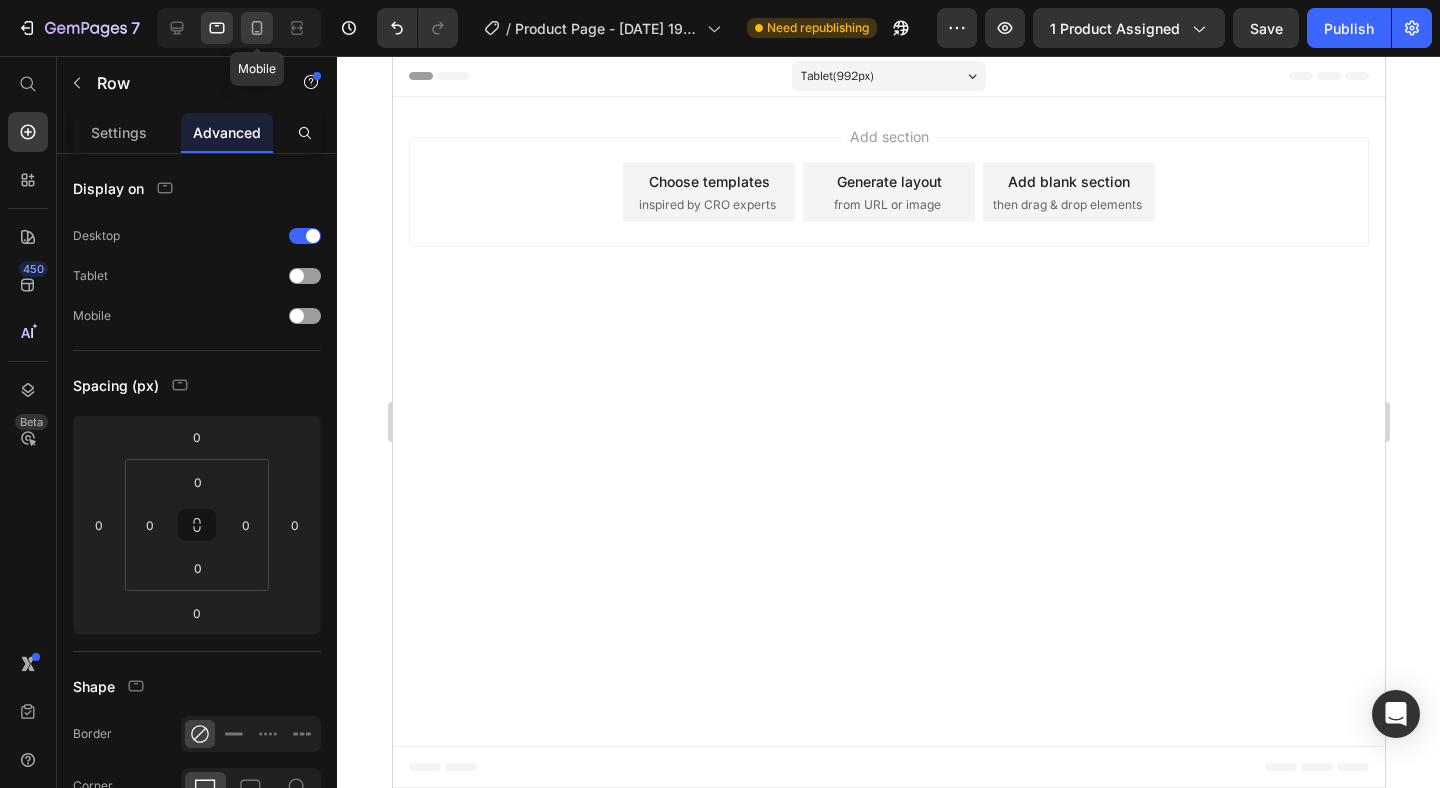 click 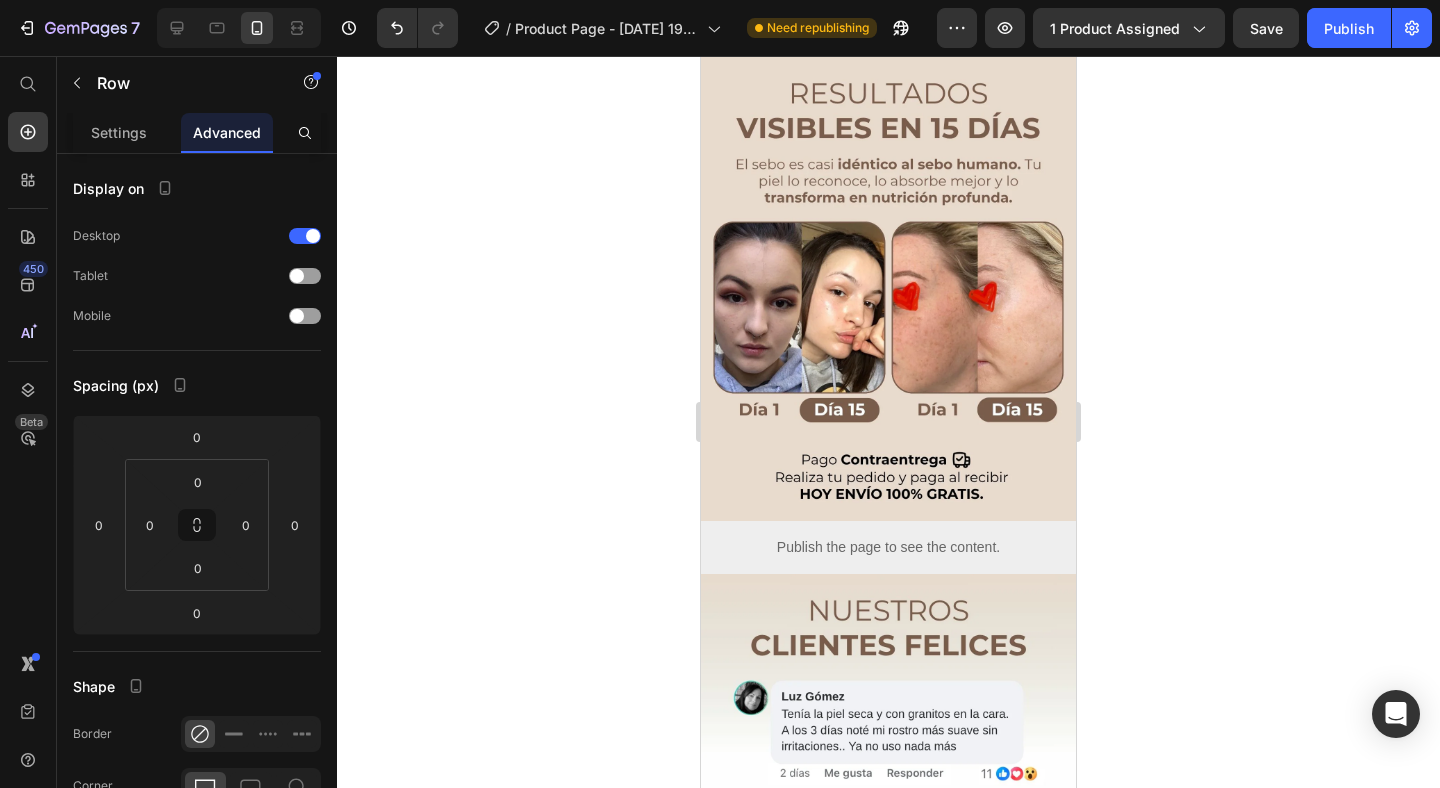 scroll, scrollTop: 0, scrollLeft: 0, axis: both 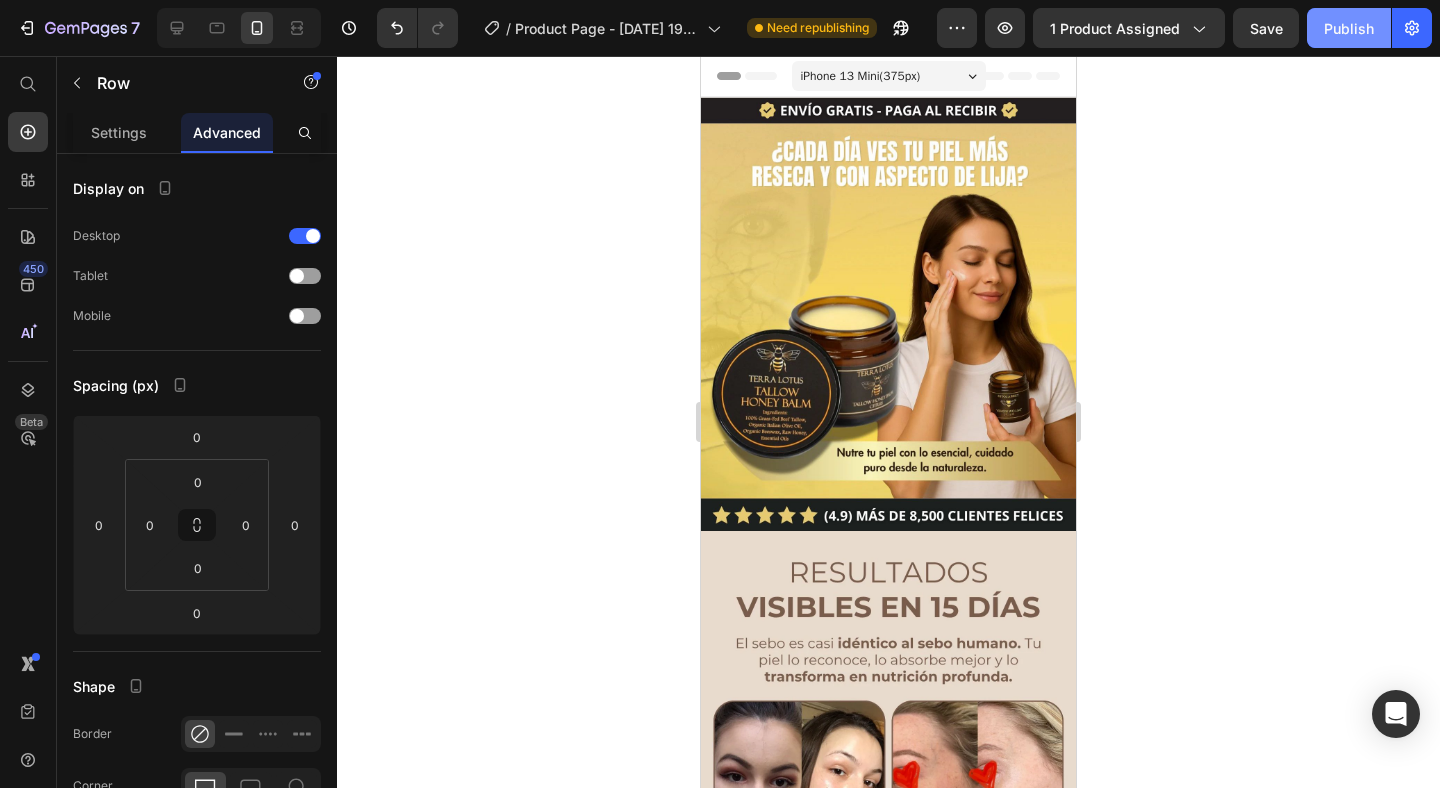 click on "Publish" at bounding box center (1349, 28) 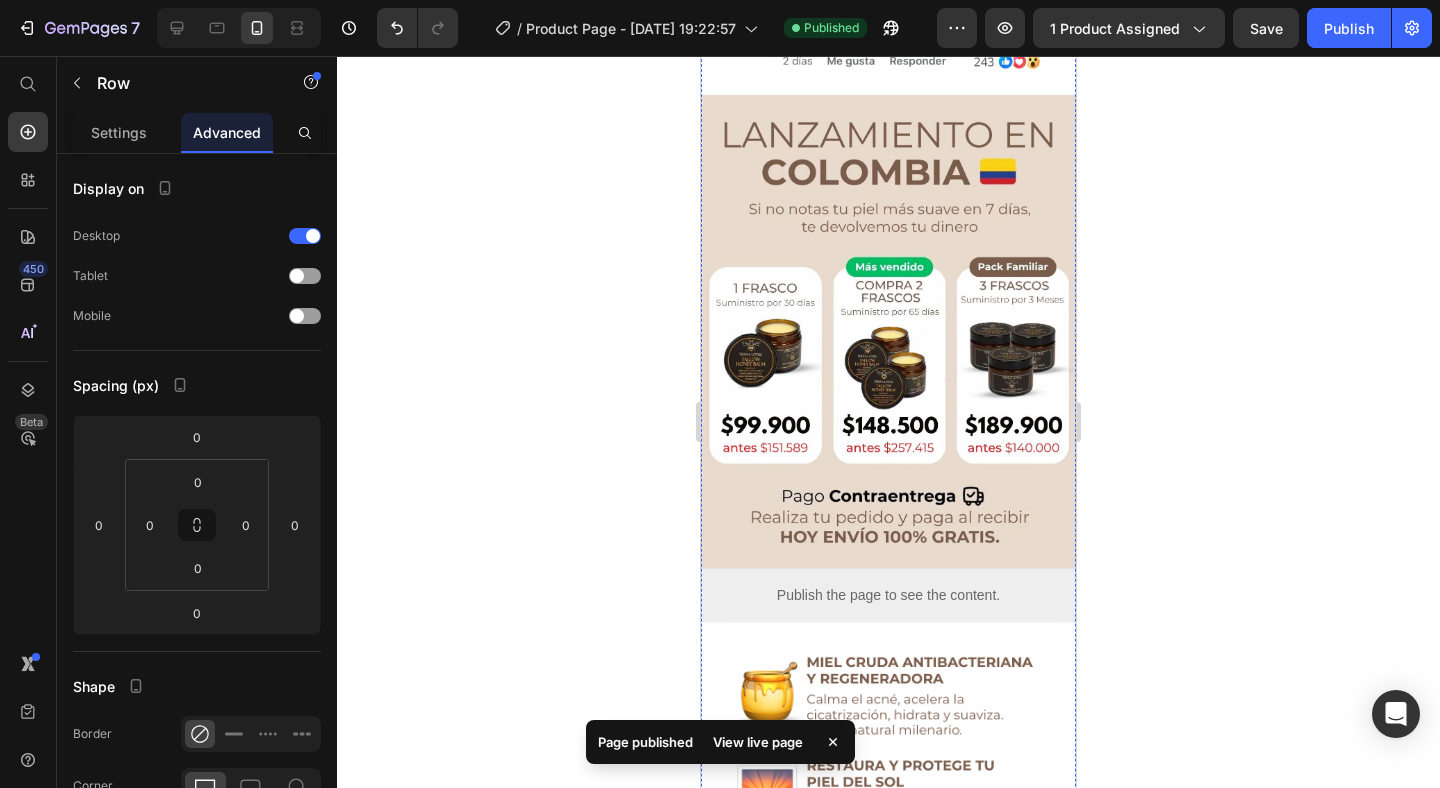 scroll, scrollTop: 1387, scrollLeft: 0, axis: vertical 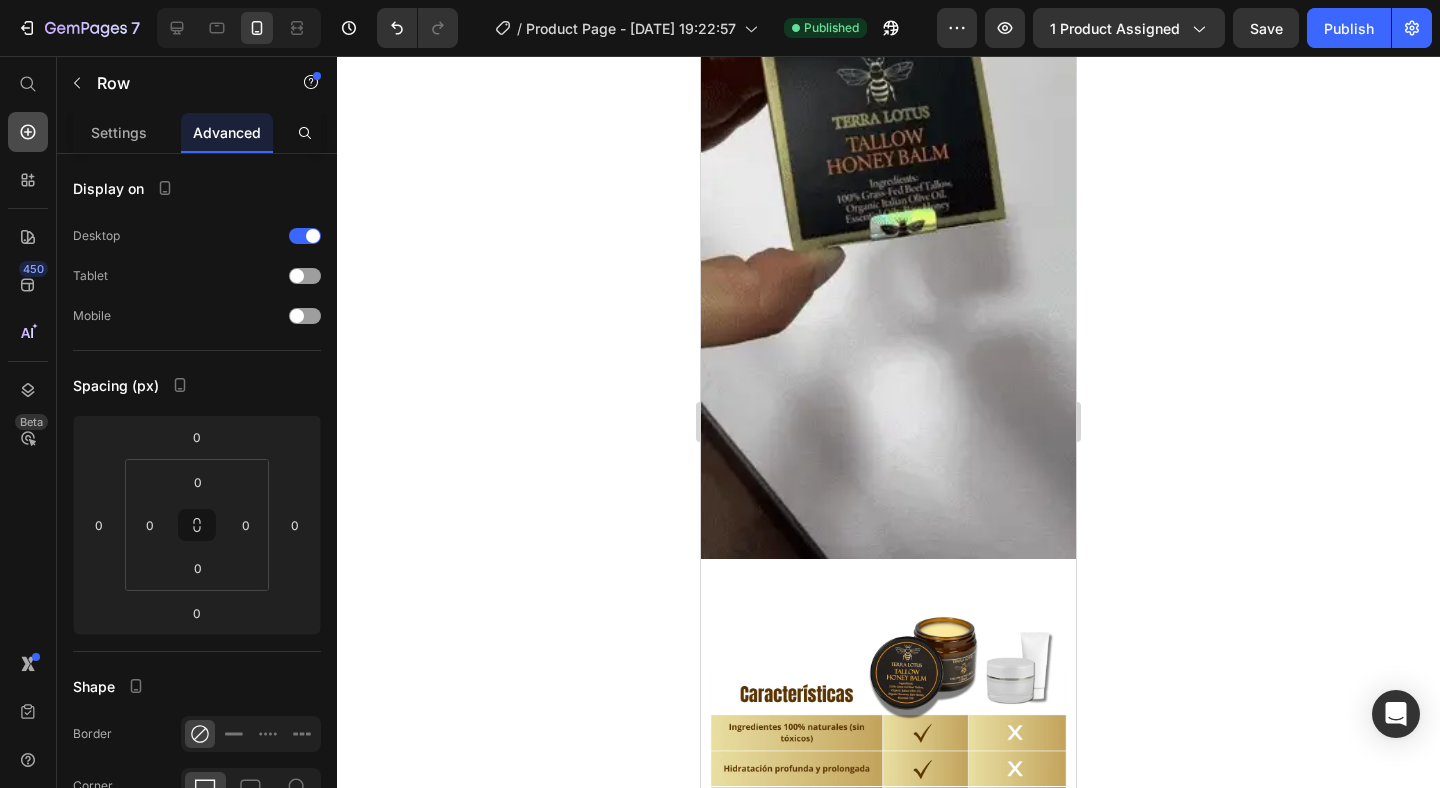 click 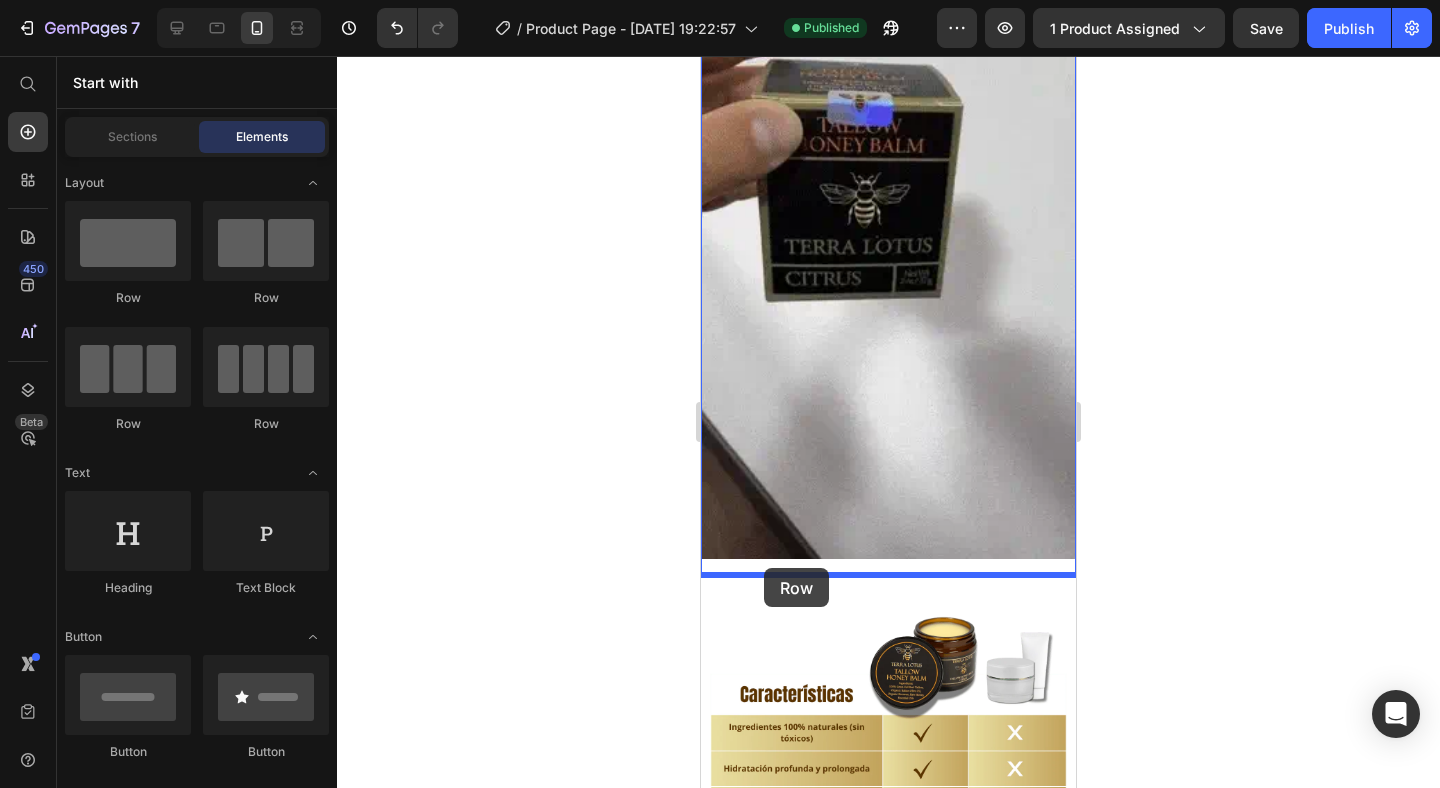 drag, startPoint x: 820, startPoint y: 299, endPoint x: 764, endPoint y: 568, distance: 274.76718 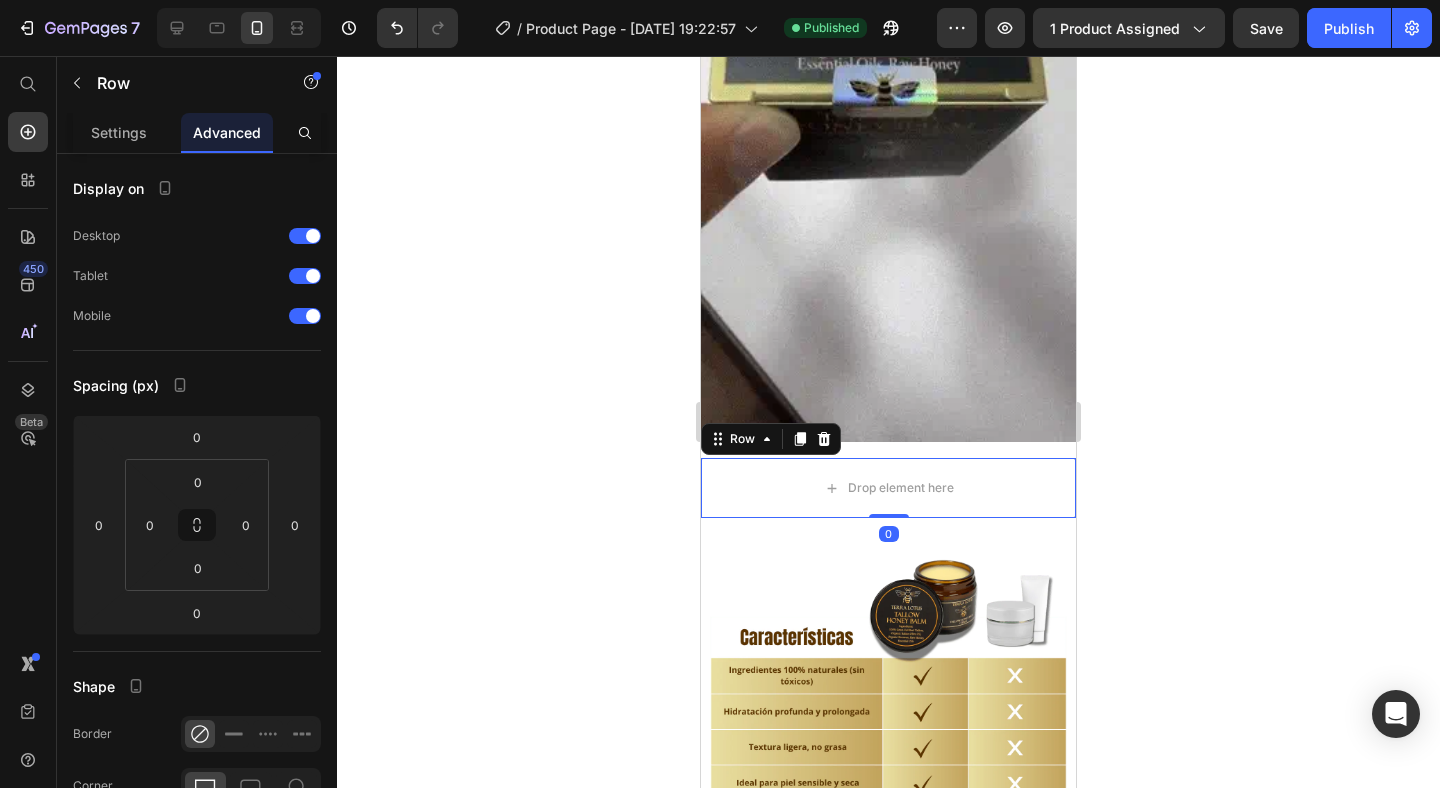 scroll, scrollTop: 2771, scrollLeft: 0, axis: vertical 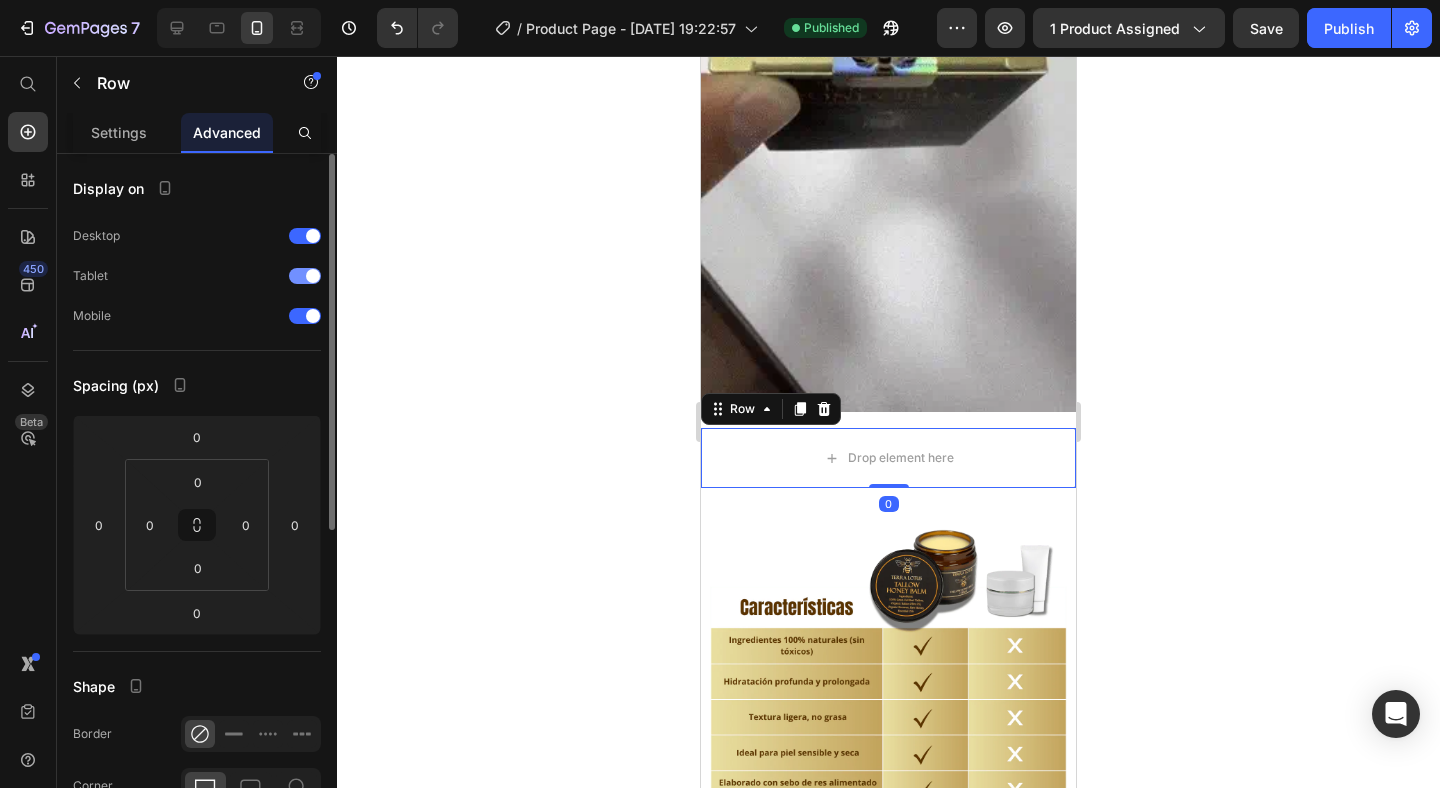 click at bounding box center (313, 276) 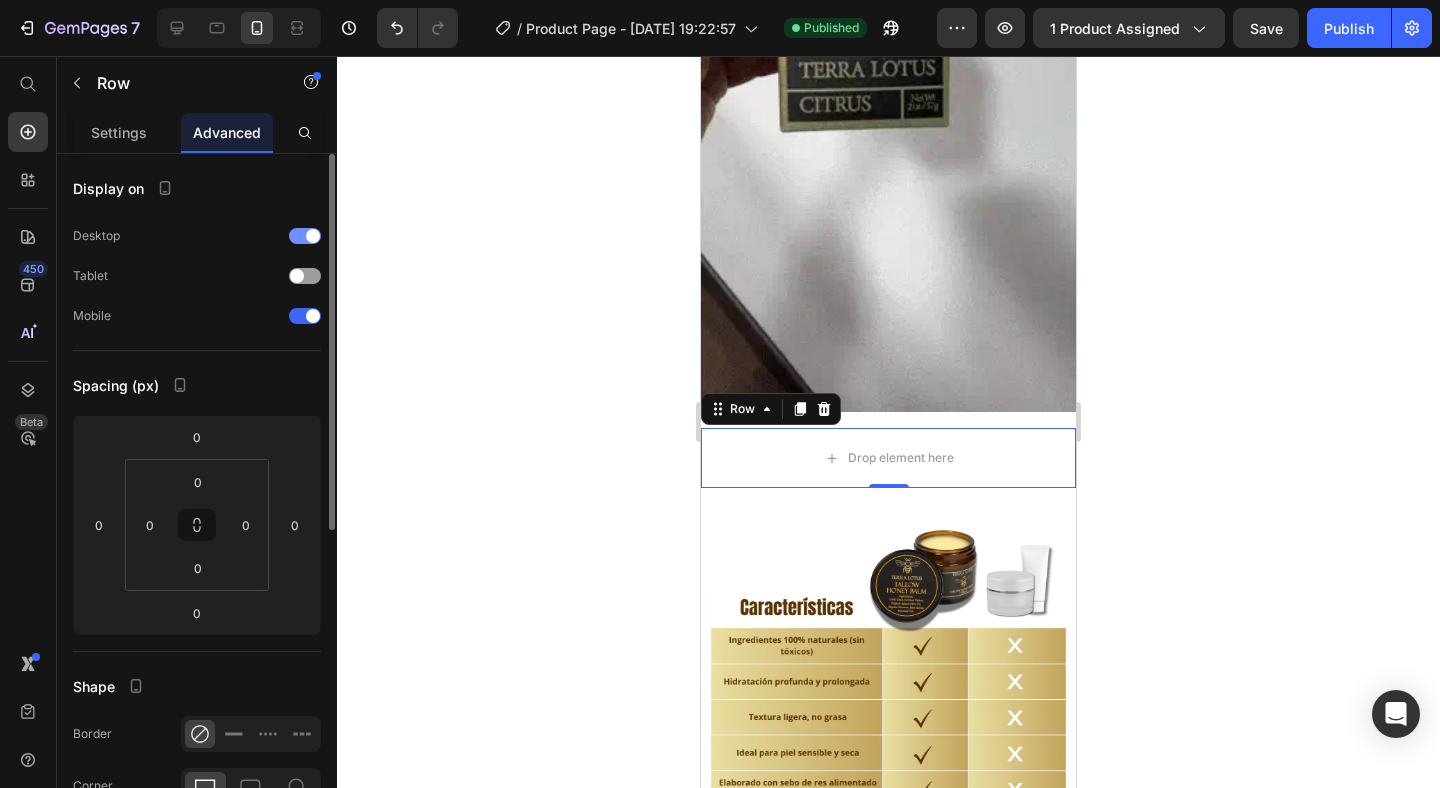 click at bounding box center [305, 236] 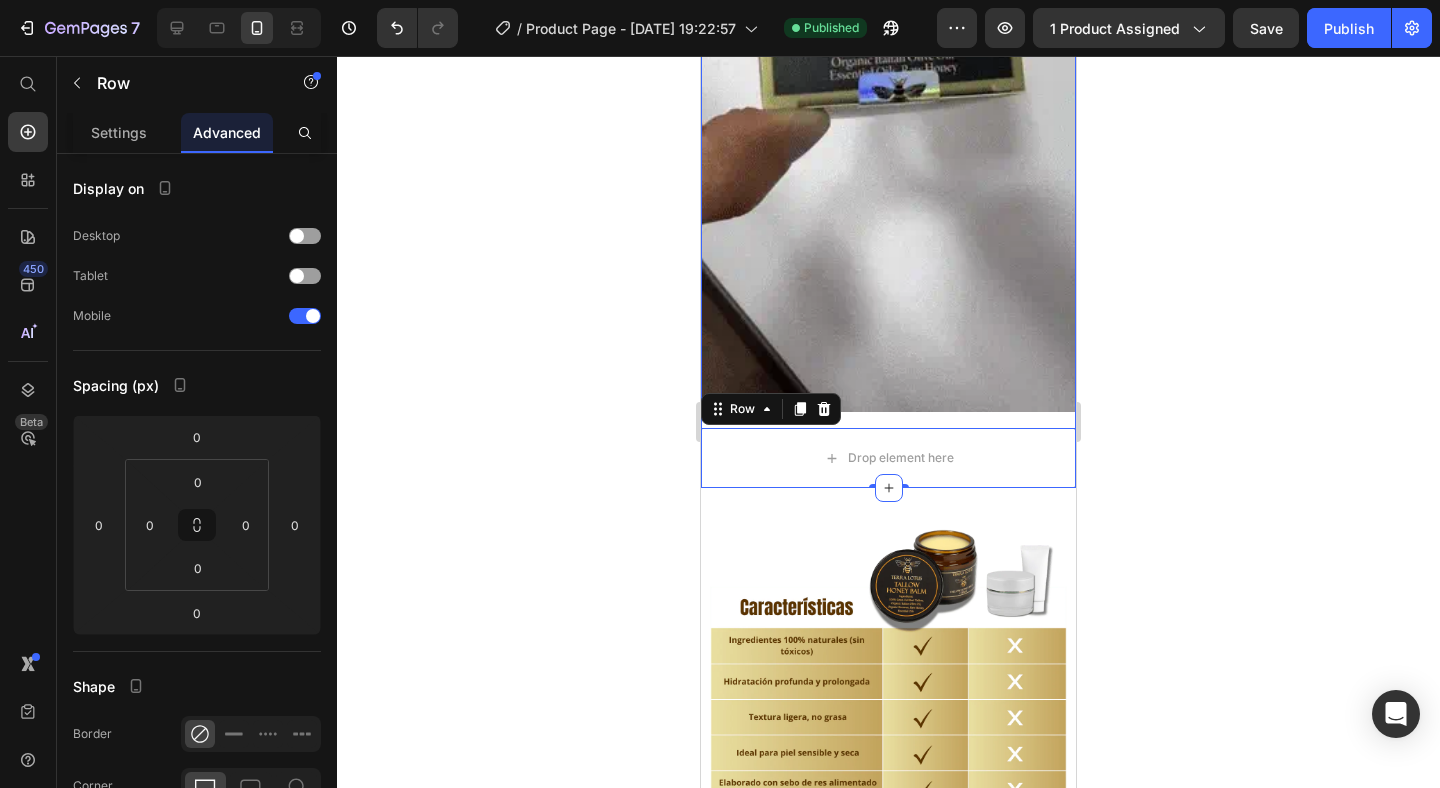 click on "Image Image
Publish the page to see the content.
Custom Code Row Image Image
Publish the page to see the content.
Custom Code Row Image Image Row
Drop element here Row   0" at bounding box center (888, -1093) 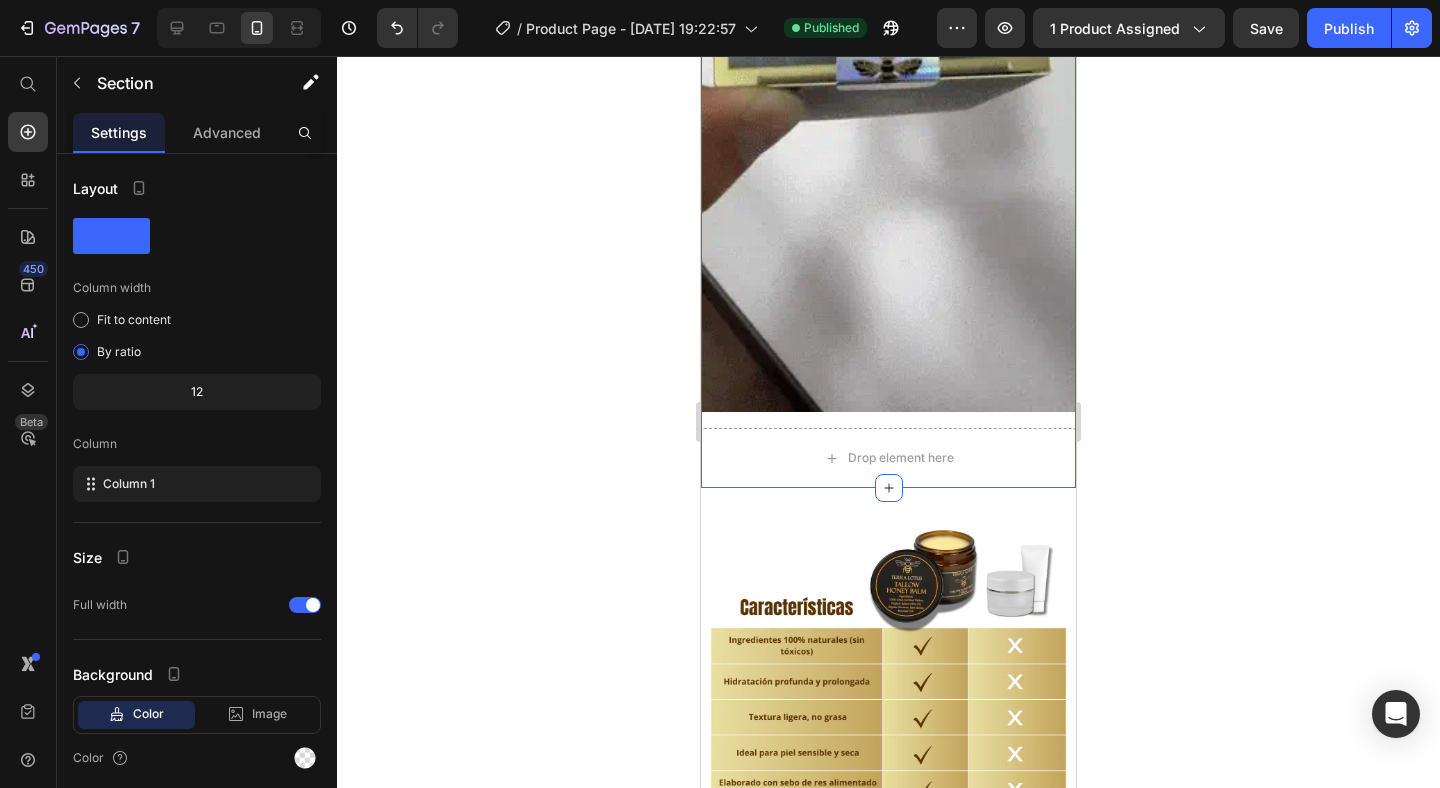 click on "Drop element here" at bounding box center (888, 458) 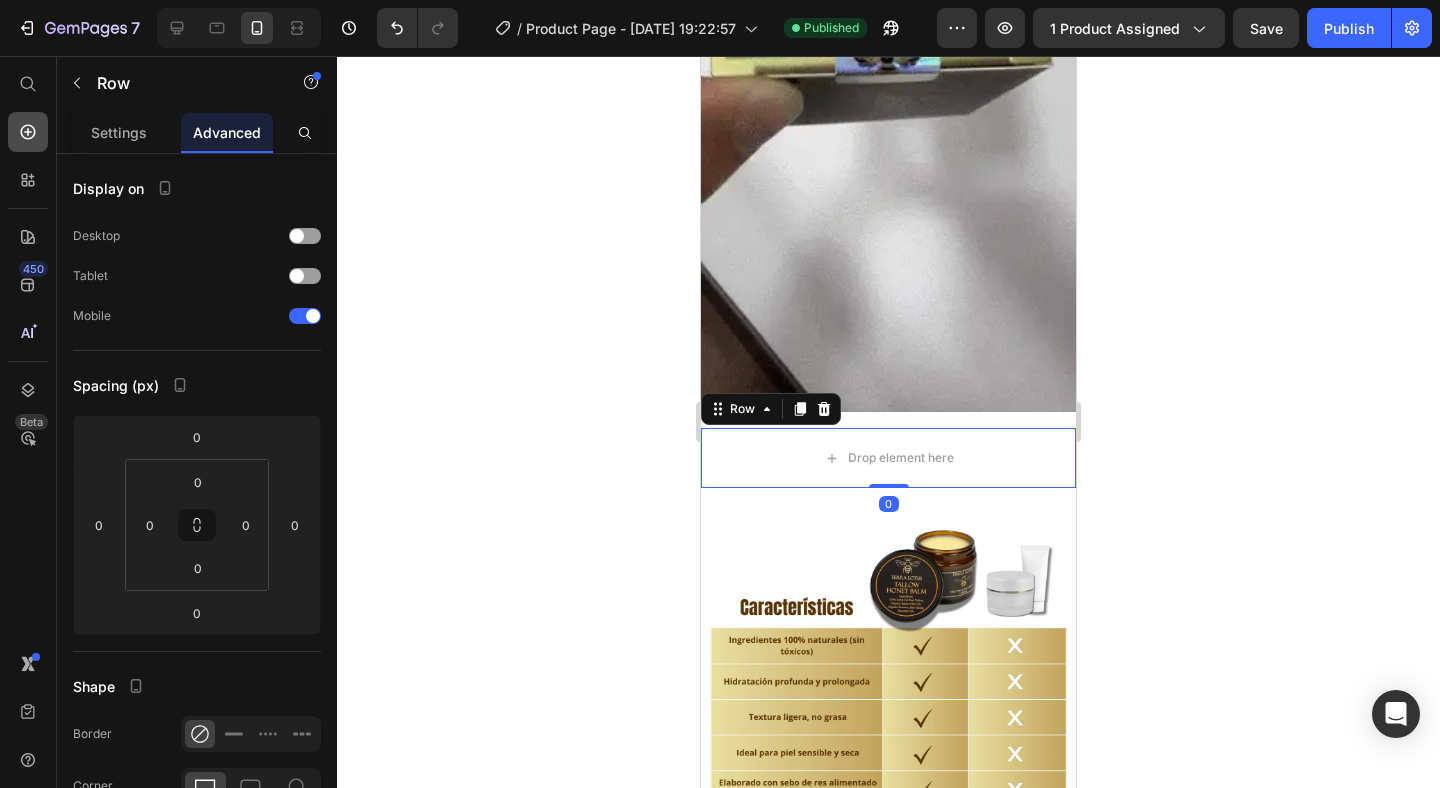 click 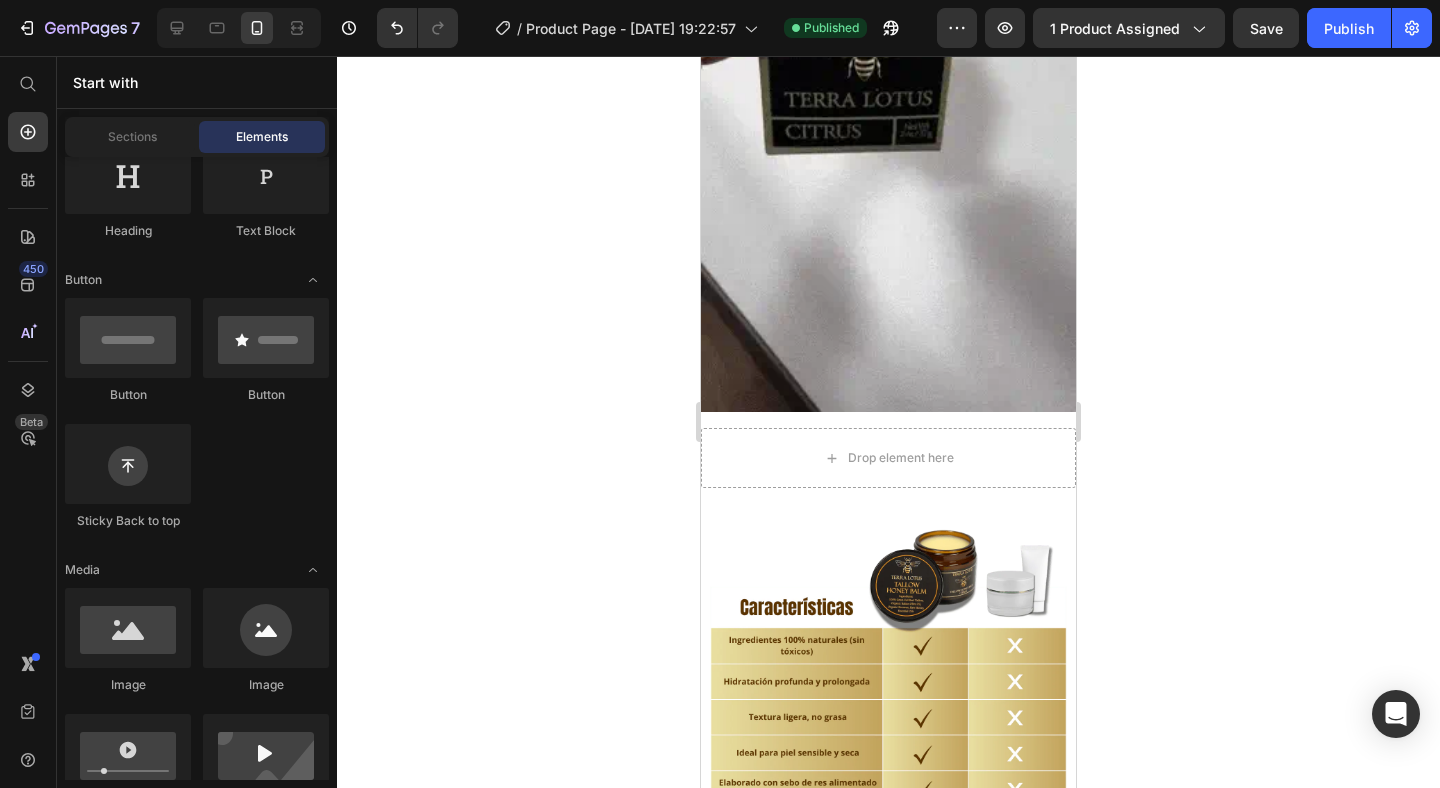 scroll, scrollTop: 357, scrollLeft: 0, axis: vertical 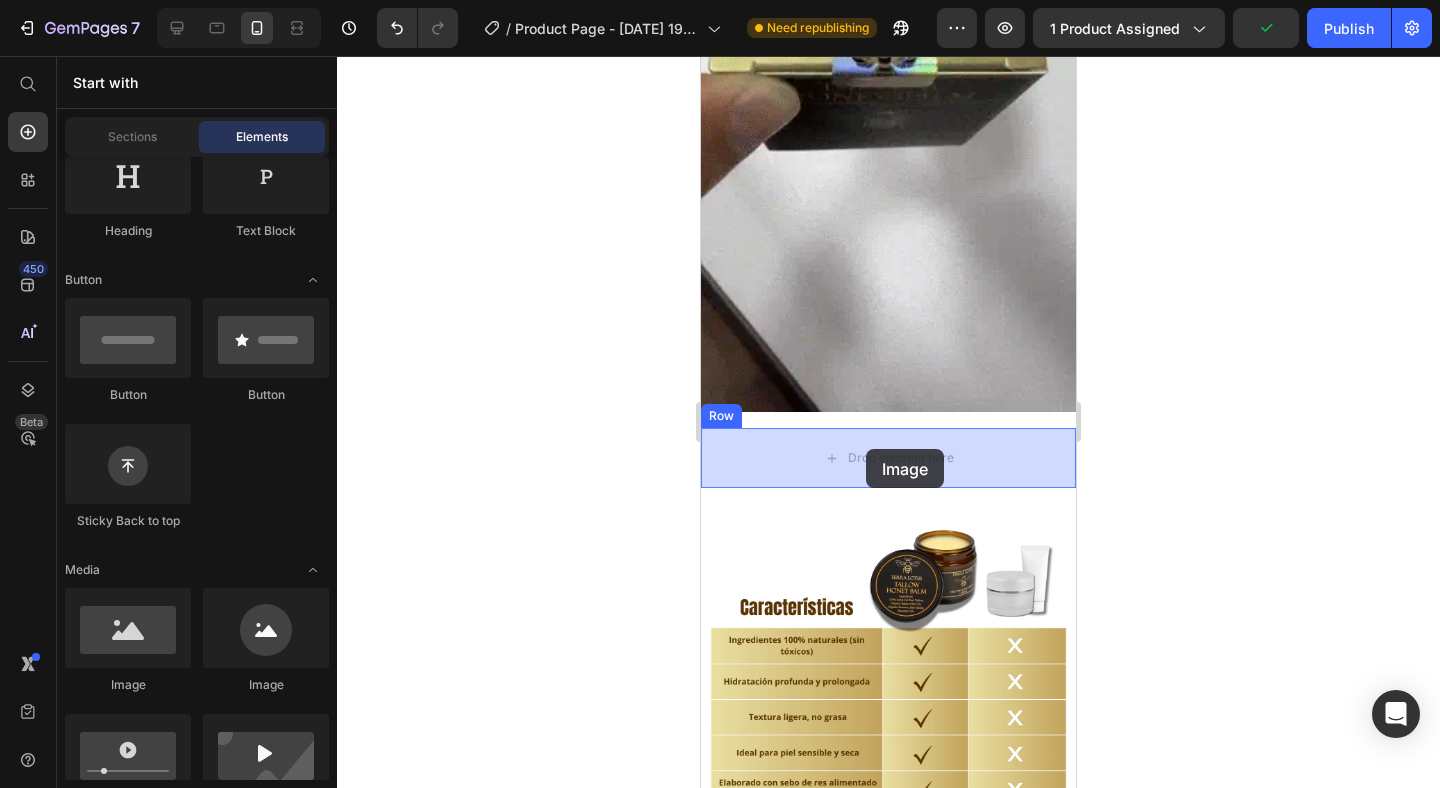 drag, startPoint x: 802, startPoint y: 656, endPoint x: 866, endPoint y: 448, distance: 217.62354 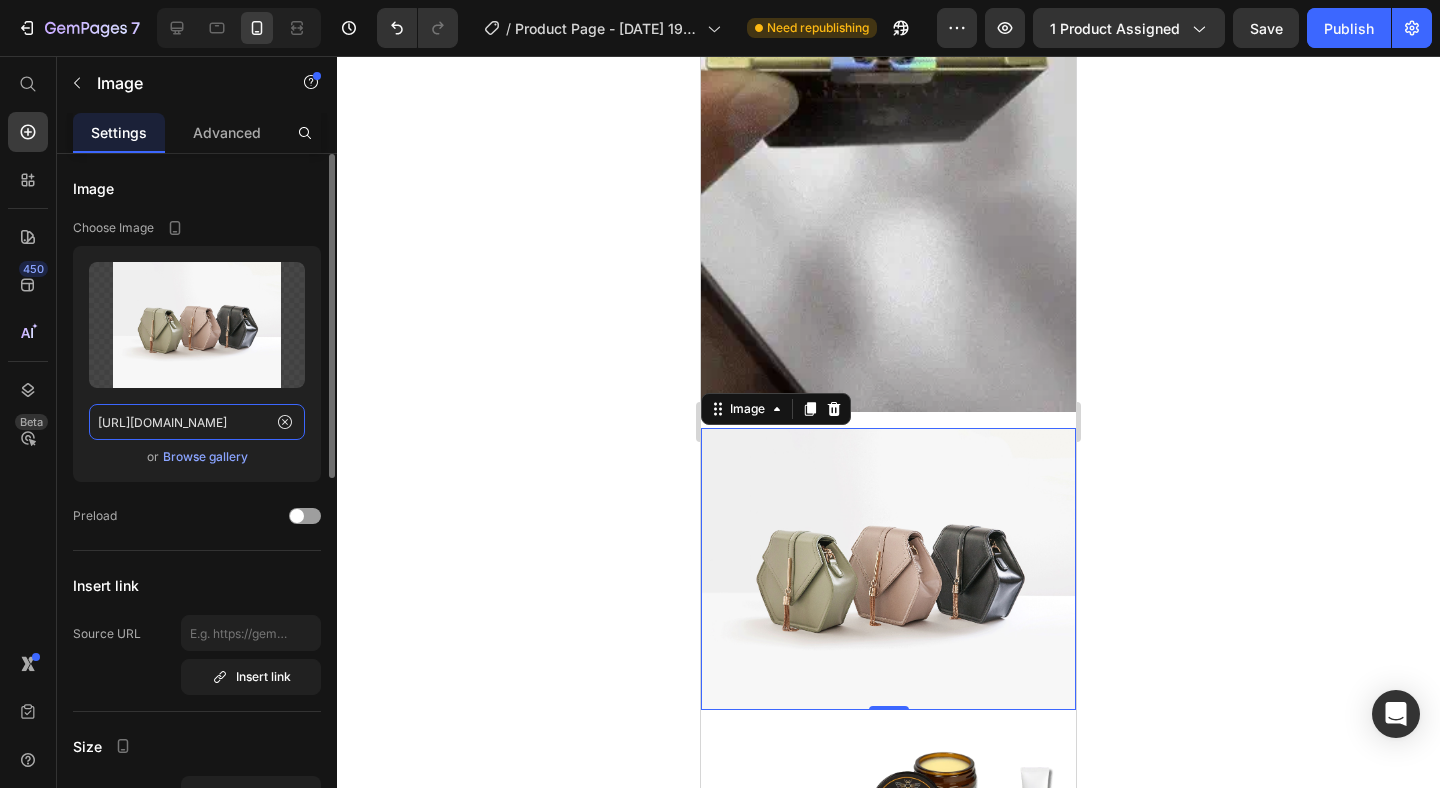 click on "[URL][DOMAIN_NAME]" 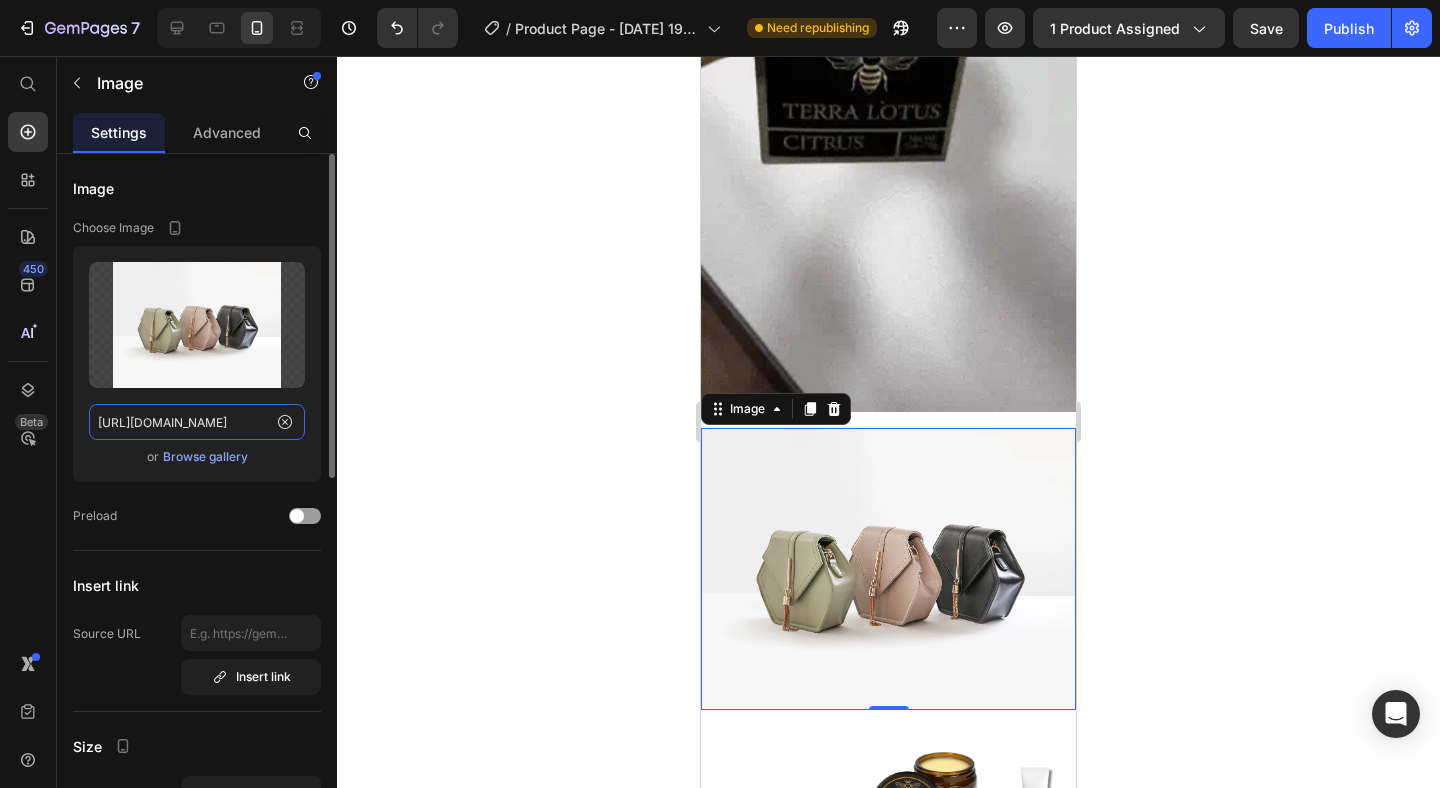 paste on "[DOMAIN_NAME][URL]" 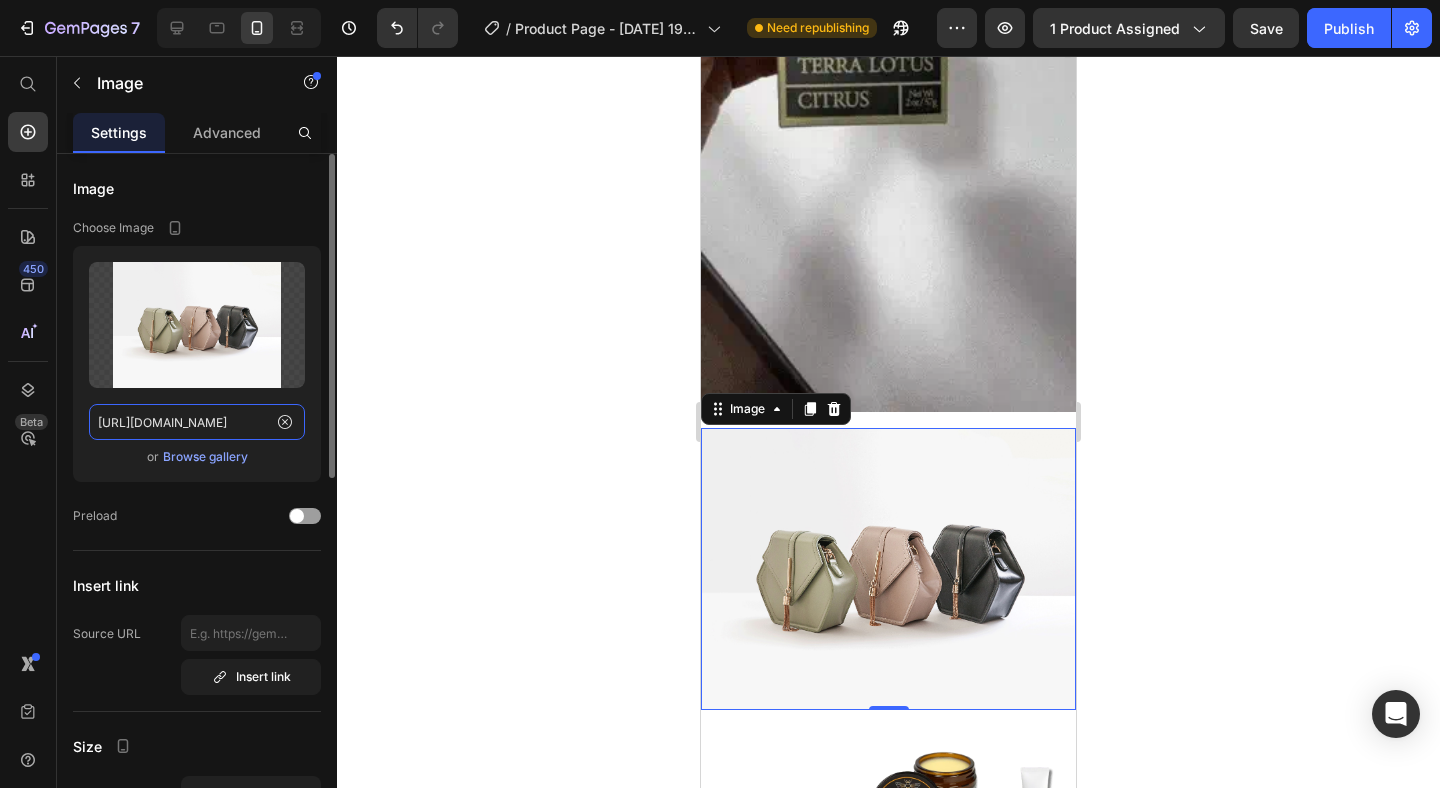 scroll, scrollTop: 0, scrollLeft: 27, axis: horizontal 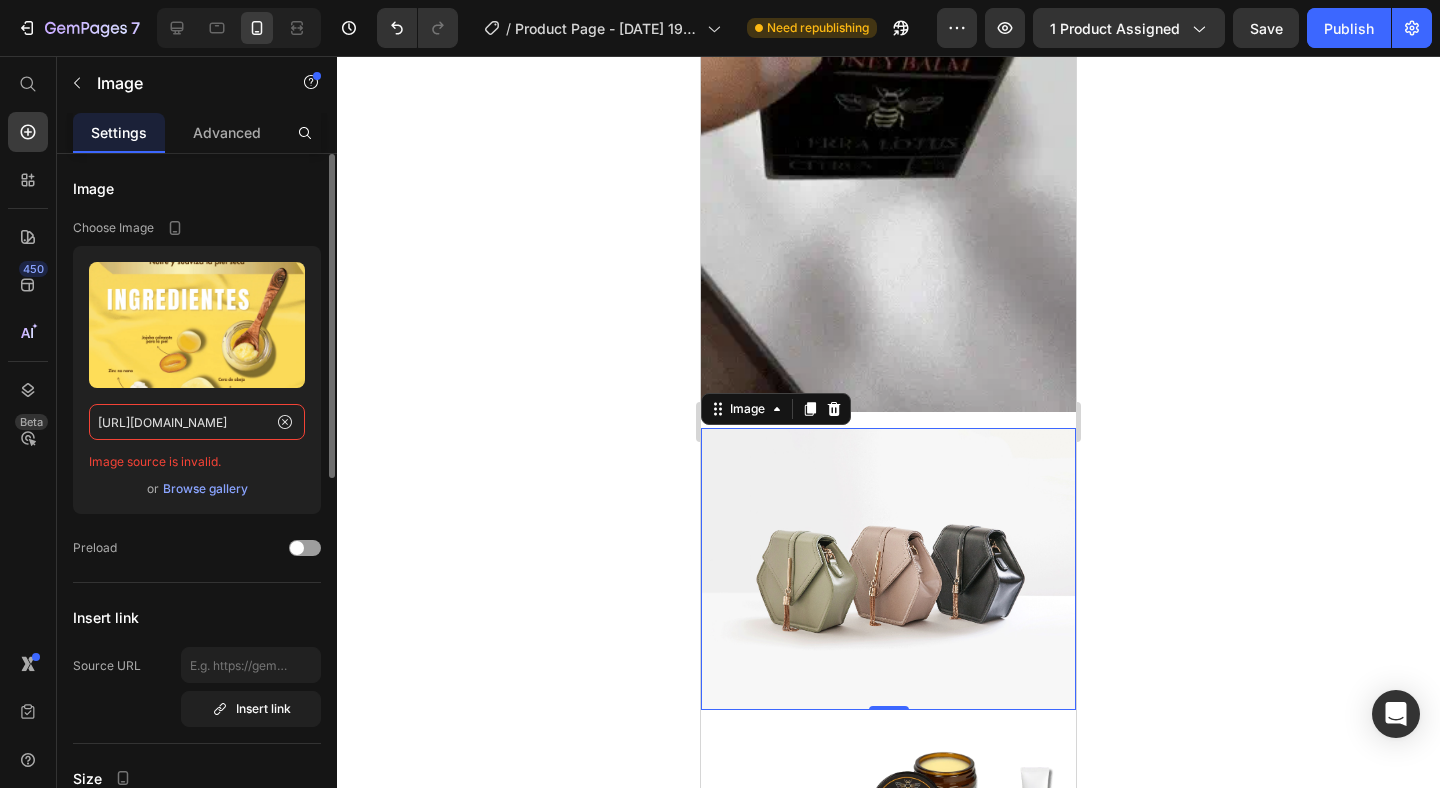type on "[URL][DOMAIN_NAME]" 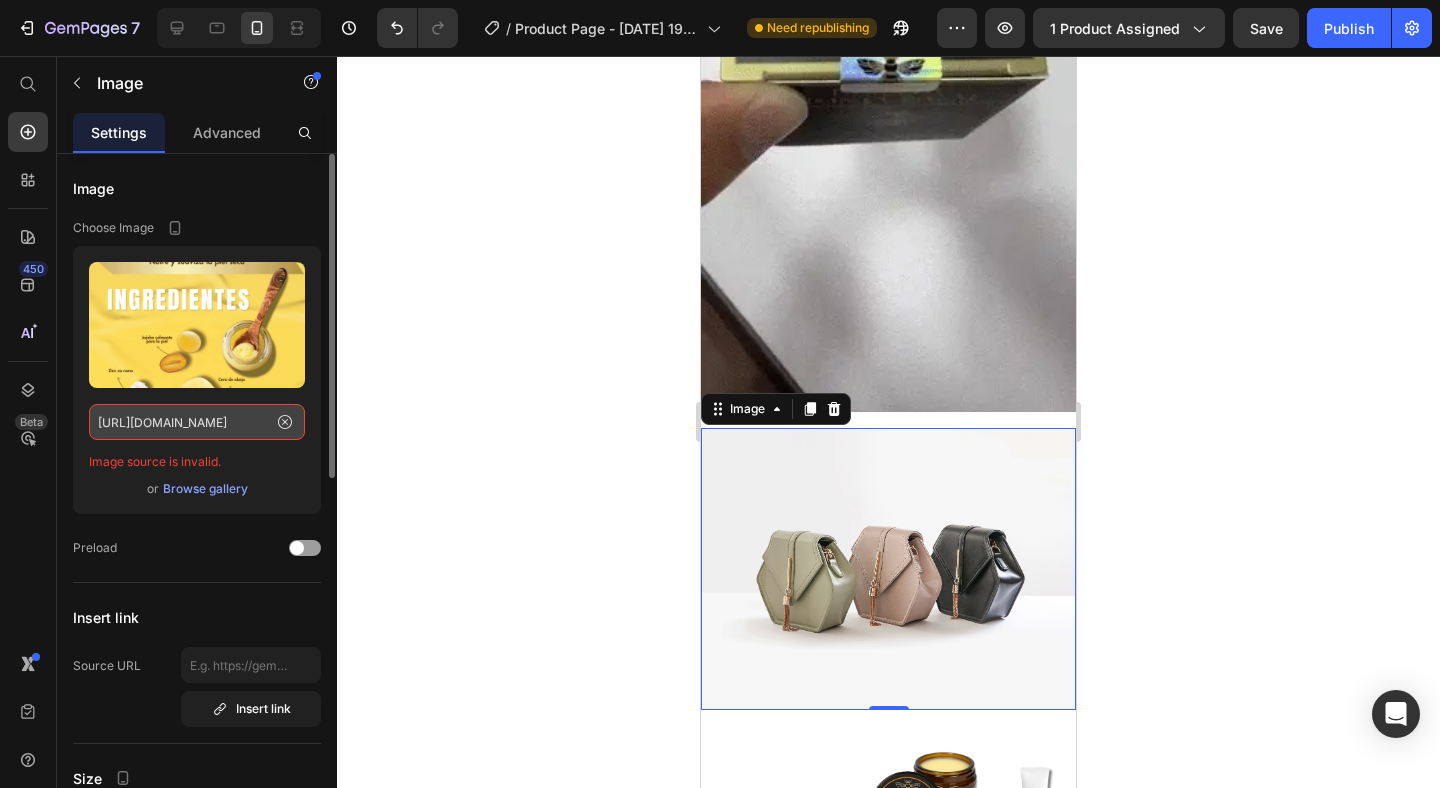 click 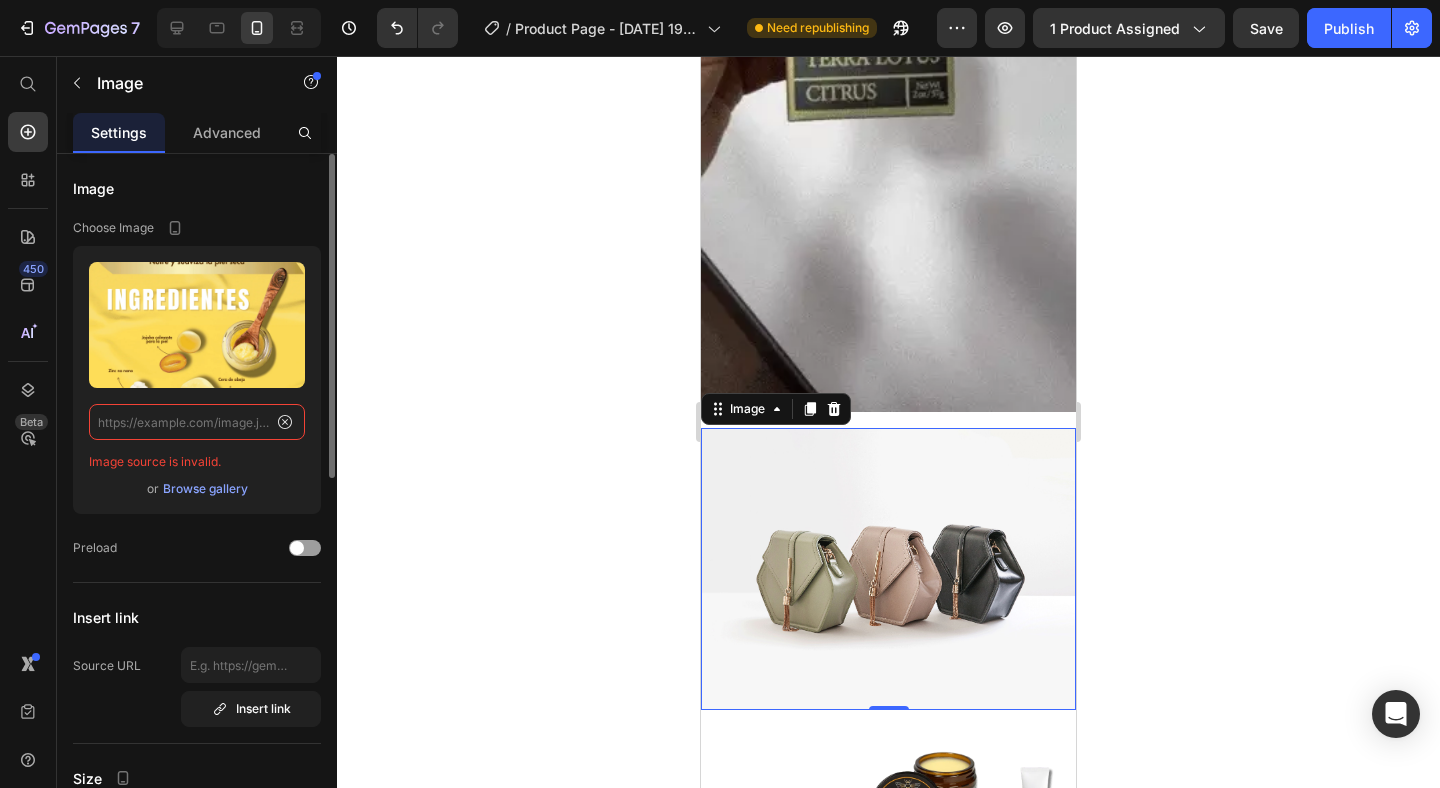 scroll, scrollTop: 0, scrollLeft: 0, axis: both 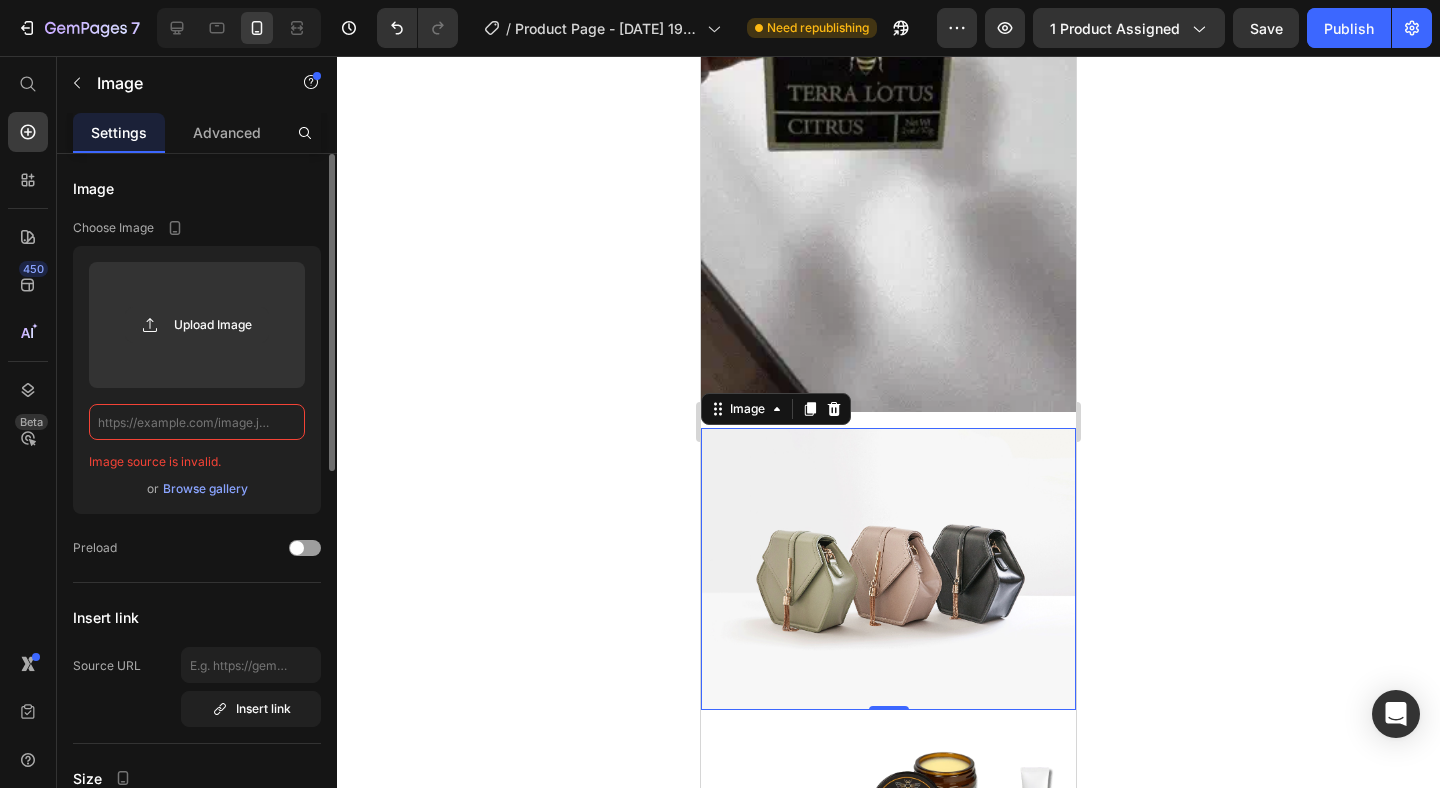 click 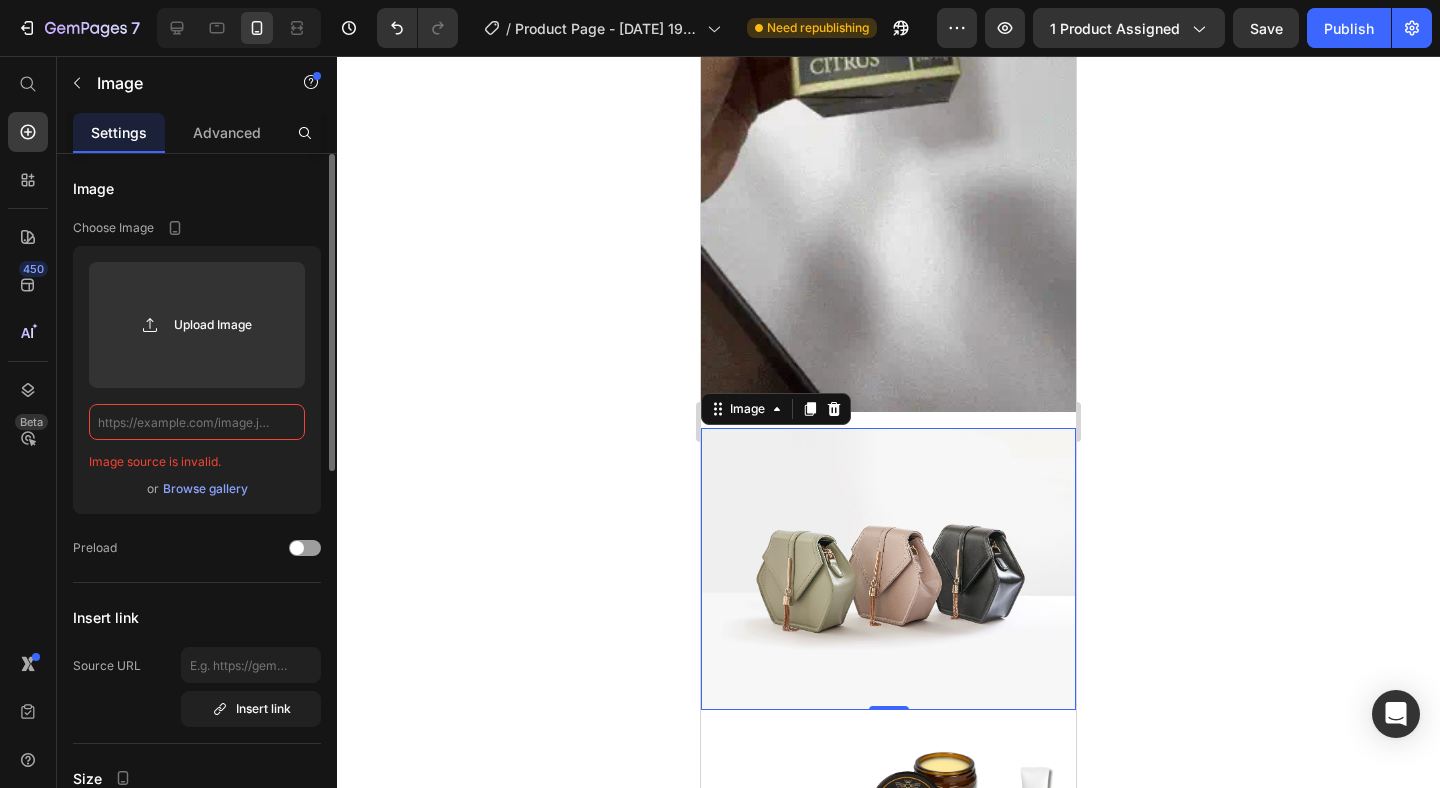 paste on "[URL][DOMAIN_NAME]" 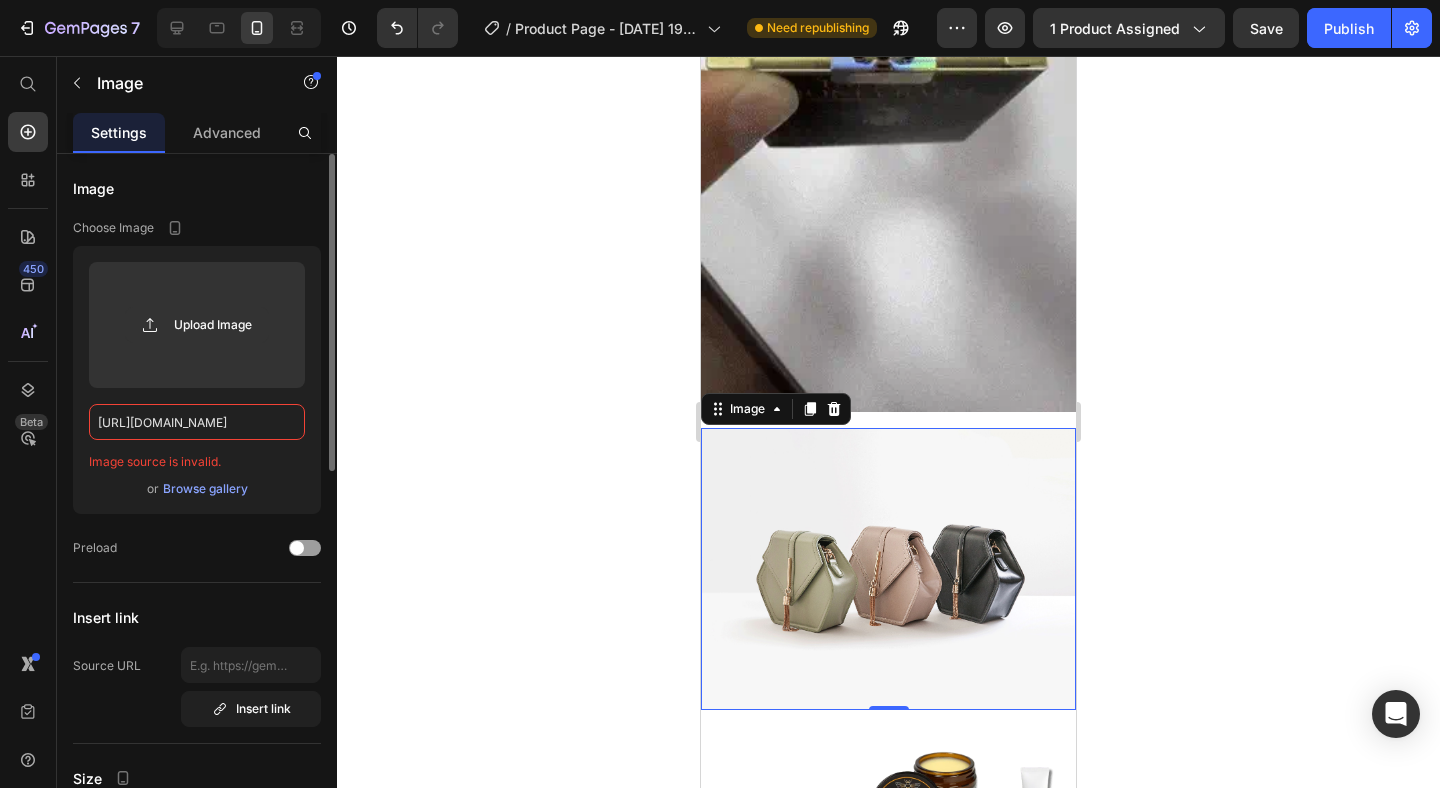 scroll, scrollTop: 0, scrollLeft: 27, axis: horizontal 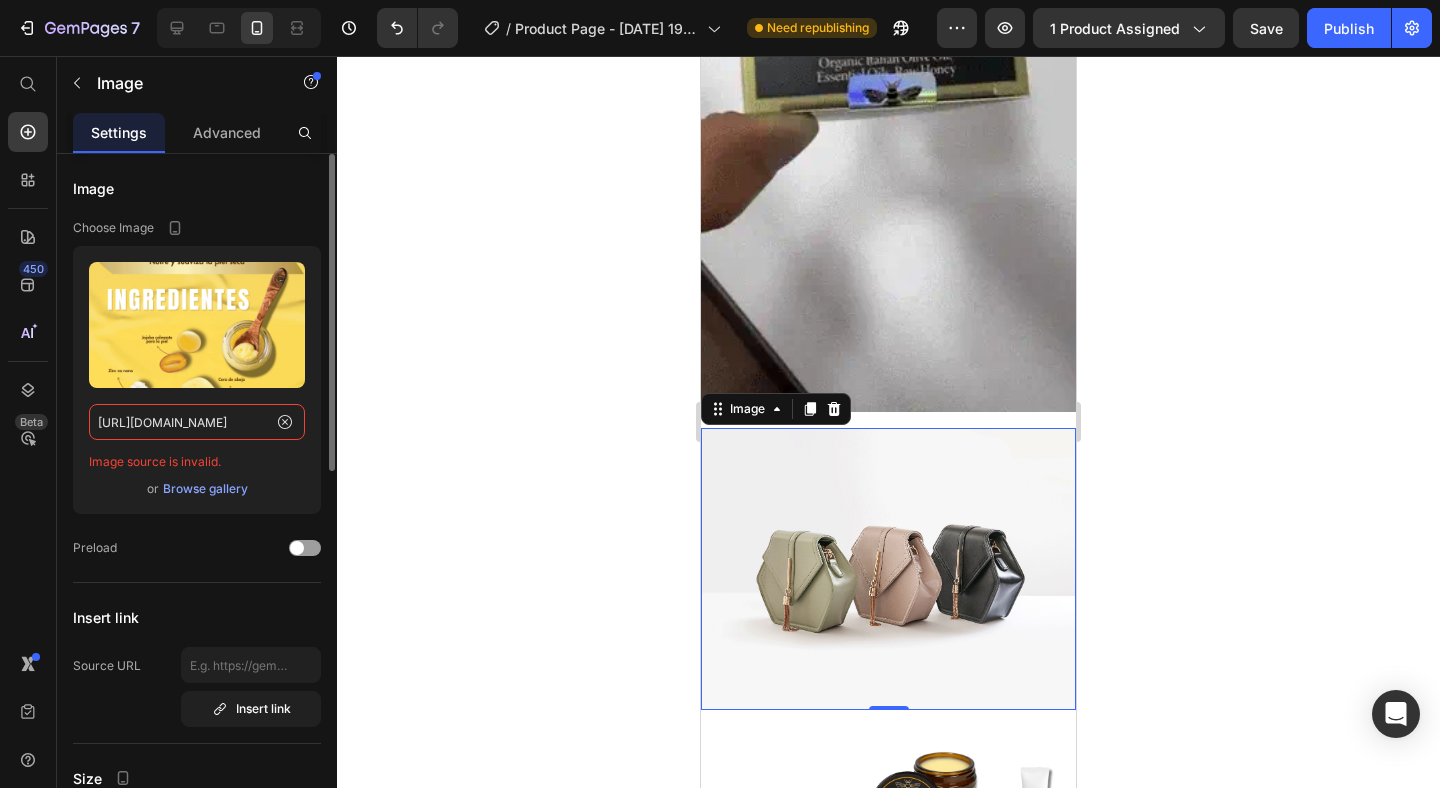 click on "[URL][DOMAIN_NAME]" 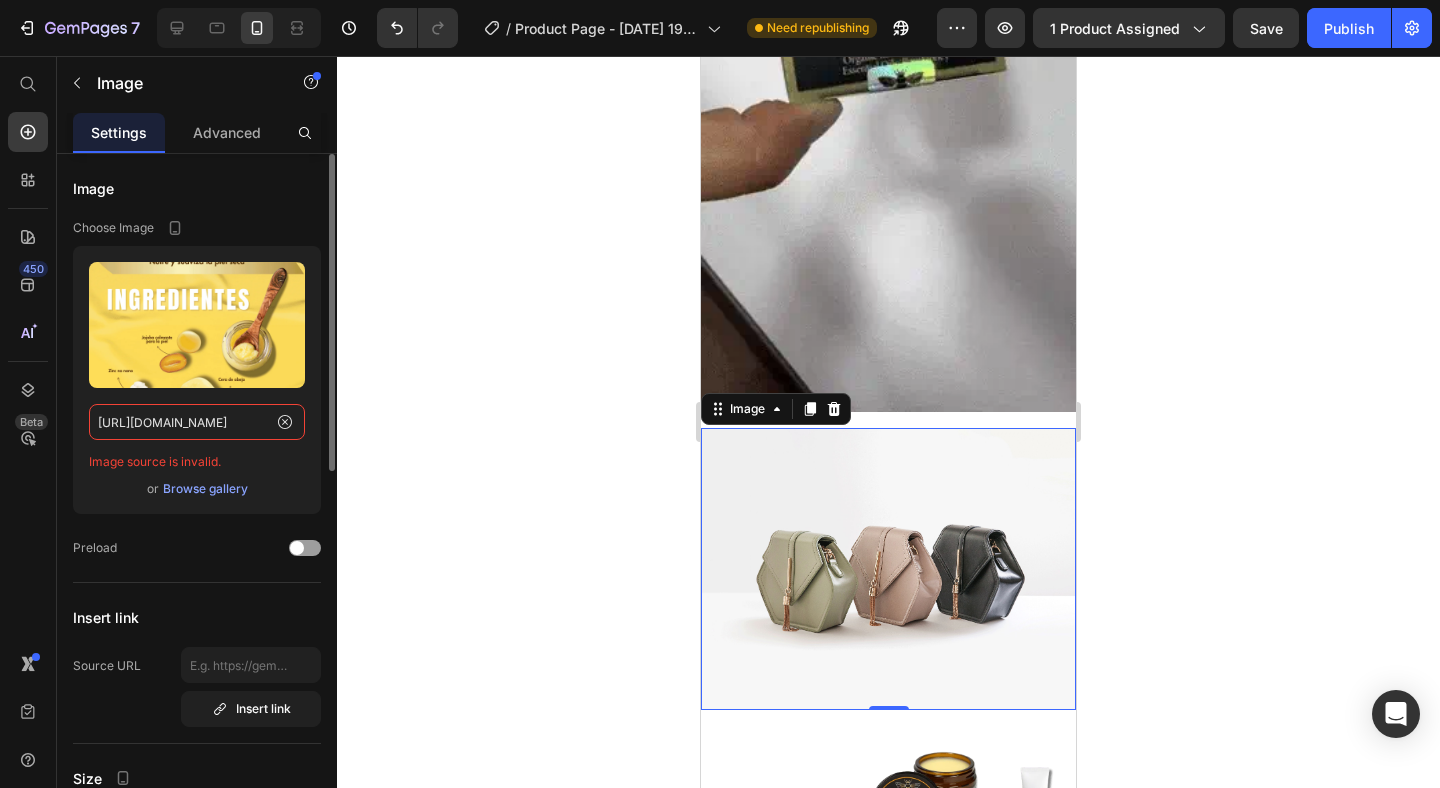 click on "[URL][DOMAIN_NAME]" 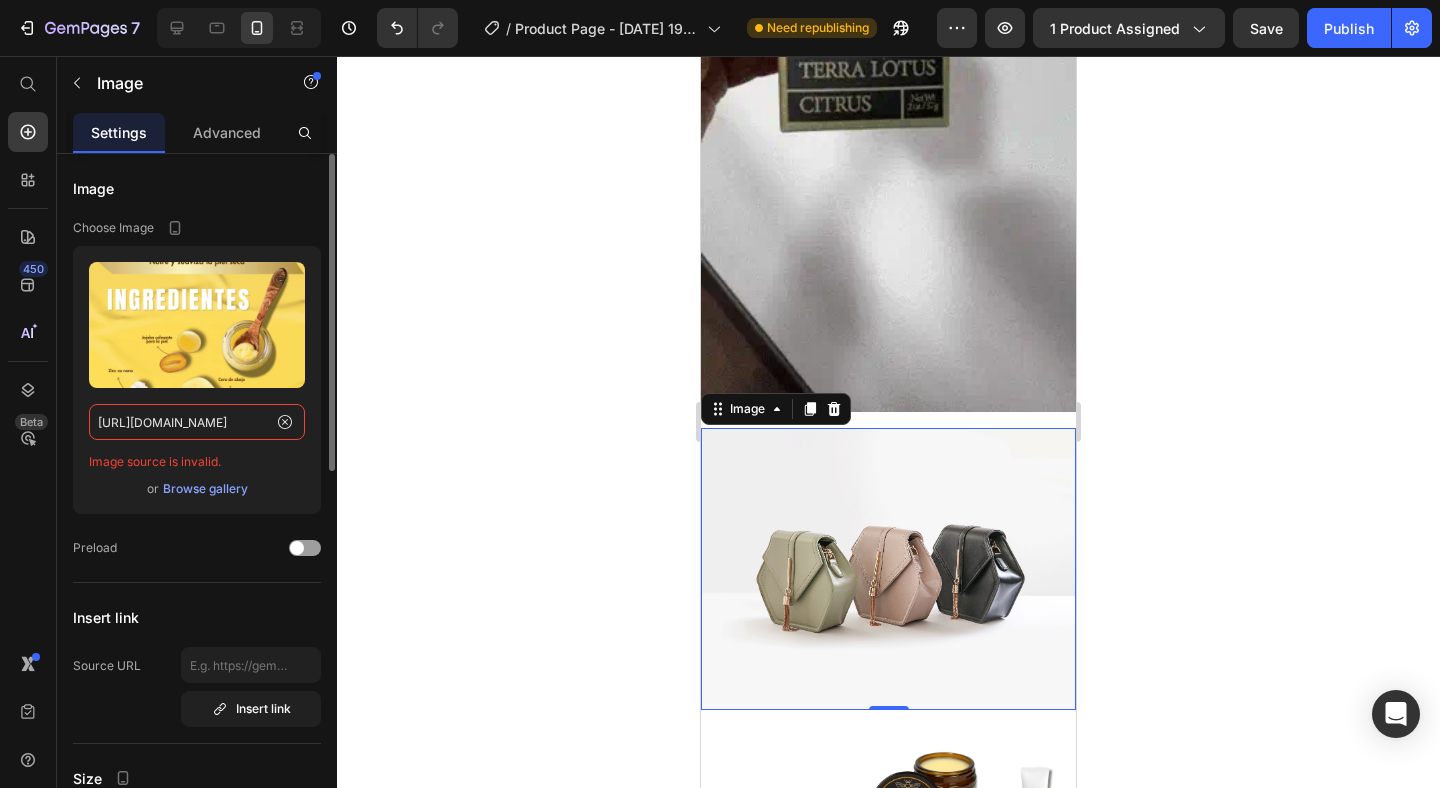 click on "[URL][DOMAIN_NAME]" 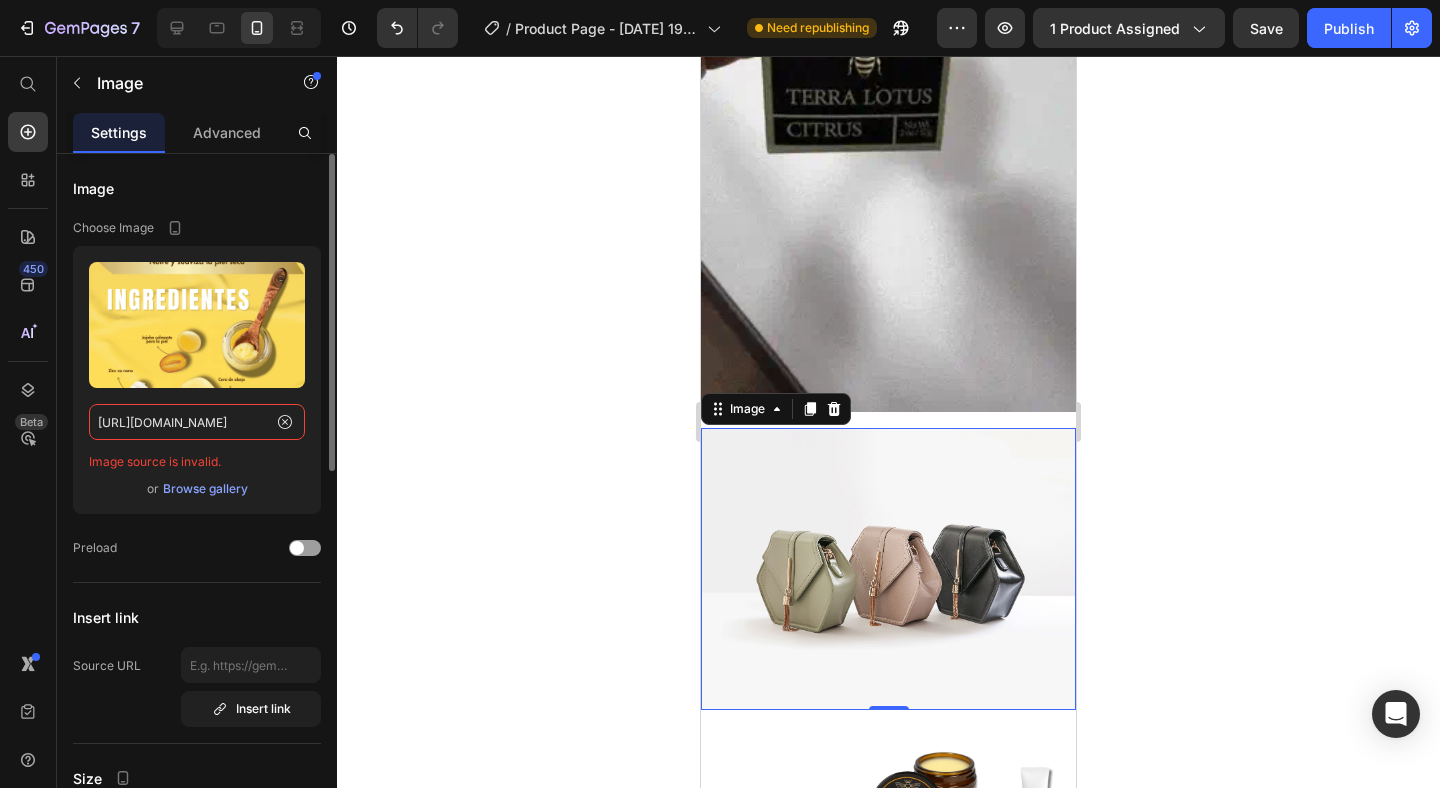 click on "[URL][DOMAIN_NAME]" 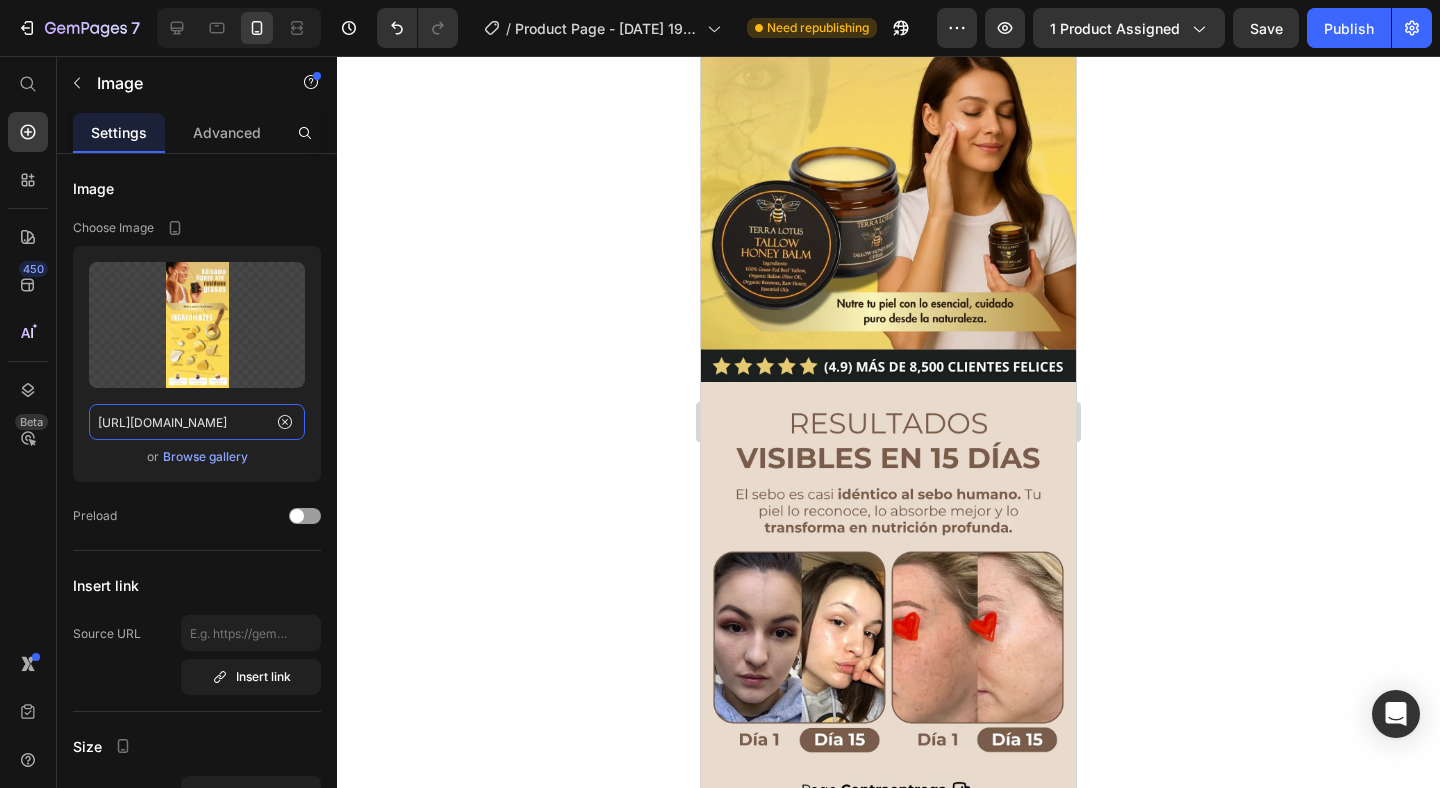 scroll, scrollTop: 0, scrollLeft: 0, axis: both 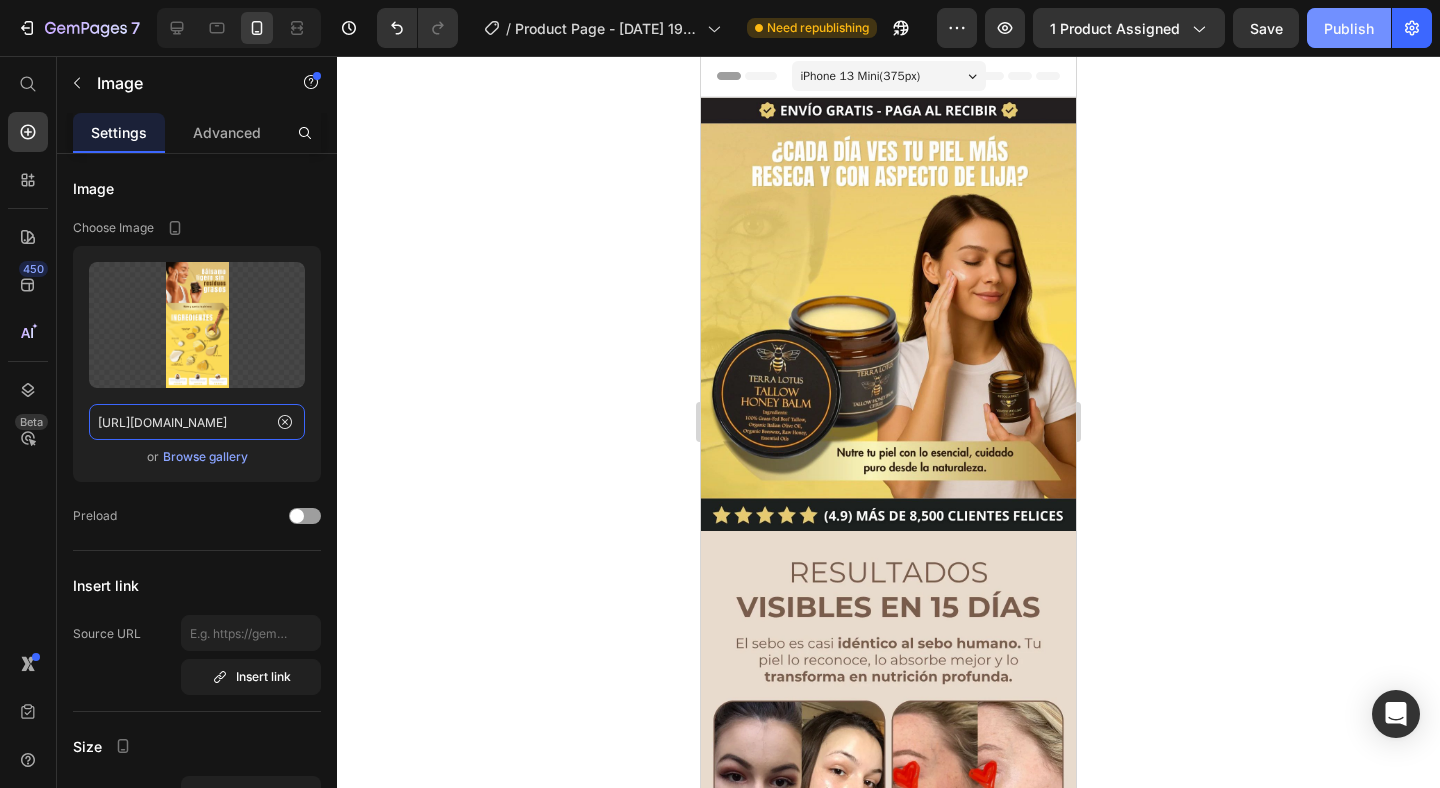 type on "[URL][DOMAIN_NAME]" 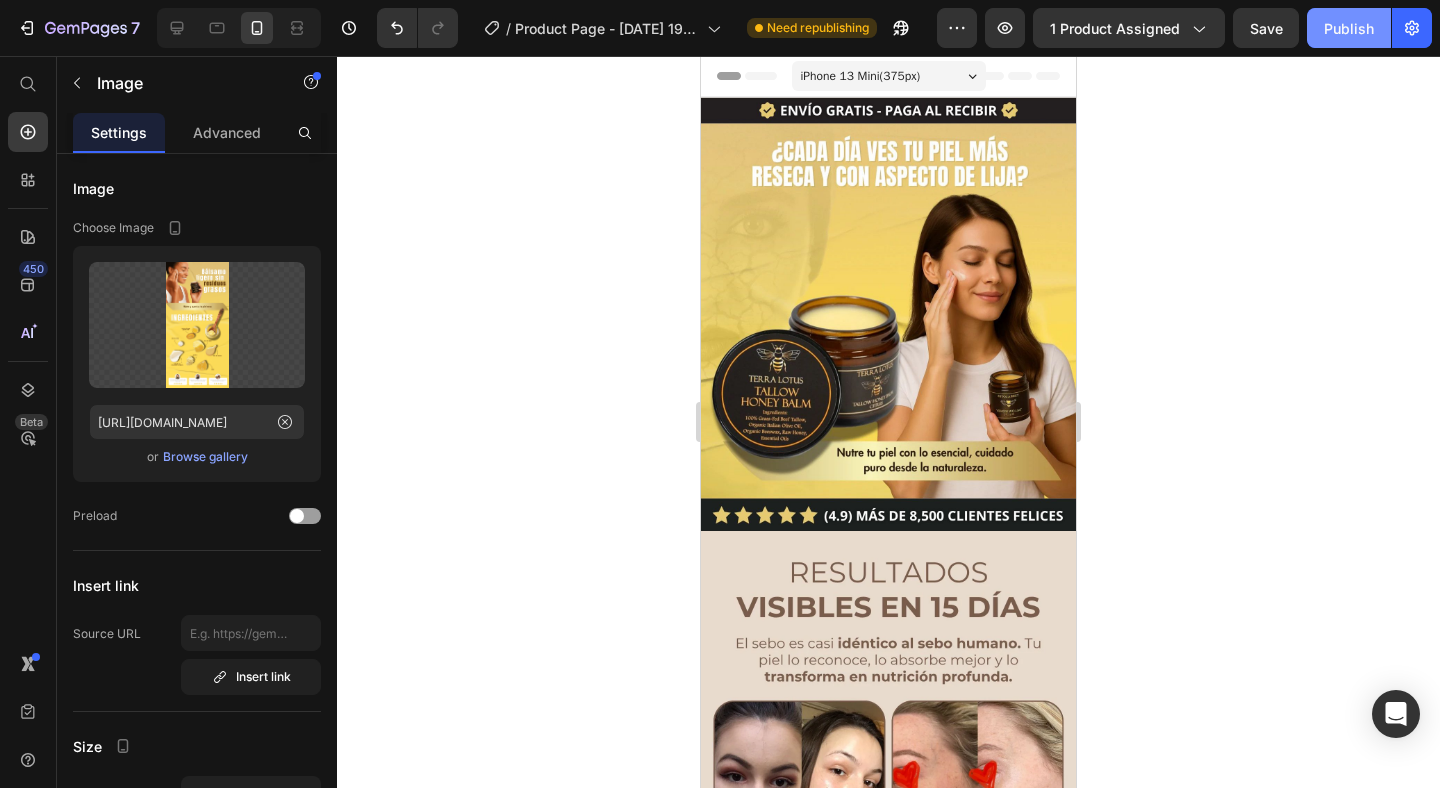 click on "Publish" at bounding box center [1349, 28] 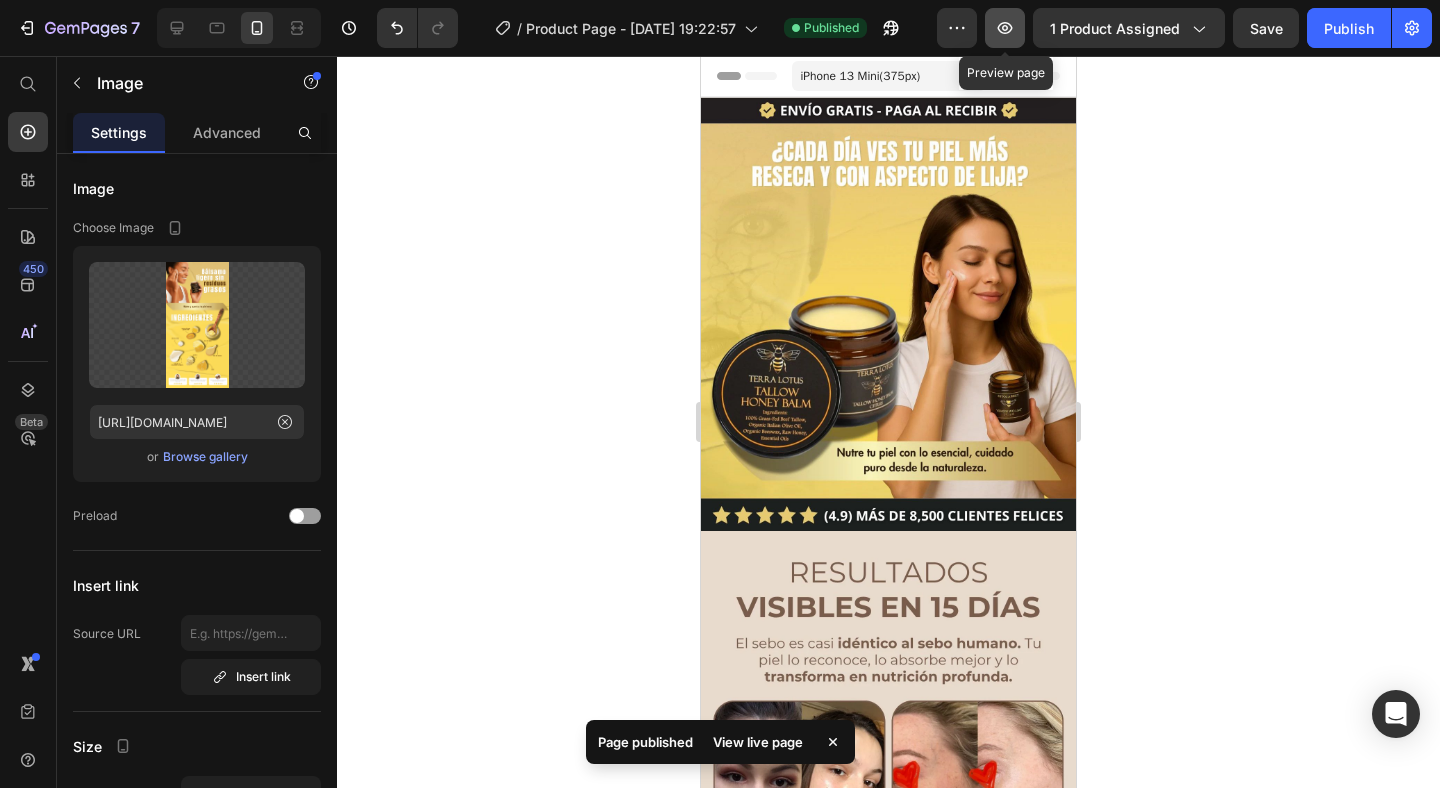click 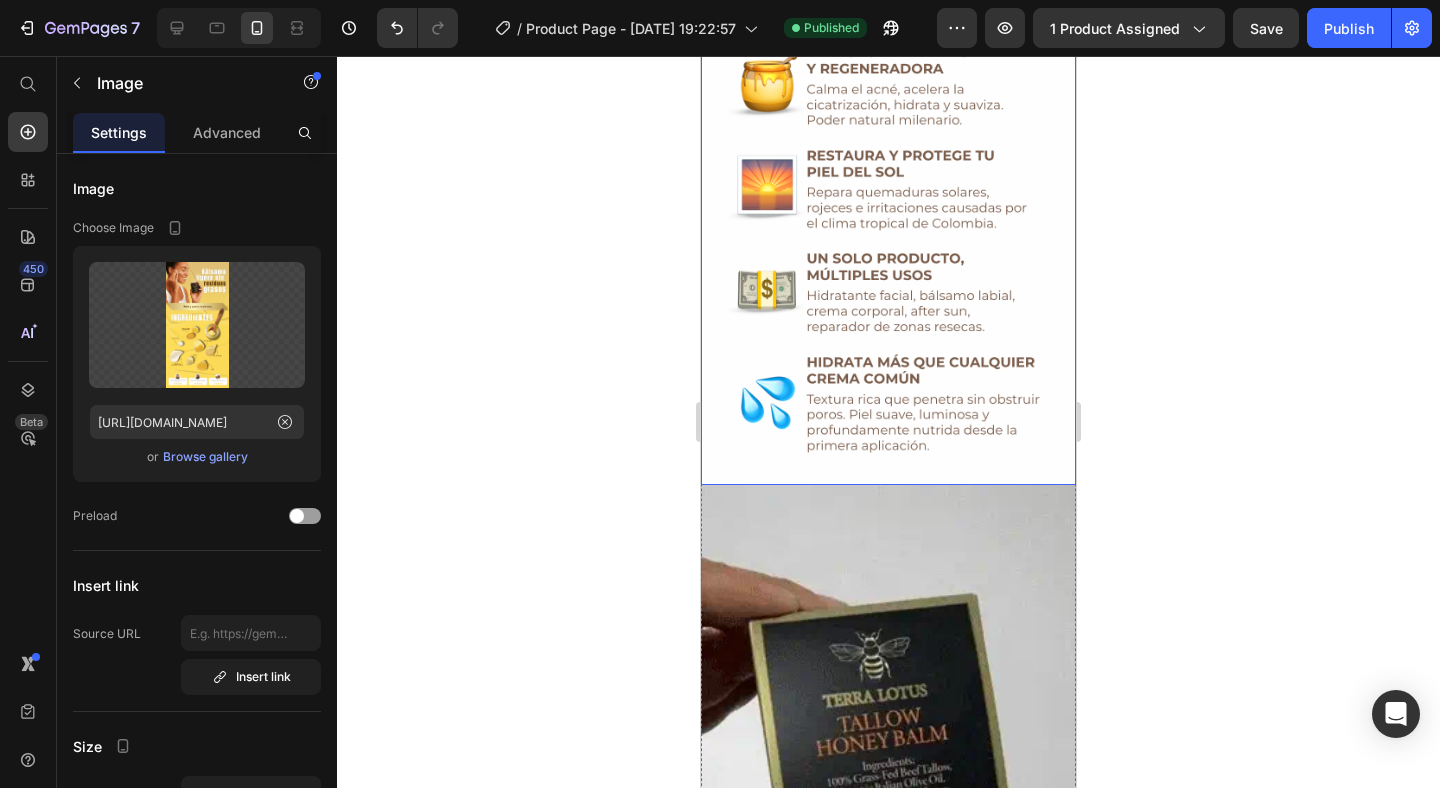 scroll, scrollTop: 1810, scrollLeft: 0, axis: vertical 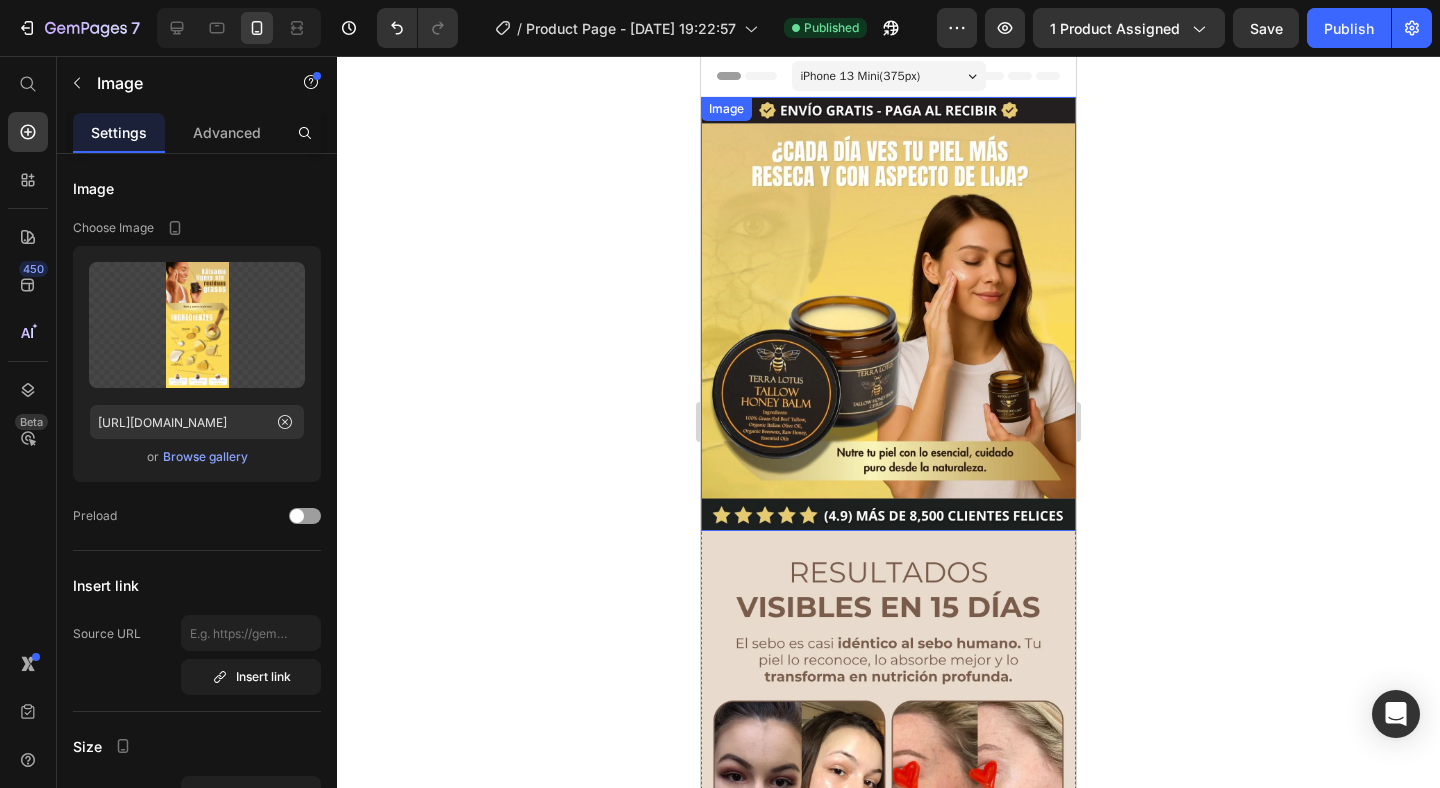click at bounding box center (888, 314) 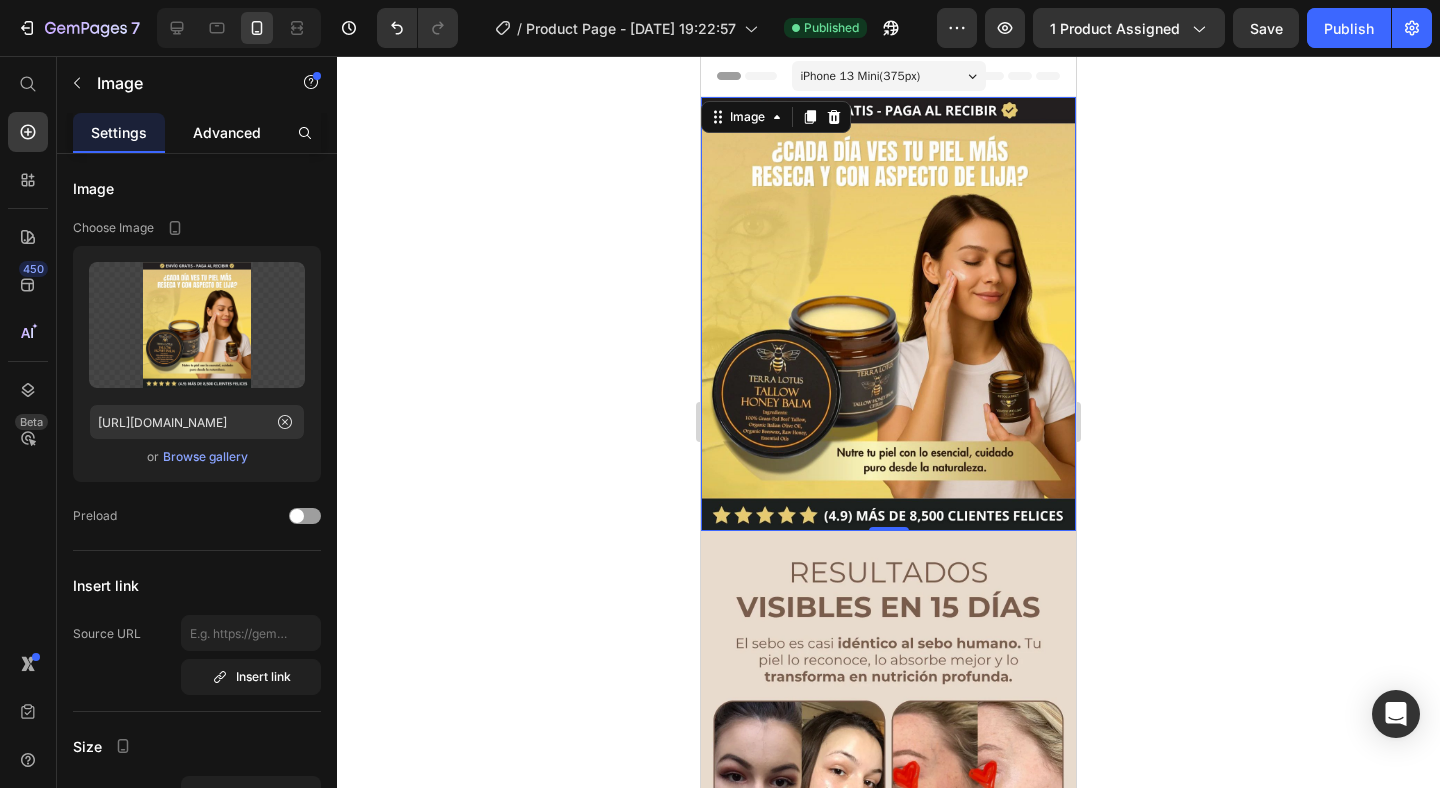 click on "Advanced" at bounding box center [227, 132] 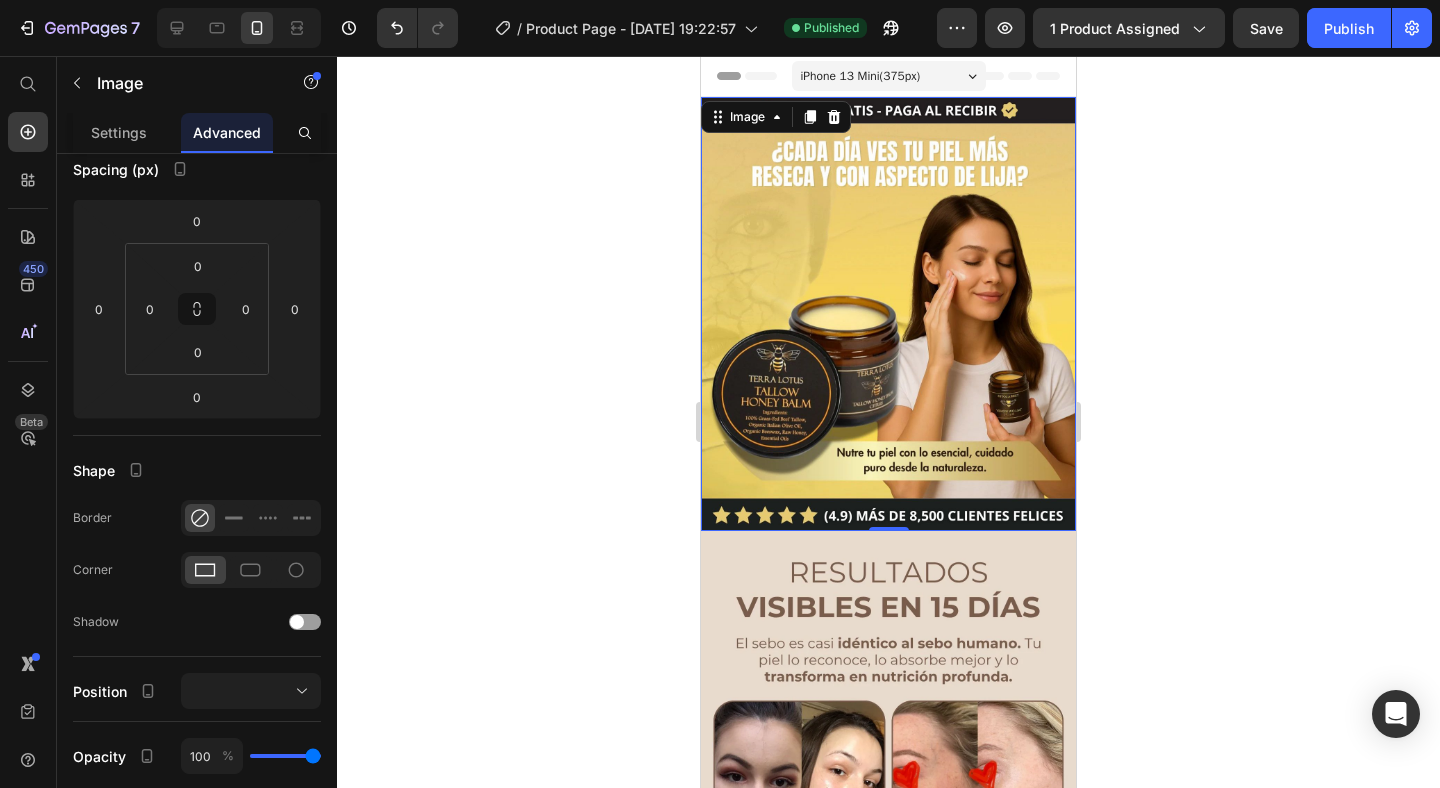 scroll, scrollTop: 578, scrollLeft: 0, axis: vertical 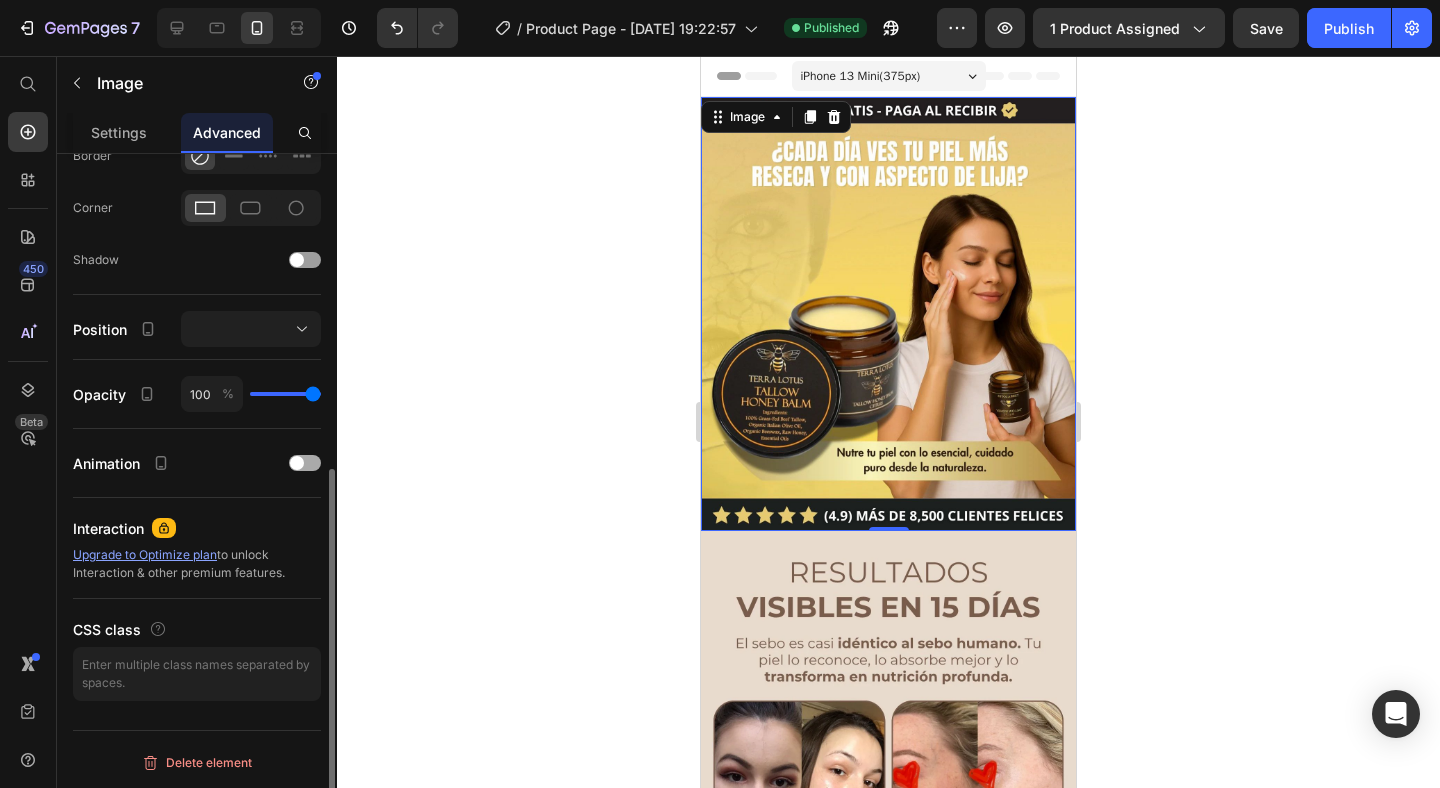 click at bounding box center (305, 463) 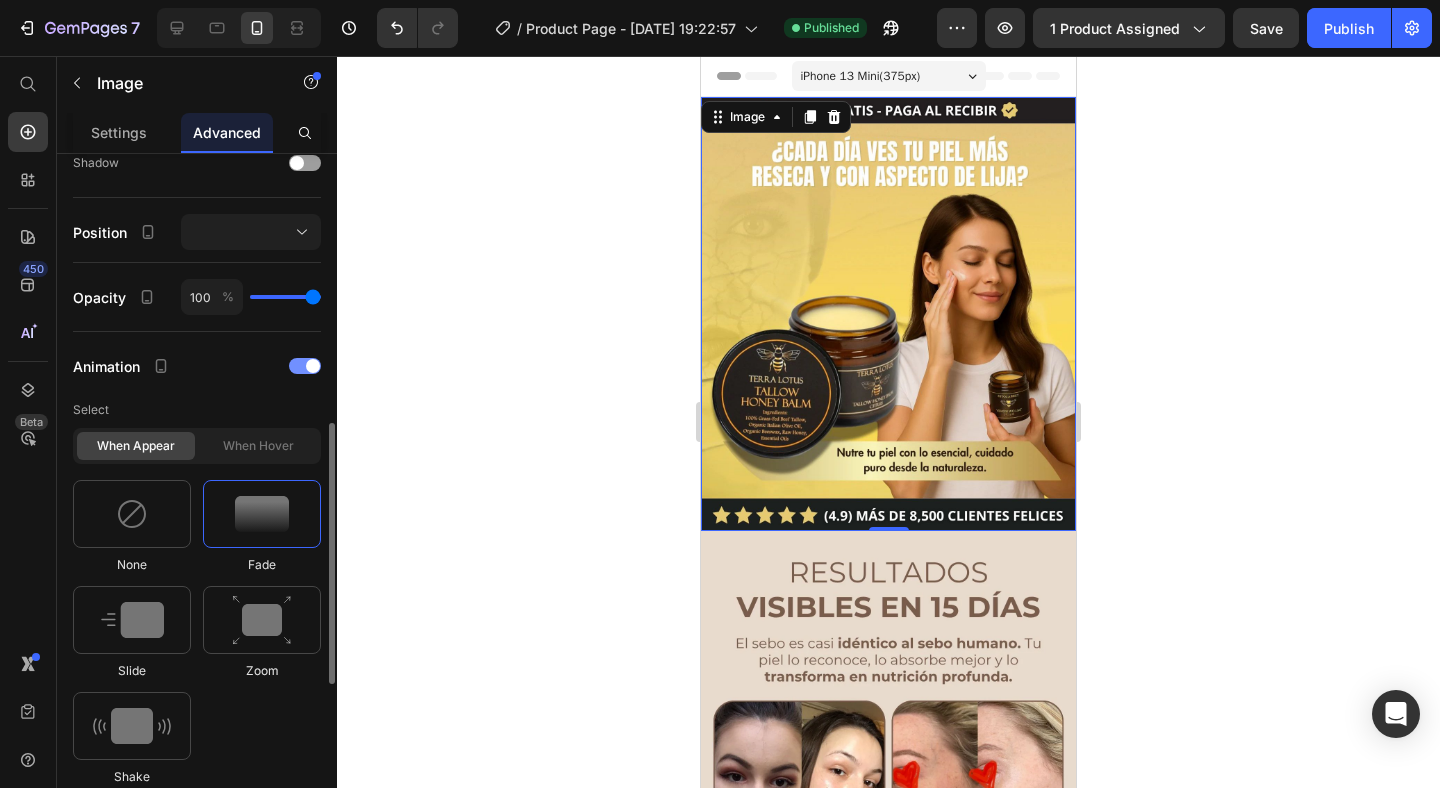 scroll, scrollTop: 697, scrollLeft: 0, axis: vertical 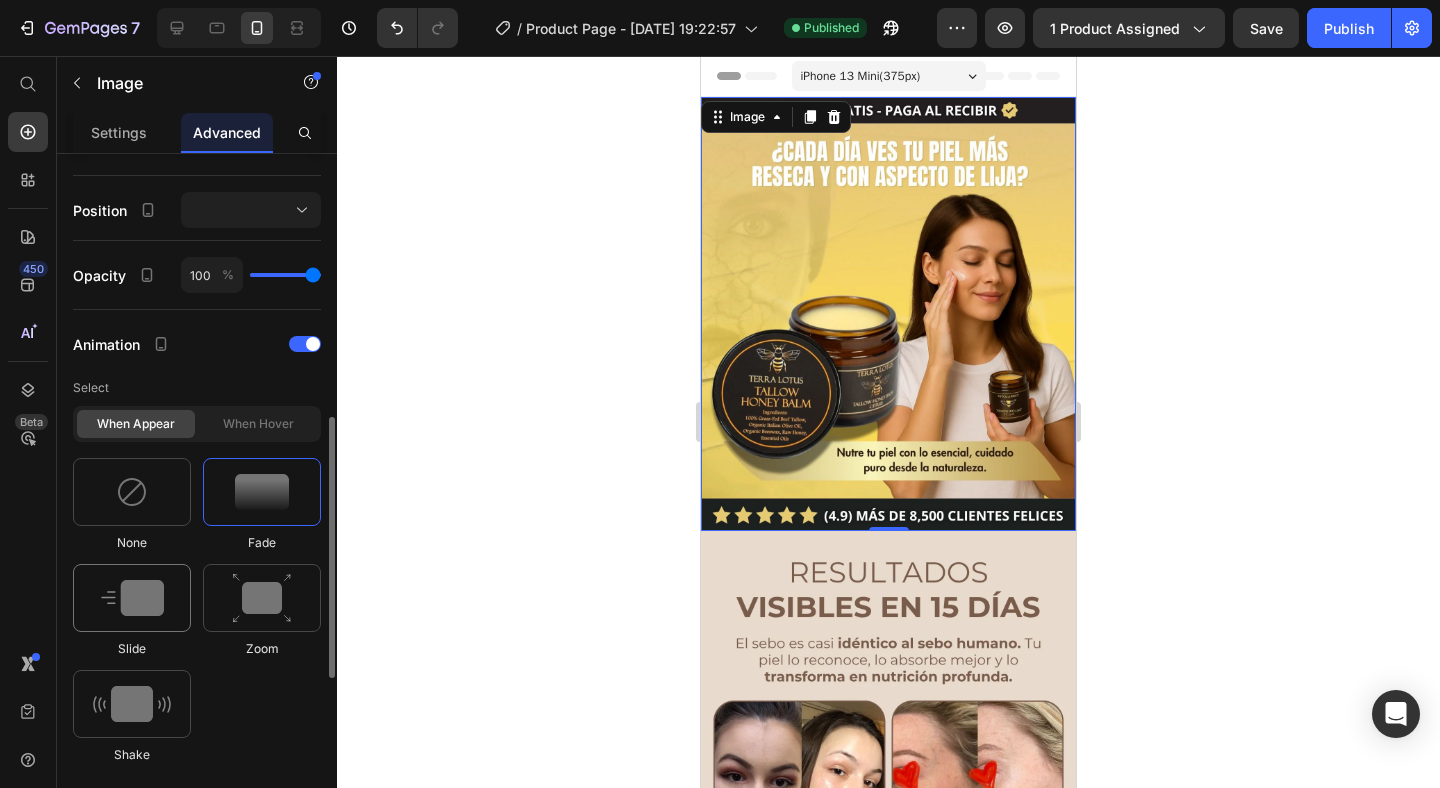 click at bounding box center (132, 598) 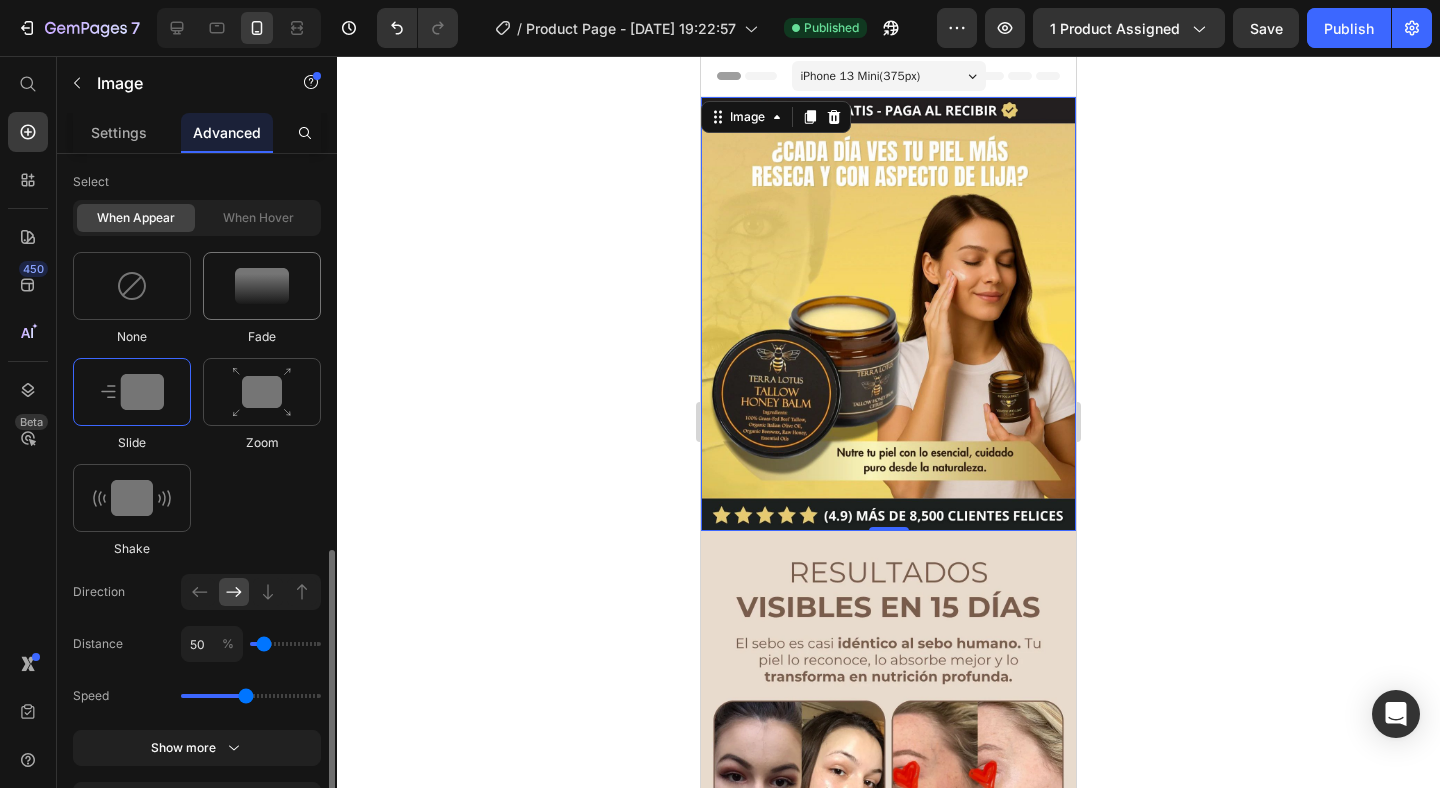 scroll, scrollTop: 1023, scrollLeft: 0, axis: vertical 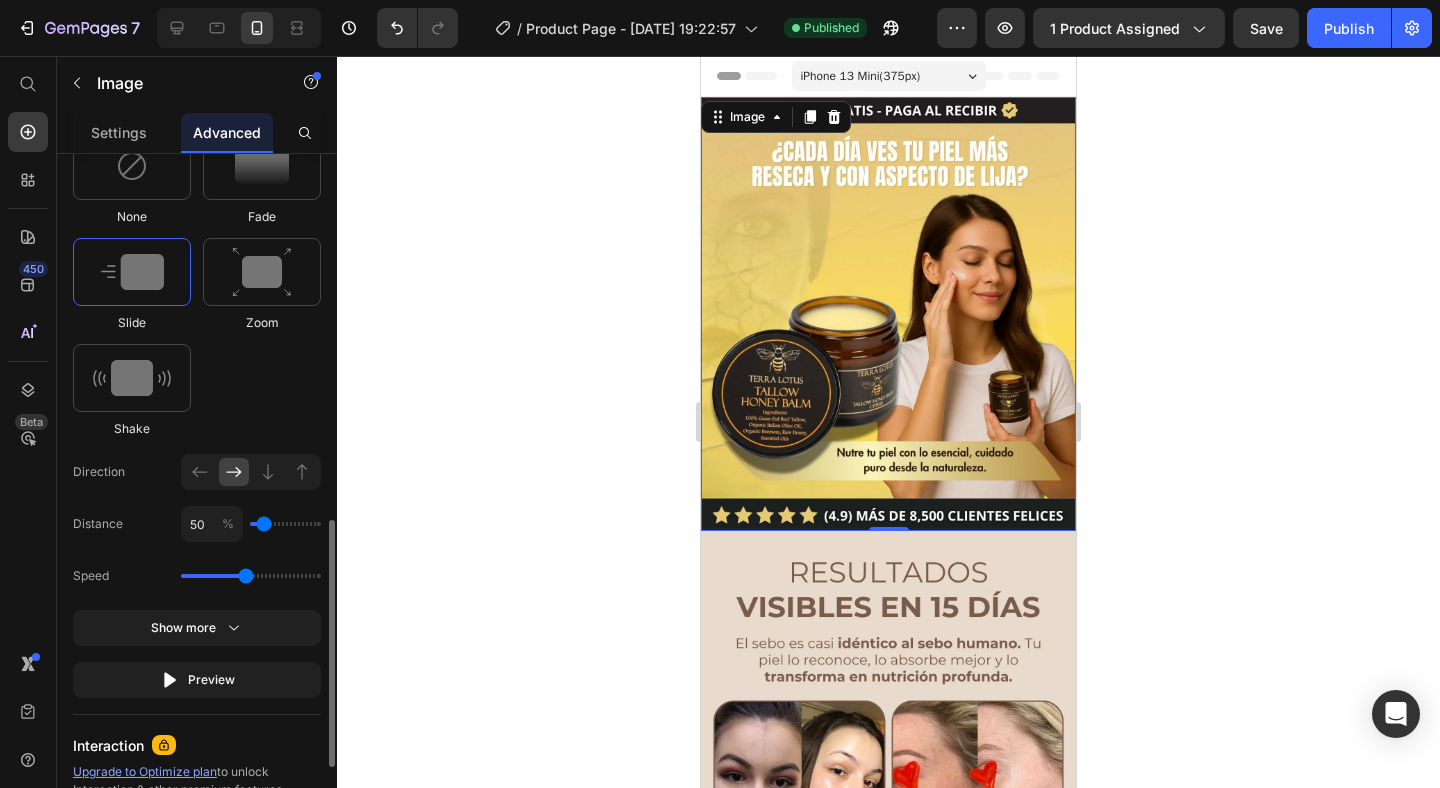 drag, startPoint x: 236, startPoint y: 578, endPoint x: 210, endPoint y: 577, distance: 26.019224 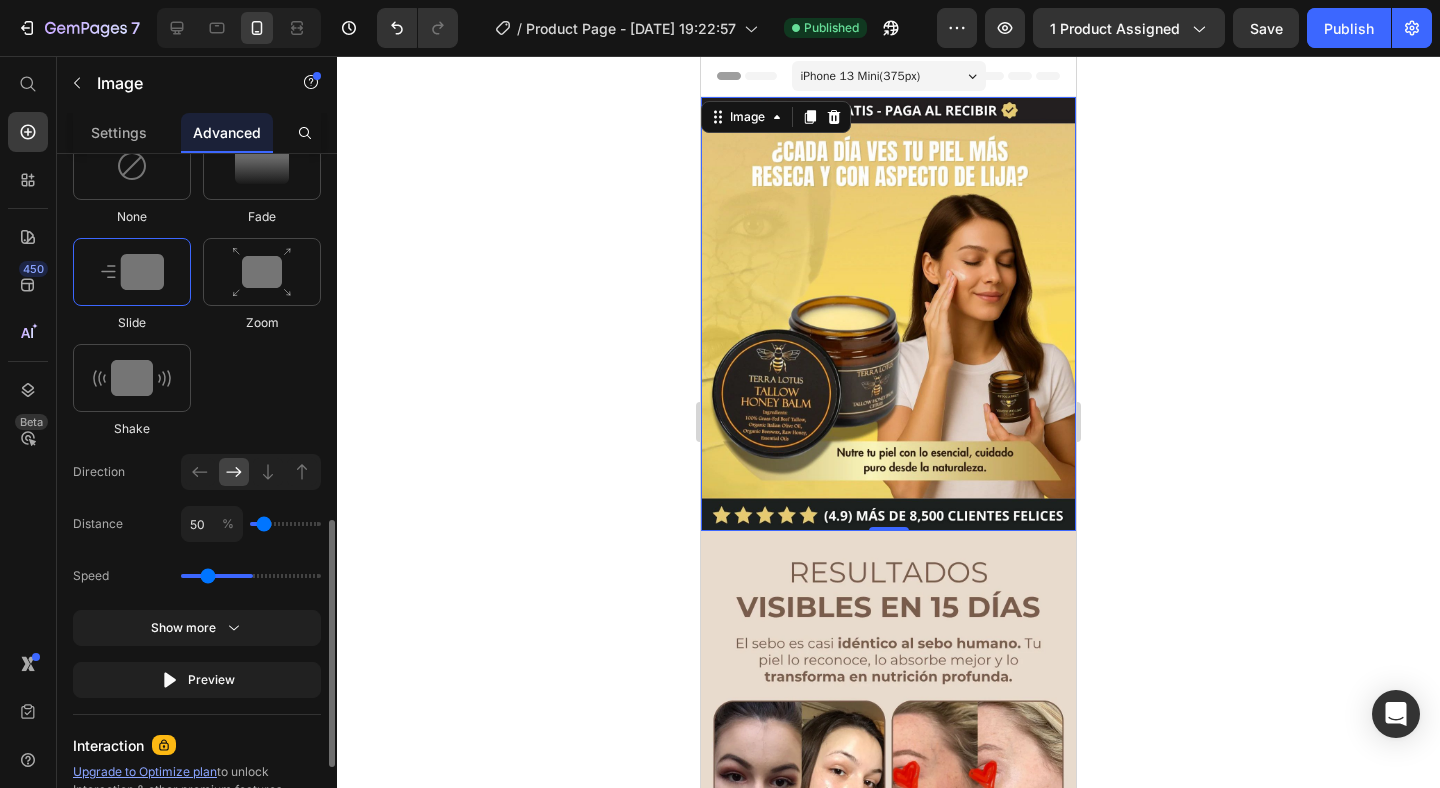 type on "0.9" 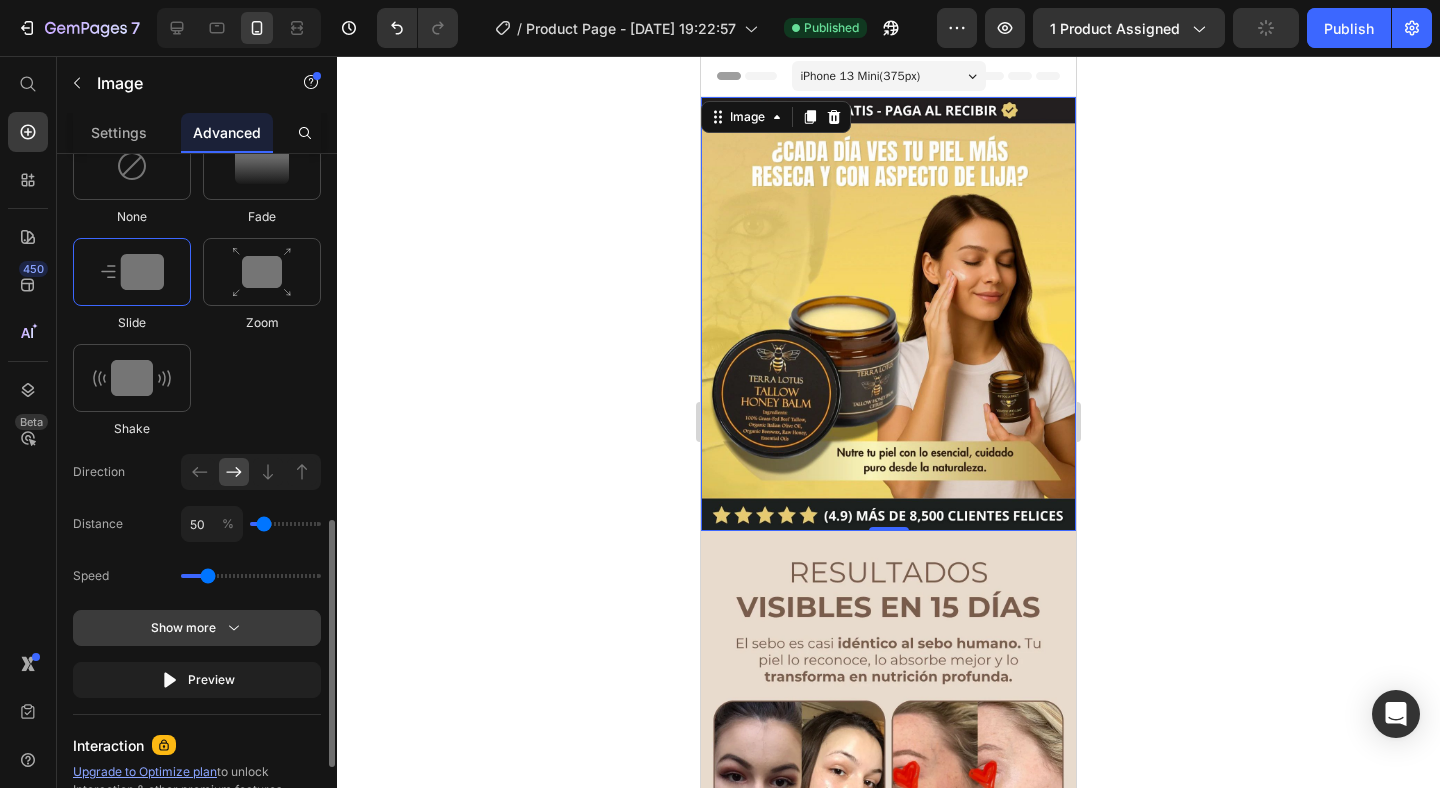 click on "Show more" at bounding box center (197, 628) 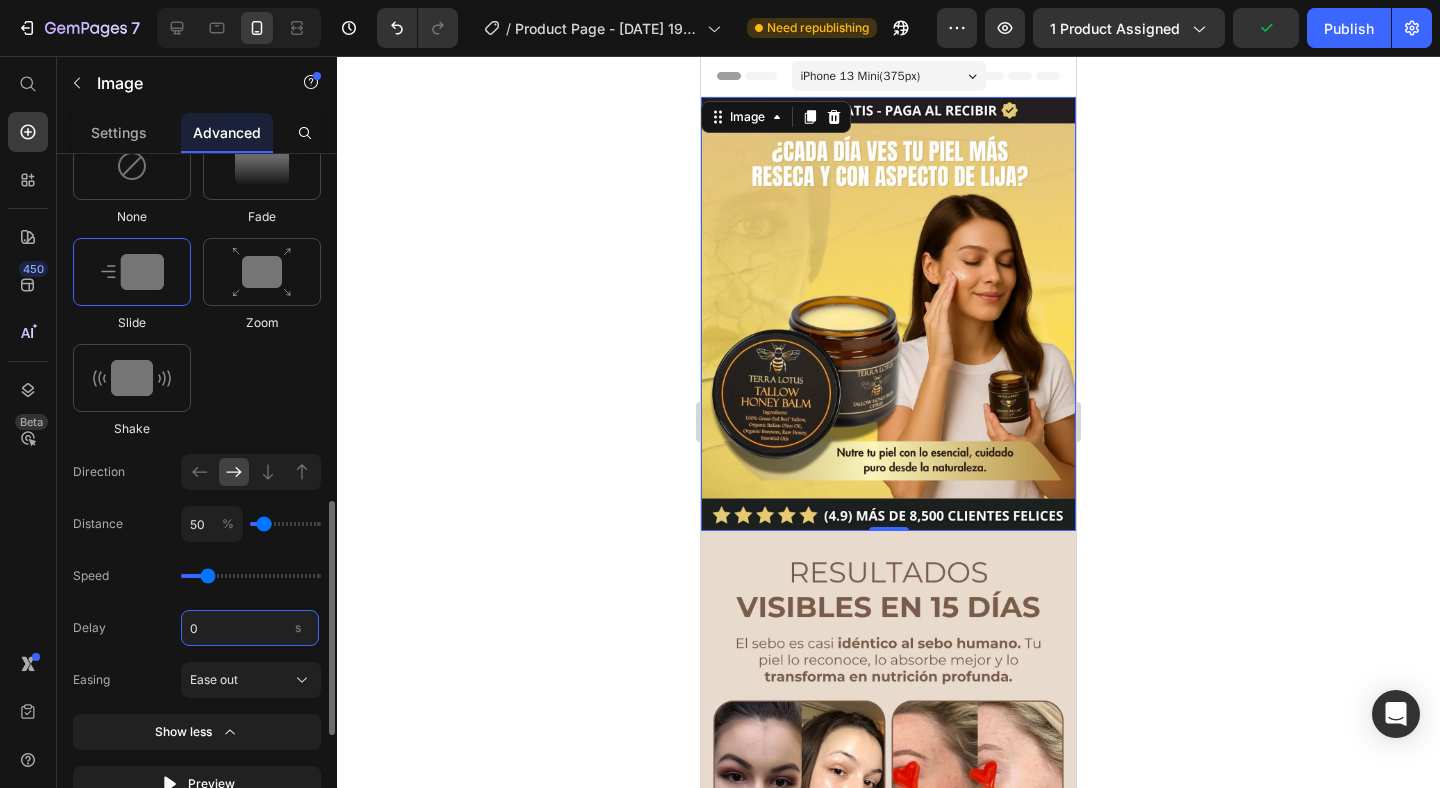 click on "0" at bounding box center [250, 628] 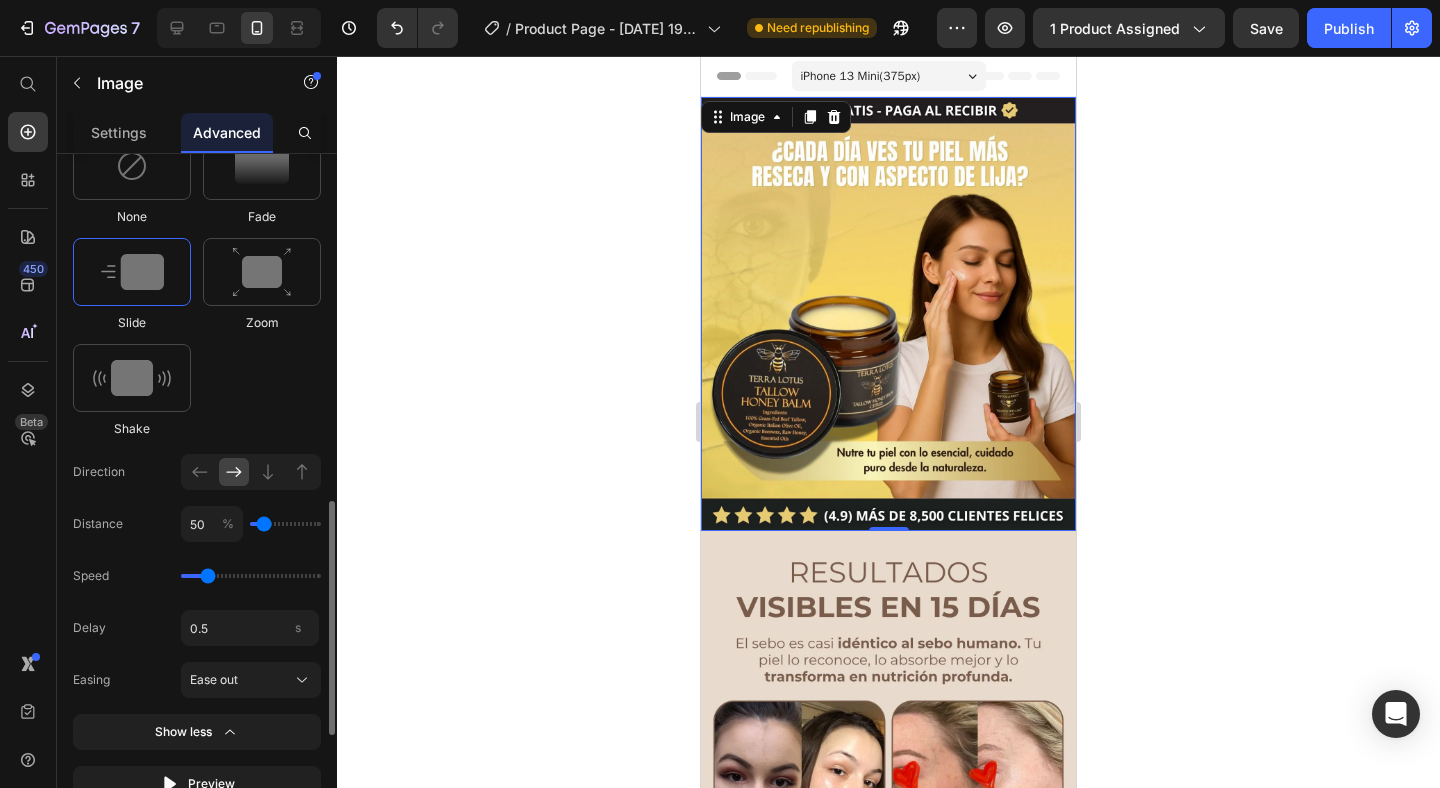 click on "Delay  0.5 s" at bounding box center (197, 628) 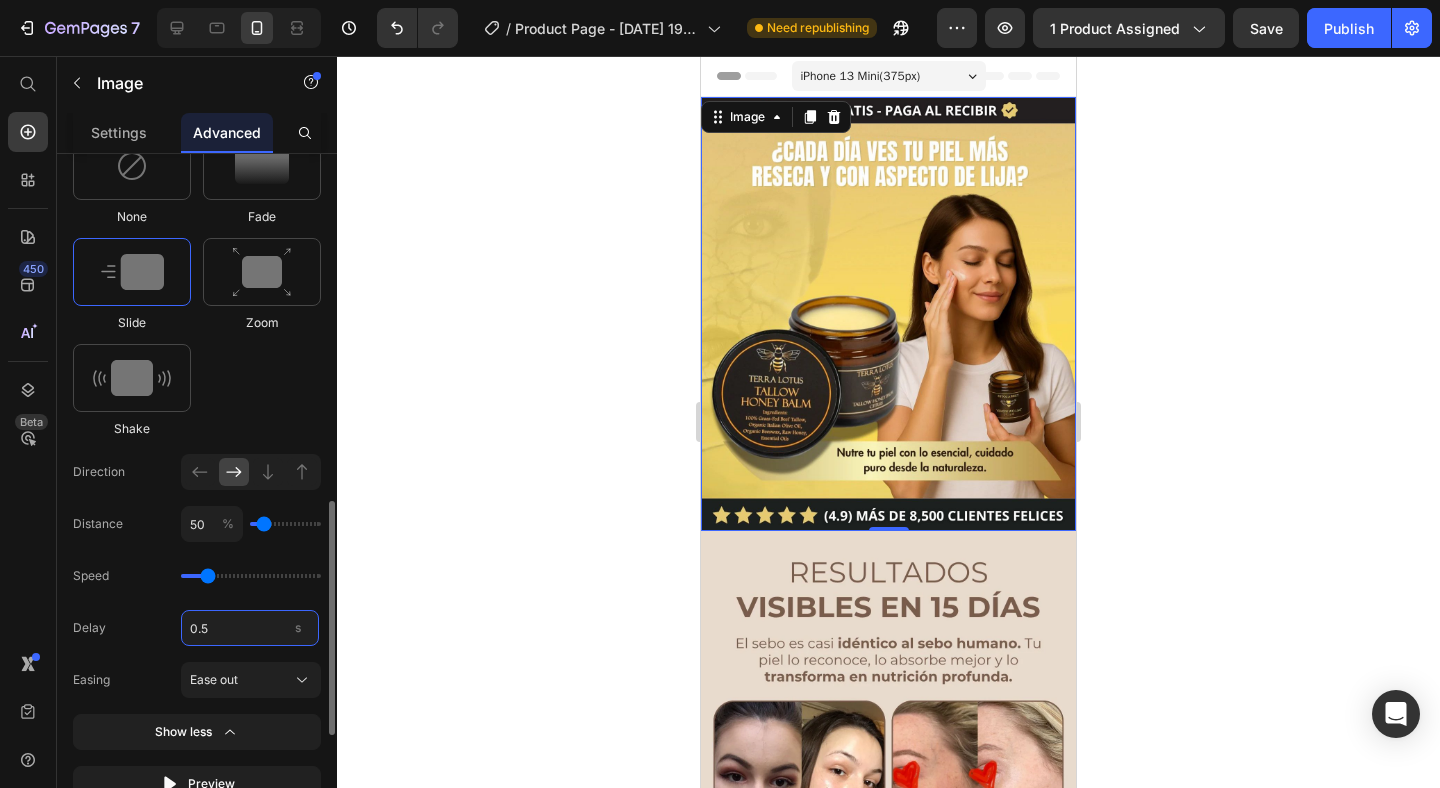 click on "0.5" at bounding box center (250, 628) 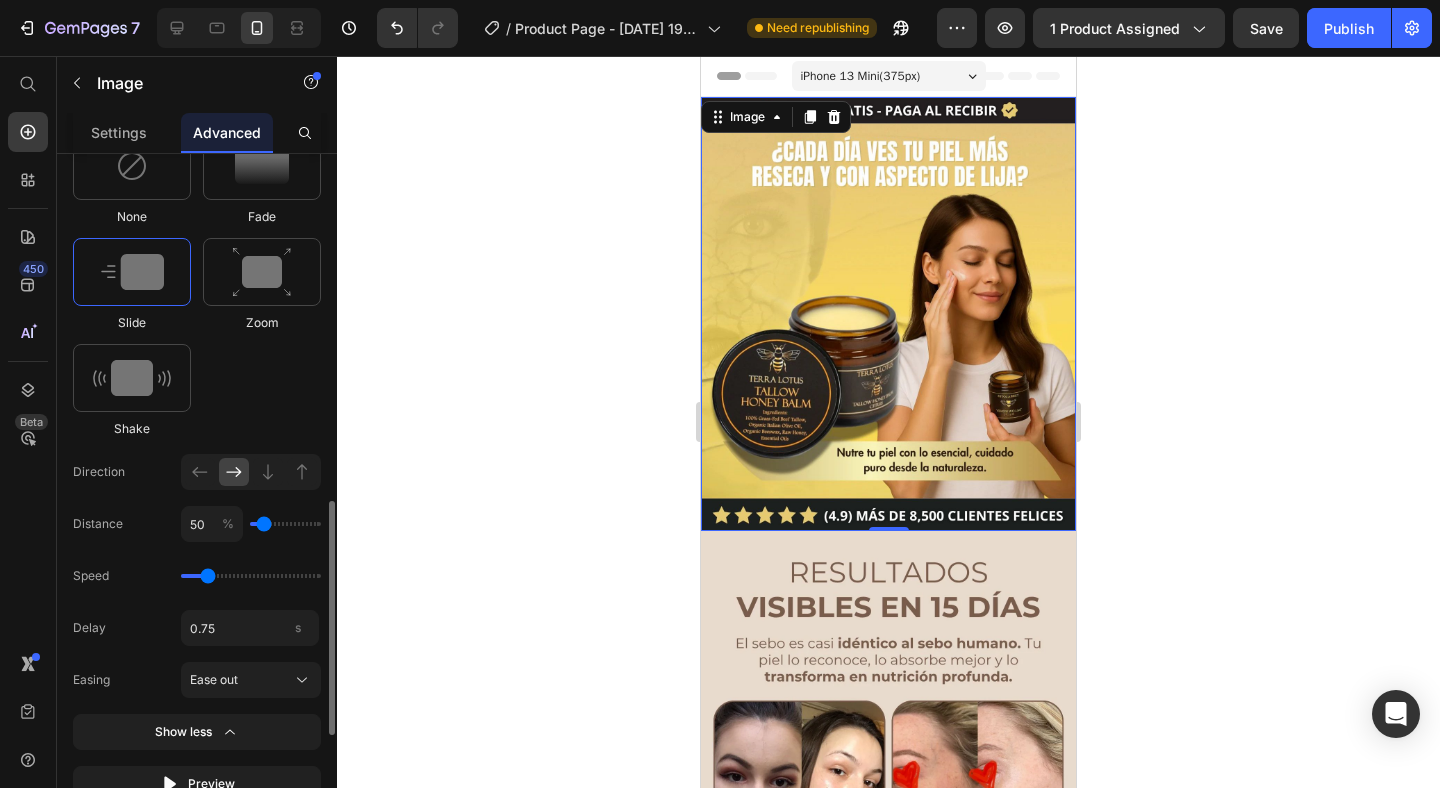 type on "0.75" 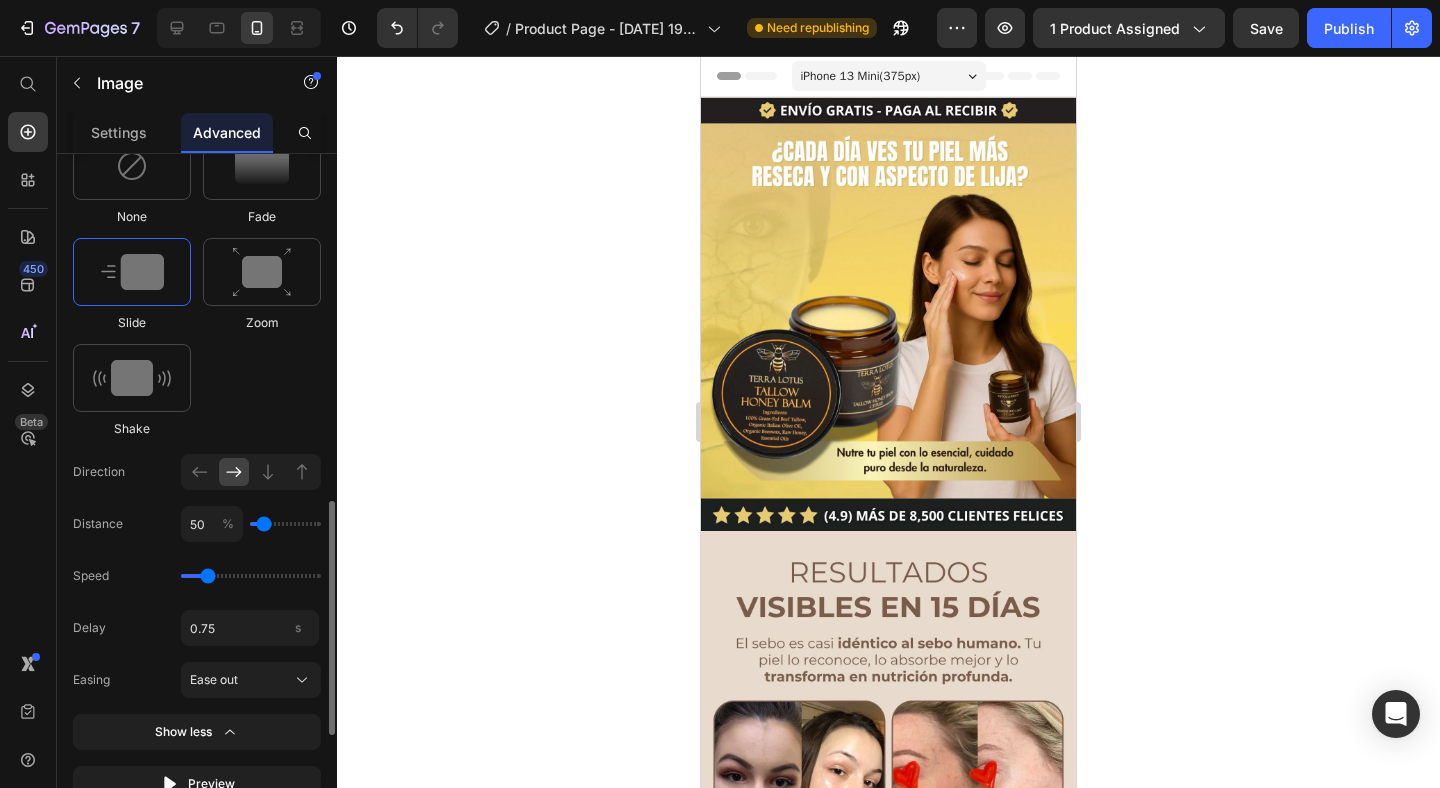 click on "Select When appear When hover None Fade Slide Zoom Shake  Direction
Distance  50 %  Speed   Delay  0.75 s  Easing  Ease out Show less Preview" at bounding box center [197, 423] 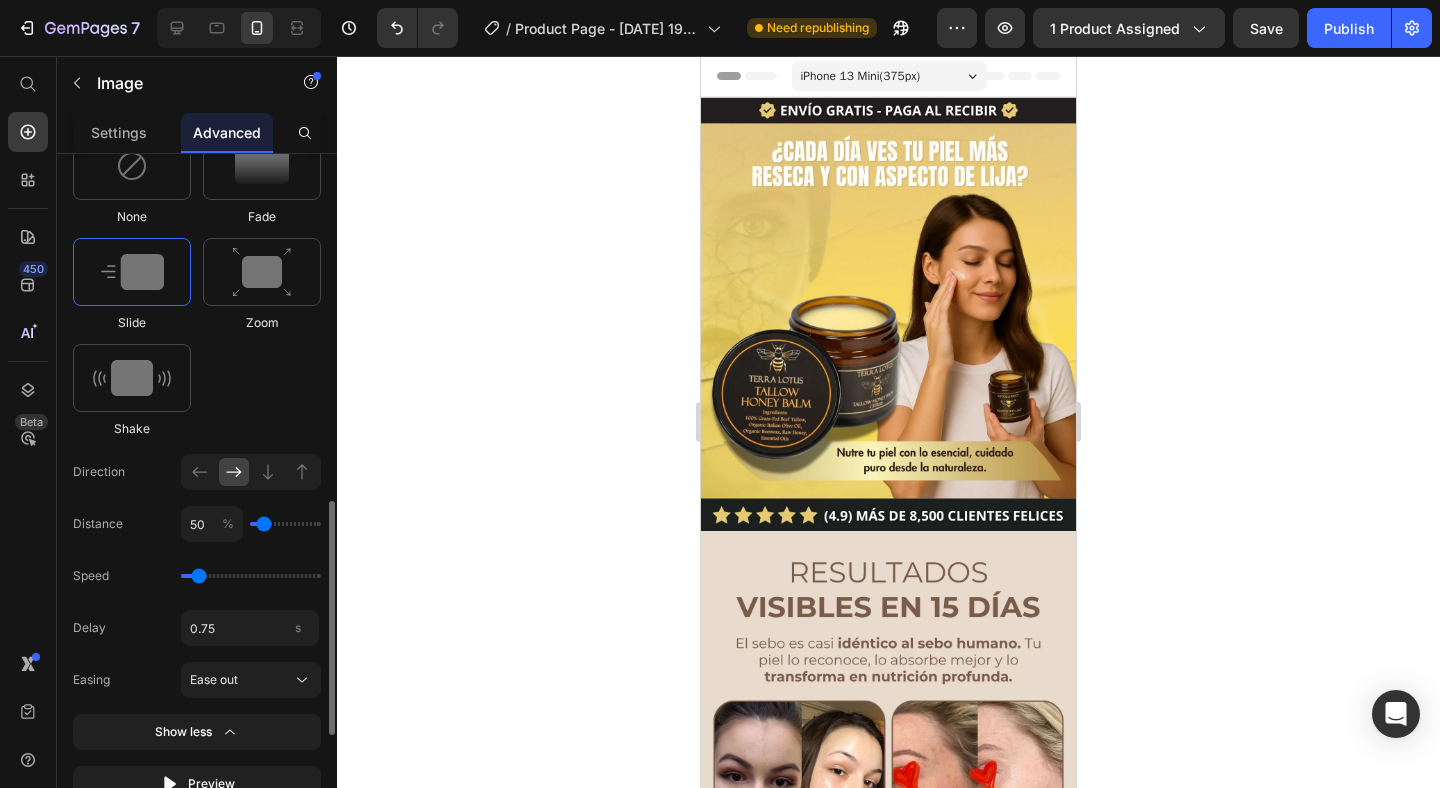 drag, startPoint x: 205, startPoint y: 575, endPoint x: 195, endPoint y: 580, distance: 11.18034 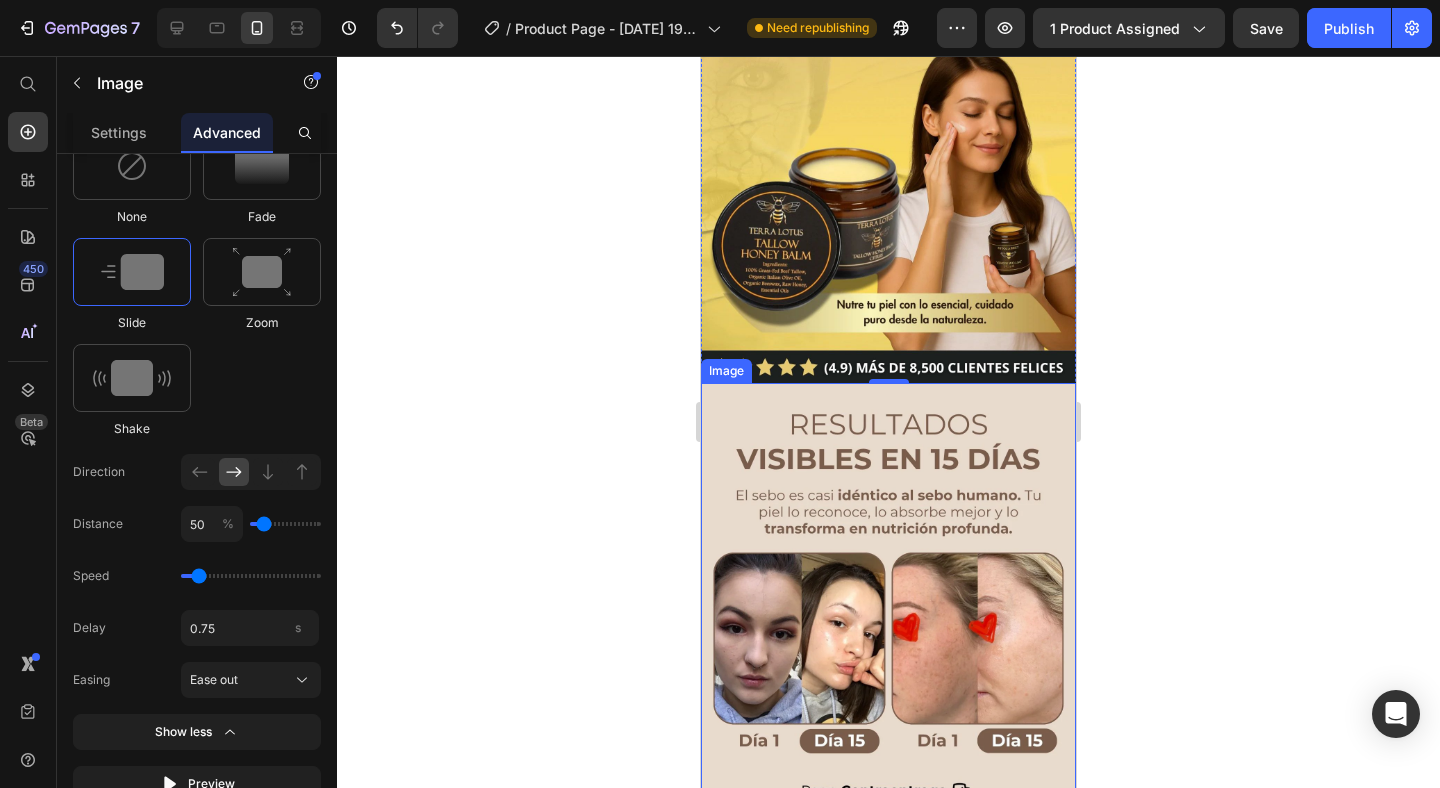 scroll, scrollTop: 150, scrollLeft: 0, axis: vertical 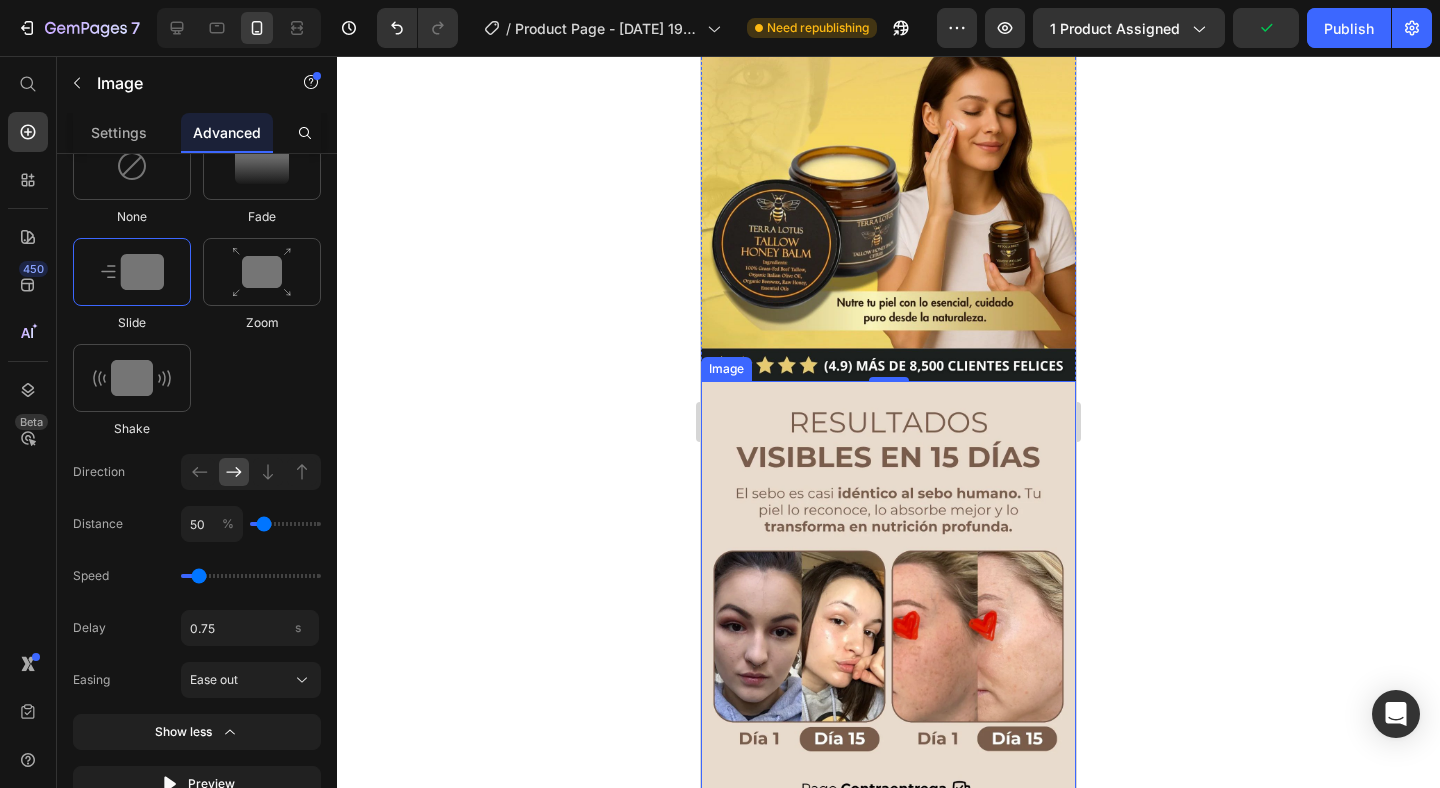 click at bounding box center (888, 615) 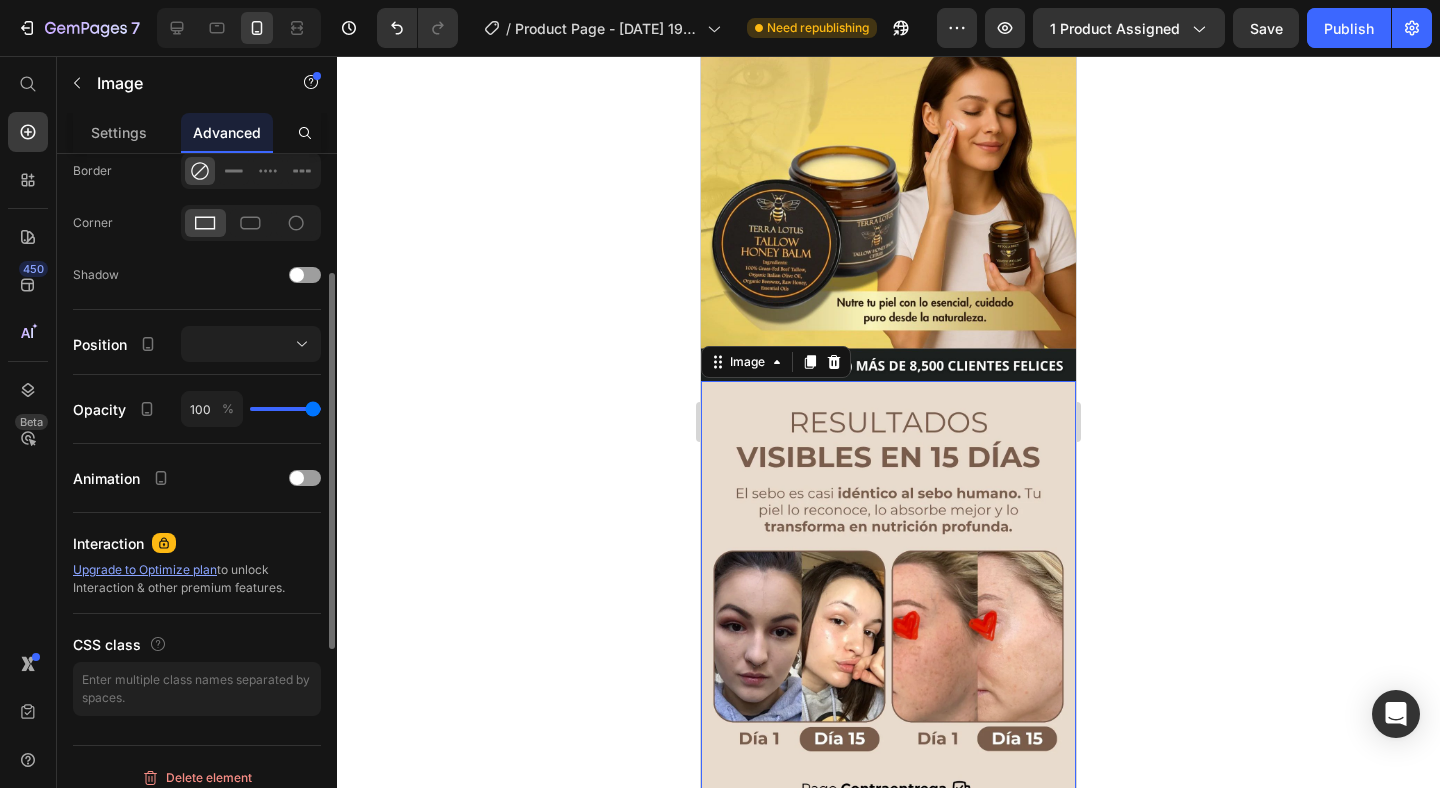 scroll, scrollTop: 578, scrollLeft: 0, axis: vertical 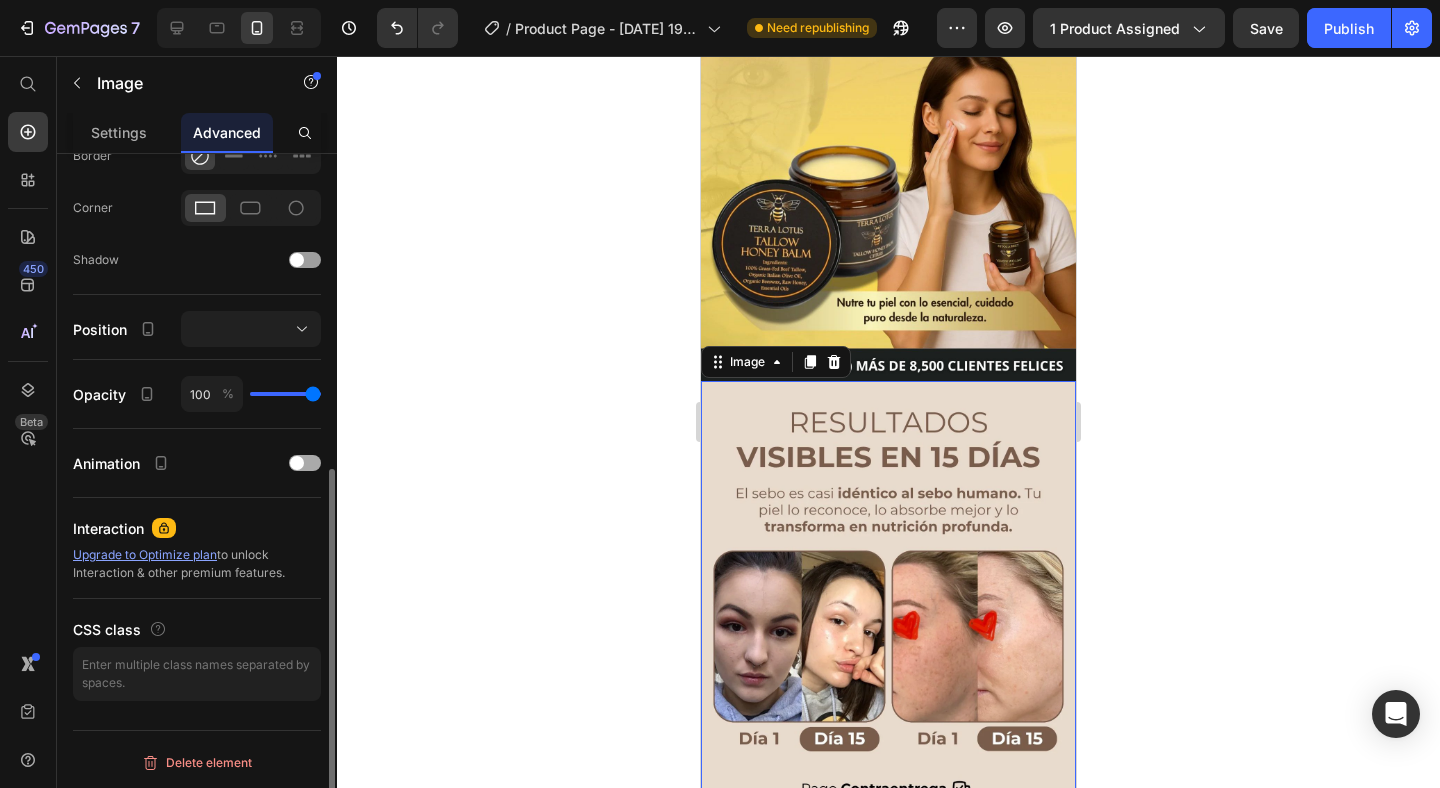 click at bounding box center (305, 463) 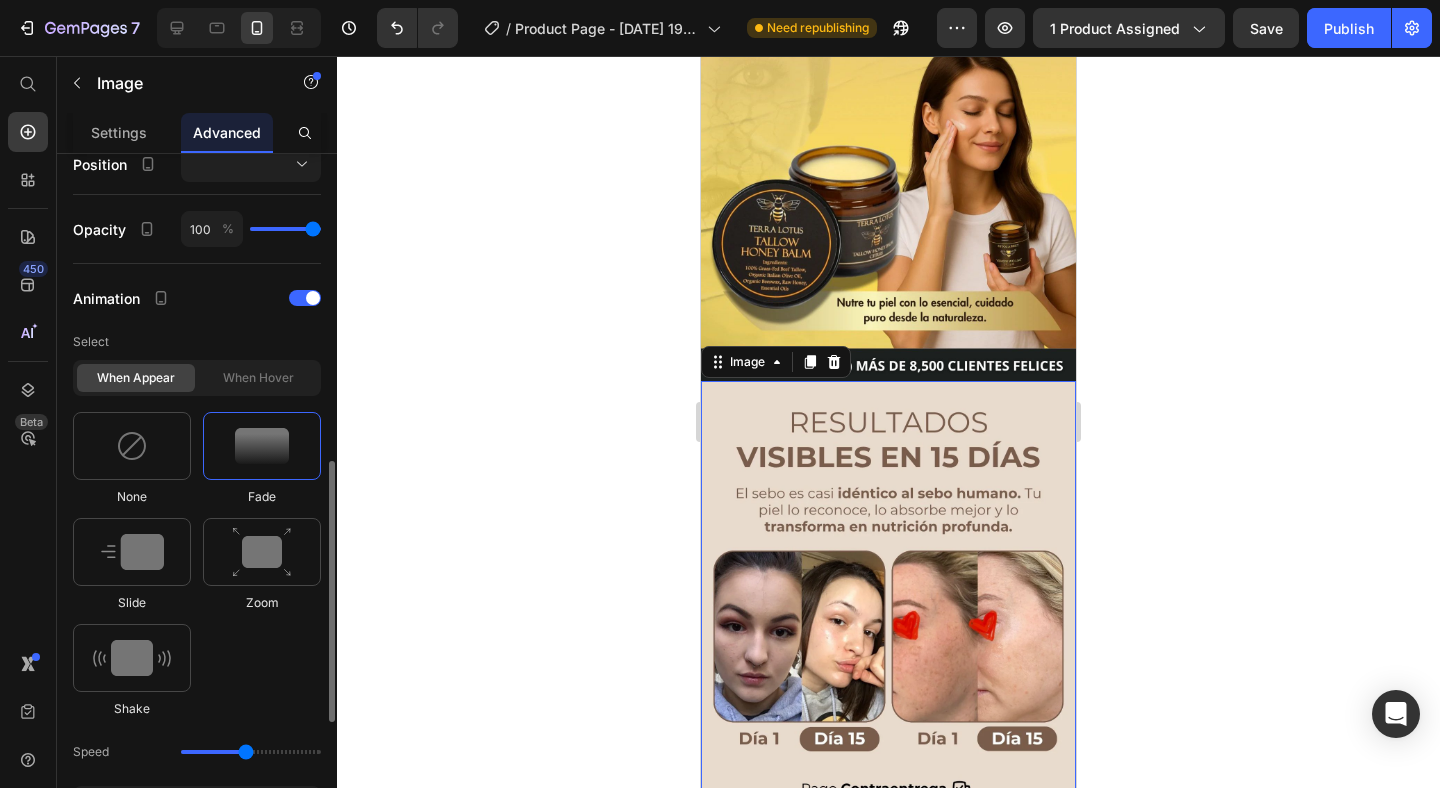 scroll, scrollTop: 785, scrollLeft: 0, axis: vertical 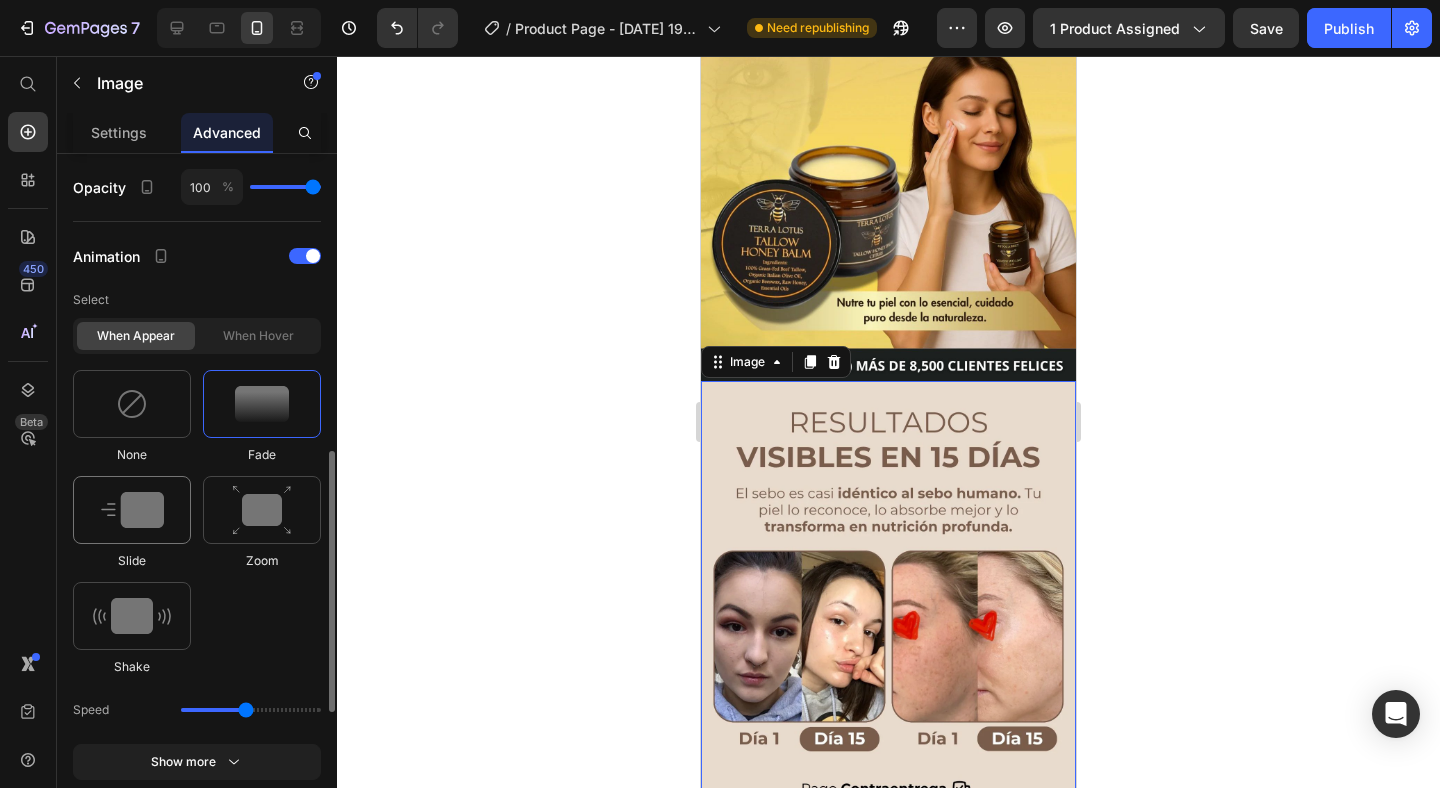 click at bounding box center (132, 510) 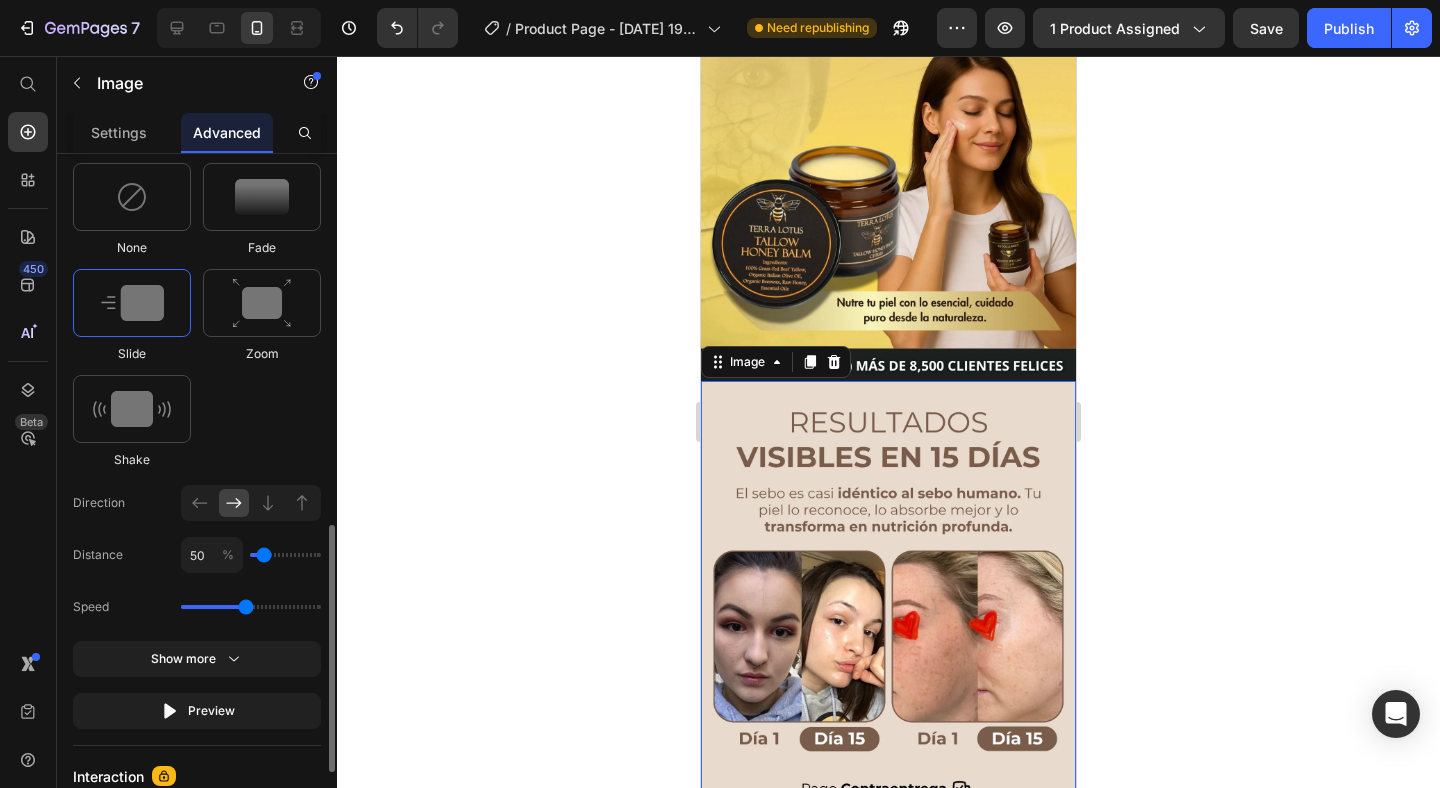 scroll, scrollTop: 1004, scrollLeft: 0, axis: vertical 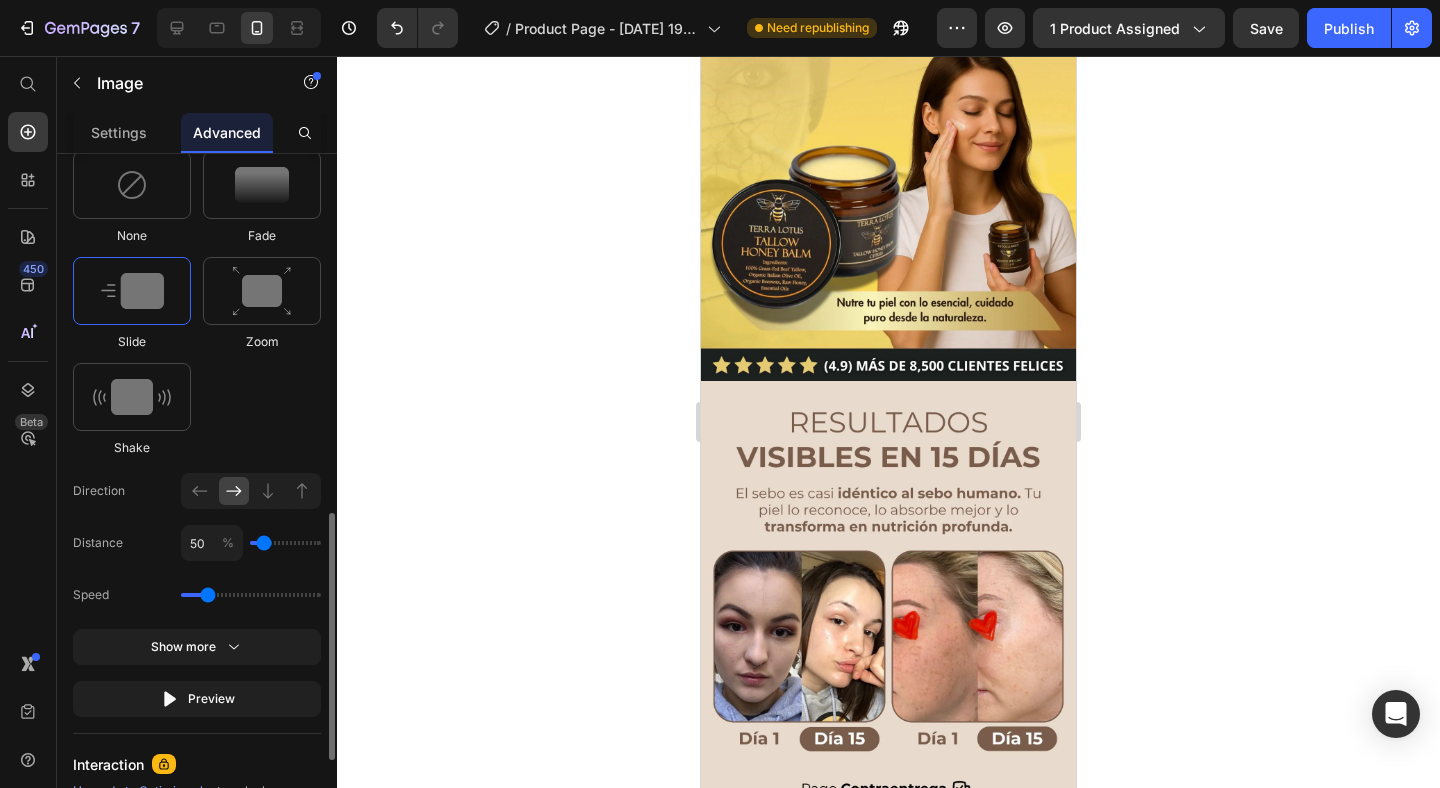 type on "0.9" 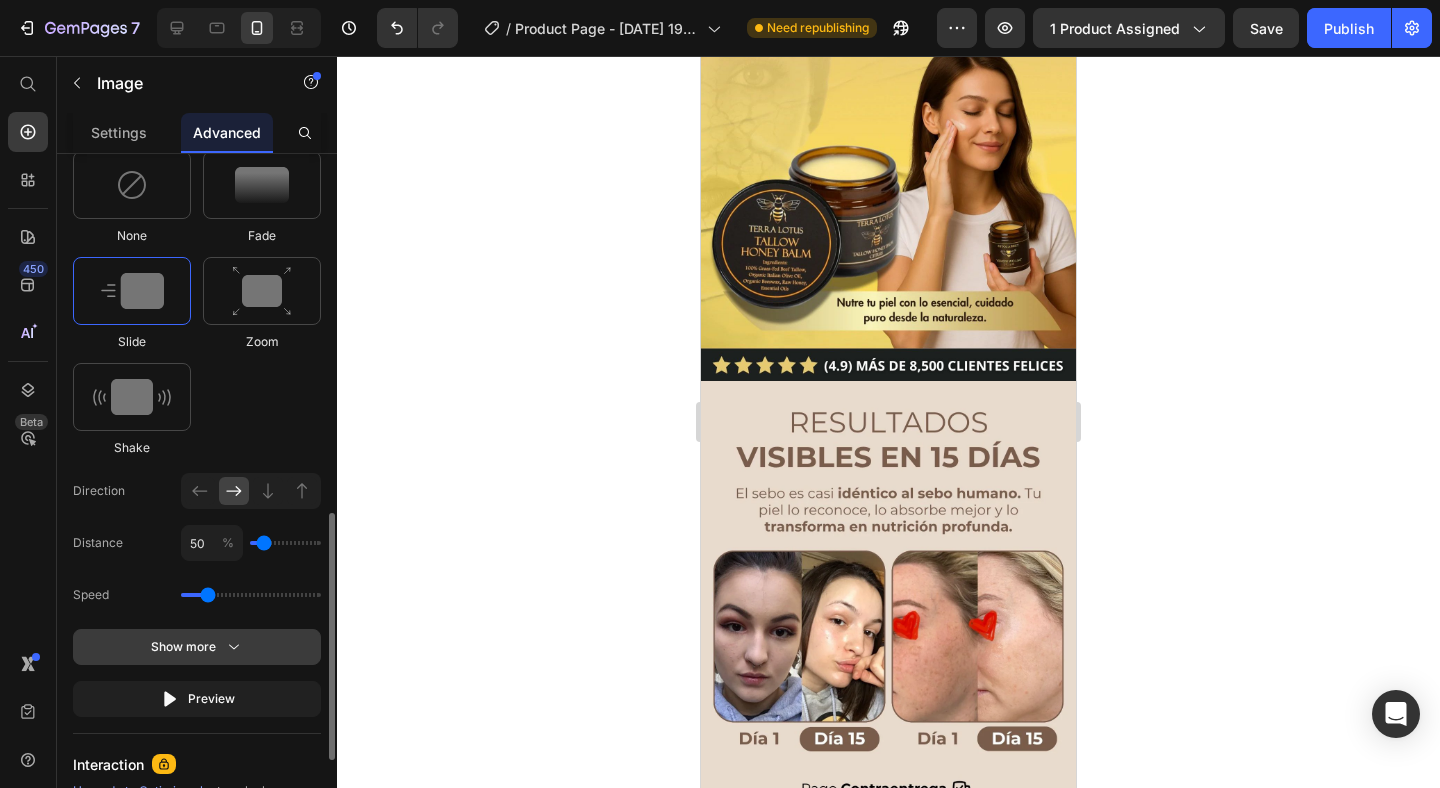 click on "Show more" at bounding box center (197, 647) 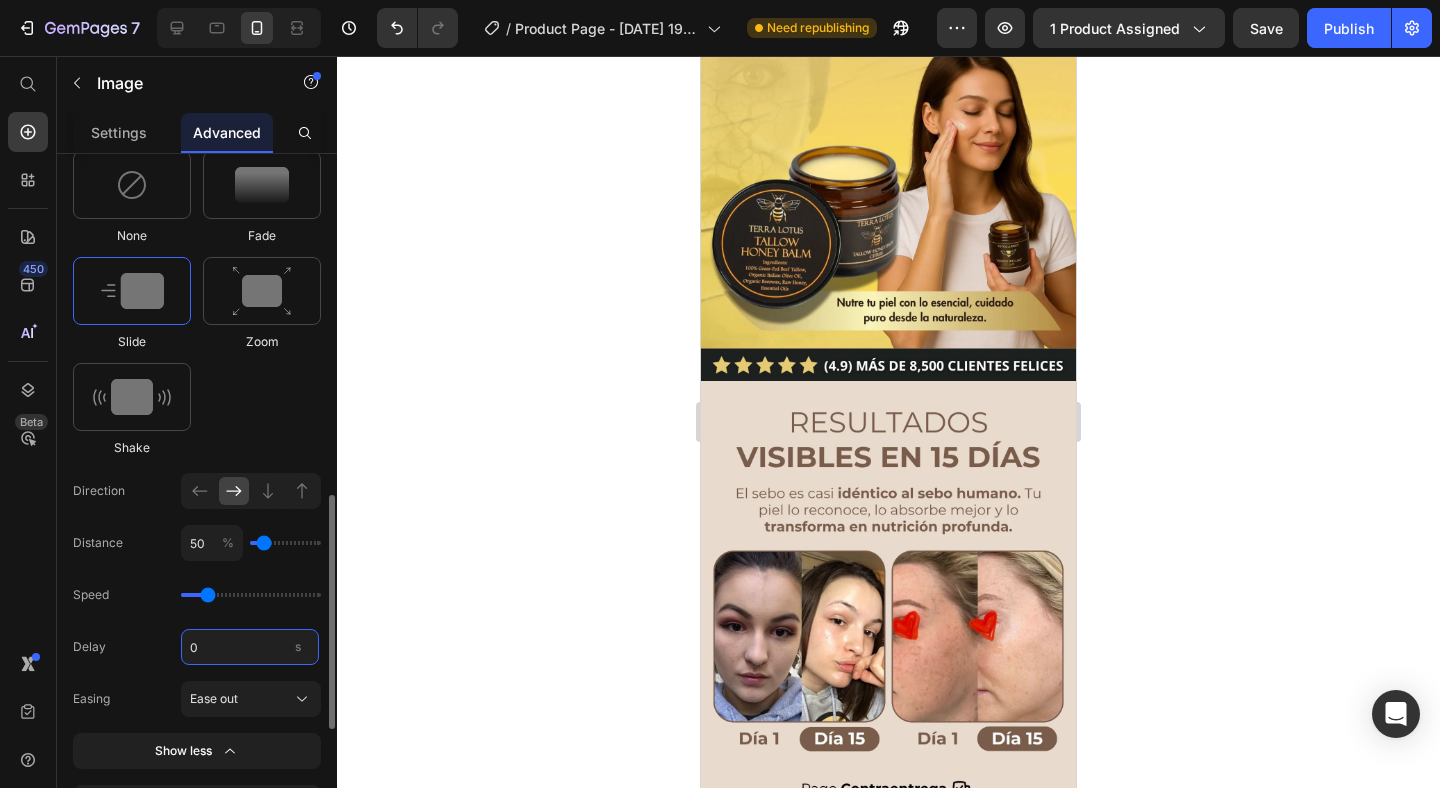 click on "0" at bounding box center (250, 647) 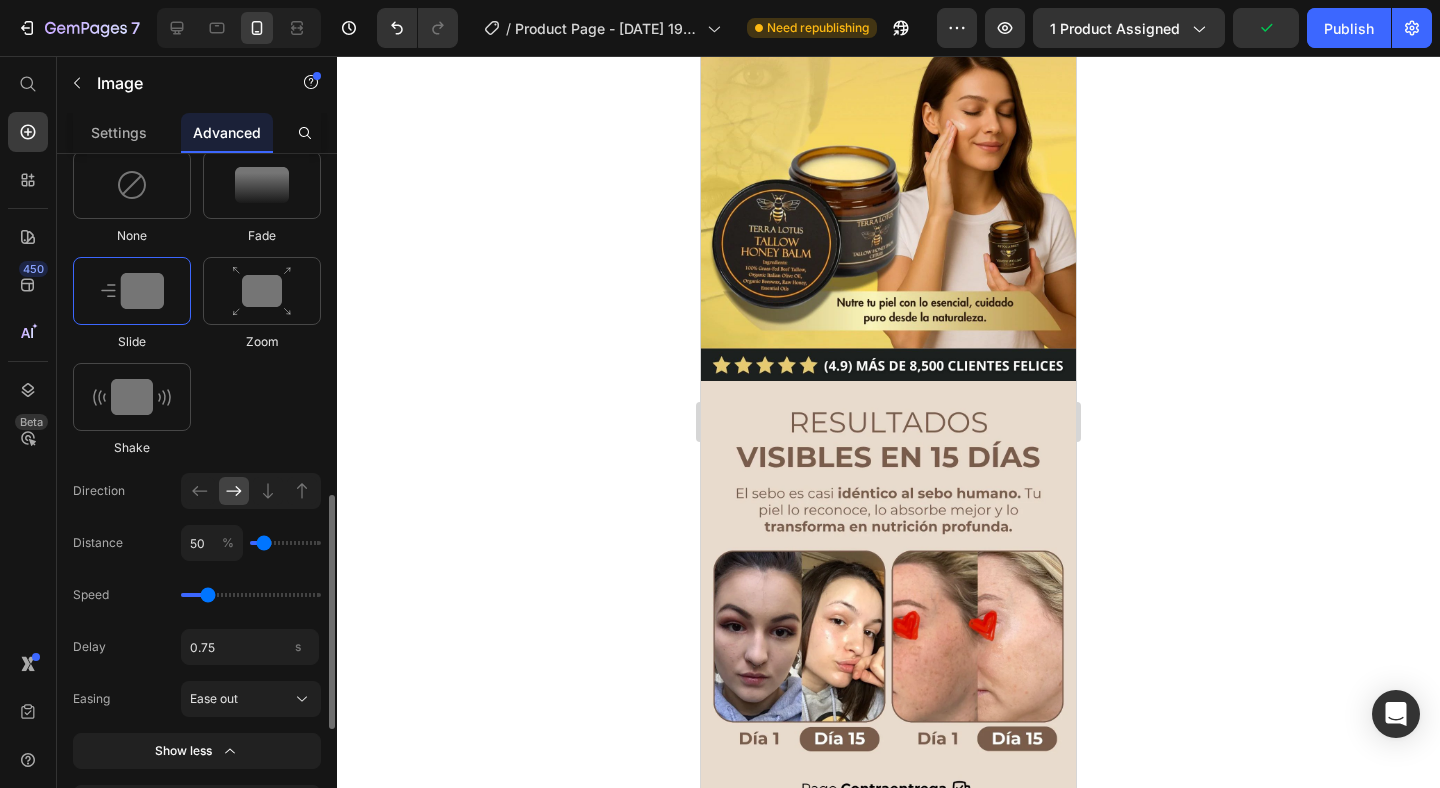 type on "0.75" 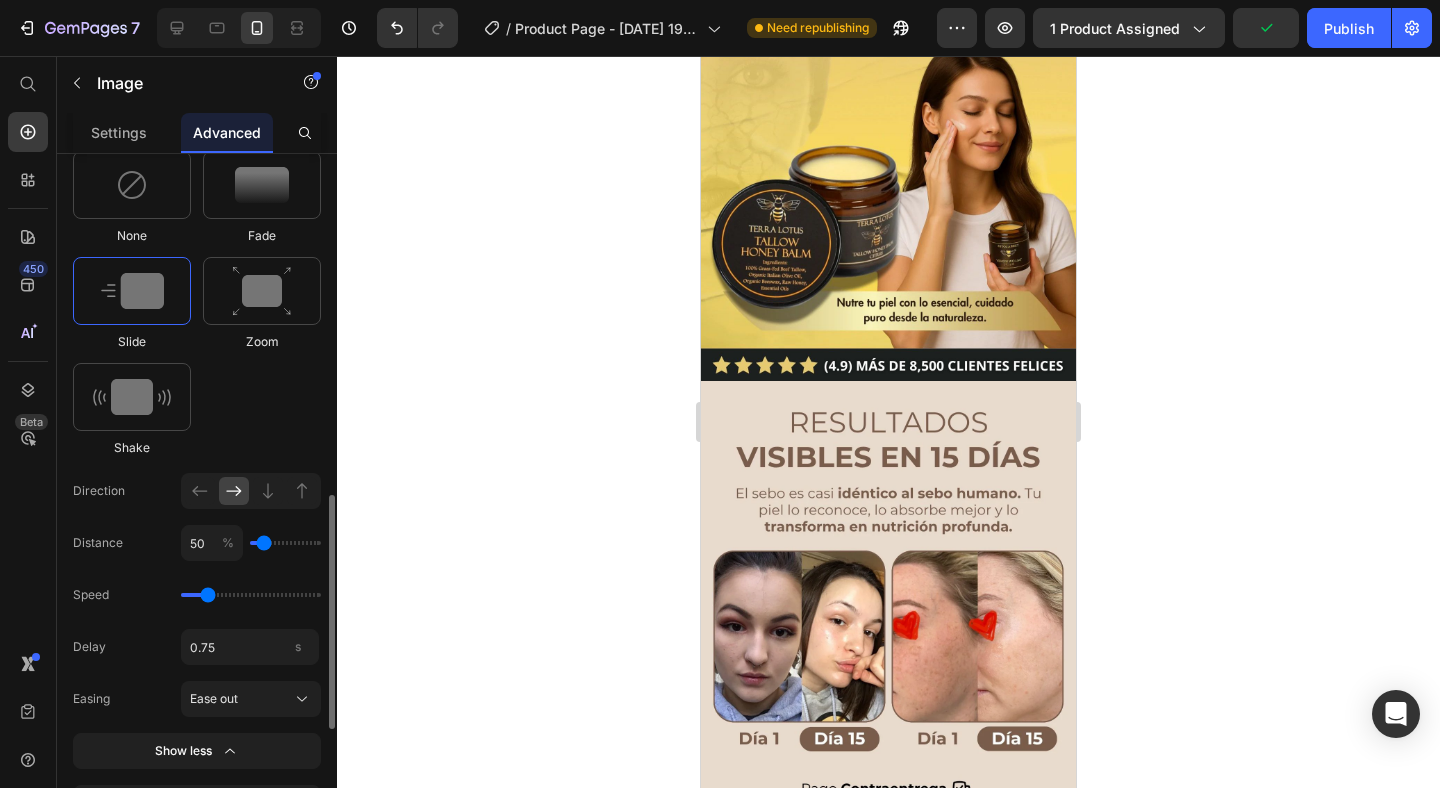 click on "Select When appear When hover None Fade Slide Zoom Shake  Direction
Distance  50 %  Speed   Delay  0.75 s  Easing  Ease out Show less Preview" at bounding box center [197, 442] 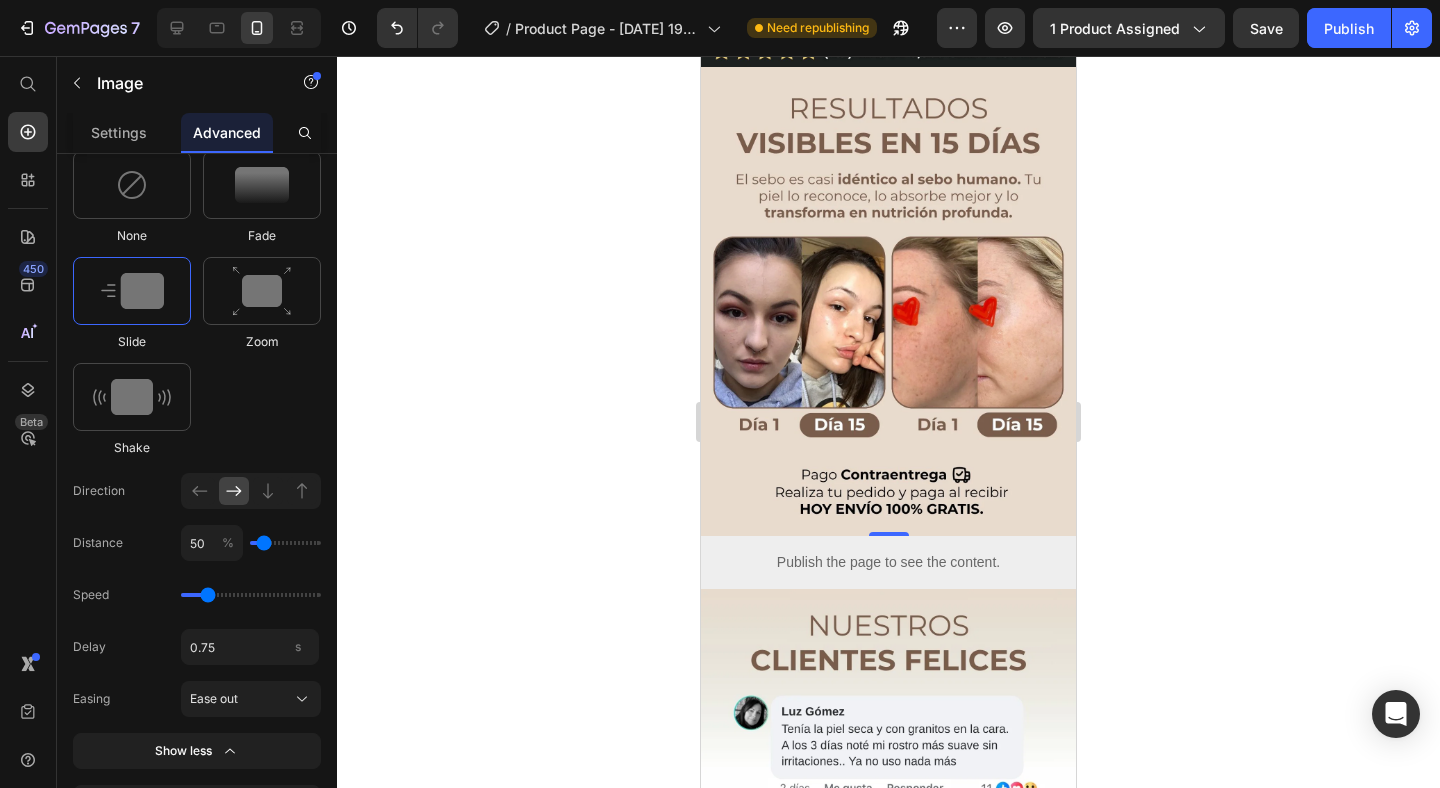 scroll, scrollTop: 641, scrollLeft: 0, axis: vertical 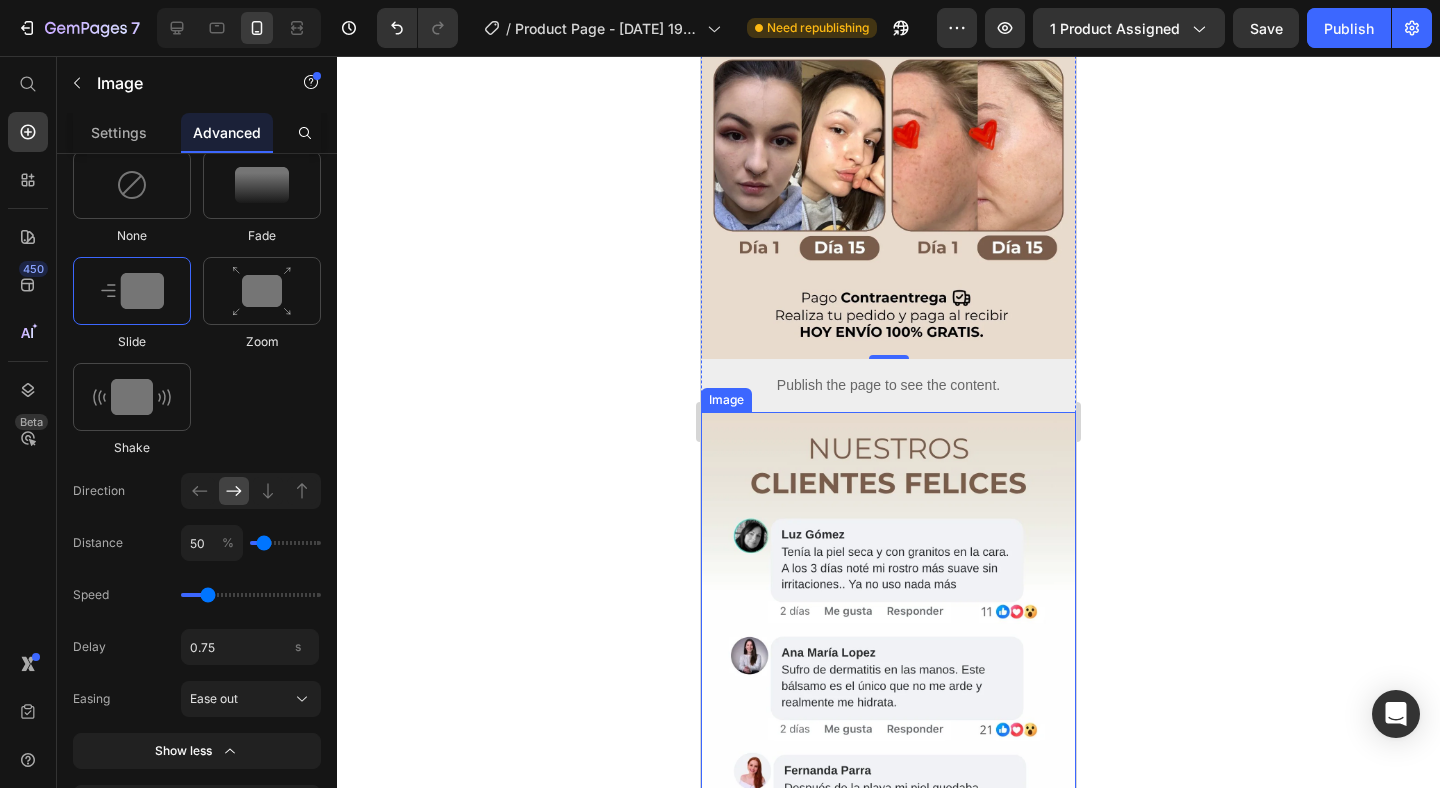 click at bounding box center [888, 646] 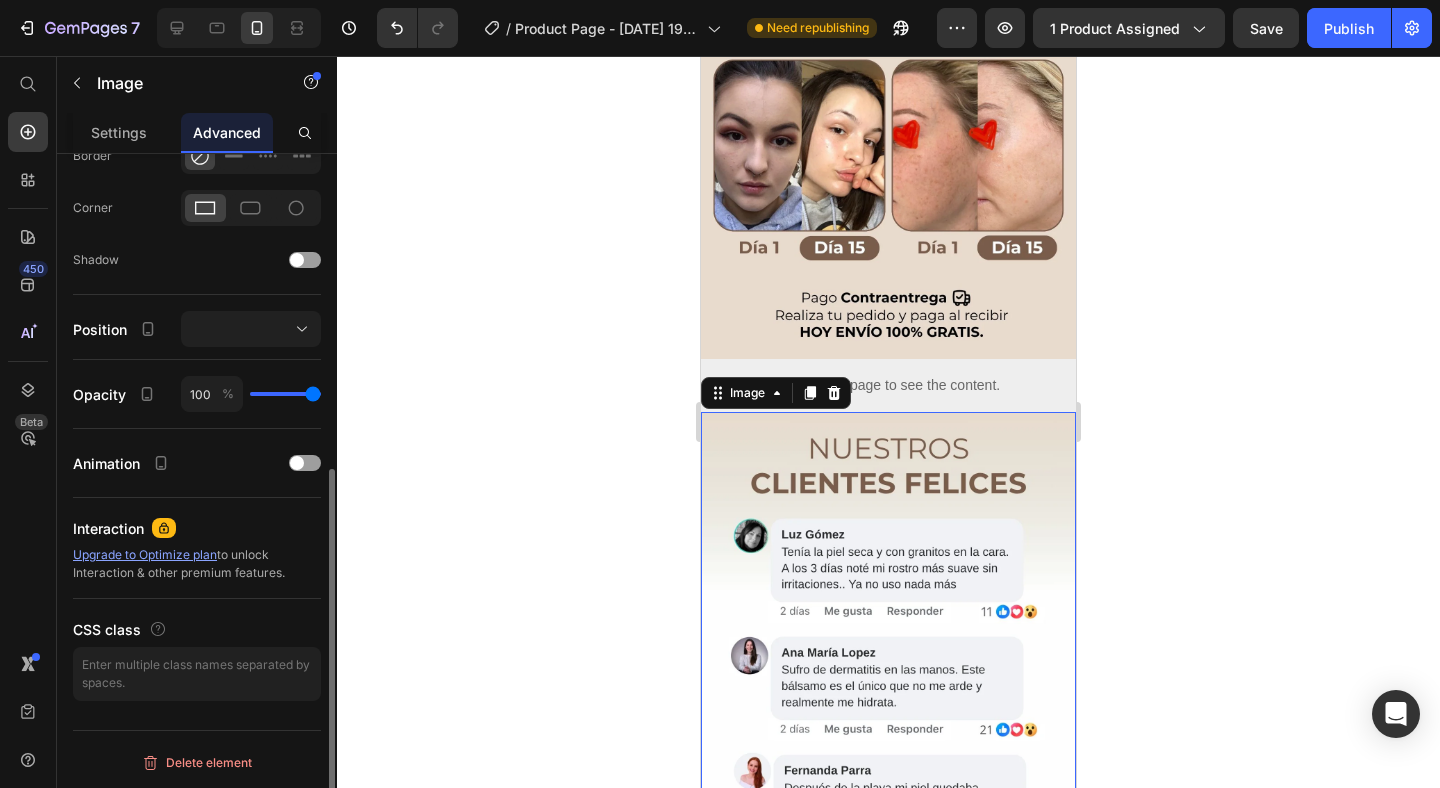 scroll, scrollTop: 578, scrollLeft: 0, axis: vertical 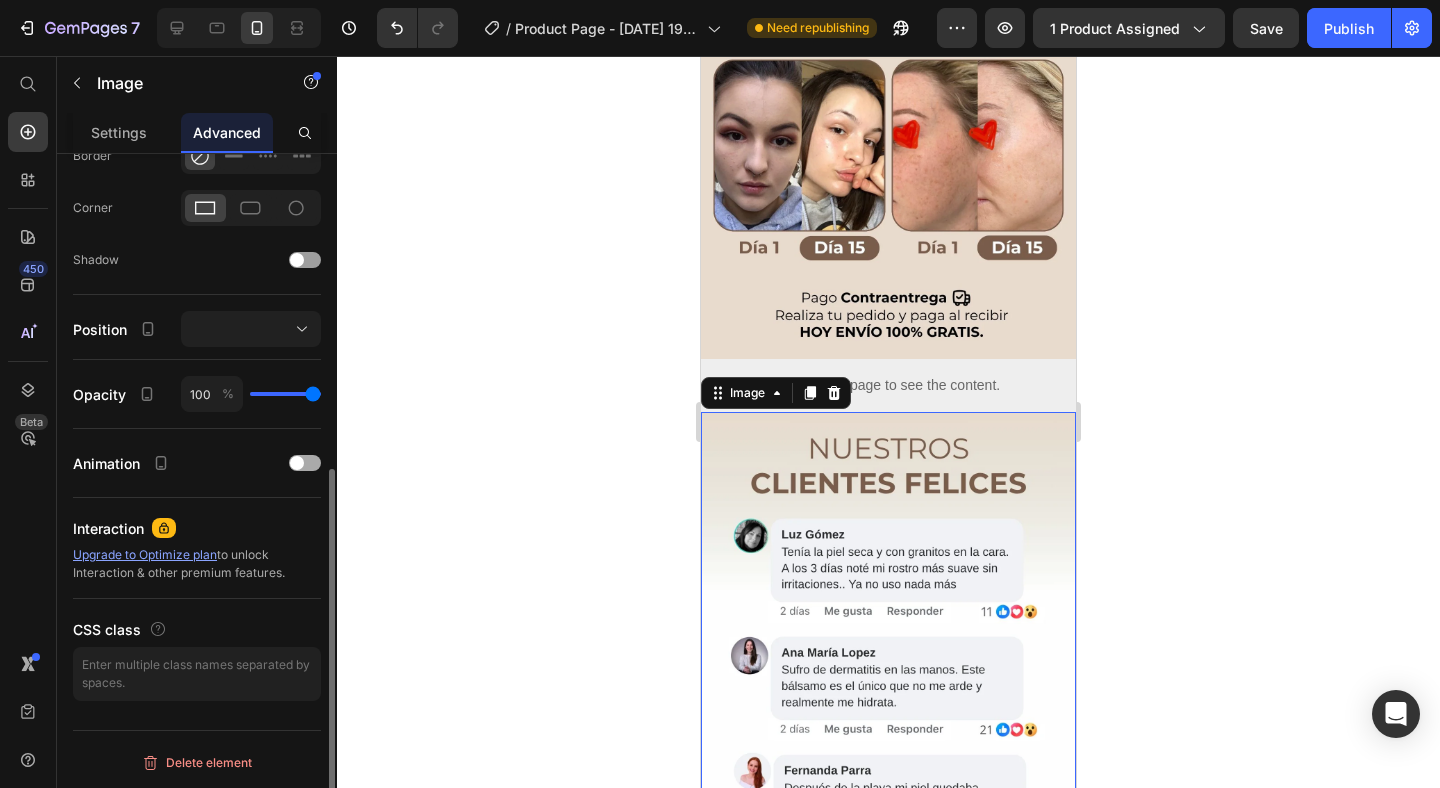 click at bounding box center [305, 463] 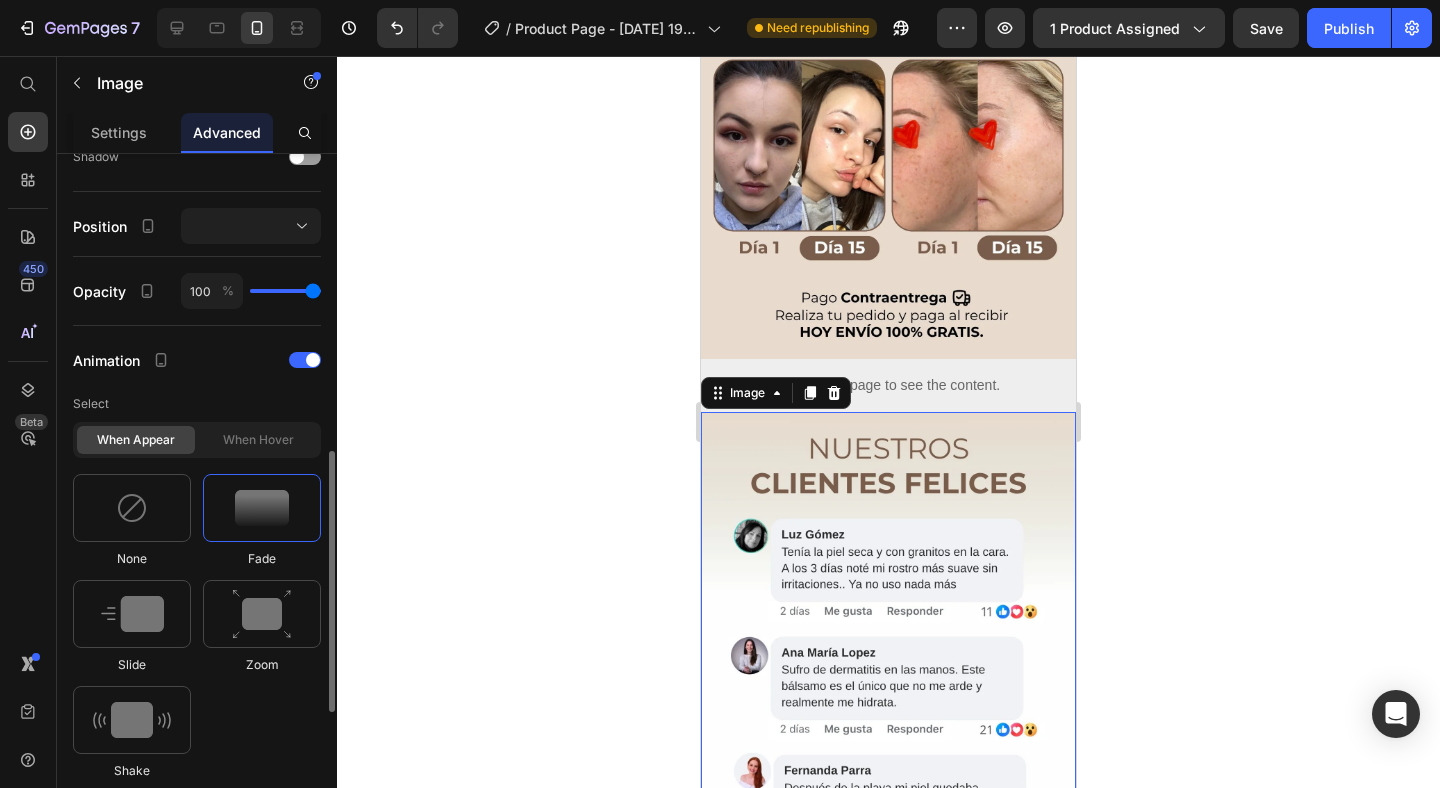 scroll, scrollTop: 715, scrollLeft: 0, axis: vertical 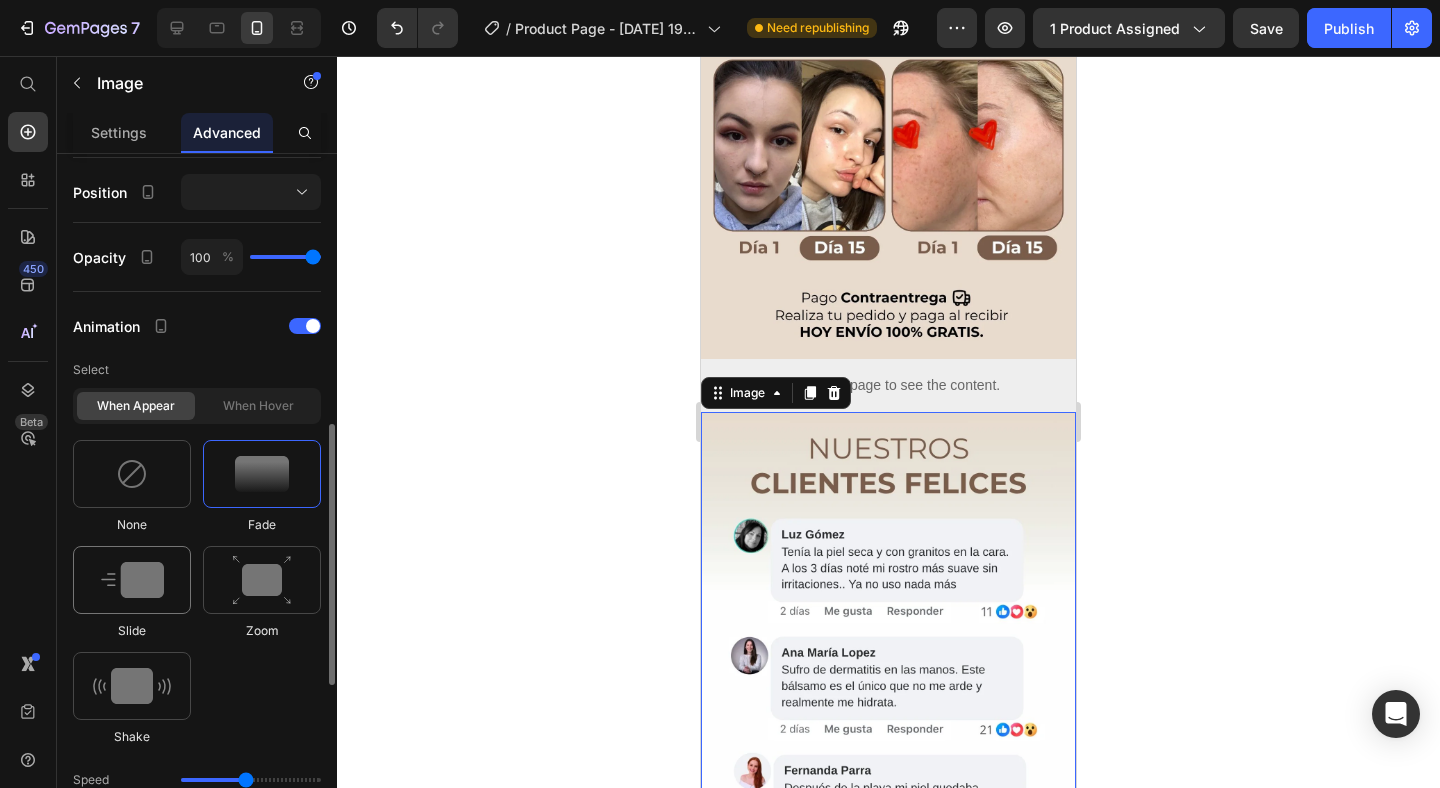 click at bounding box center (132, 580) 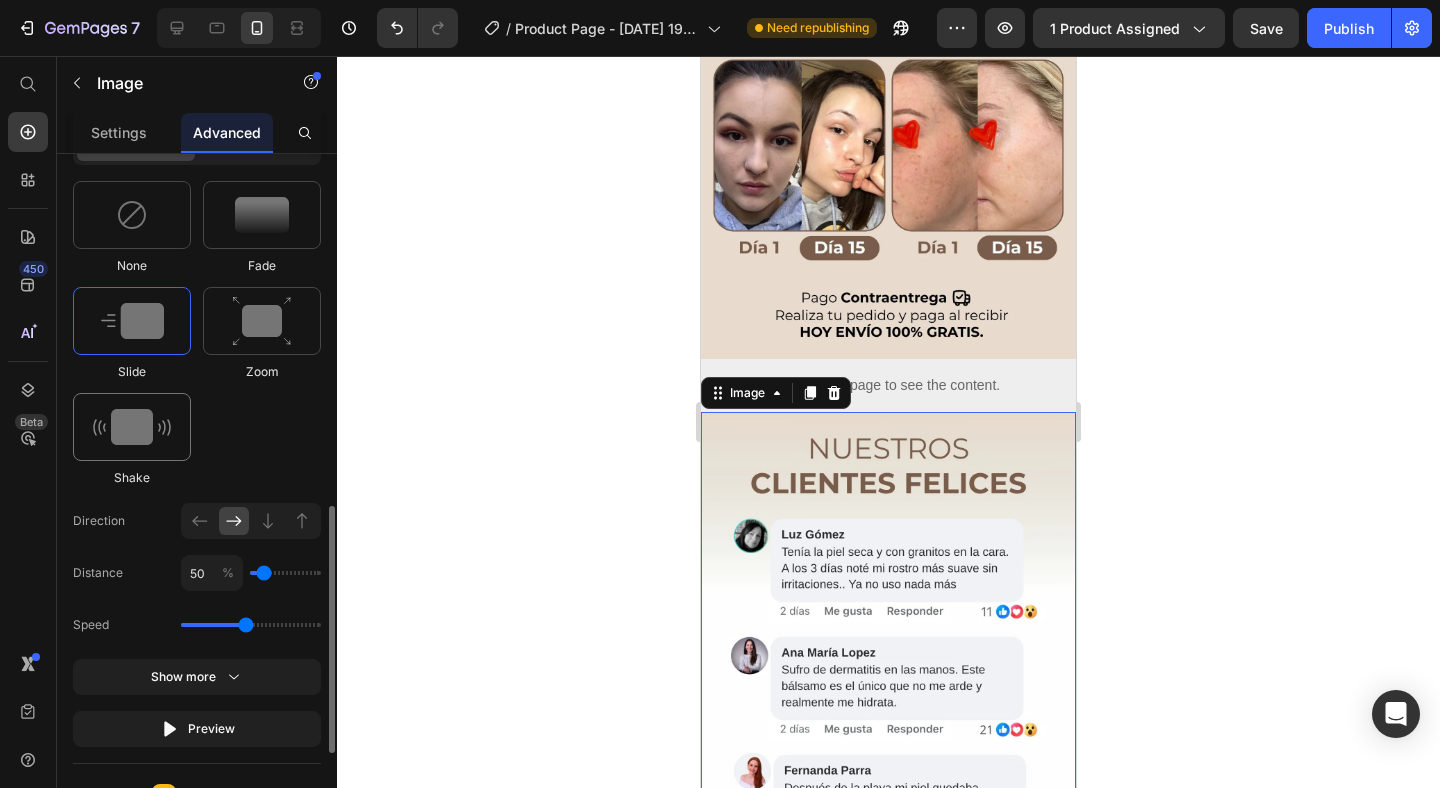 scroll, scrollTop: 977, scrollLeft: 0, axis: vertical 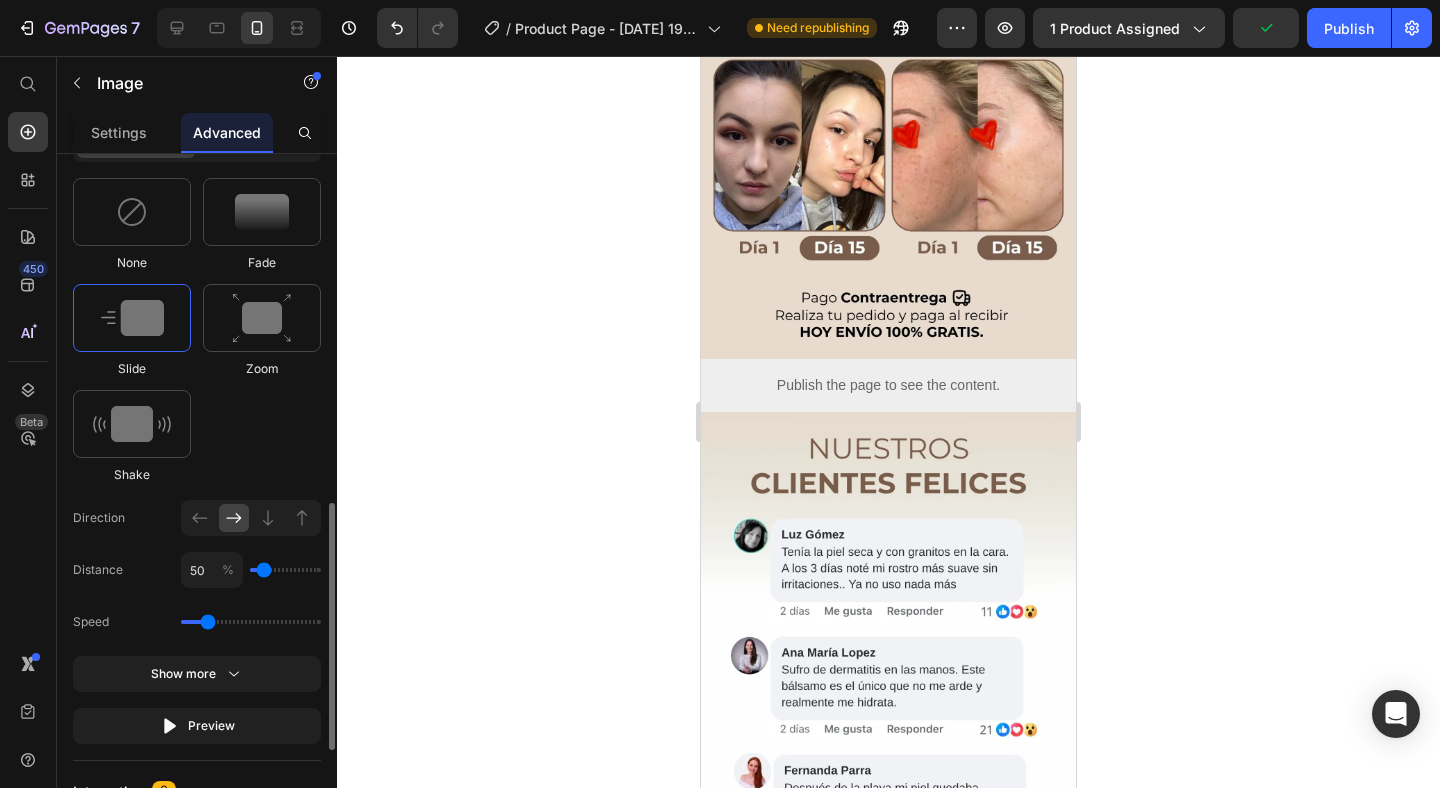 drag, startPoint x: 240, startPoint y: 624, endPoint x: 206, endPoint y: 628, distance: 34.234486 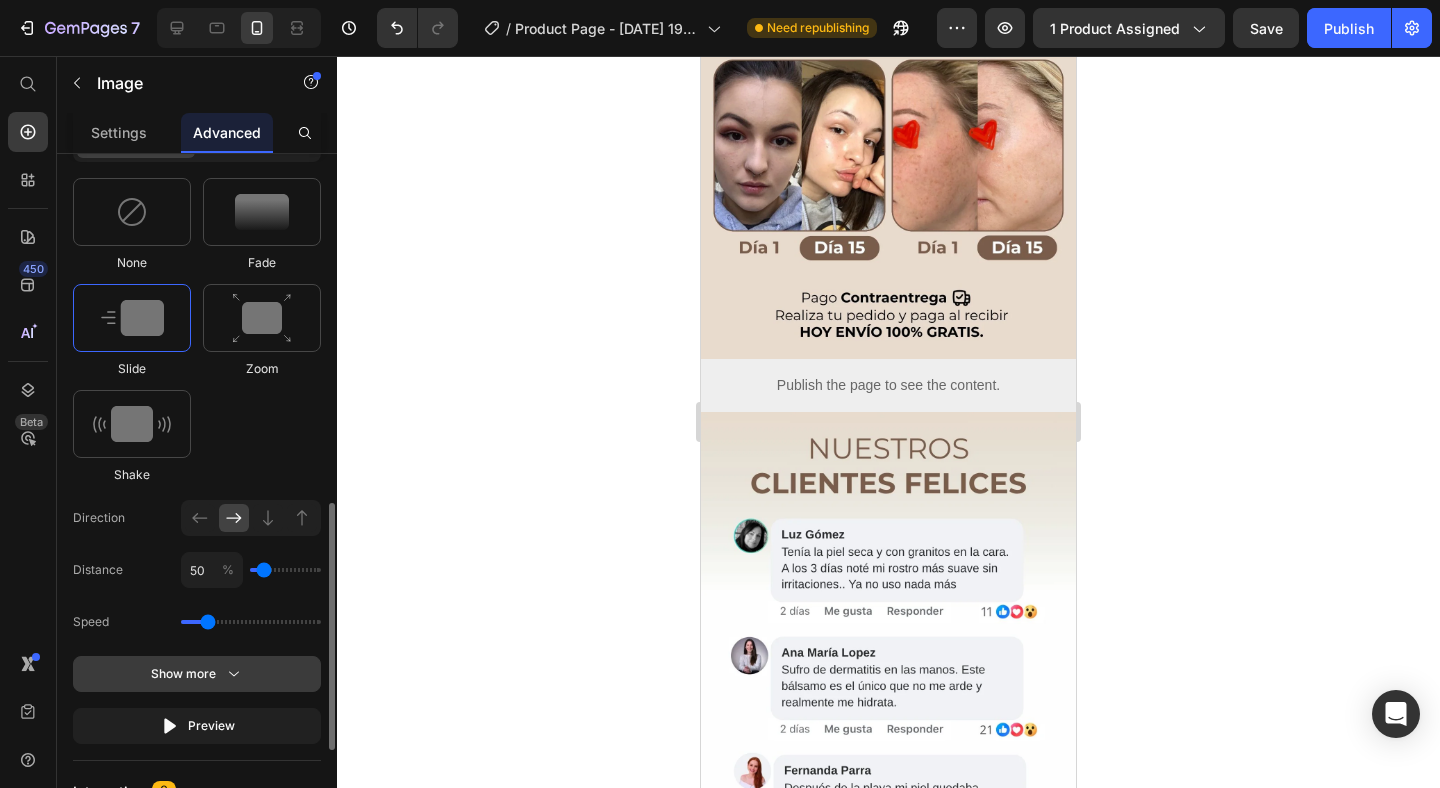 click on "Show more" at bounding box center [197, 674] 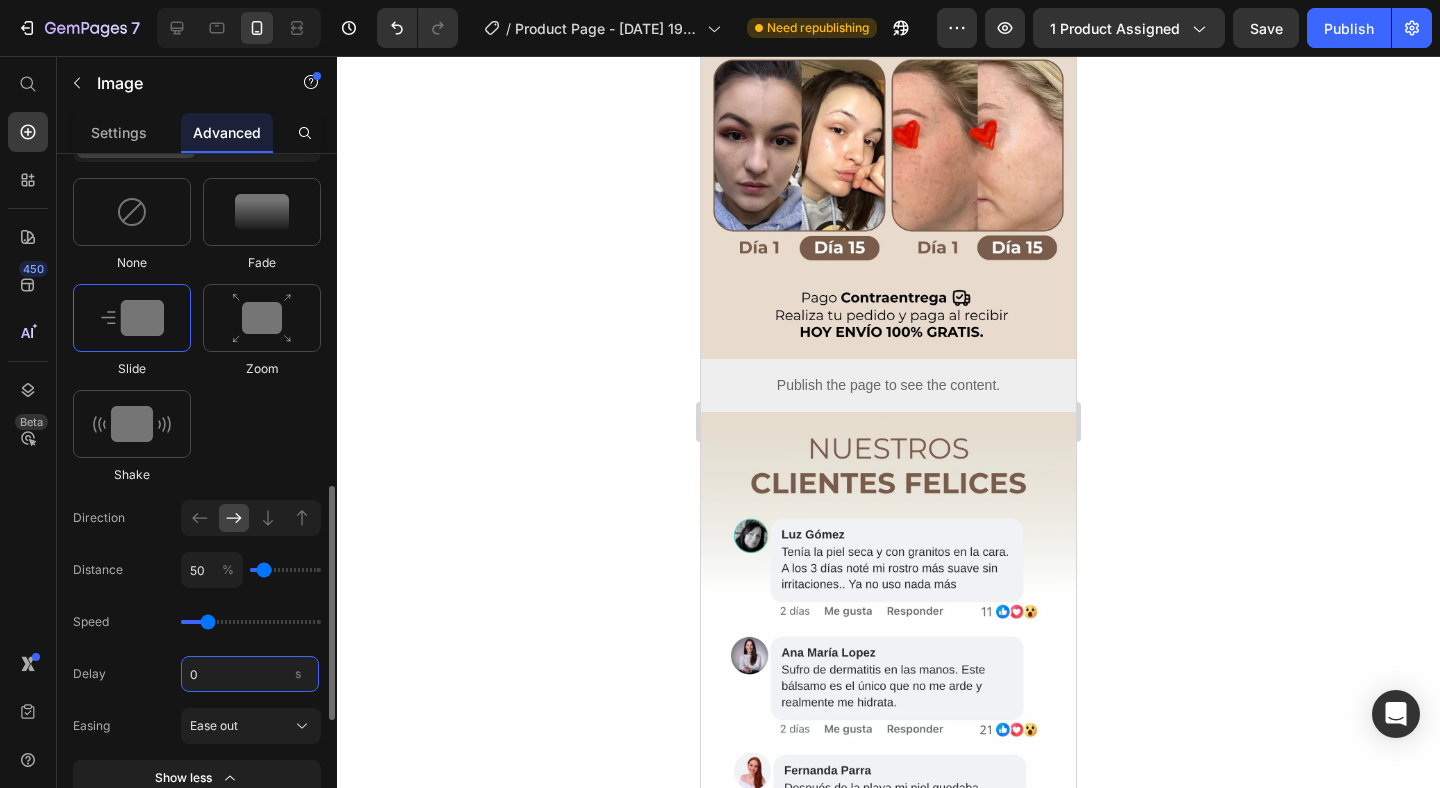 click on "0" at bounding box center (250, 674) 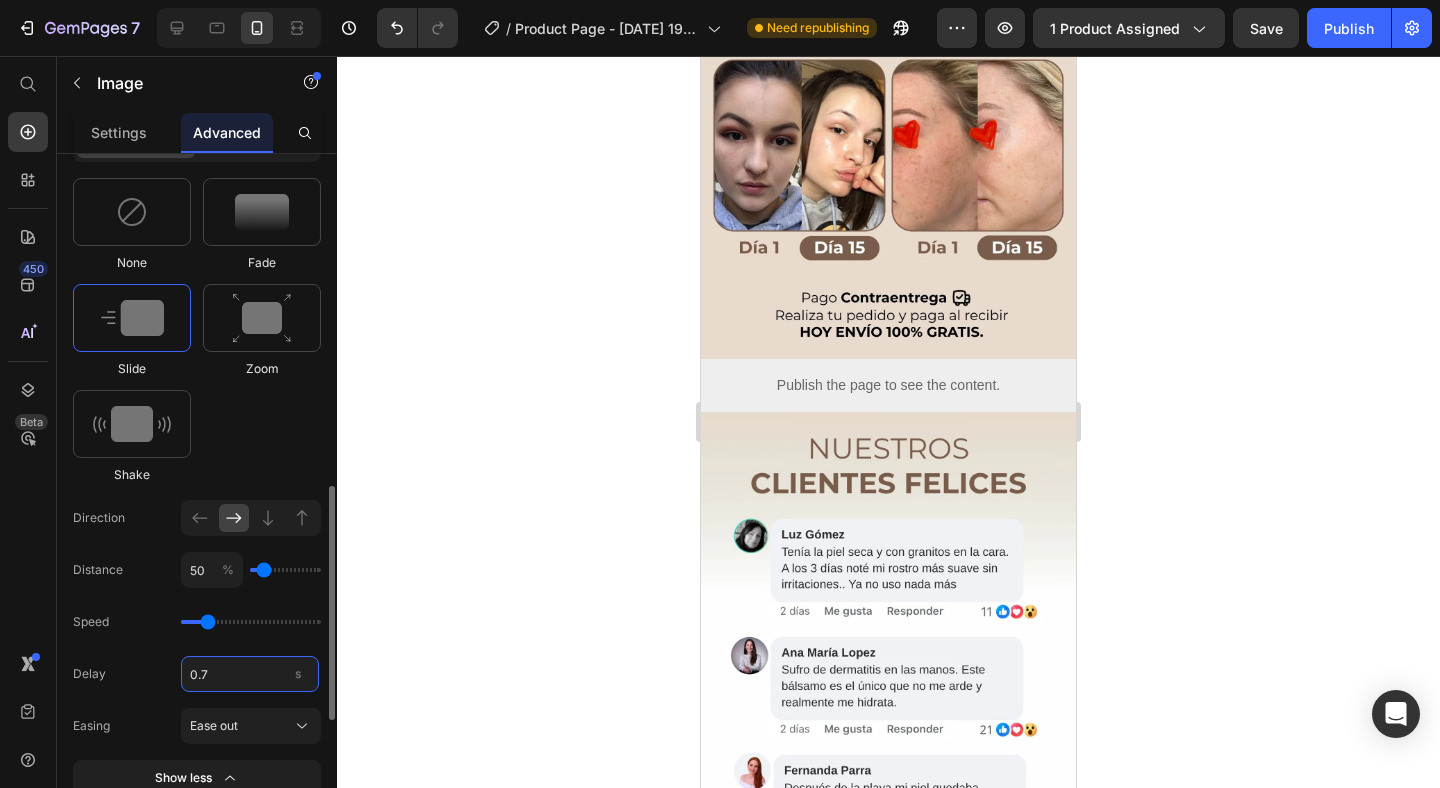 type on "0.75" 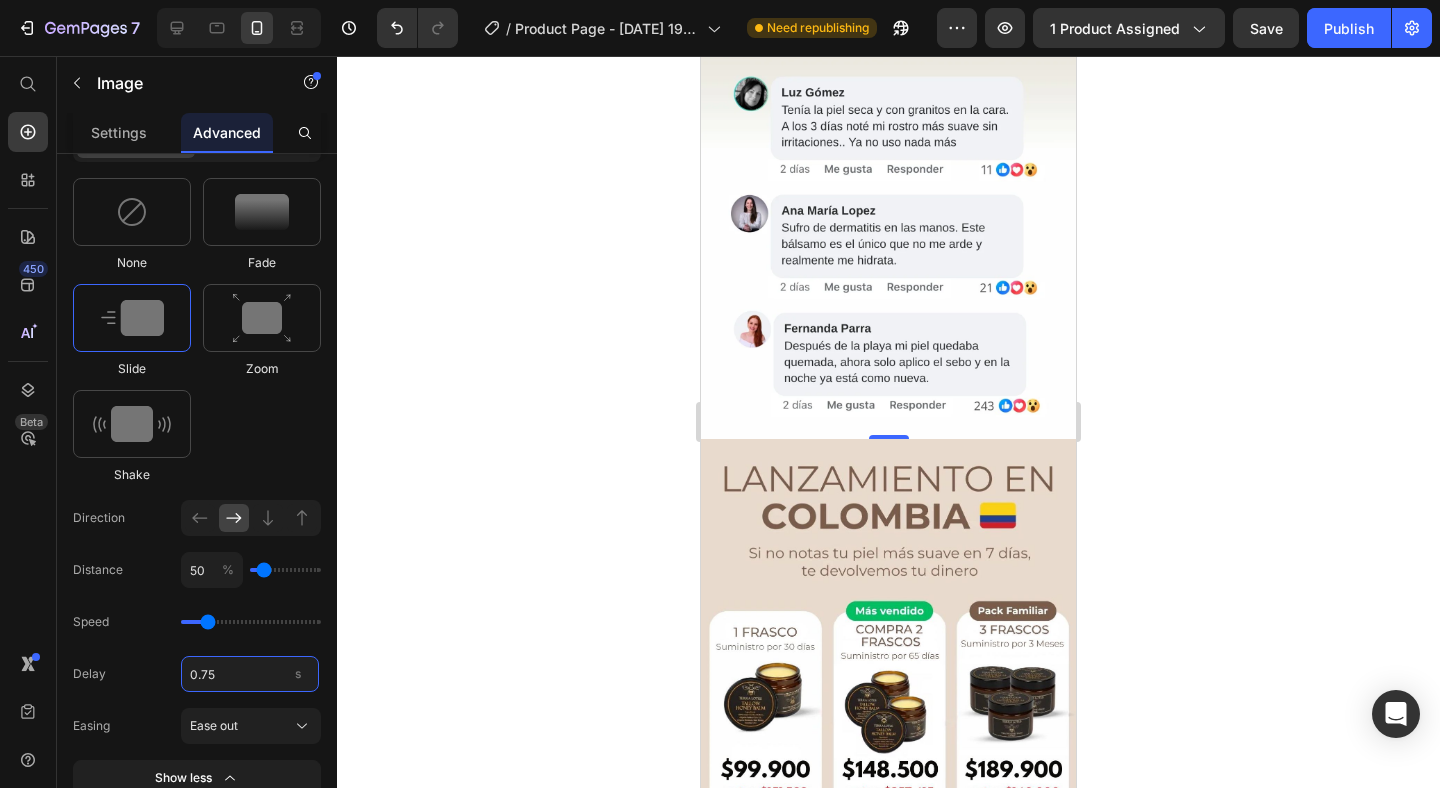 scroll, scrollTop: 1113, scrollLeft: 0, axis: vertical 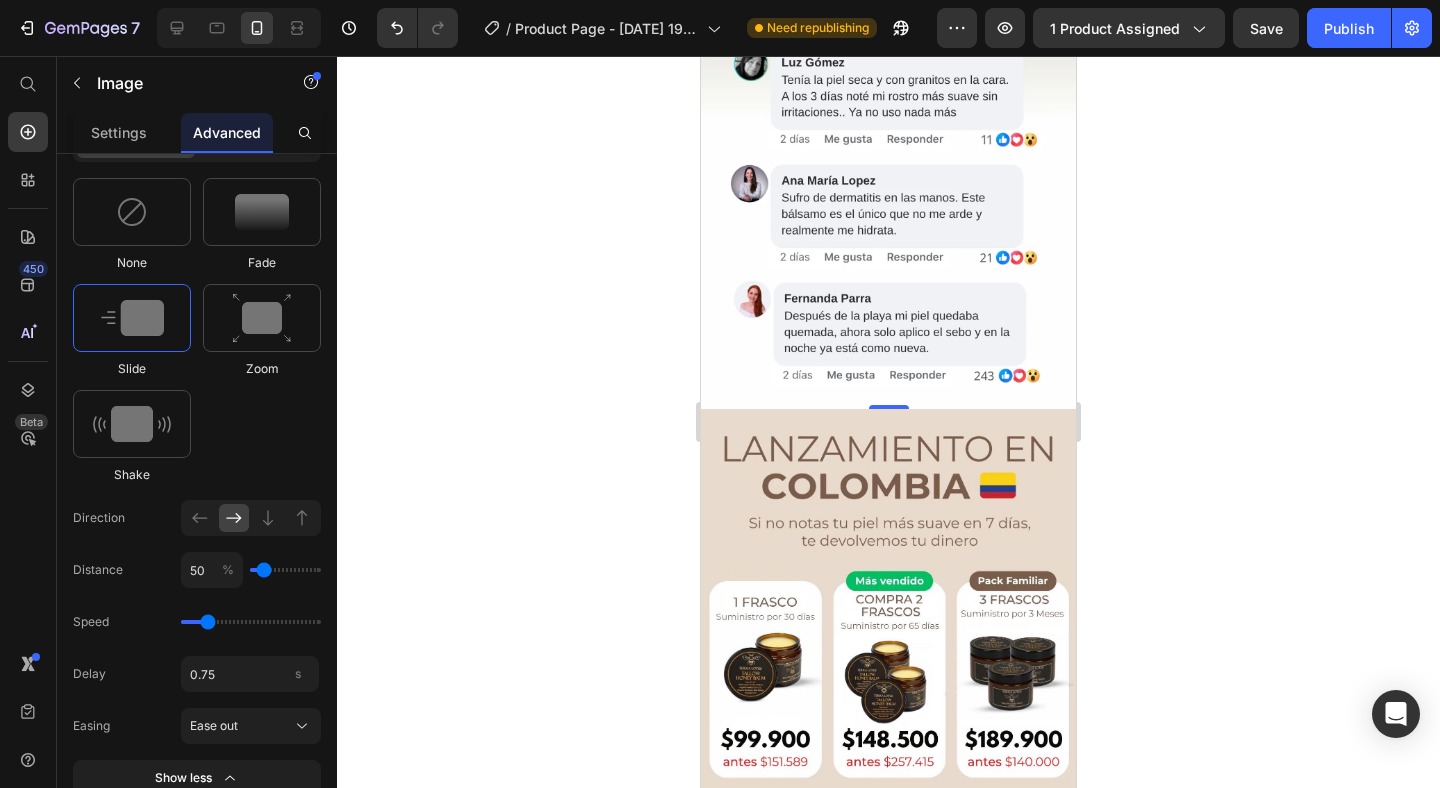 click at bounding box center (888, 646) 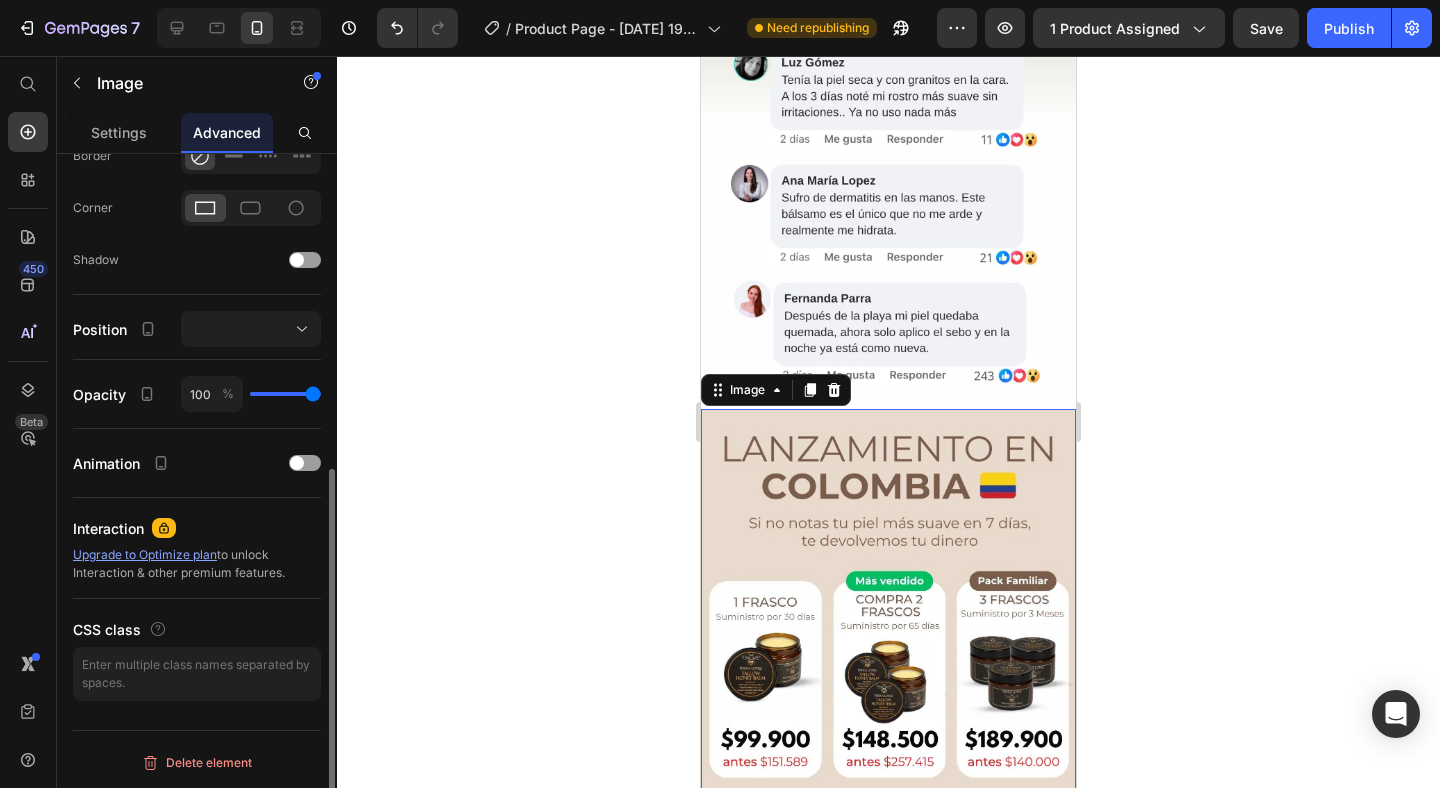 scroll, scrollTop: 578, scrollLeft: 0, axis: vertical 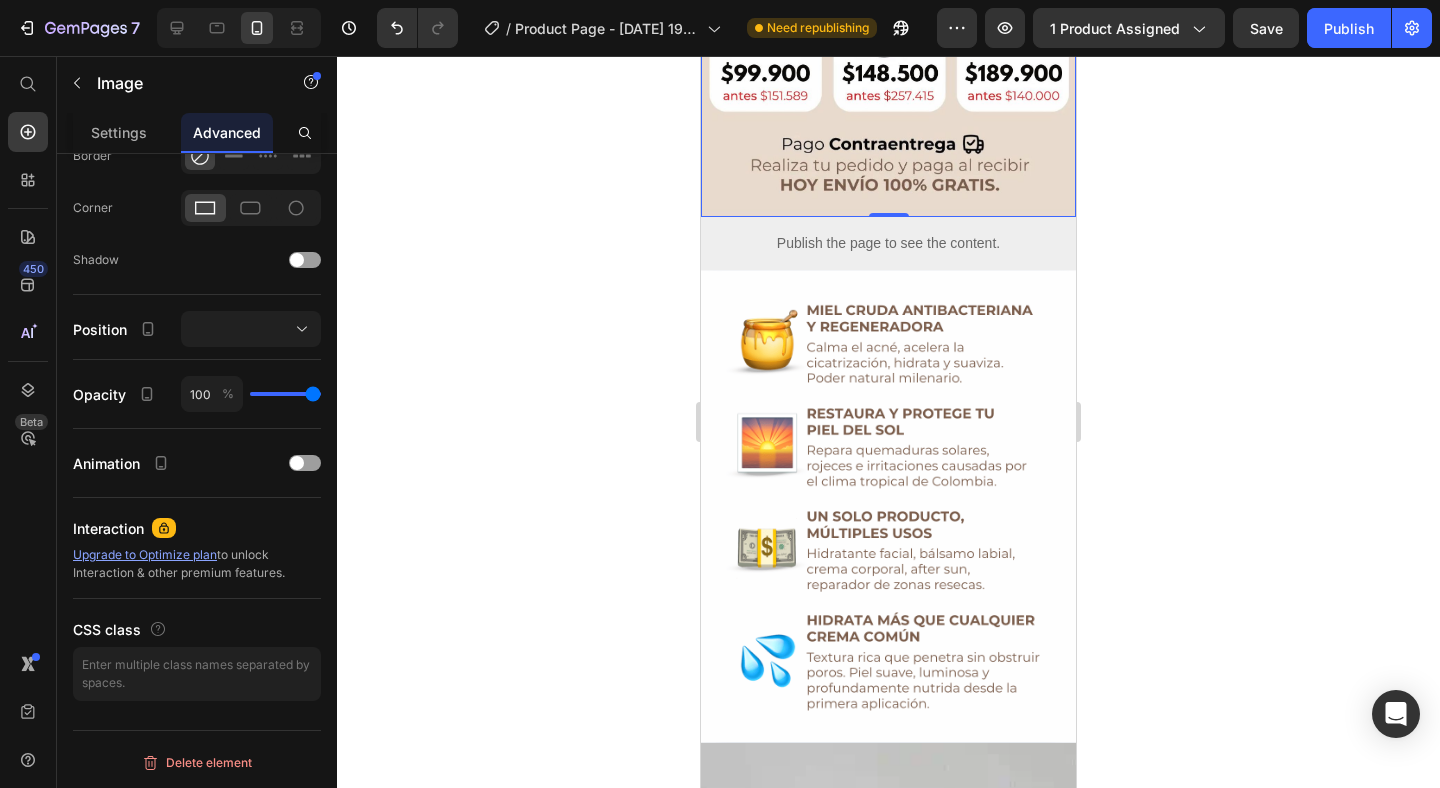 click at bounding box center (888, 506) 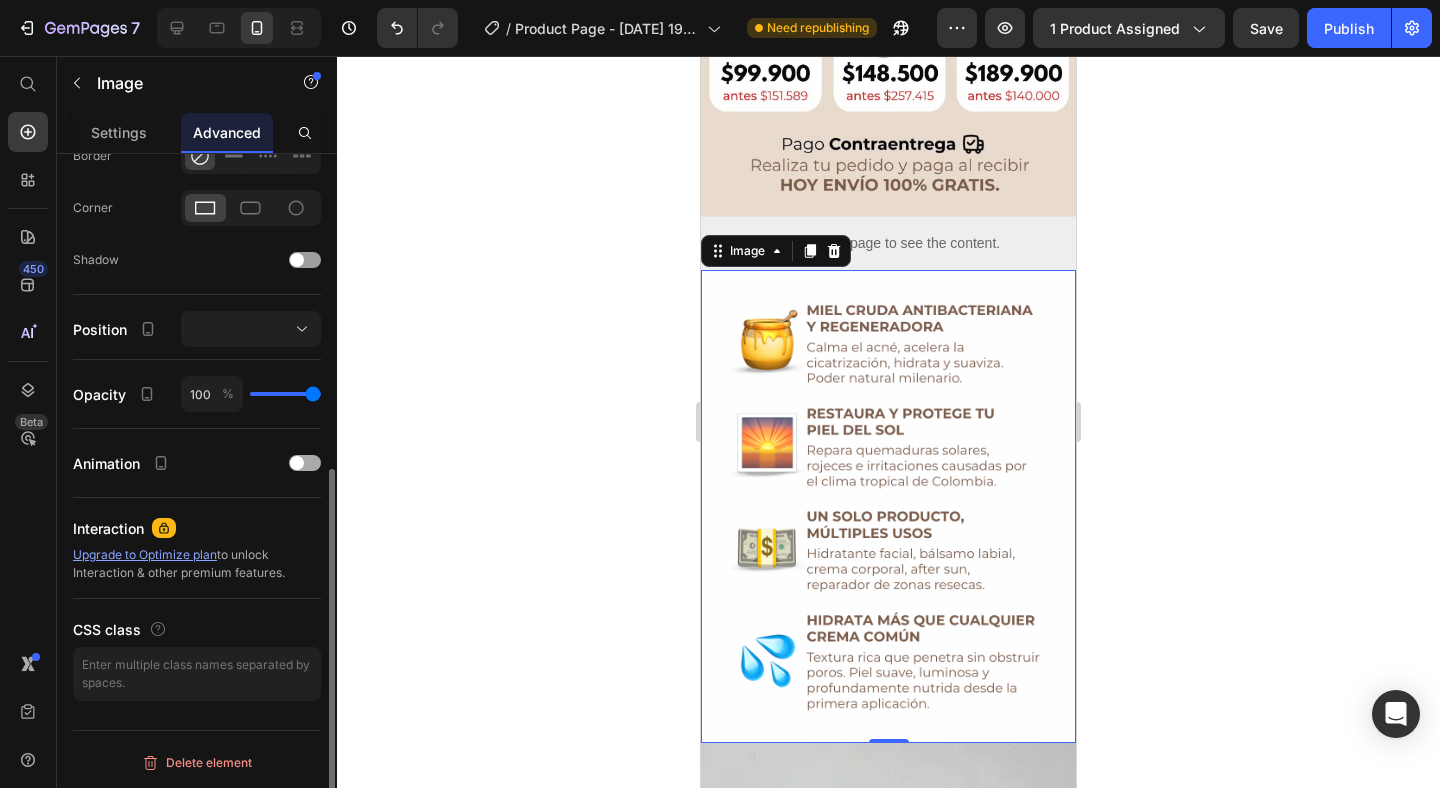 click at bounding box center (305, 463) 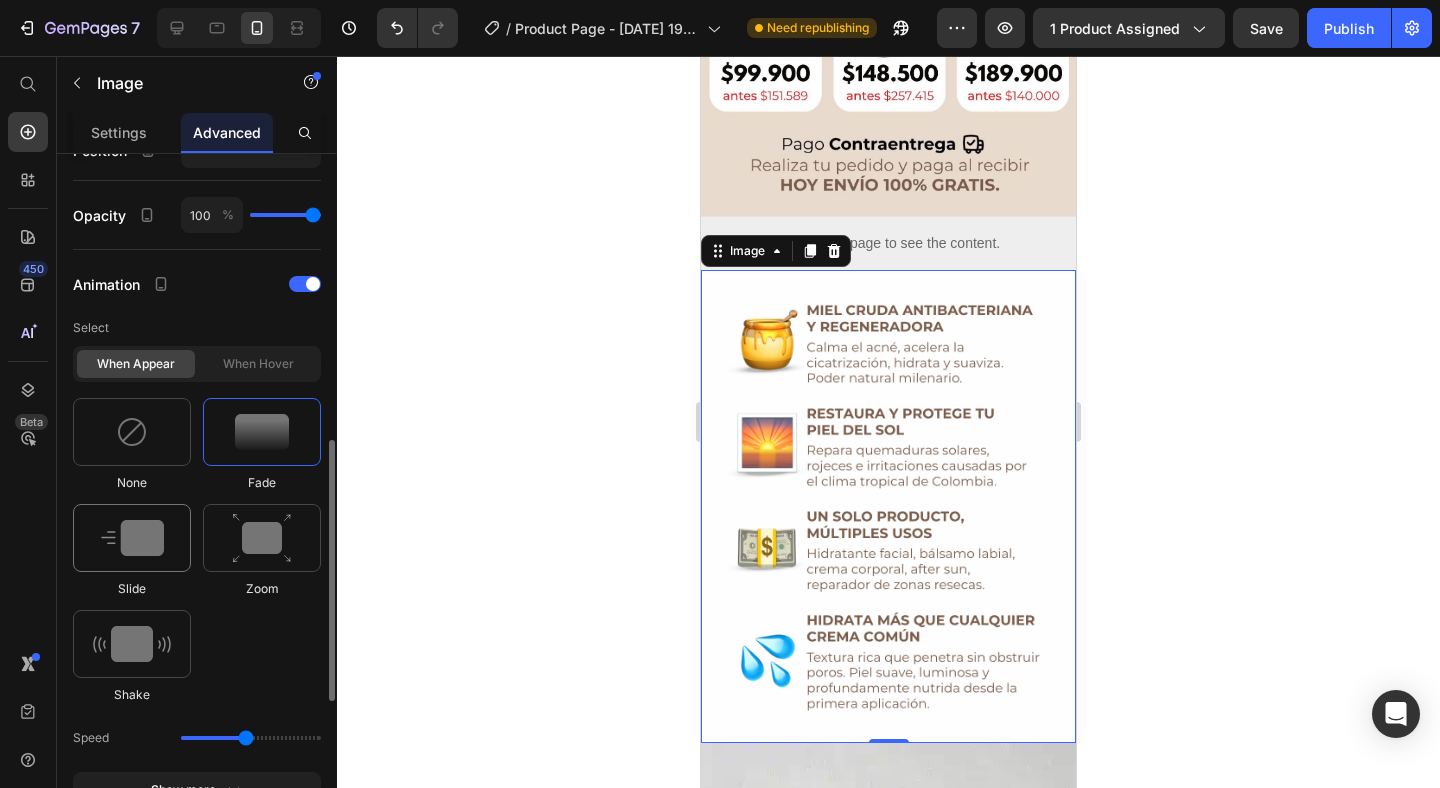 click at bounding box center (132, 538) 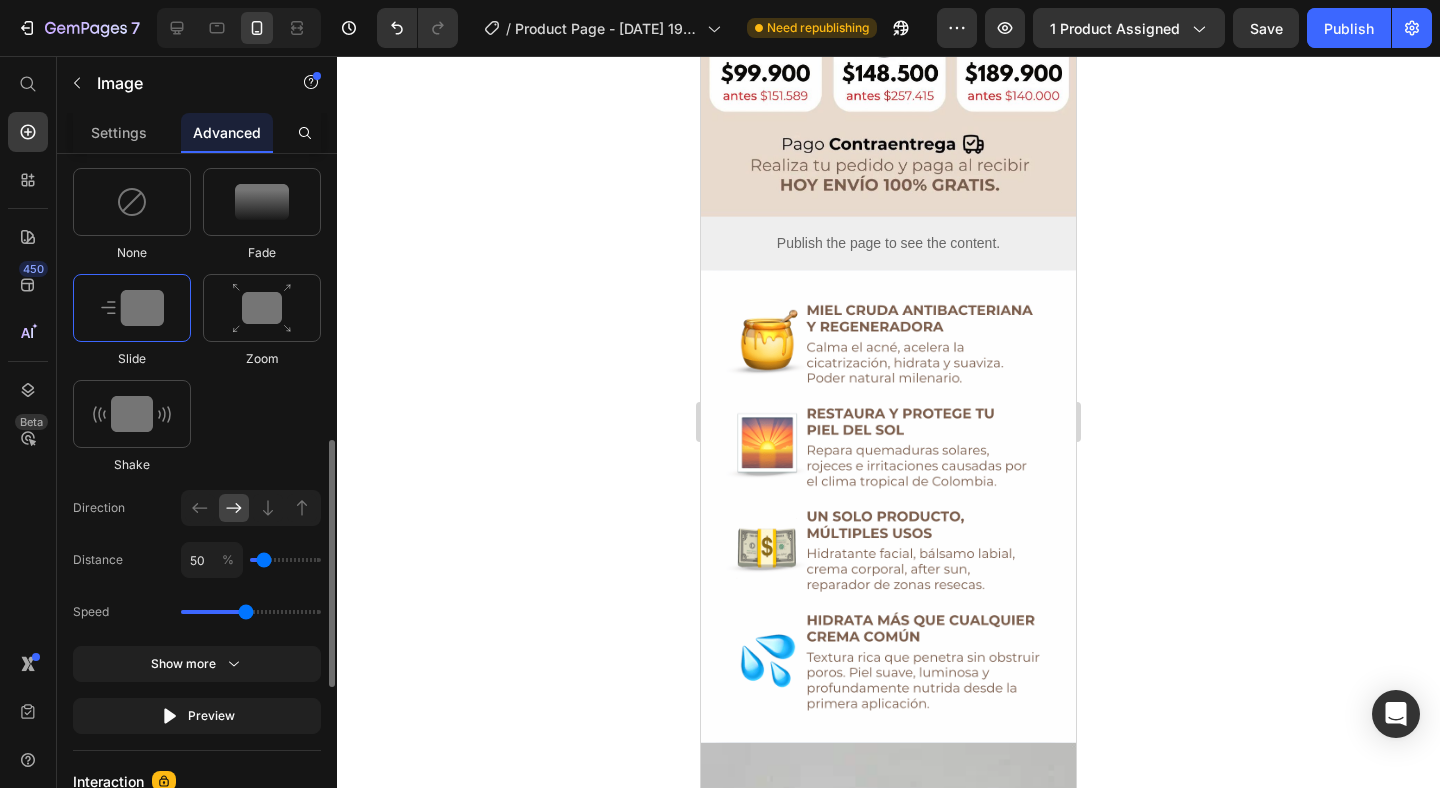 scroll, scrollTop: 1059, scrollLeft: 0, axis: vertical 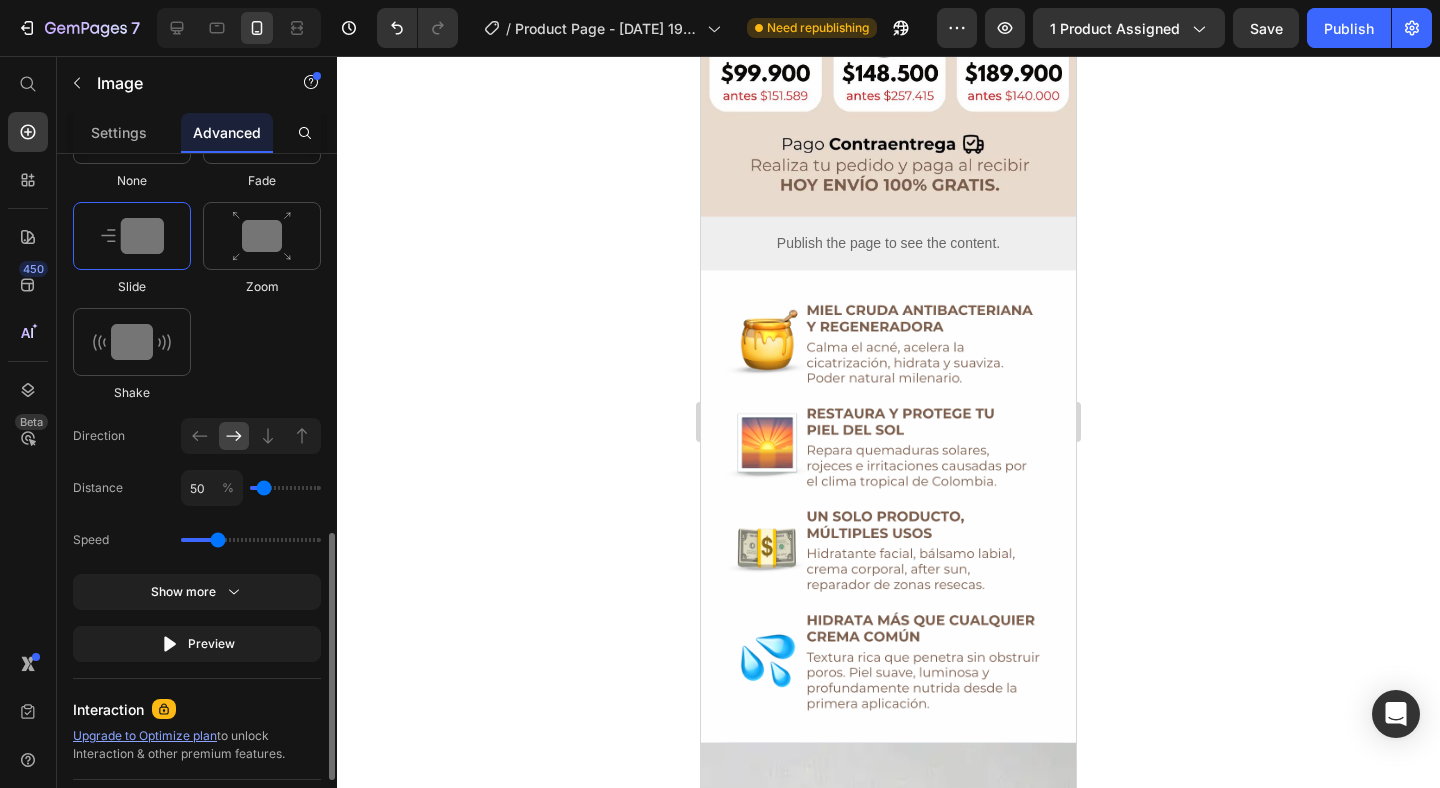 drag, startPoint x: 243, startPoint y: 544, endPoint x: 212, endPoint y: 559, distance: 34.43835 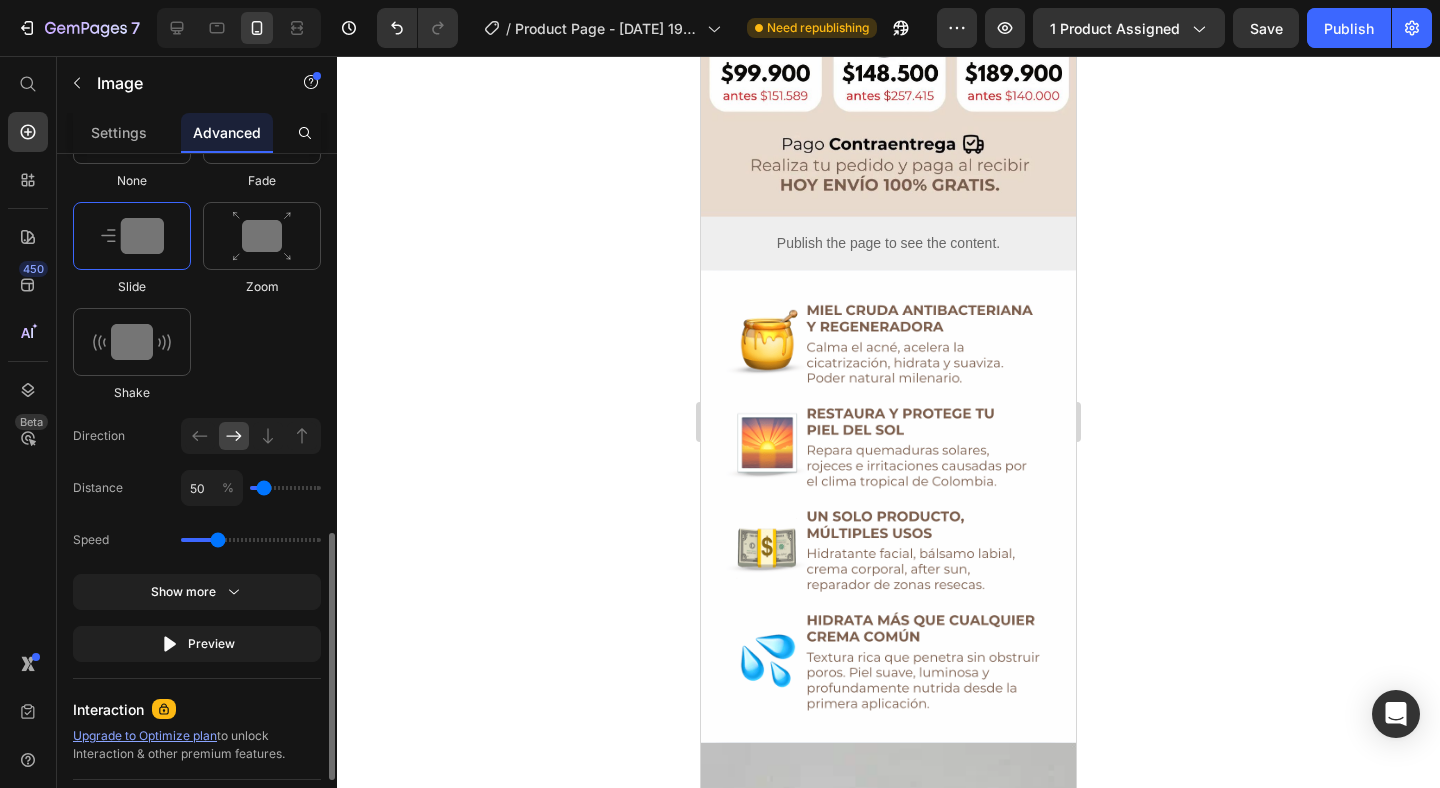 click on "Select When appear When hover None Fade Slide Zoom Shake  Direction
Distance  50 %  Speed  Show more Preview" at bounding box center [197, 335] 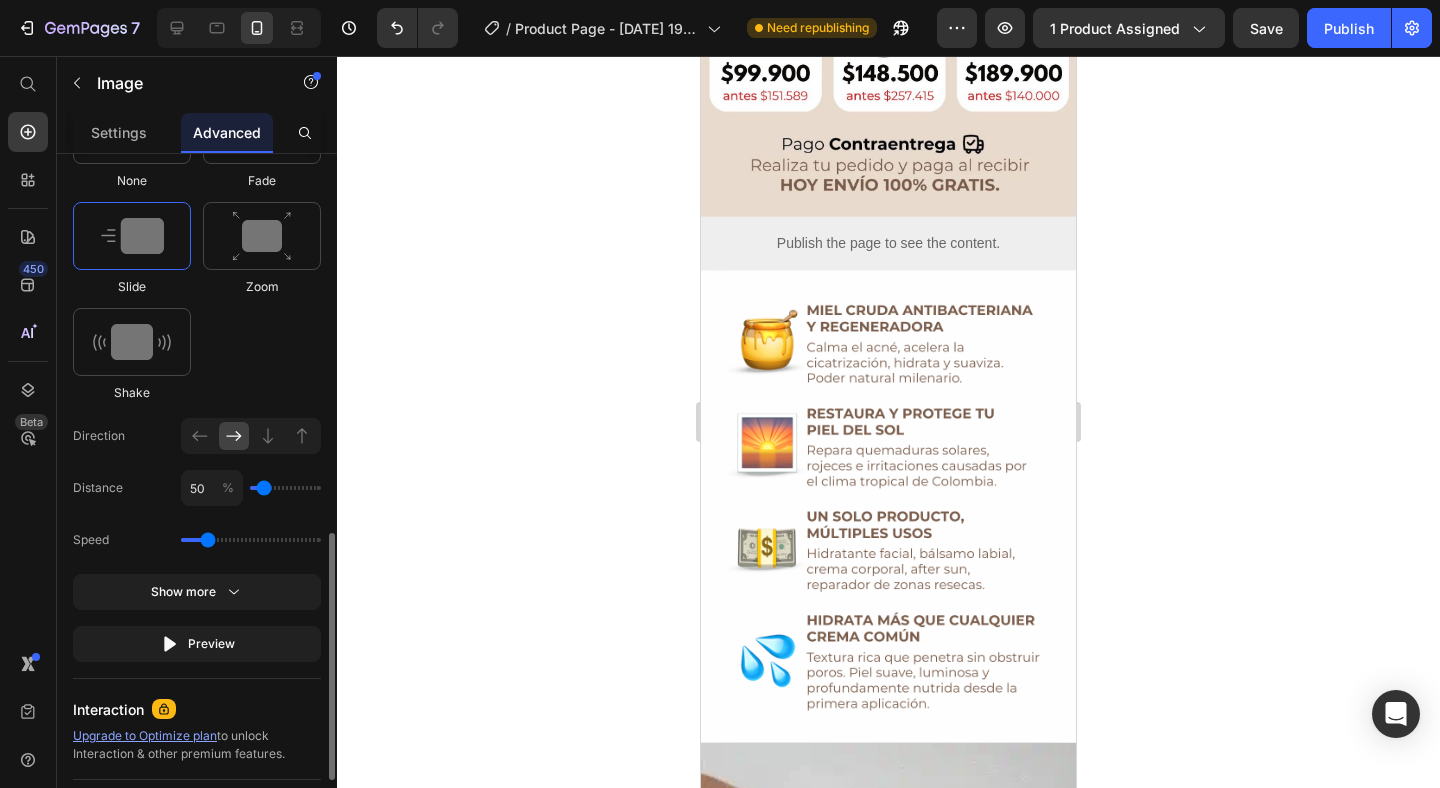 type on "0.9" 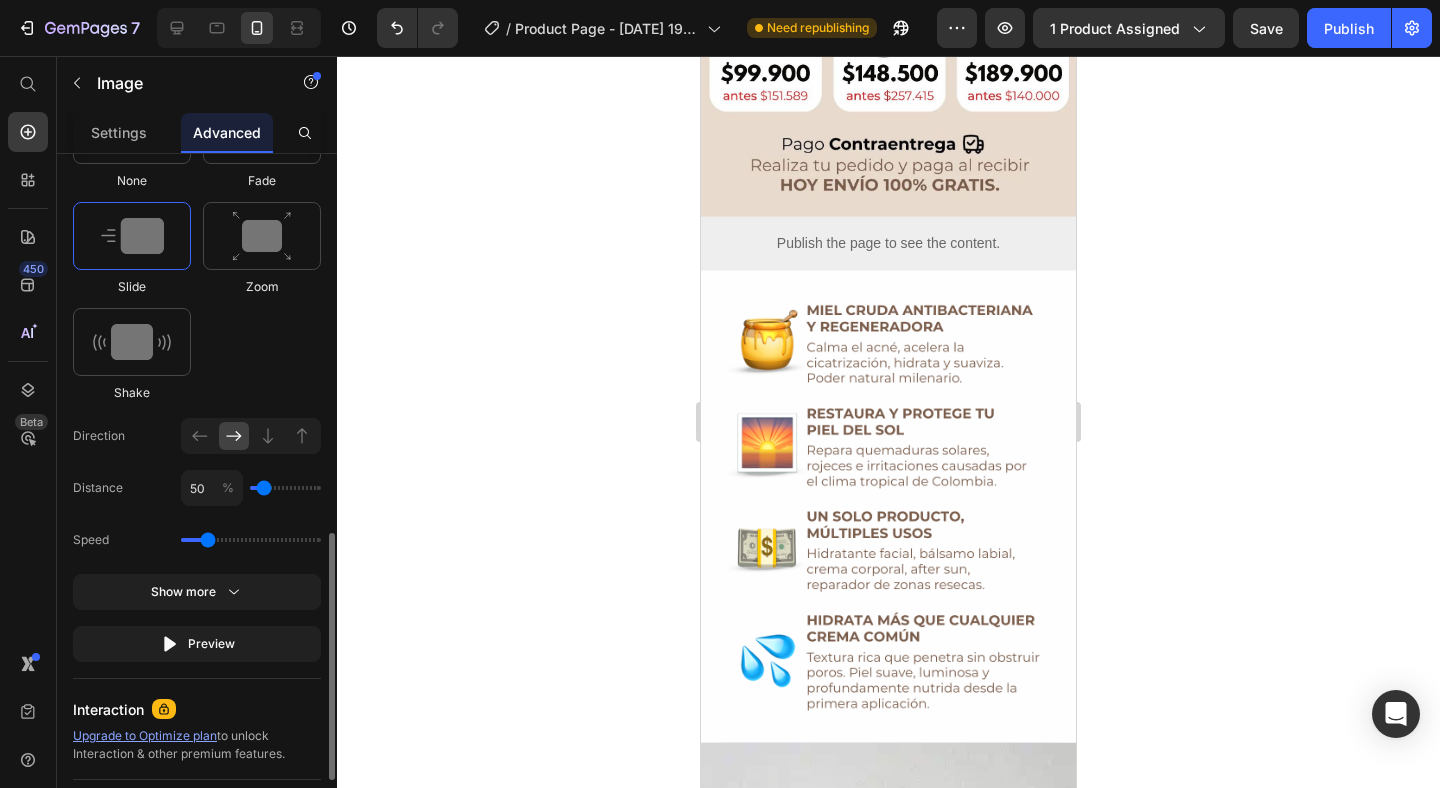 drag, startPoint x: 217, startPoint y: 543, endPoint x: 206, endPoint y: 551, distance: 13.601471 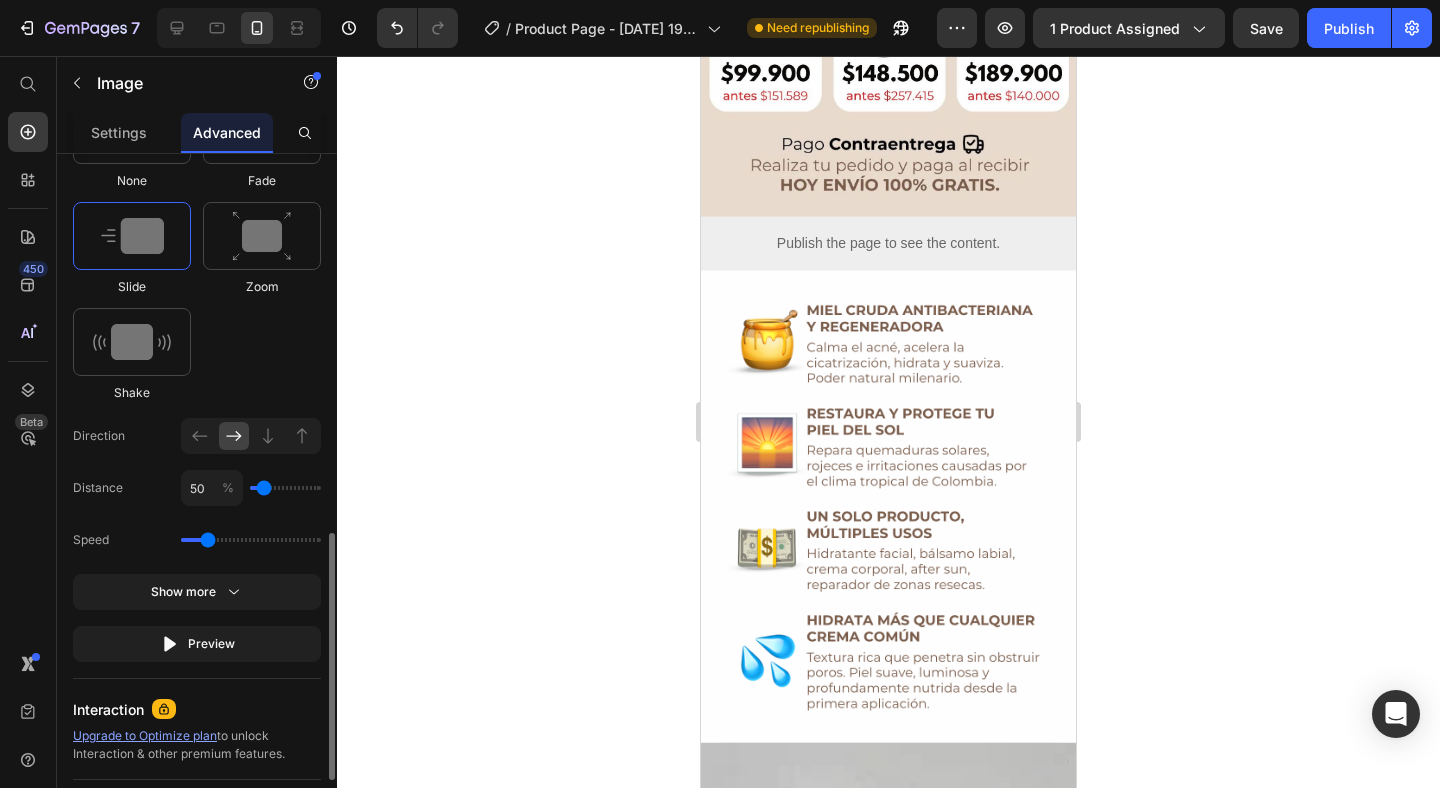 click on "Speed" 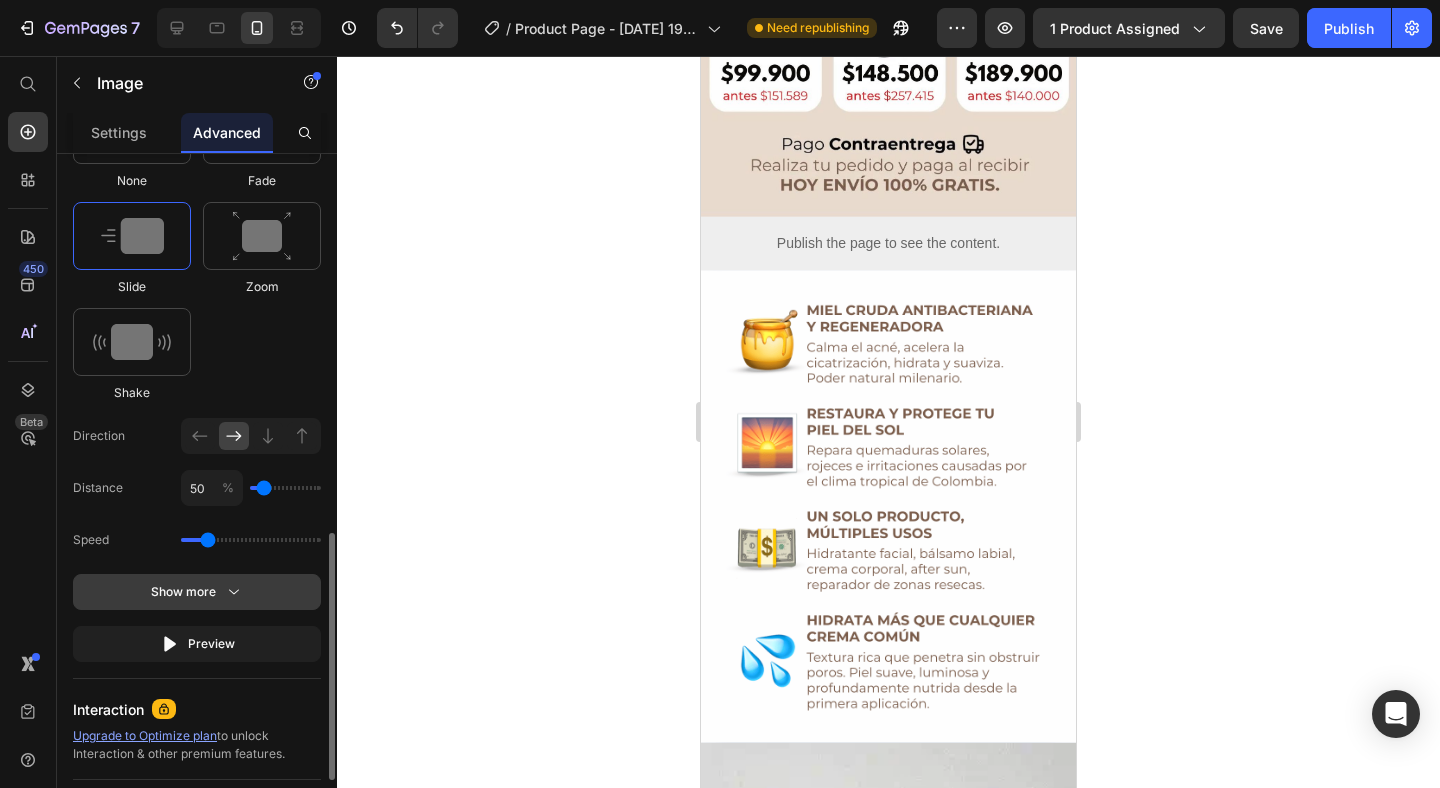click on "Show more" at bounding box center (197, 592) 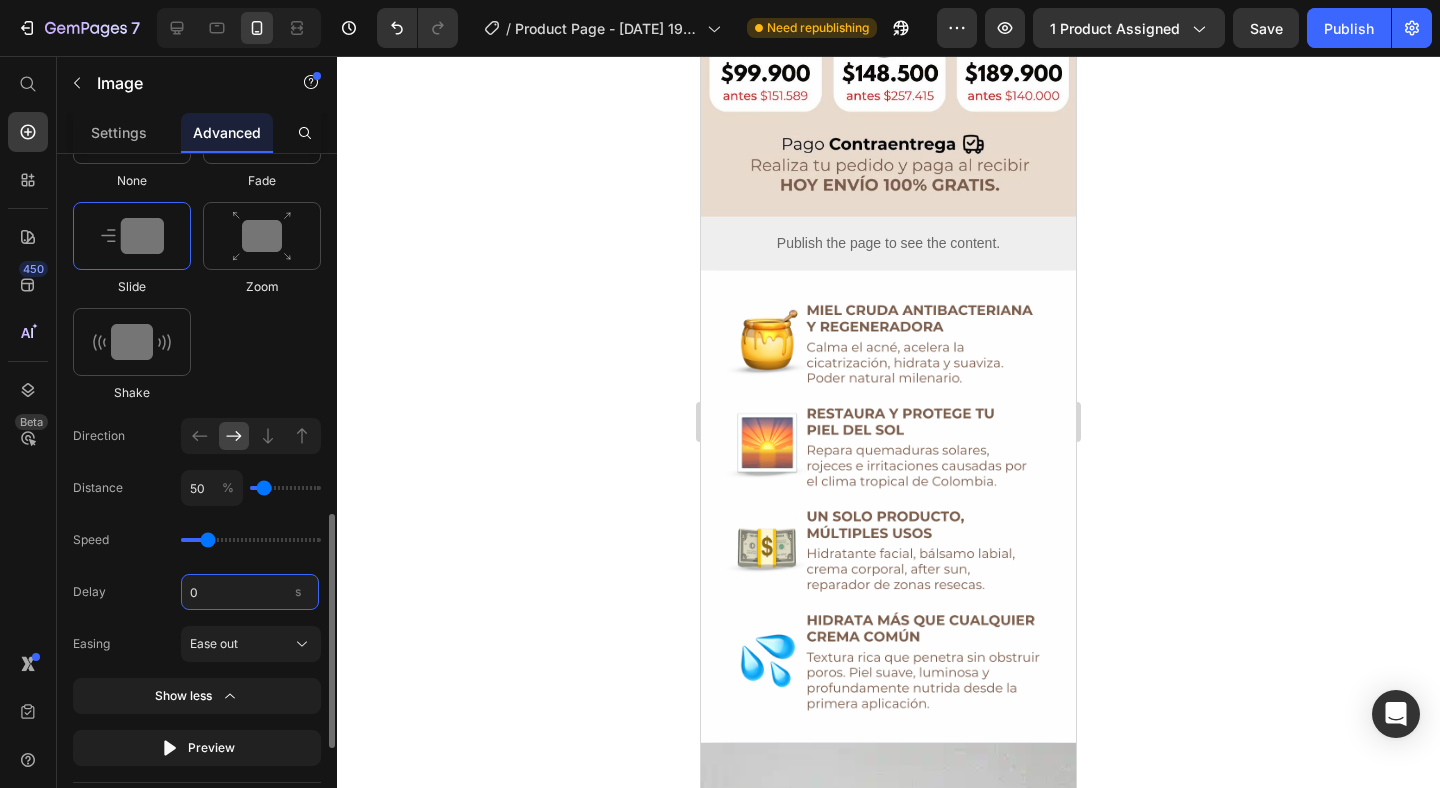 click on "0" at bounding box center [250, 592] 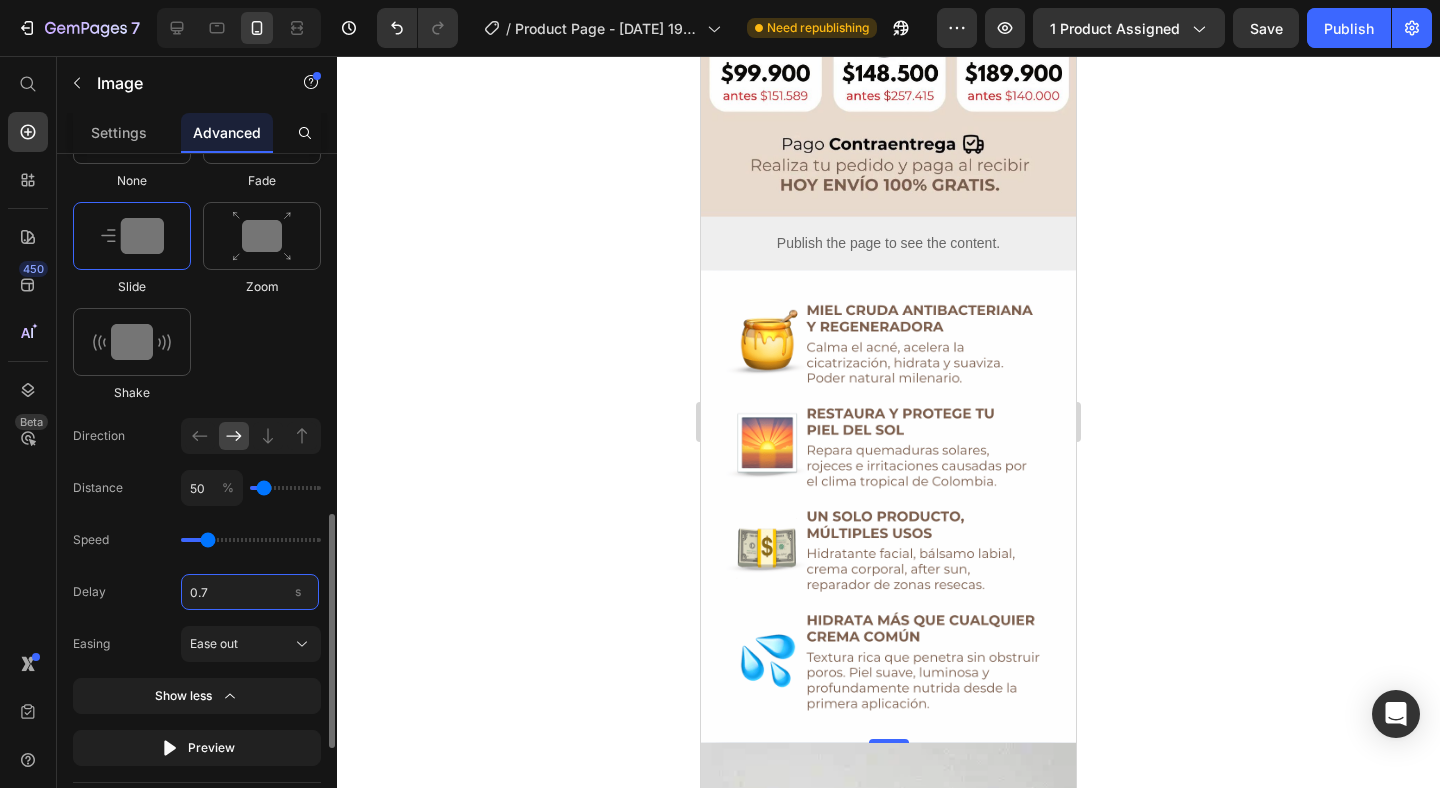 type on "0.75" 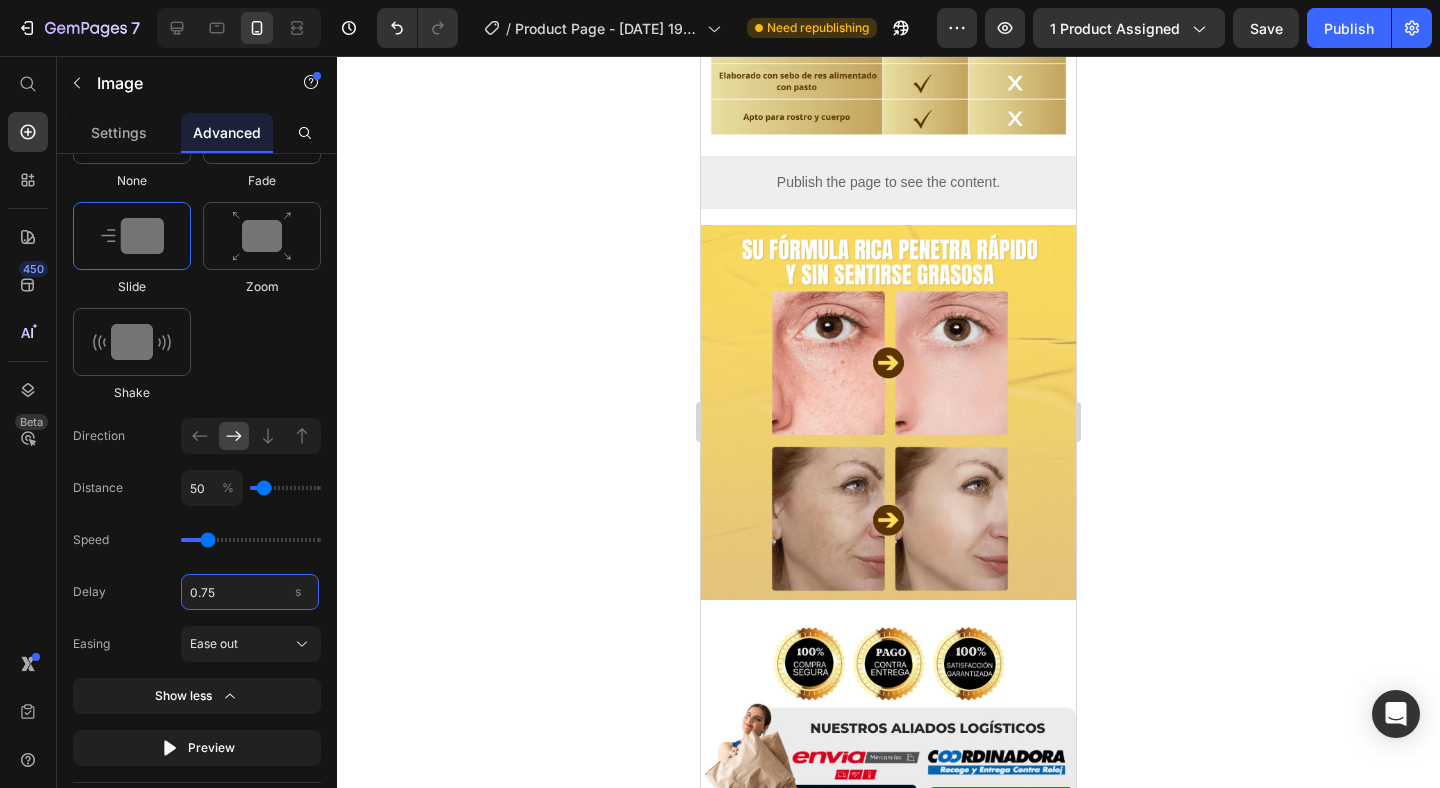 scroll, scrollTop: 4210, scrollLeft: 0, axis: vertical 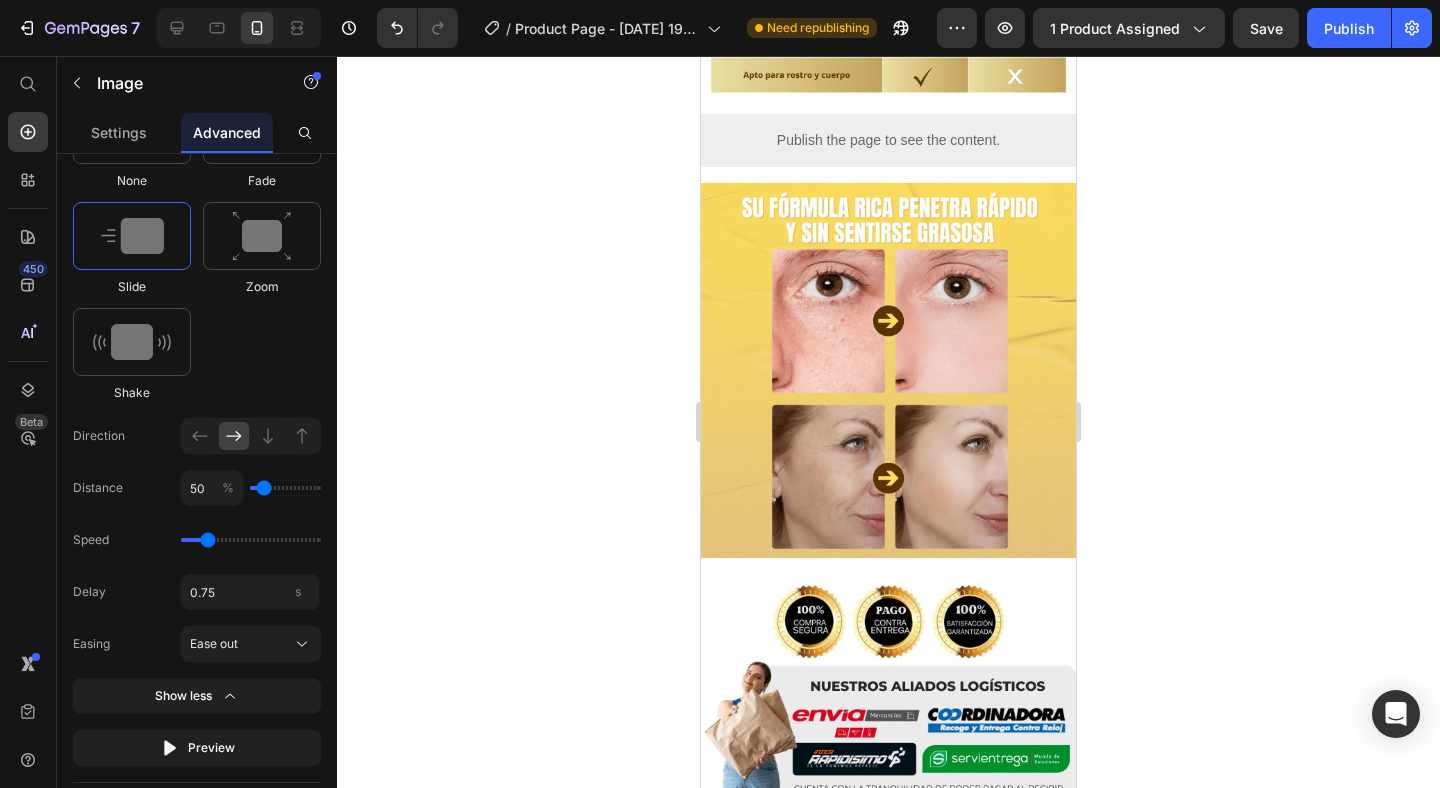 click at bounding box center (888, 370) 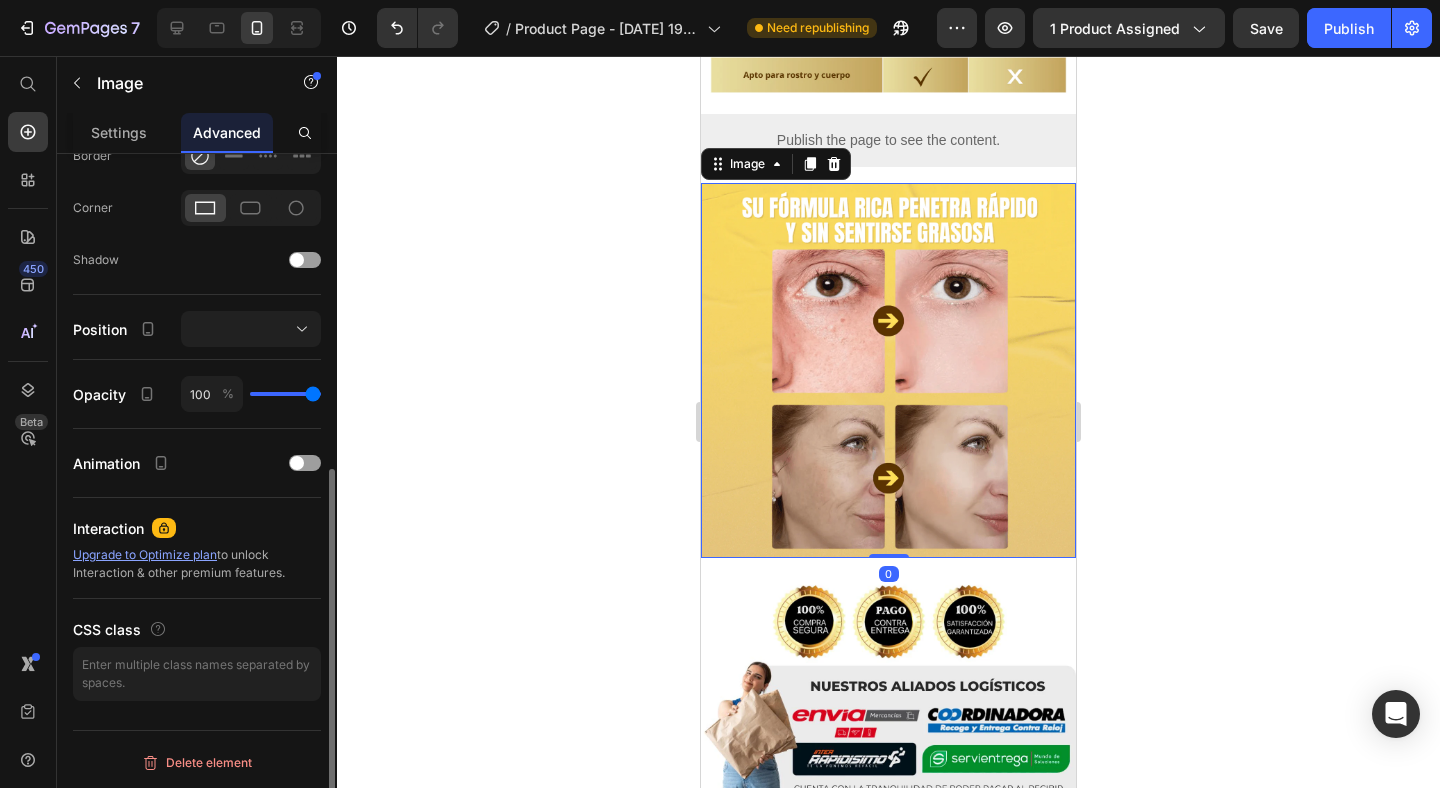 scroll, scrollTop: 578, scrollLeft: 0, axis: vertical 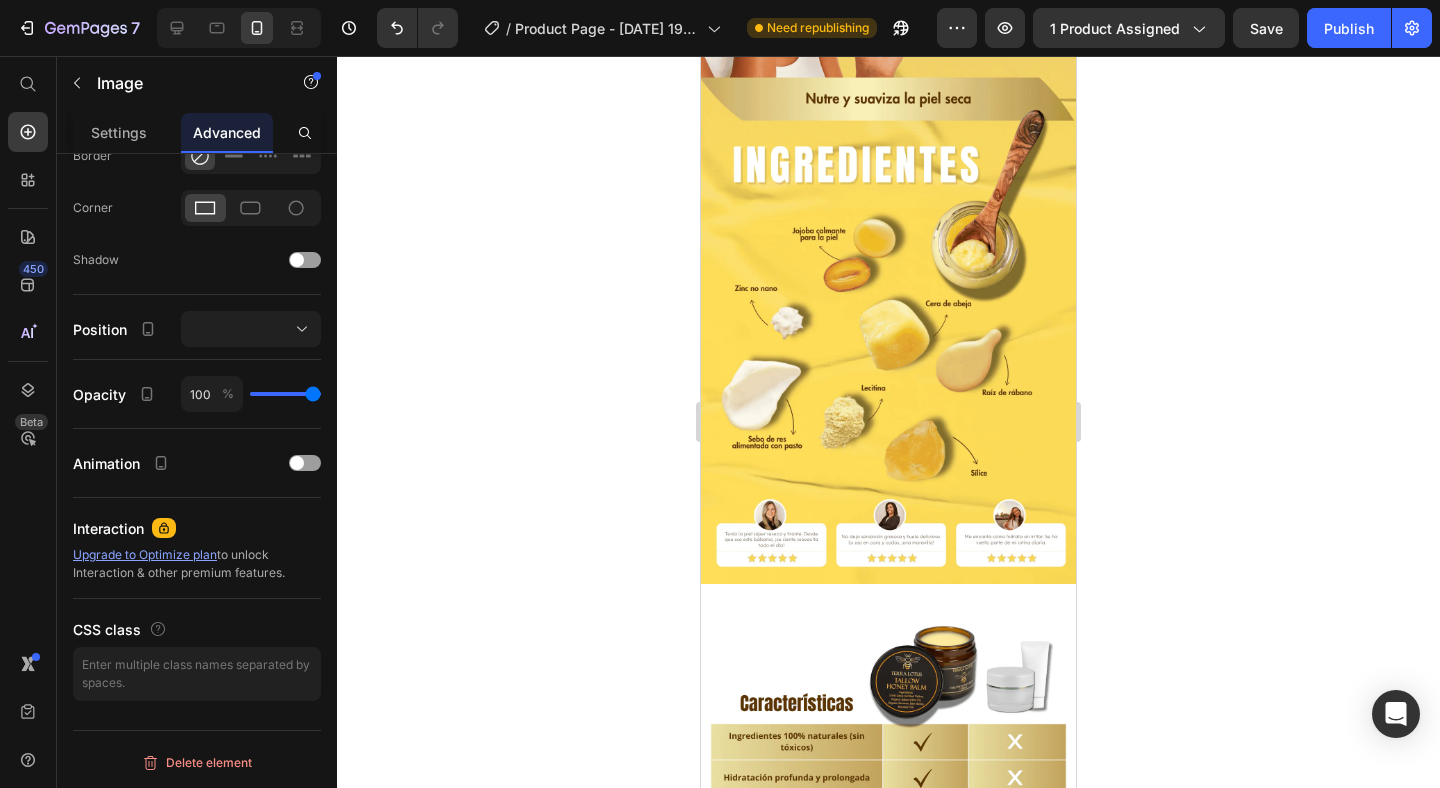 click at bounding box center (888, 209) 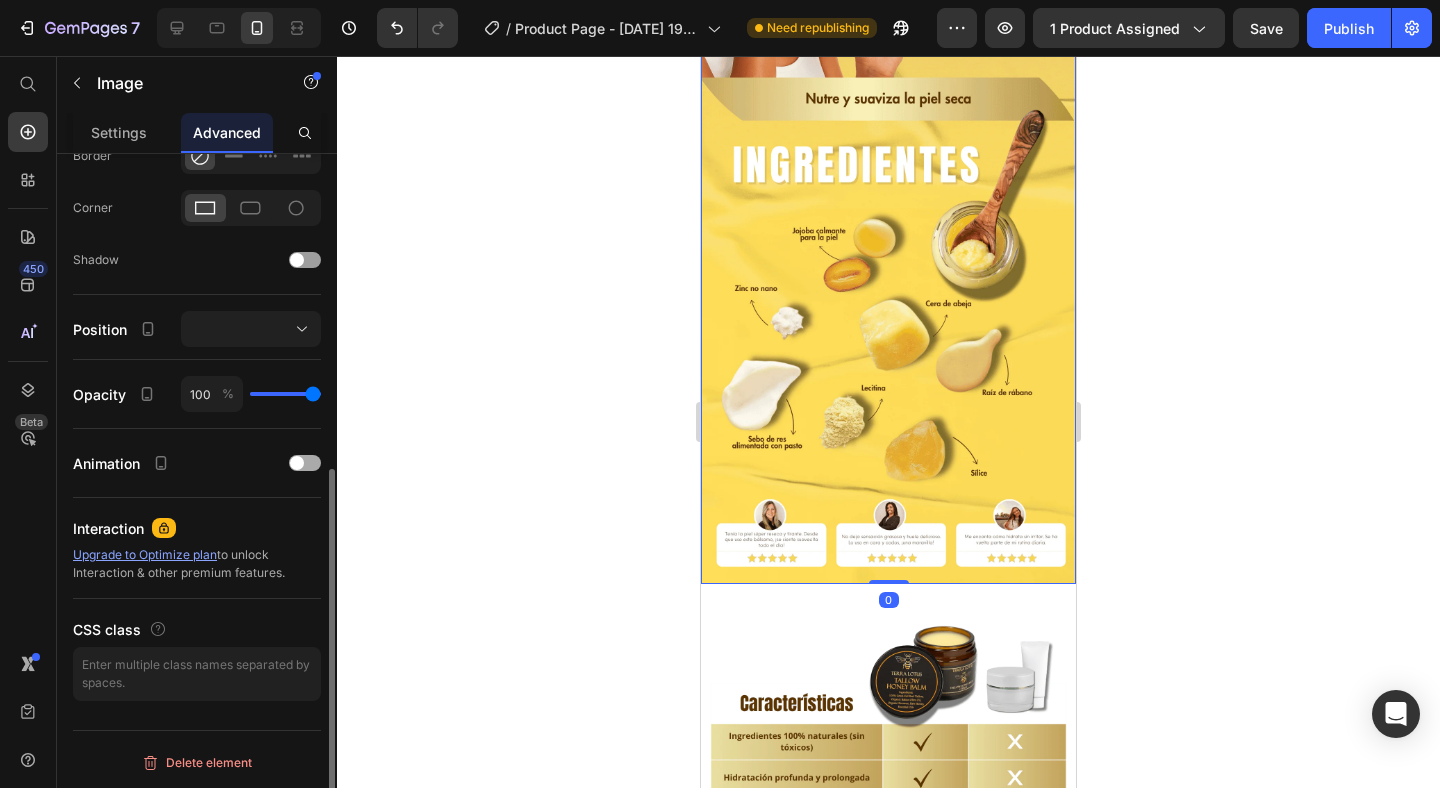 click at bounding box center [297, 463] 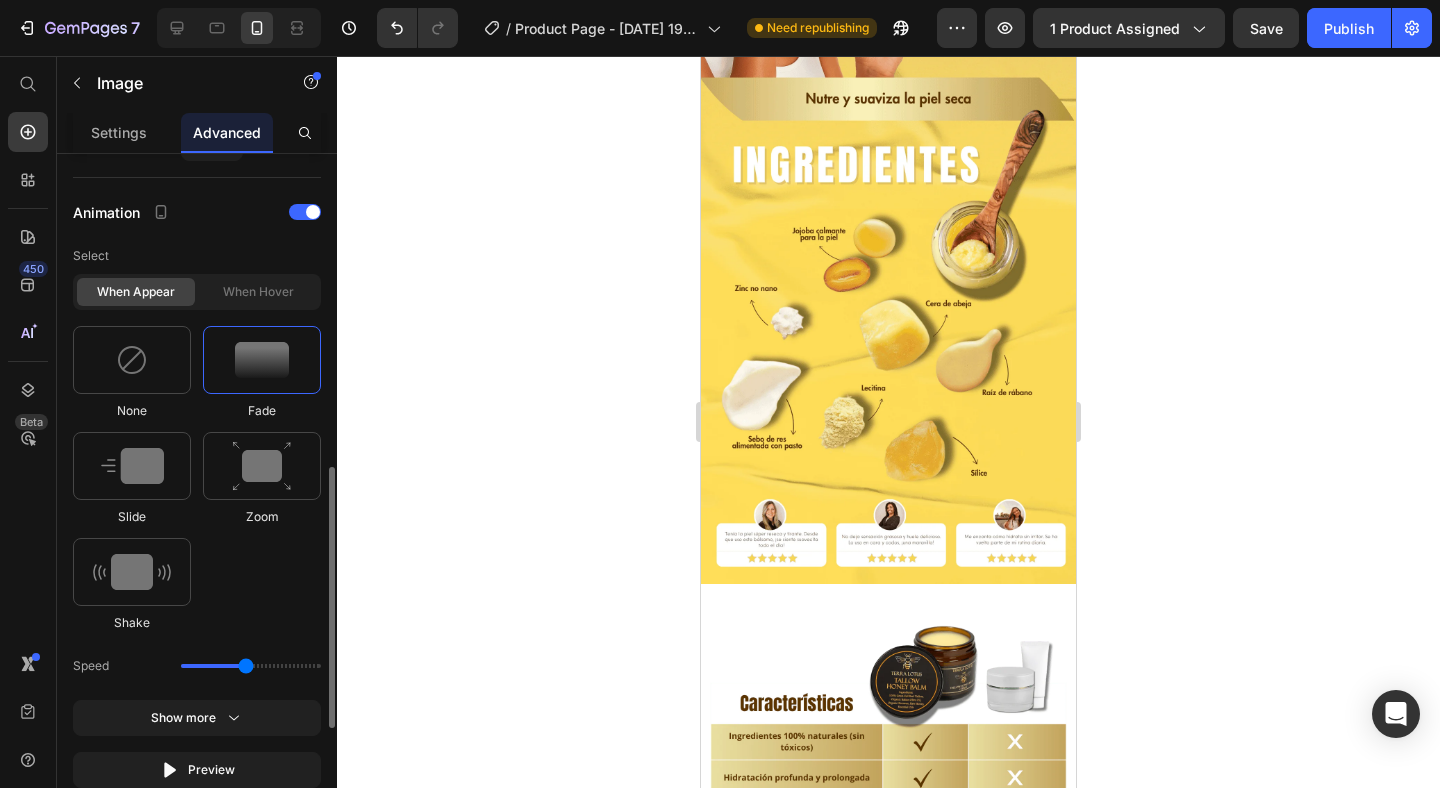 scroll, scrollTop: 878, scrollLeft: 0, axis: vertical 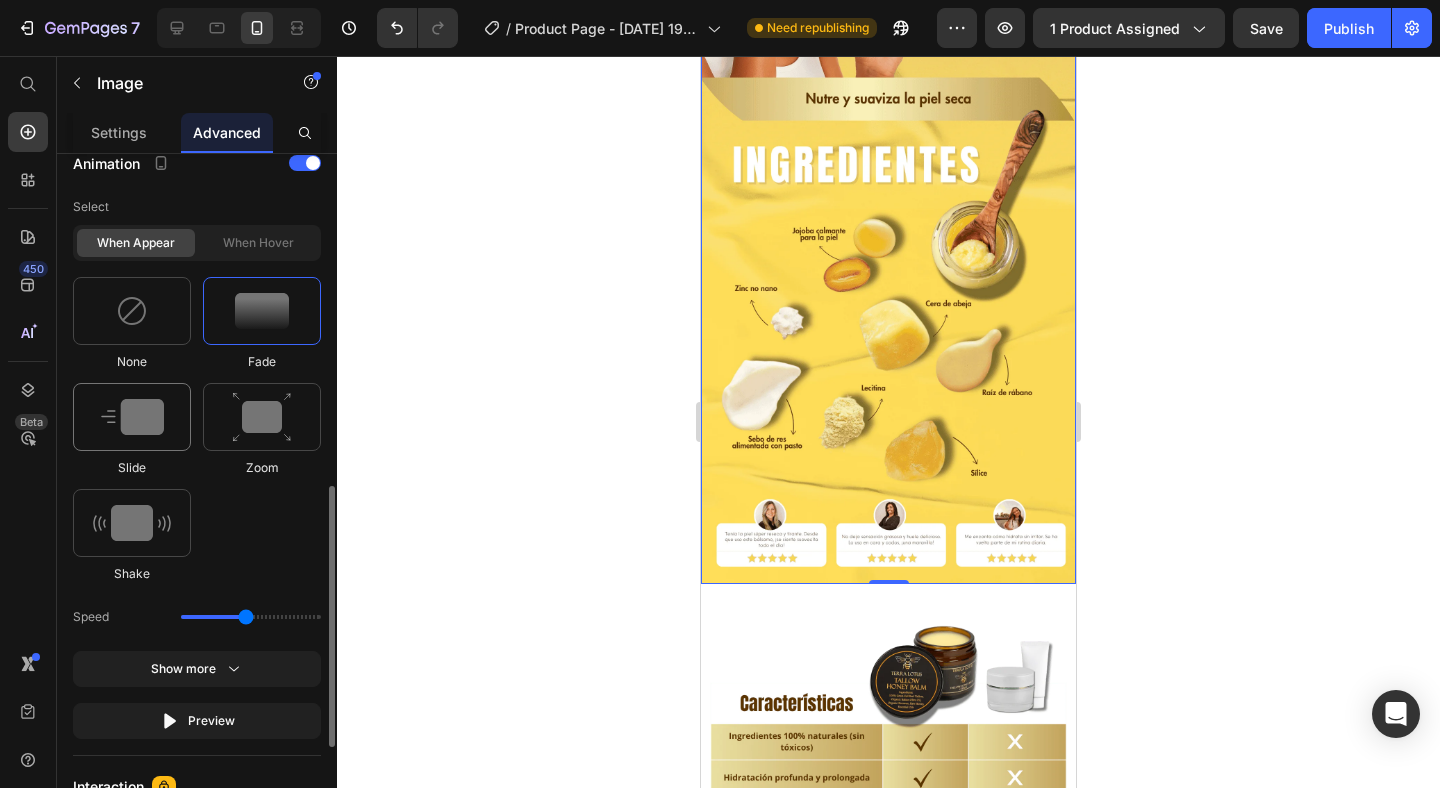 click at bounding box center [132, 417] 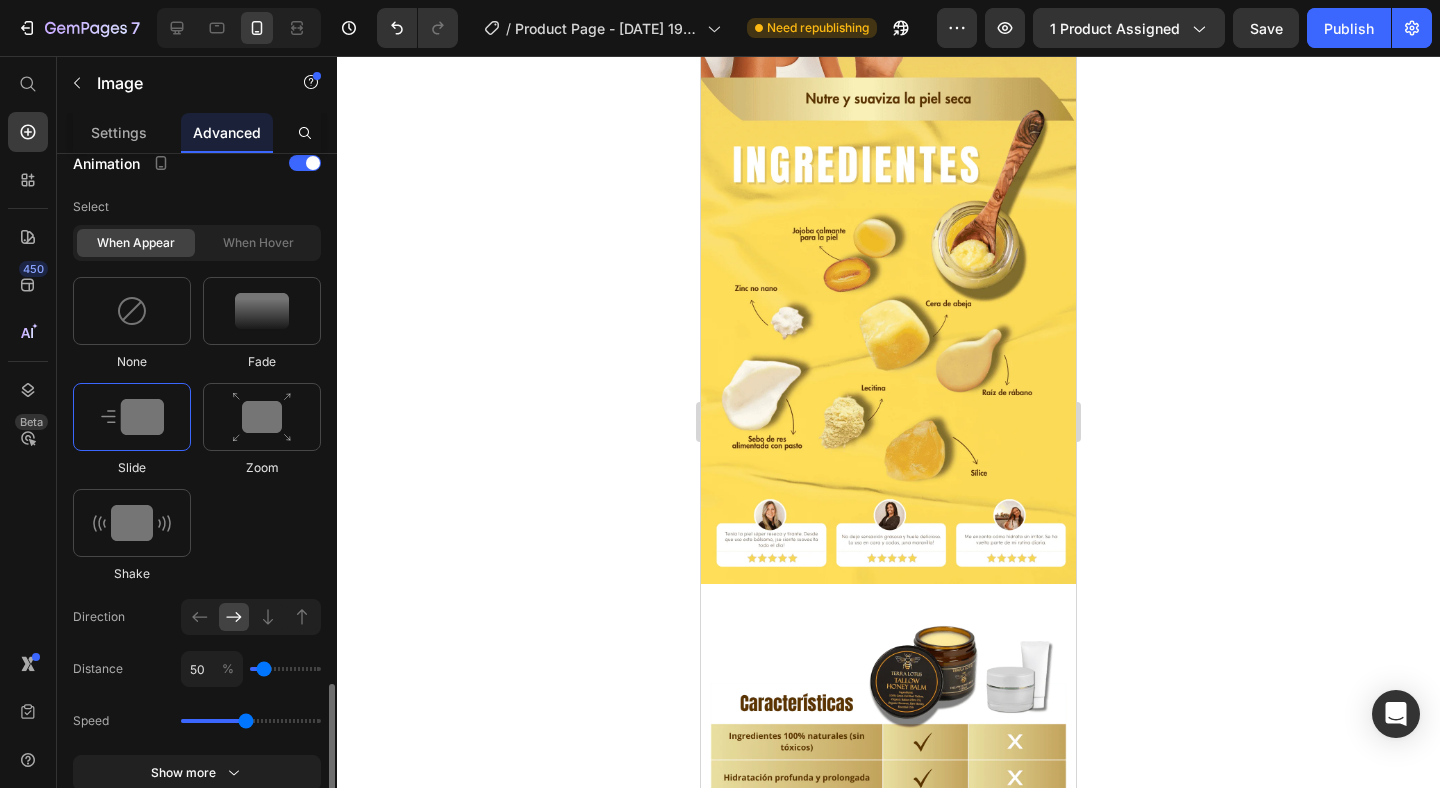 scroll, scrollTop: 1042, scrollLeft: 0, axis: vertical 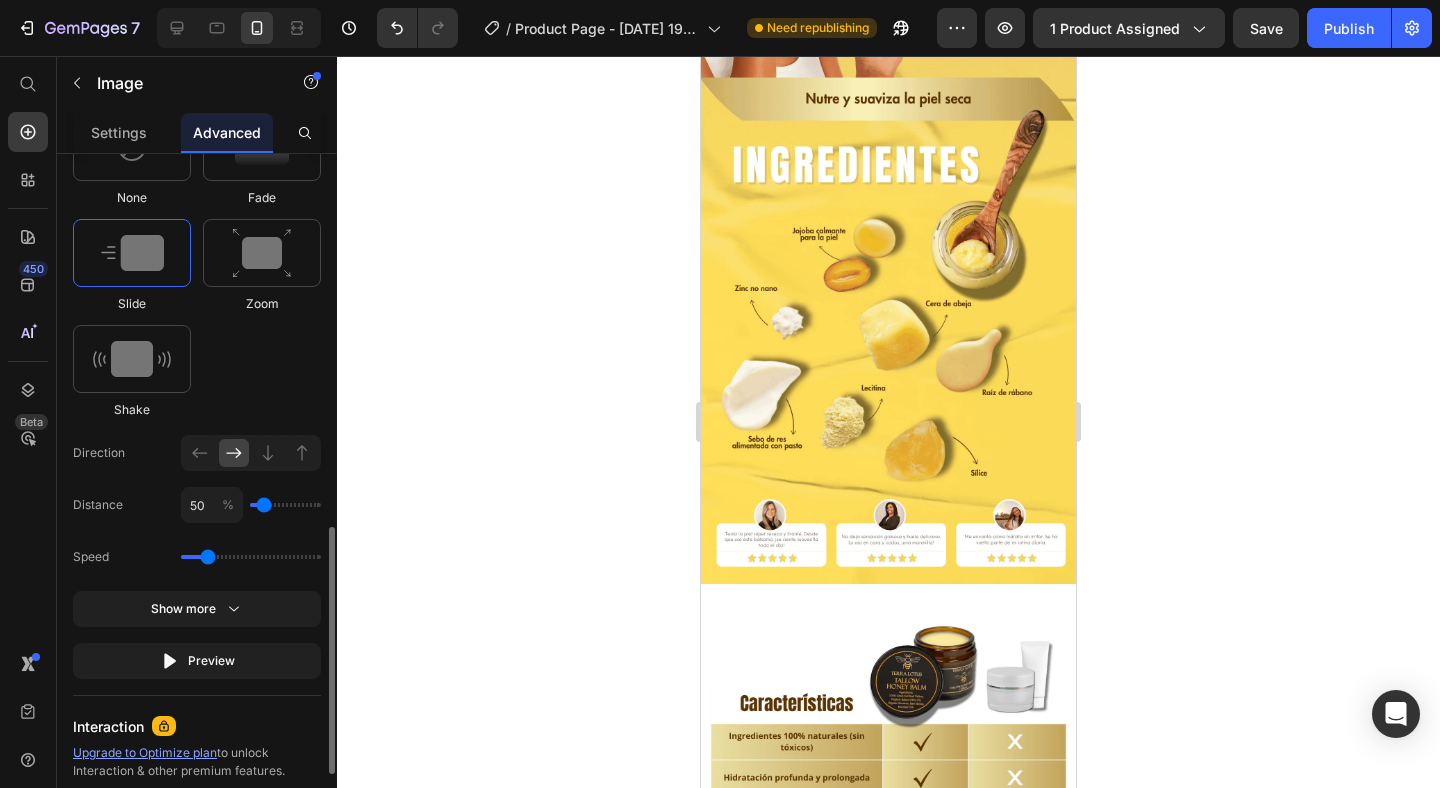 type on "0.9" 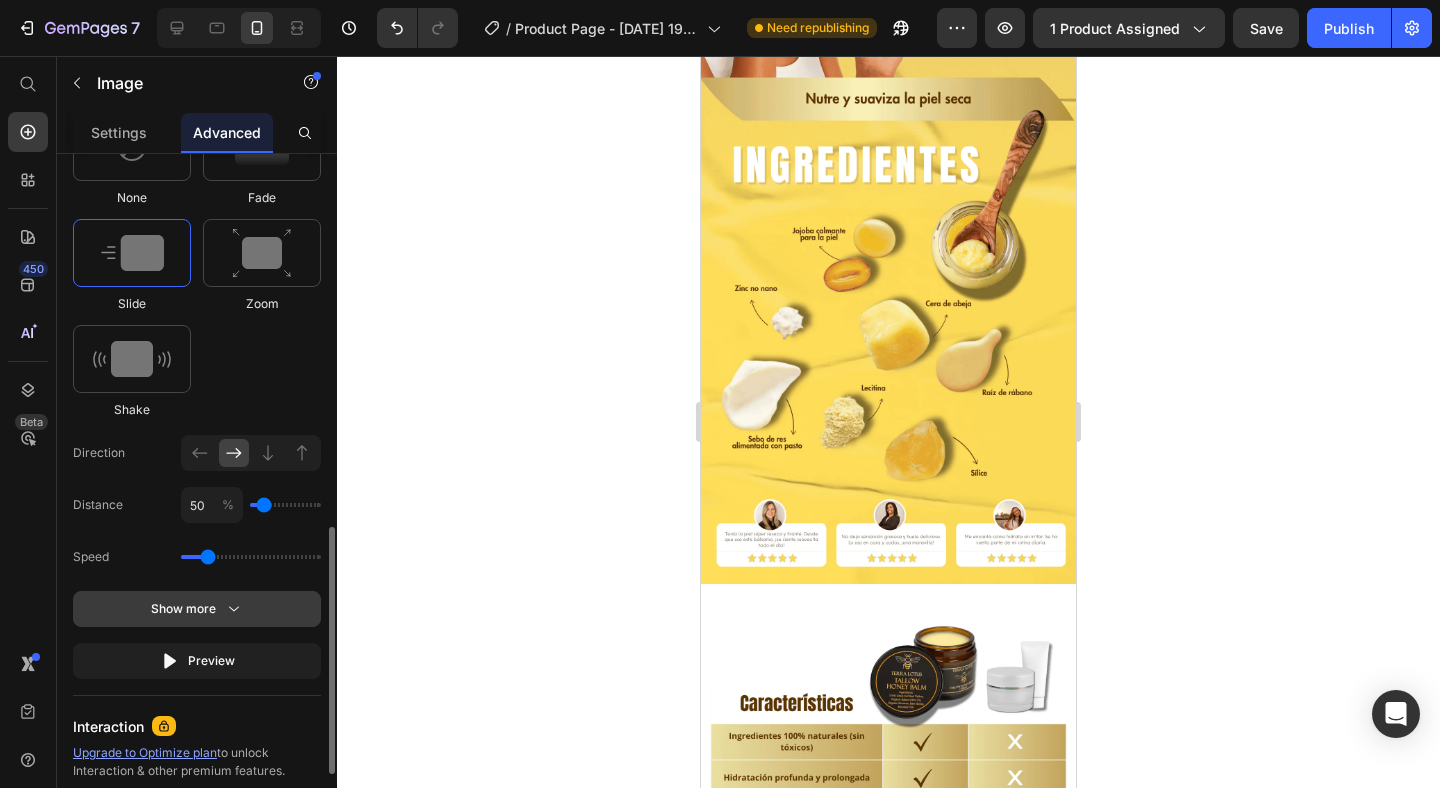 click on "Show more" at bounding box center (197, 609) 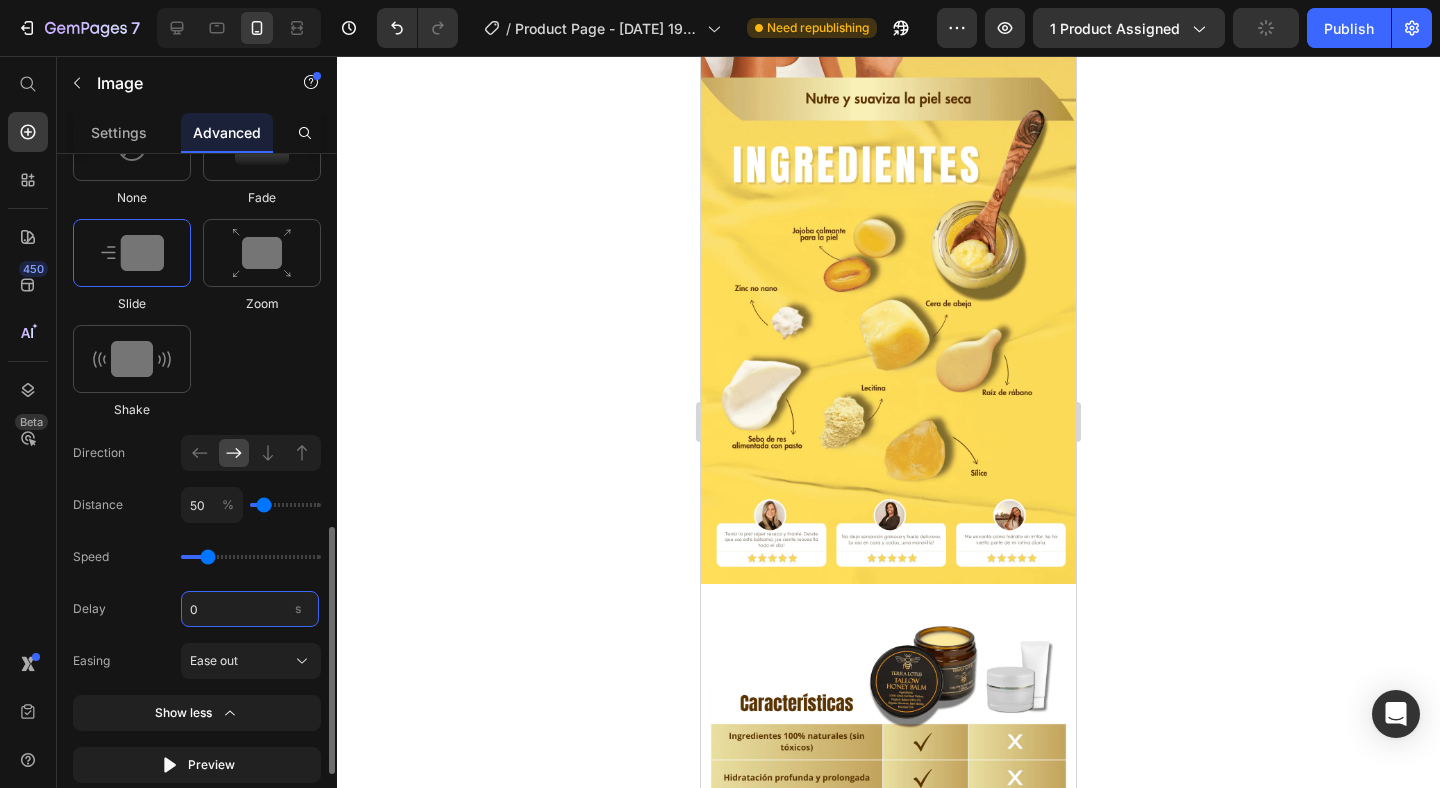 click on "0" at bounding box center (250, 609) 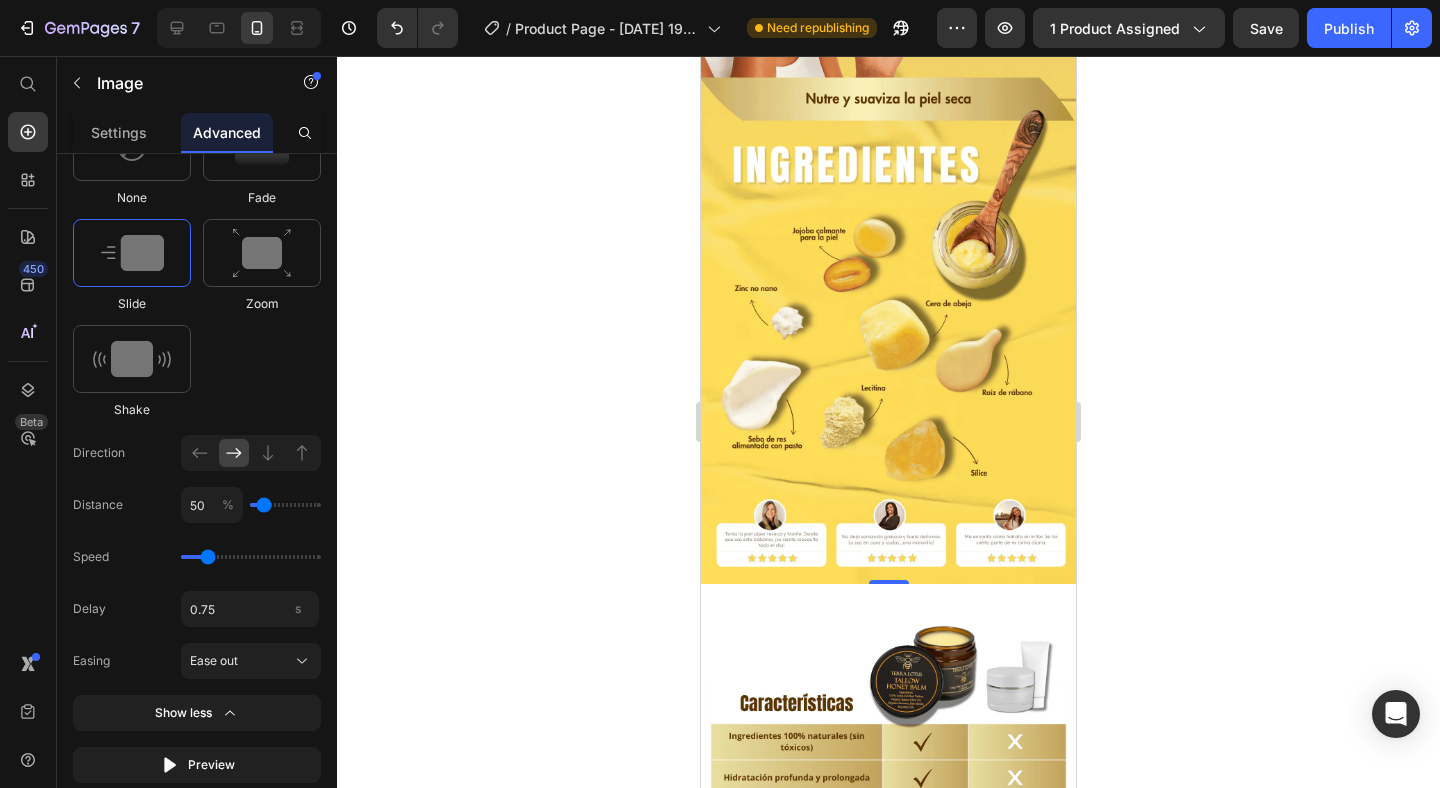type on "0.75" 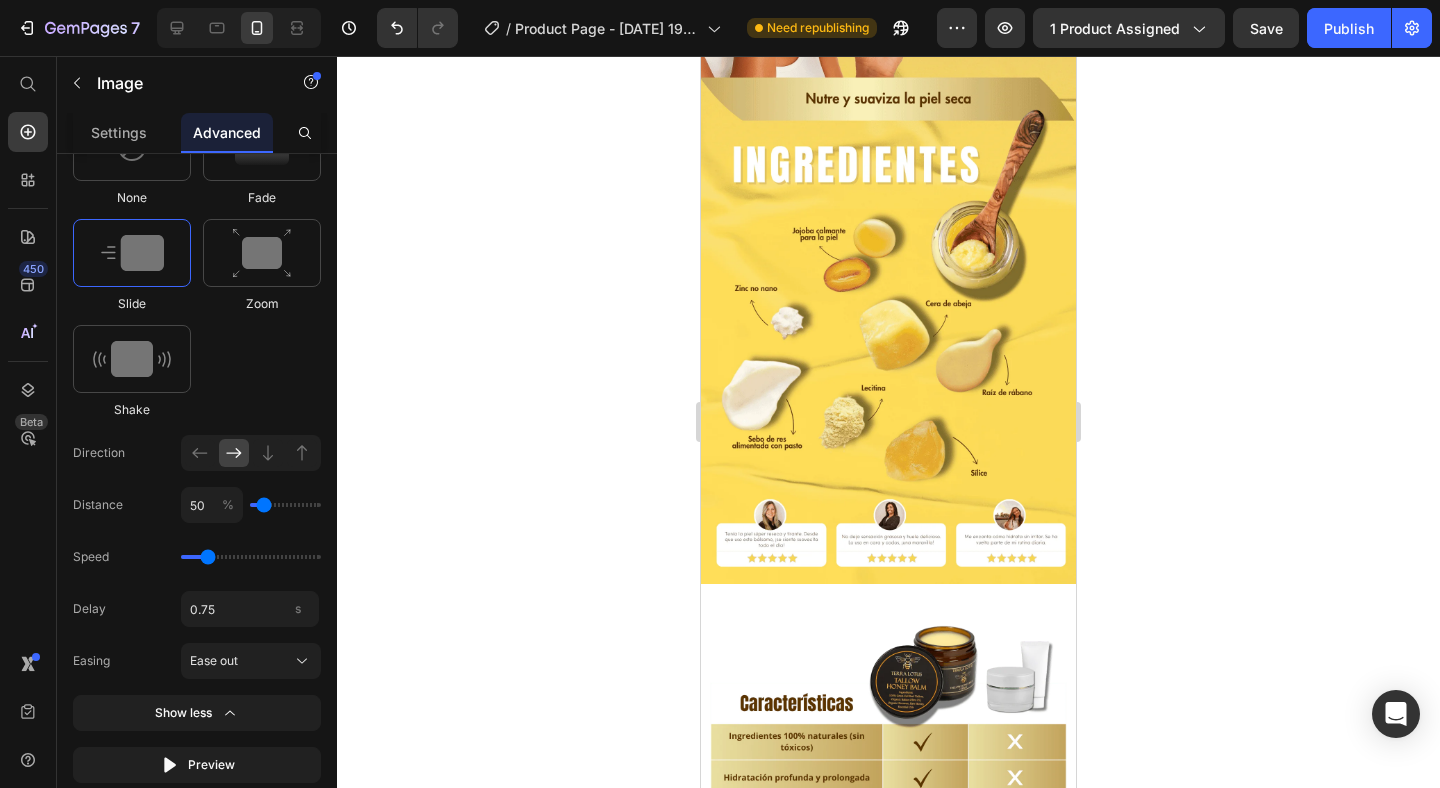 click 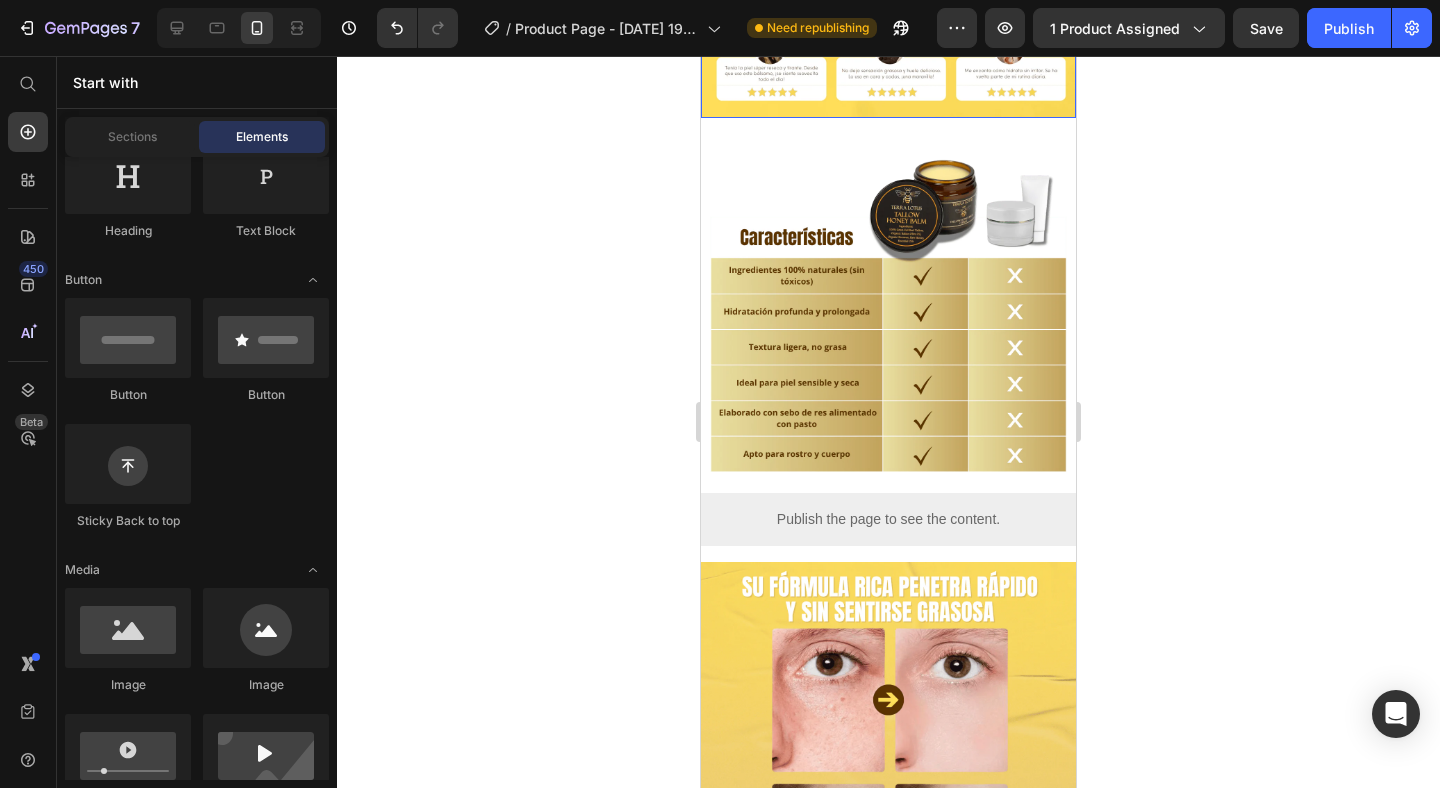scroll, scrollTop: 3837, scrollLeft: 0, axis: vertical 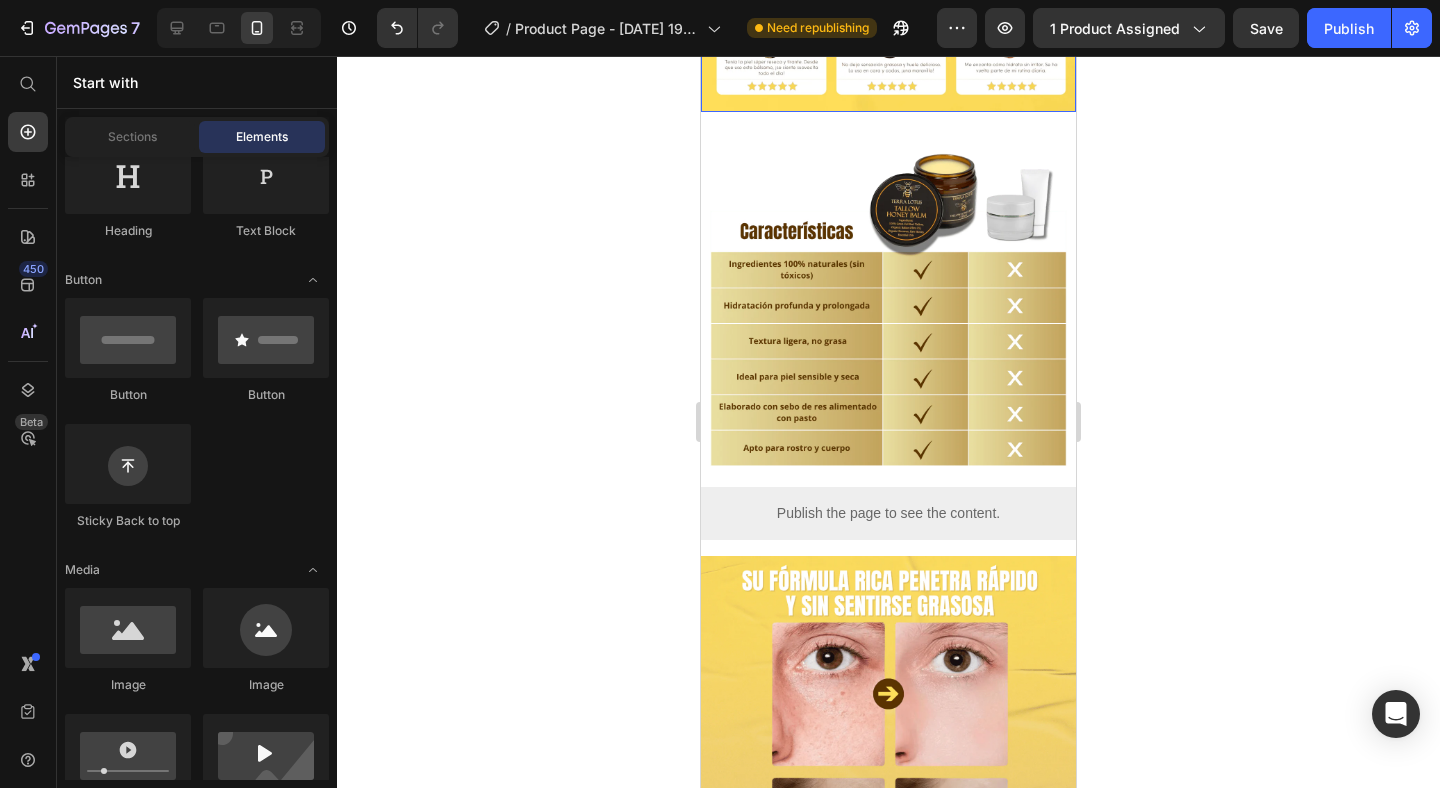 click at bounding box center [888, 299] 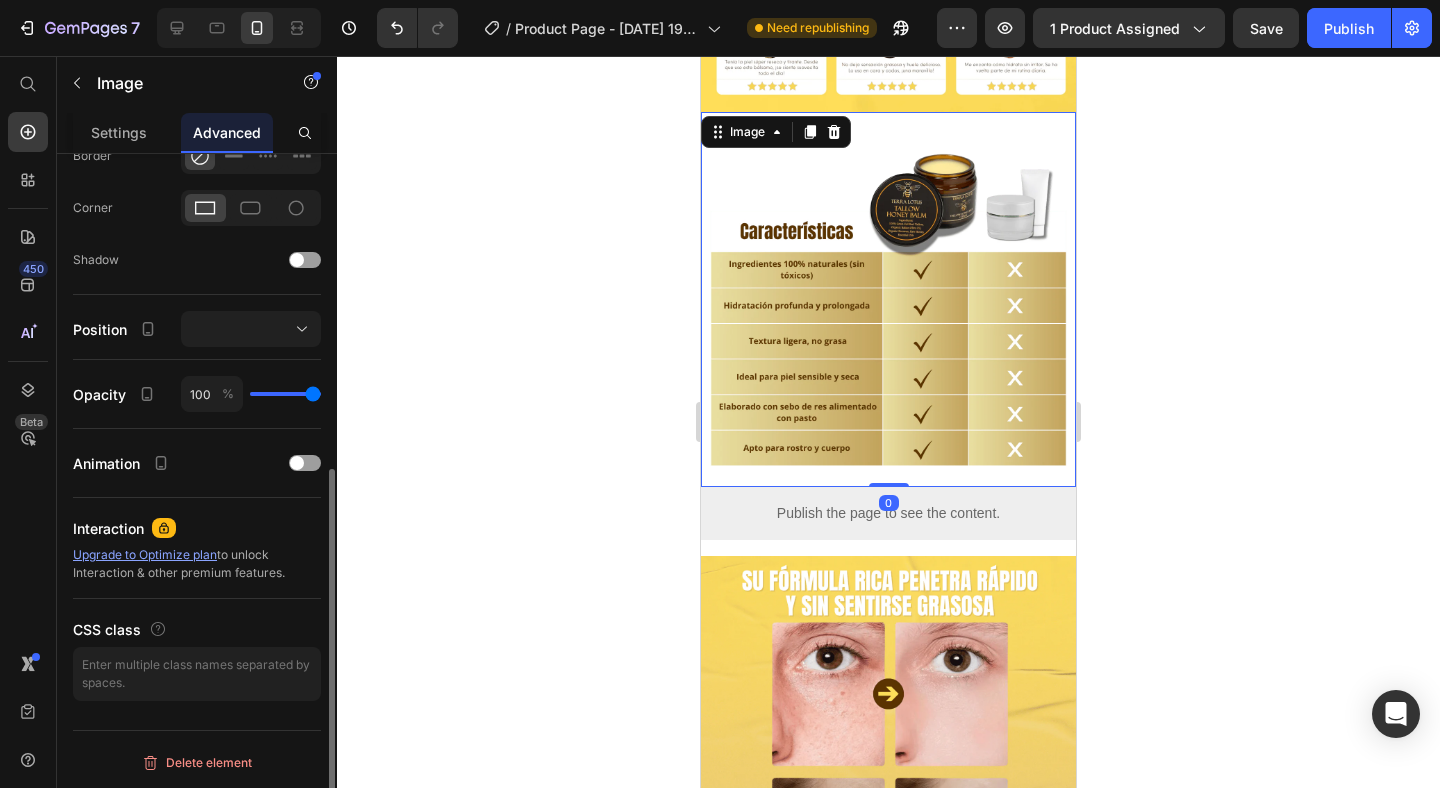 scroll, scrollTop: 578, scrollLeft: 0, axis: vertical 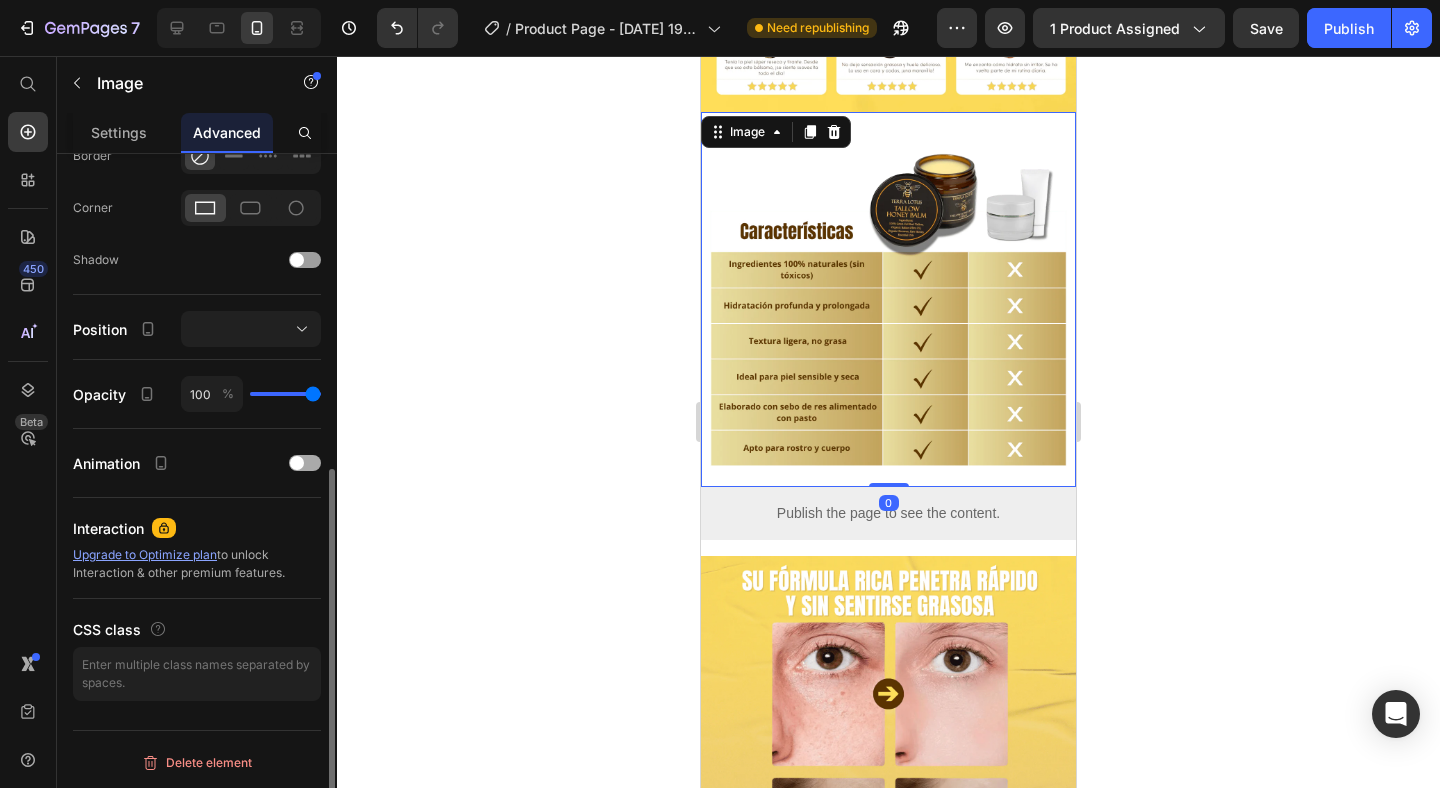 click at bounding box center [297, 463] 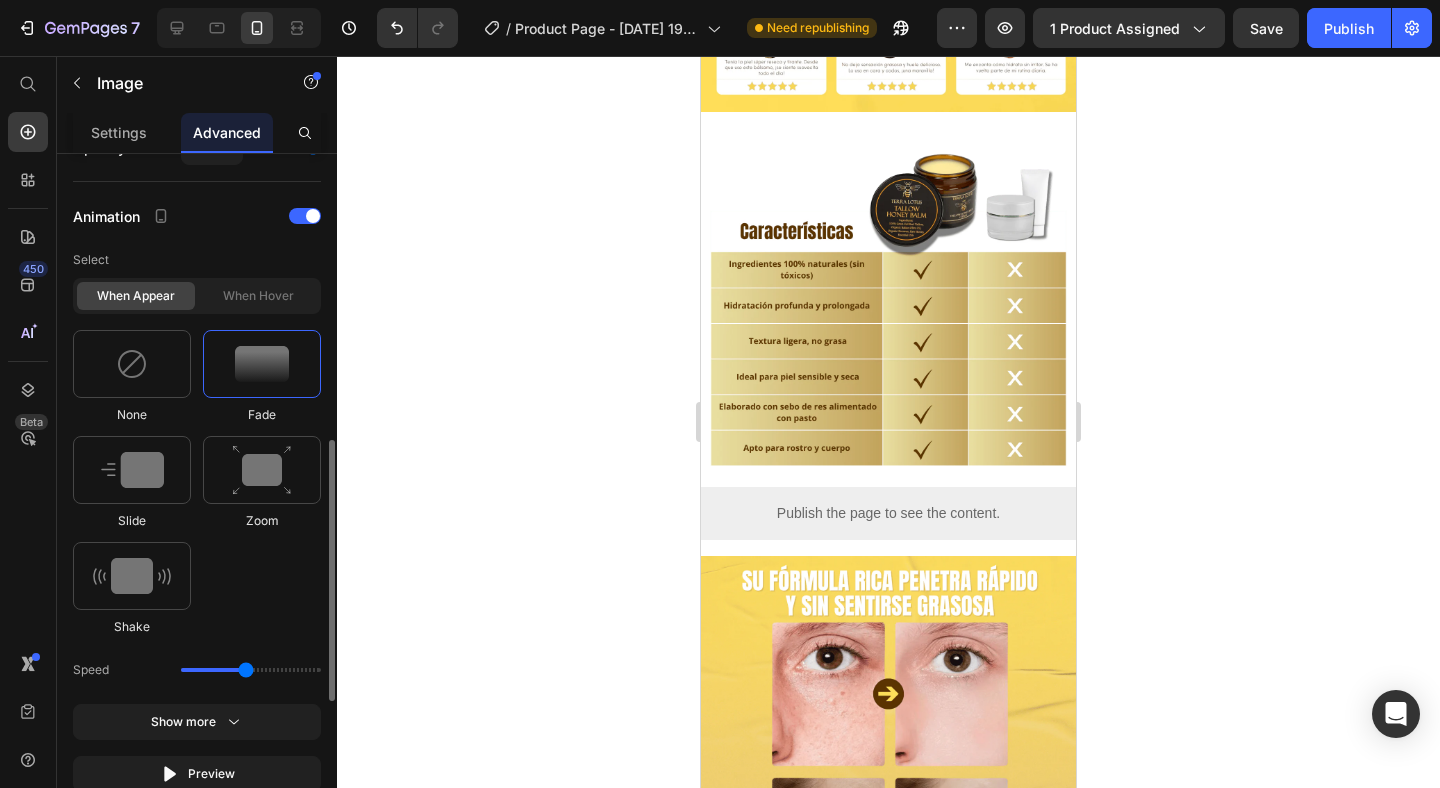 scroll, scrollTop: 873, scrollLeft: 0, axis: vertical 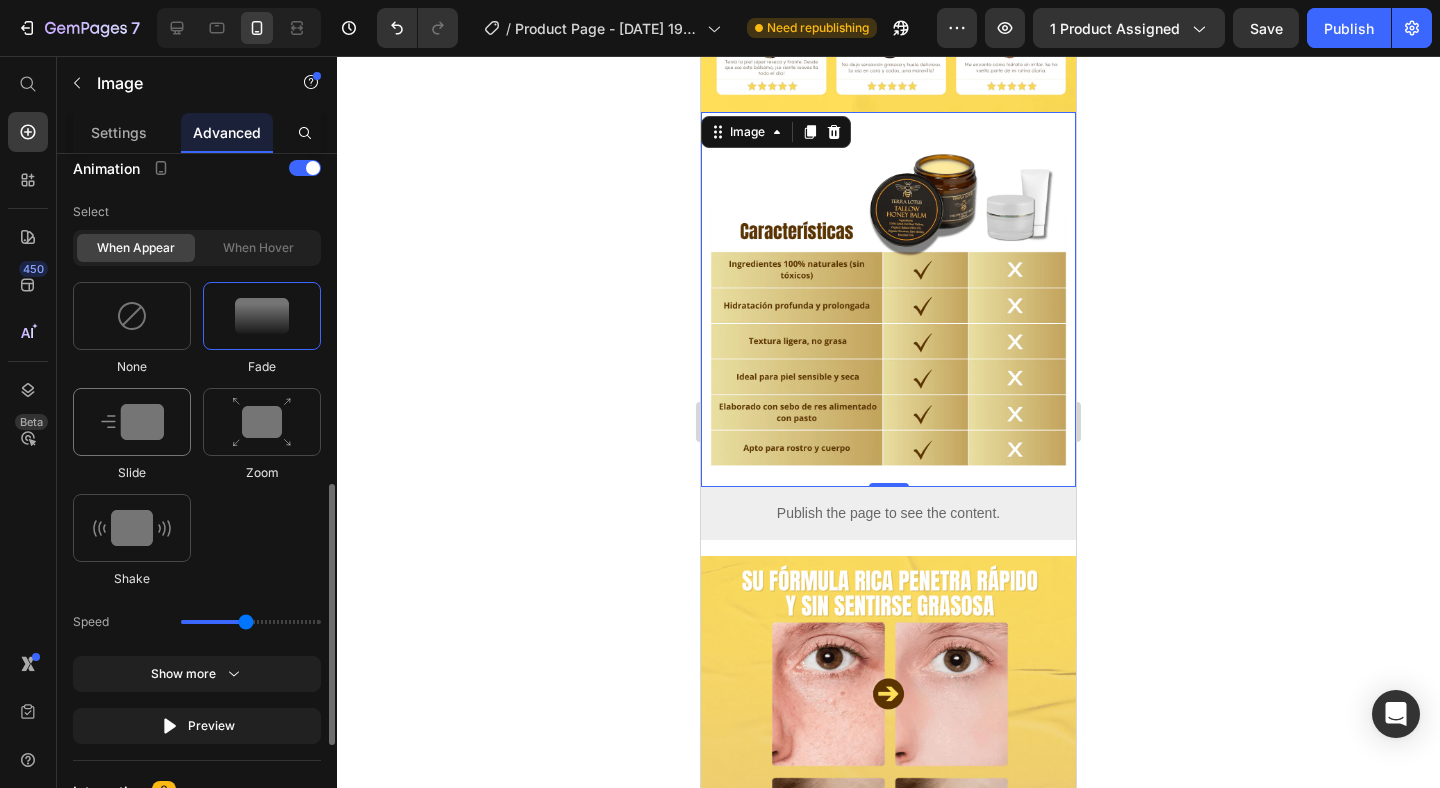 click at bounding box center [132, 422] 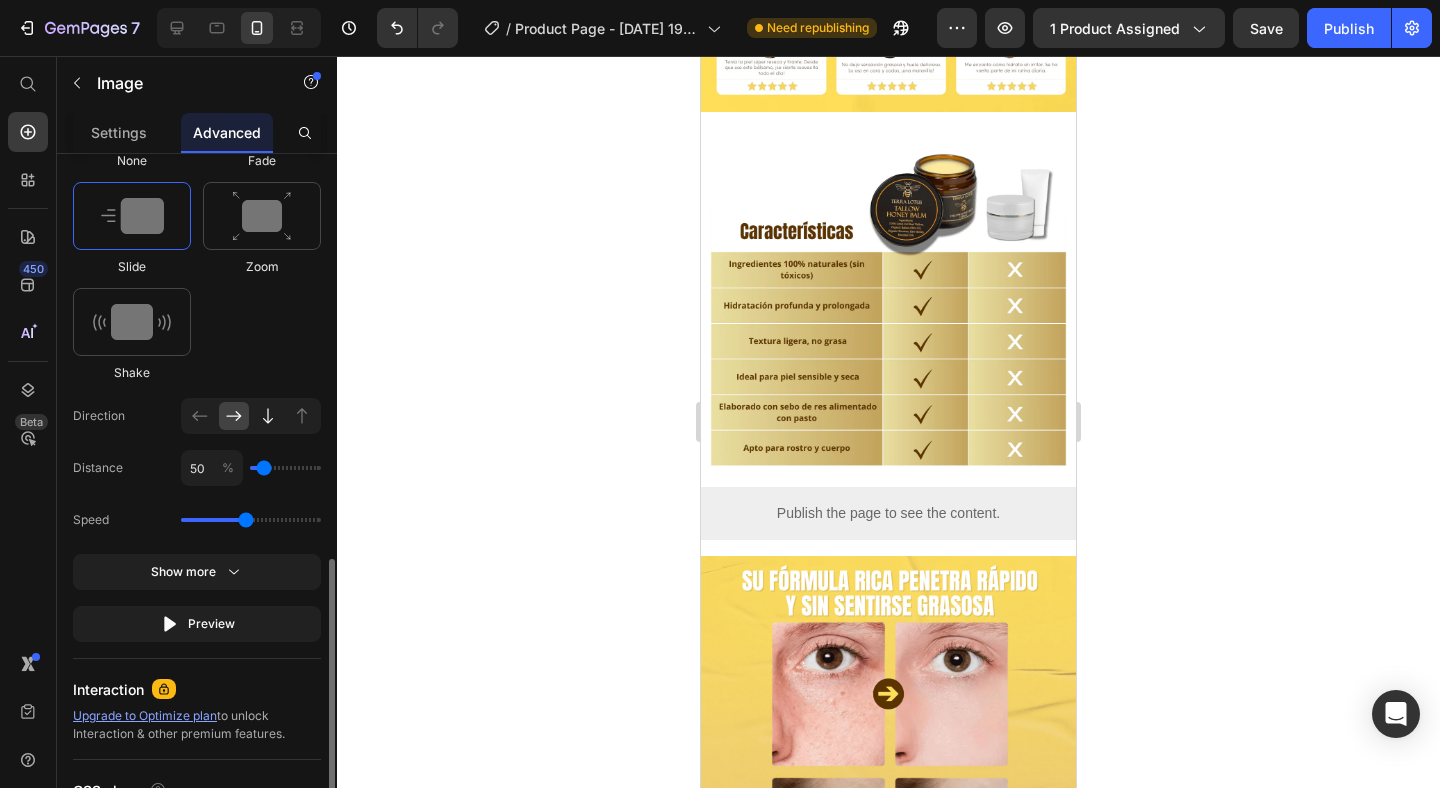 scroll, scrollTop: 1093, scrollLeft: 0, axis: vertical 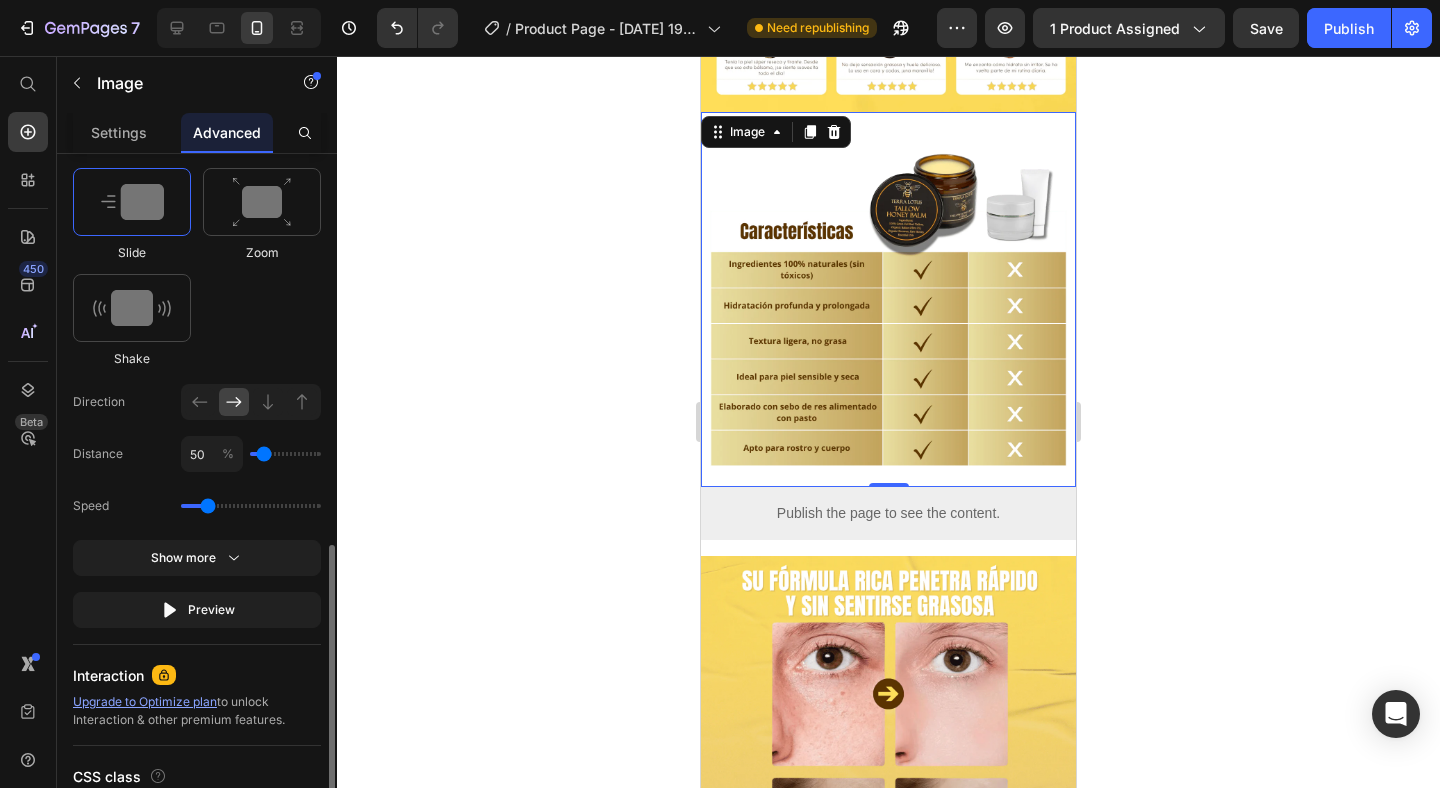 type on "0.9" 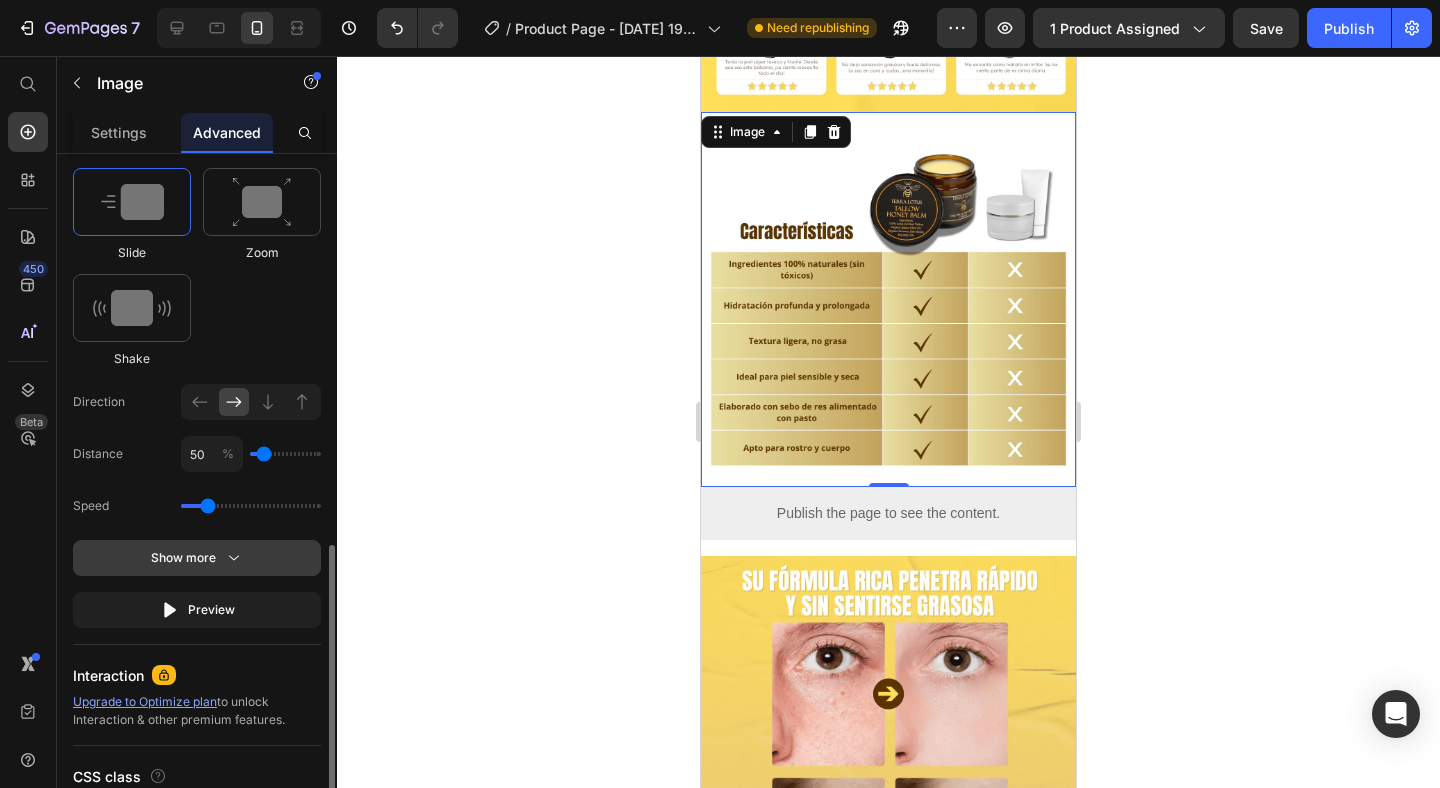 click 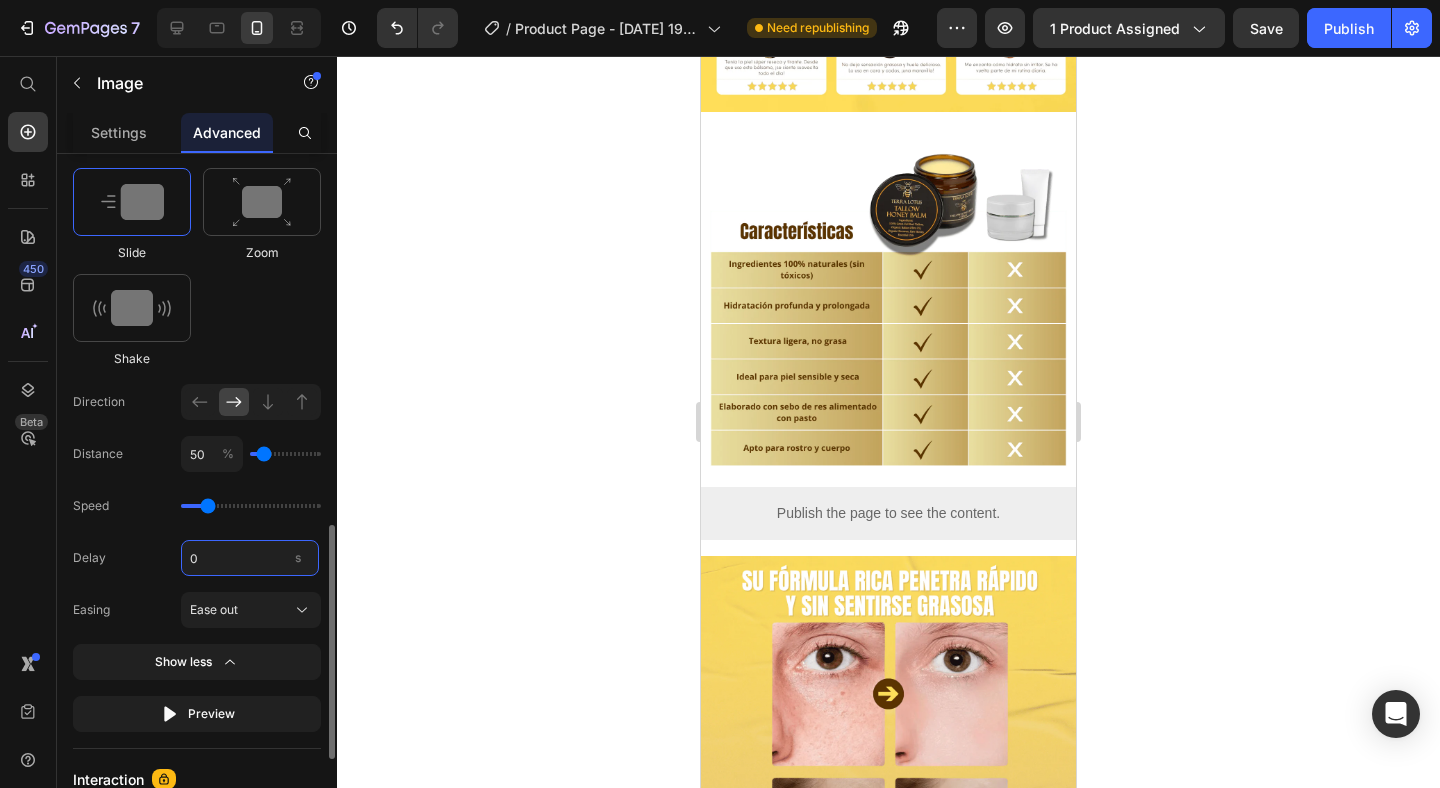 click on "0" at bounding box center (250, 558) 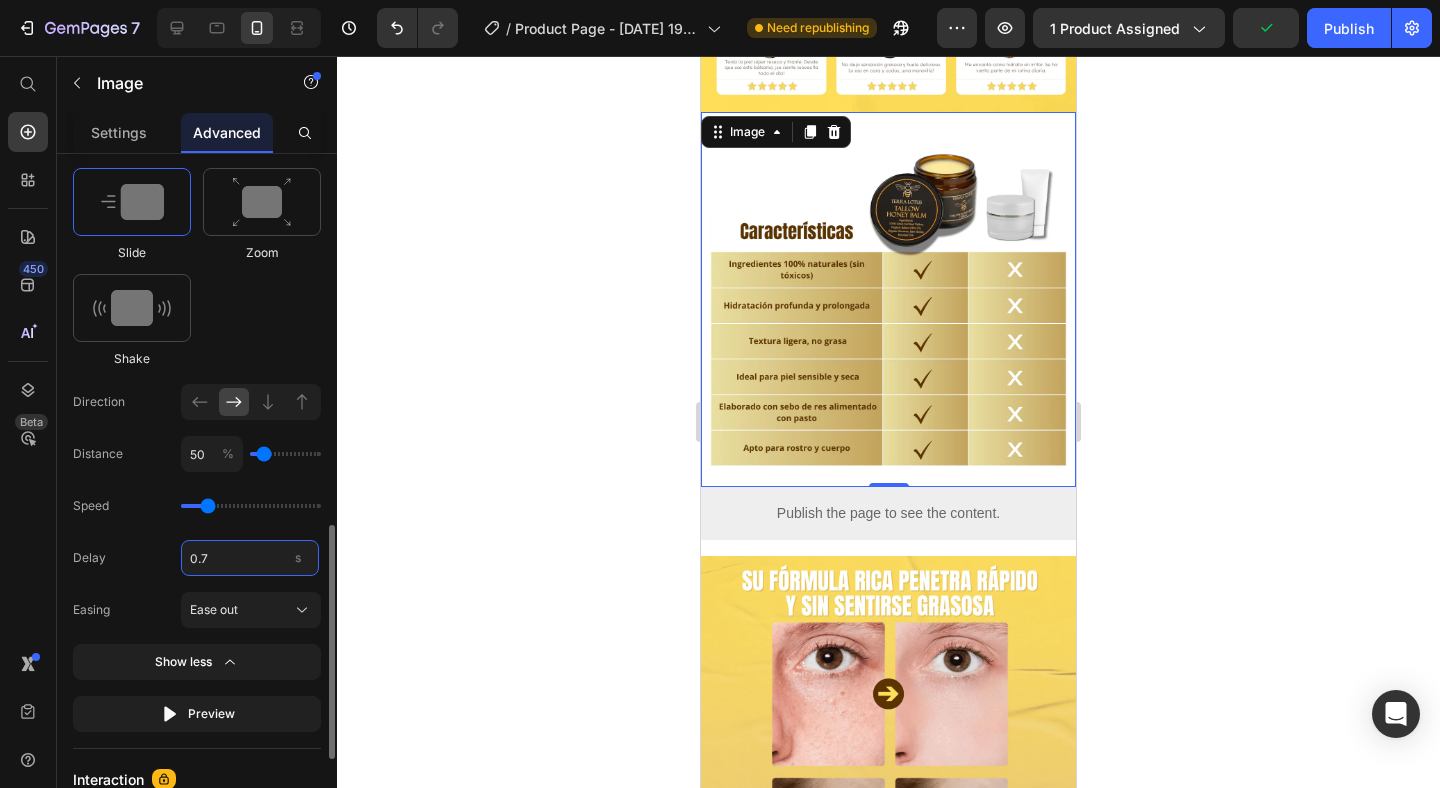 type on "0.75" 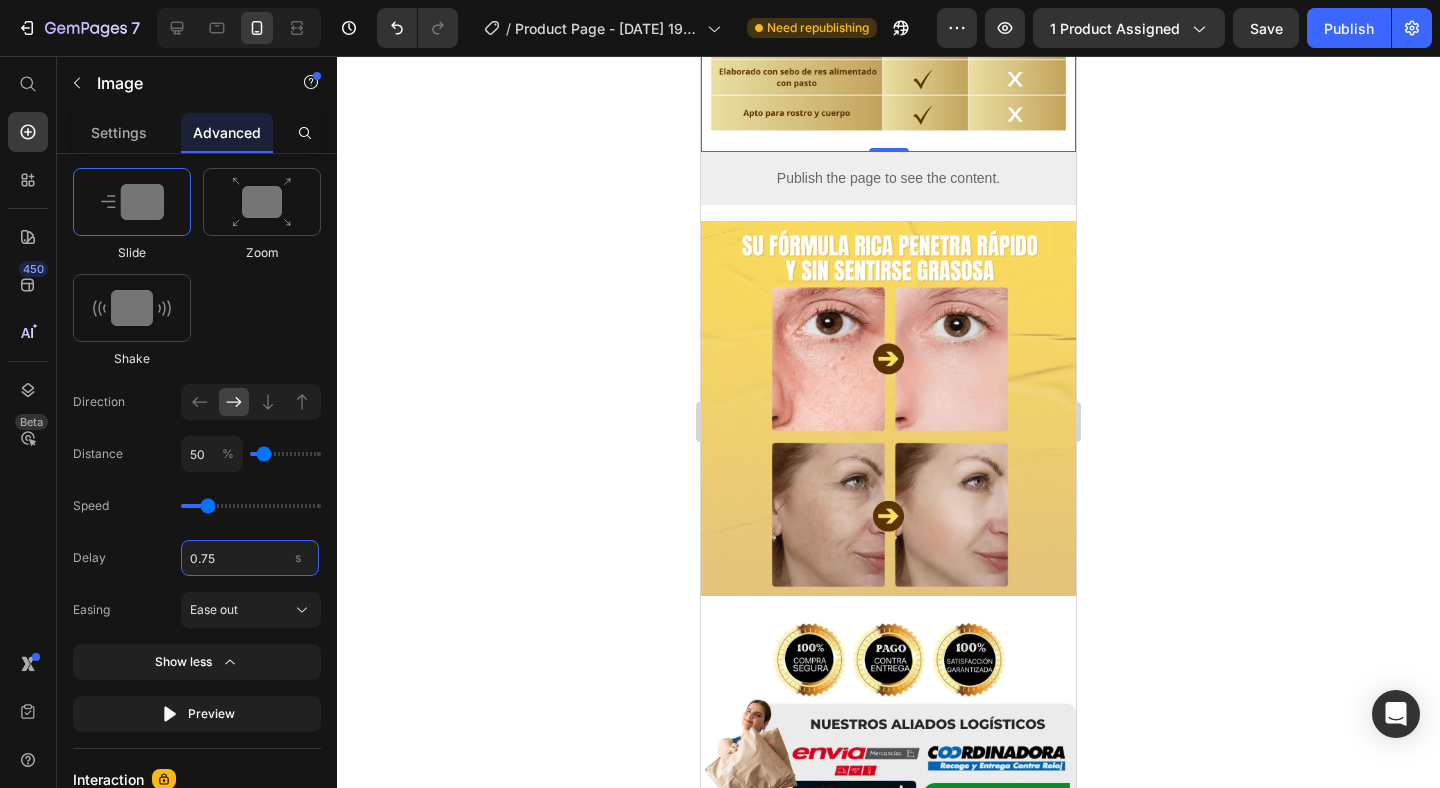 scroll, scrollTop: 4206, scrollLeft: 0, axis: vertical 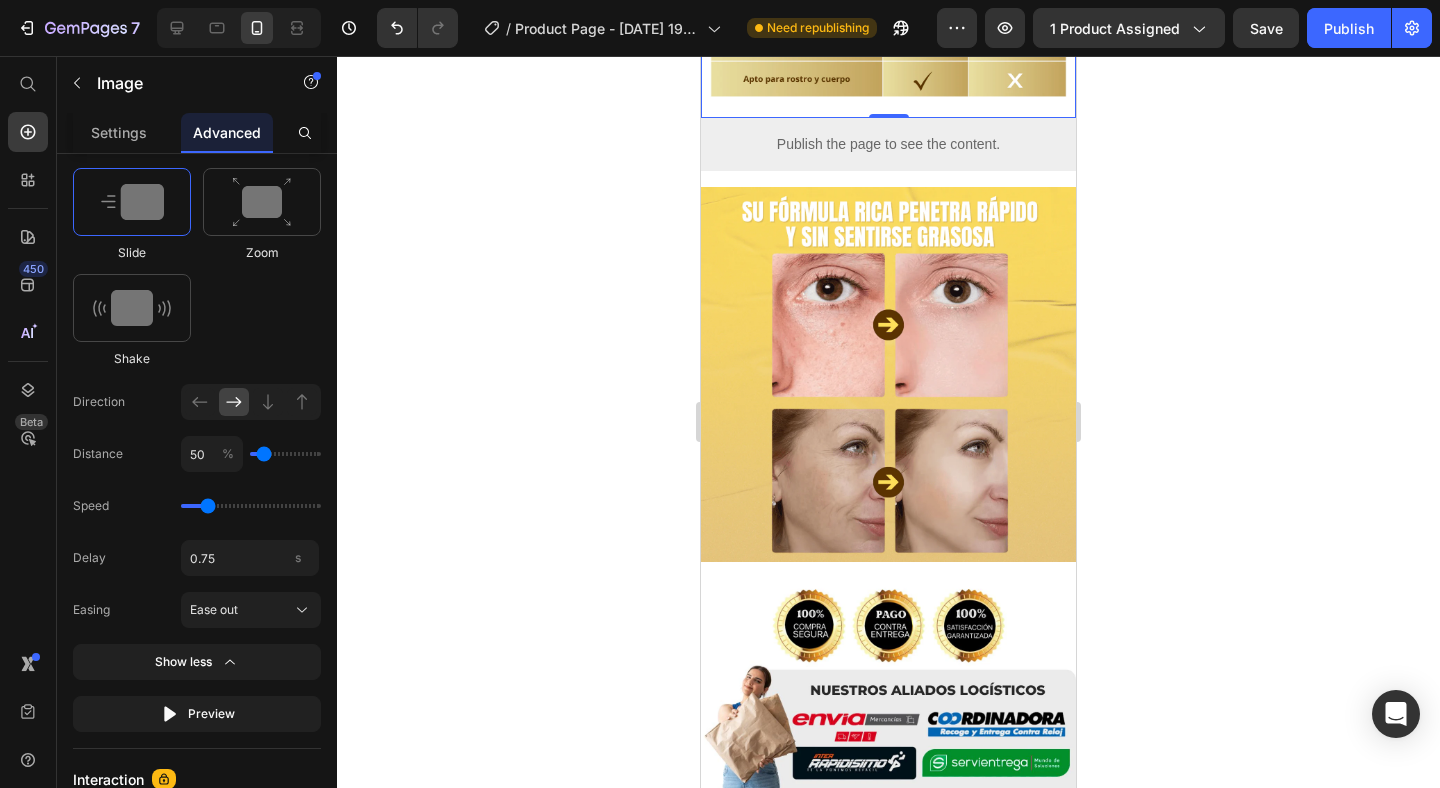 click at bounding box center (888, 374) 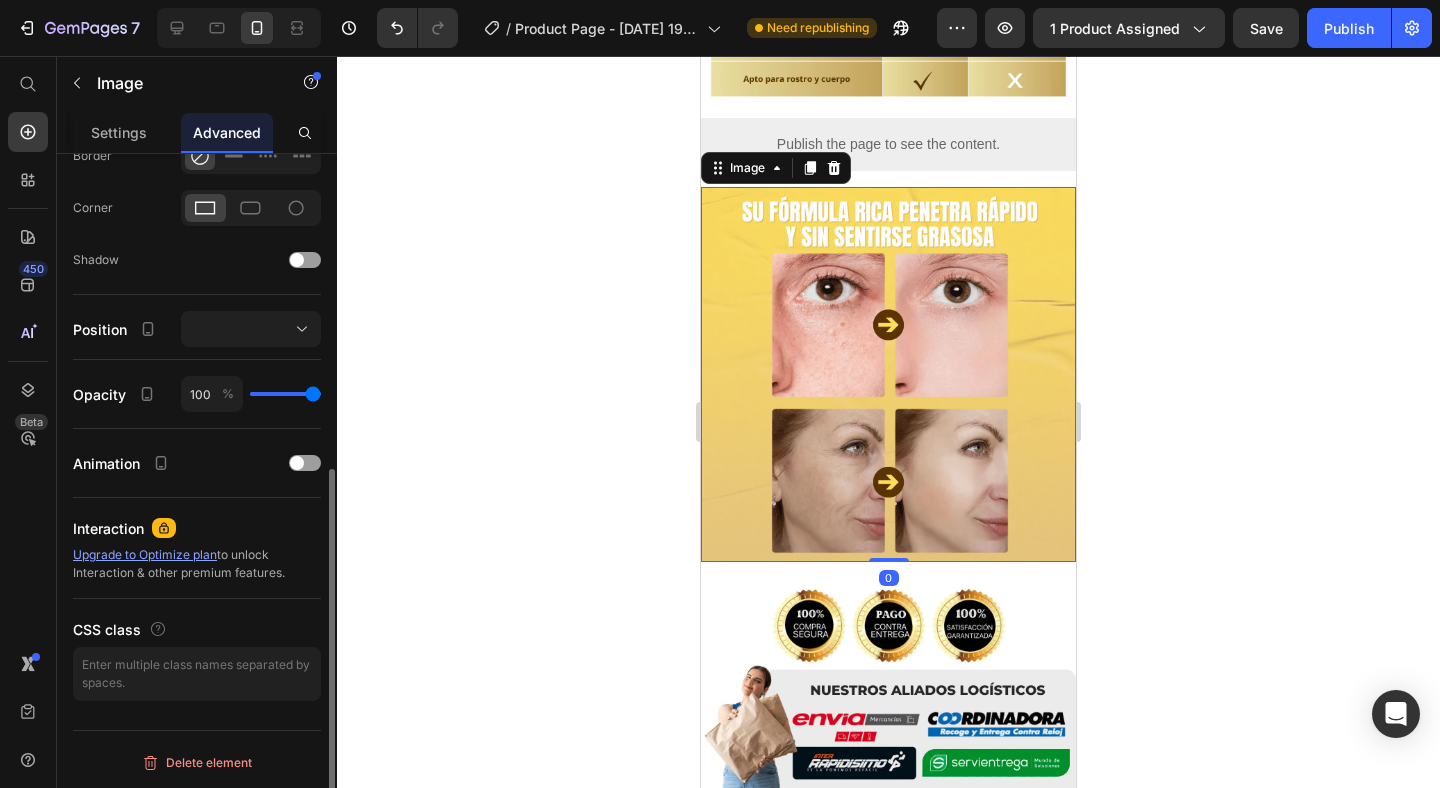 scroll, scrollTop: 578, scrollLeft: 0, axis: vertical 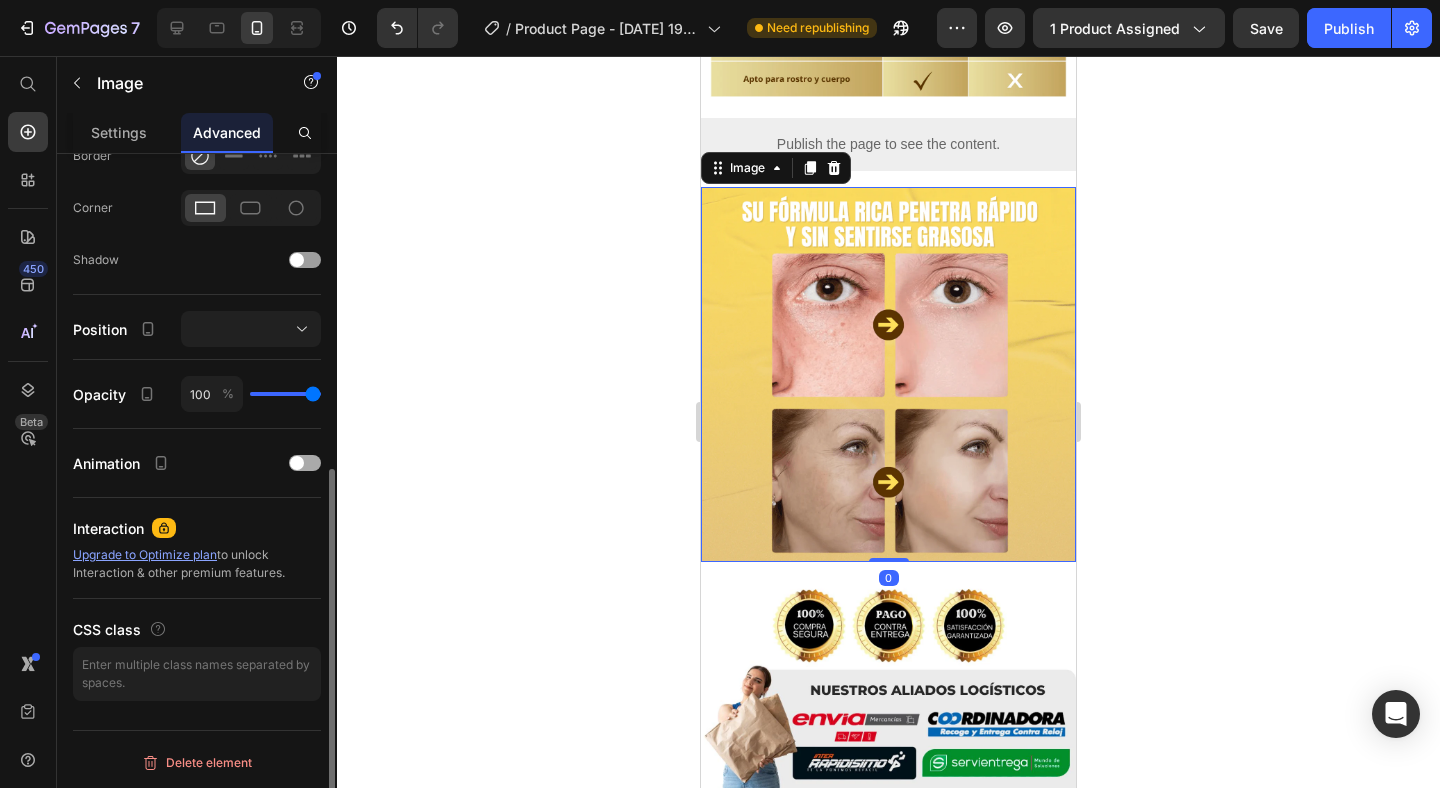 click at bounding box center [305, 463] 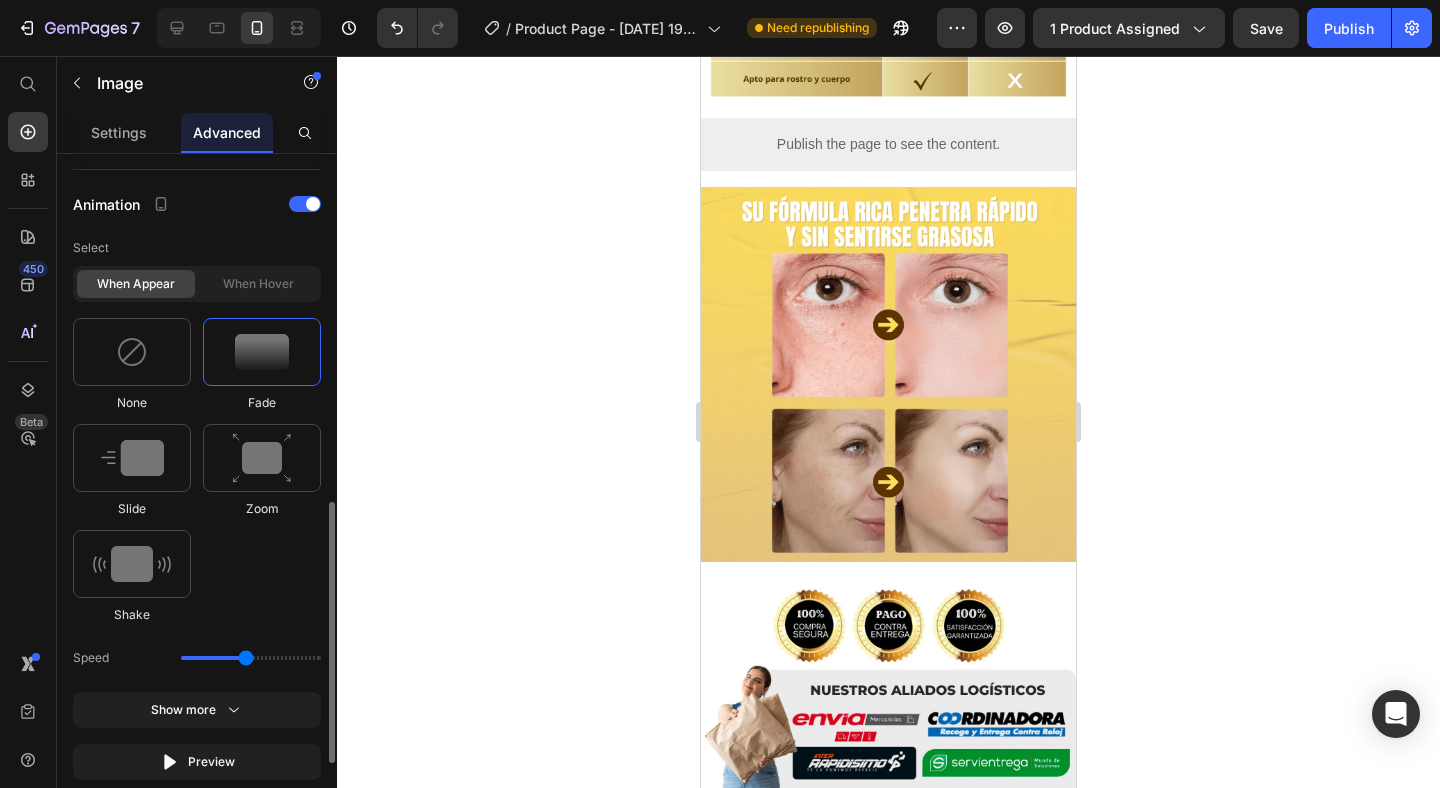 scroll, scrollTop: 878, scrollLeft: 0, axis: vertical 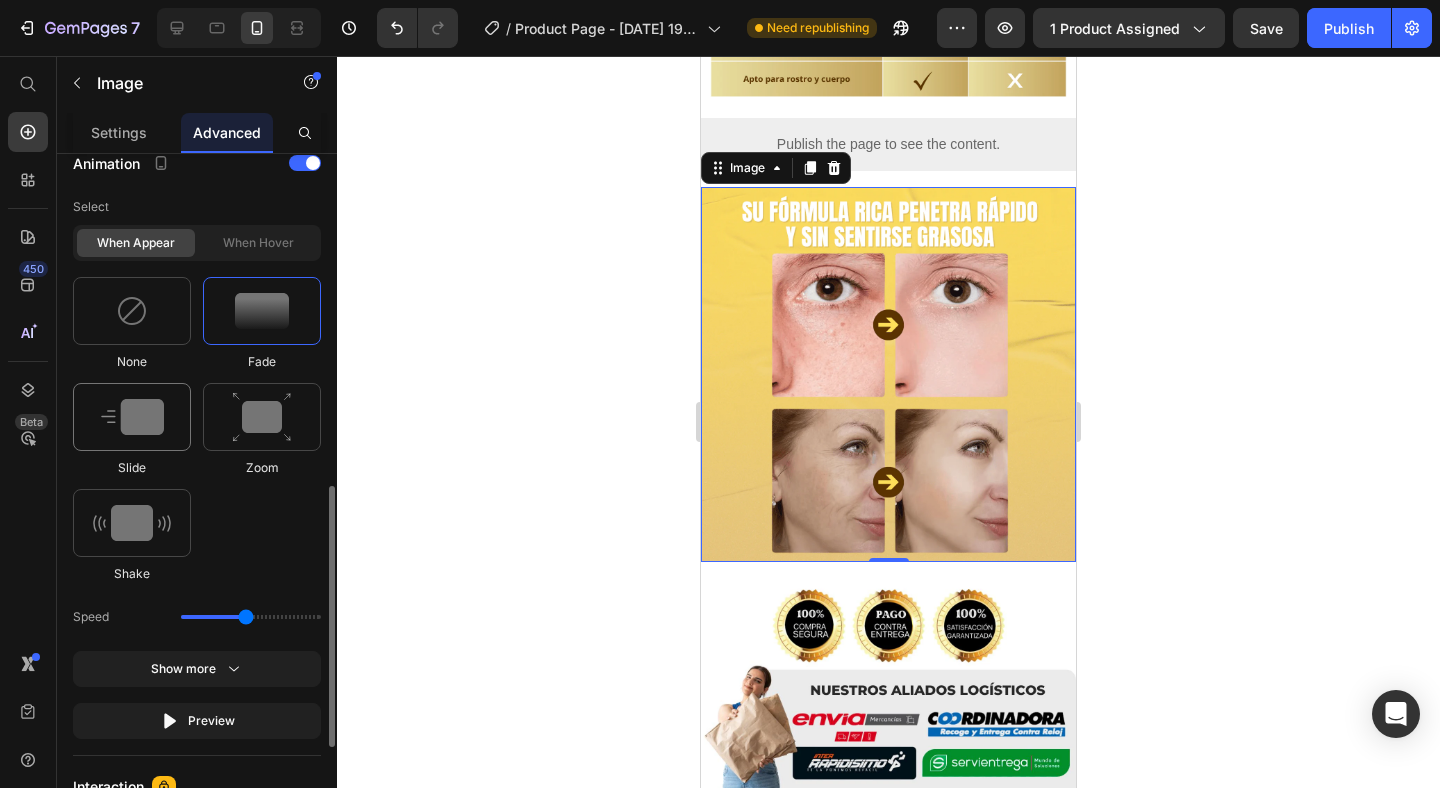 click at bounding box center [132, 417] 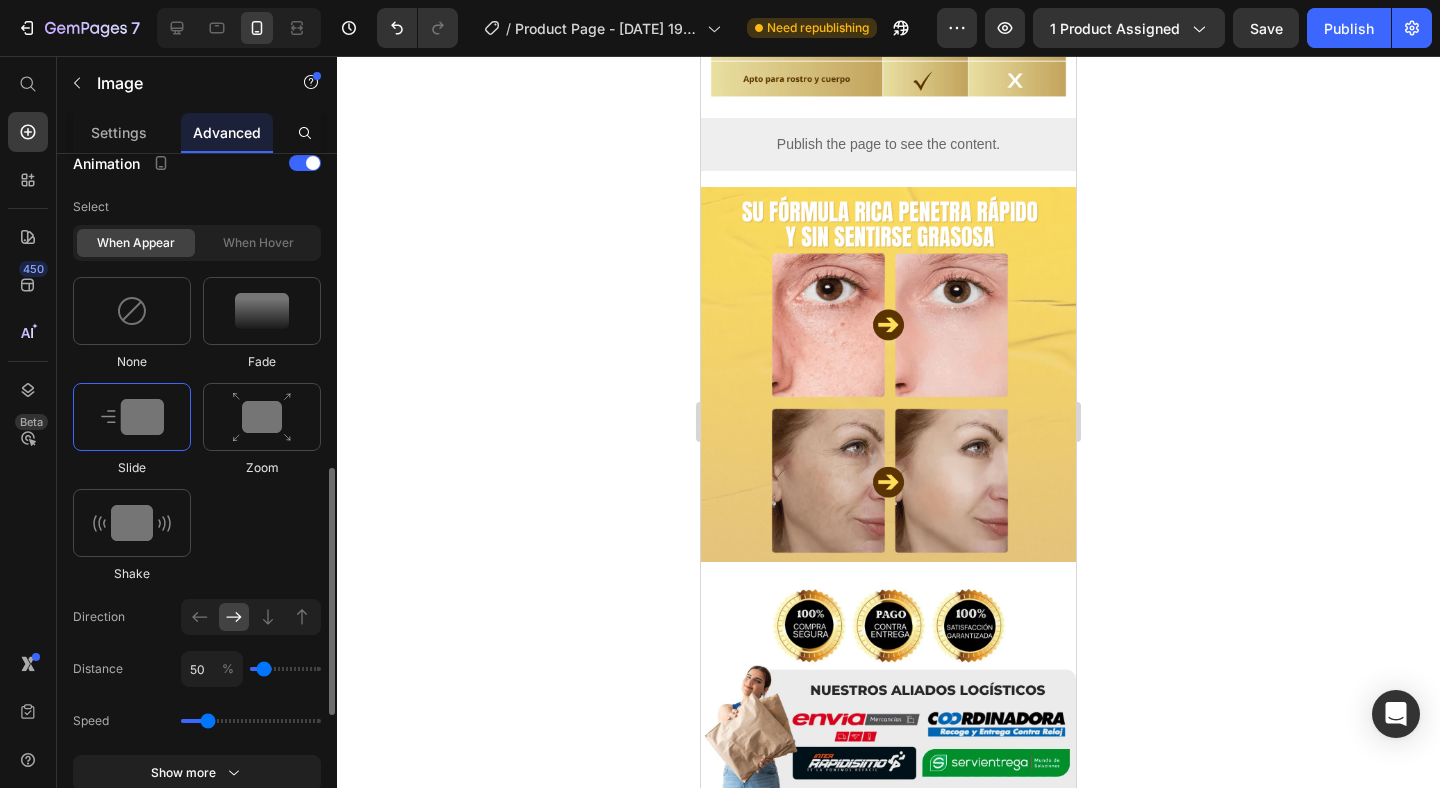 drag, startPoint x: 240, startPoint y: 725, endPoint x: 205, endPoint y: 727, distance: 35.057095 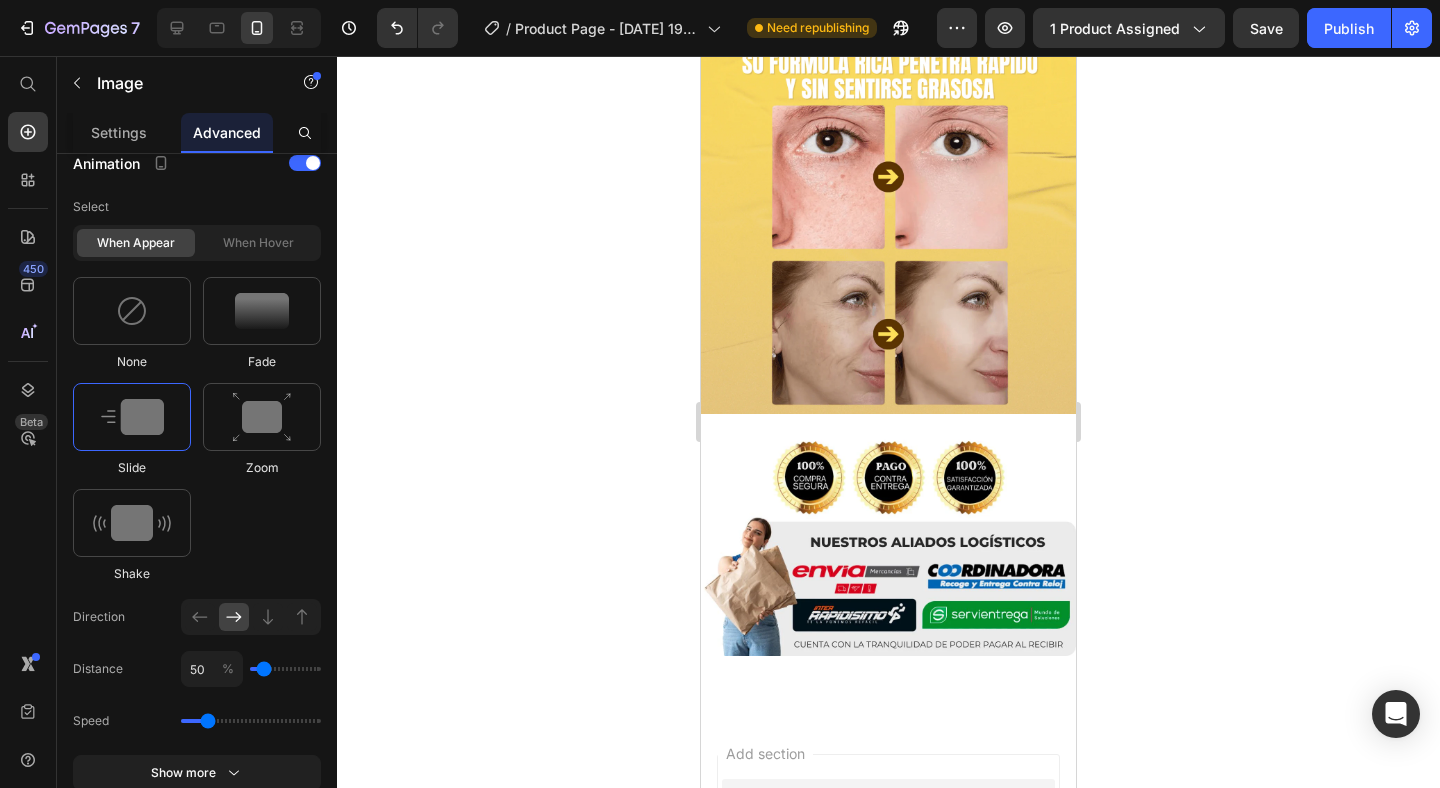 scroll, scrollTop: 4372, scrollLeft: 0, axis: vertical 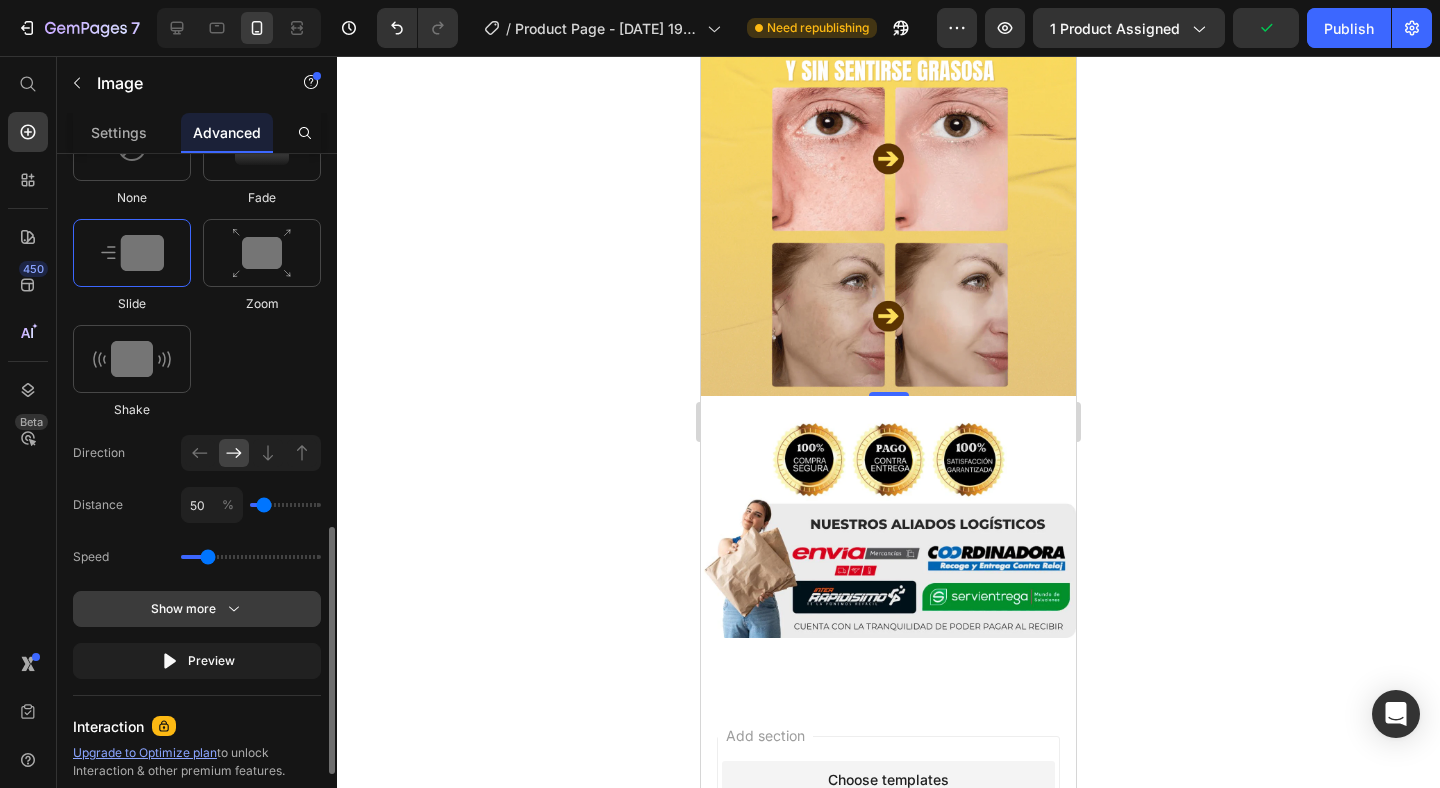 click 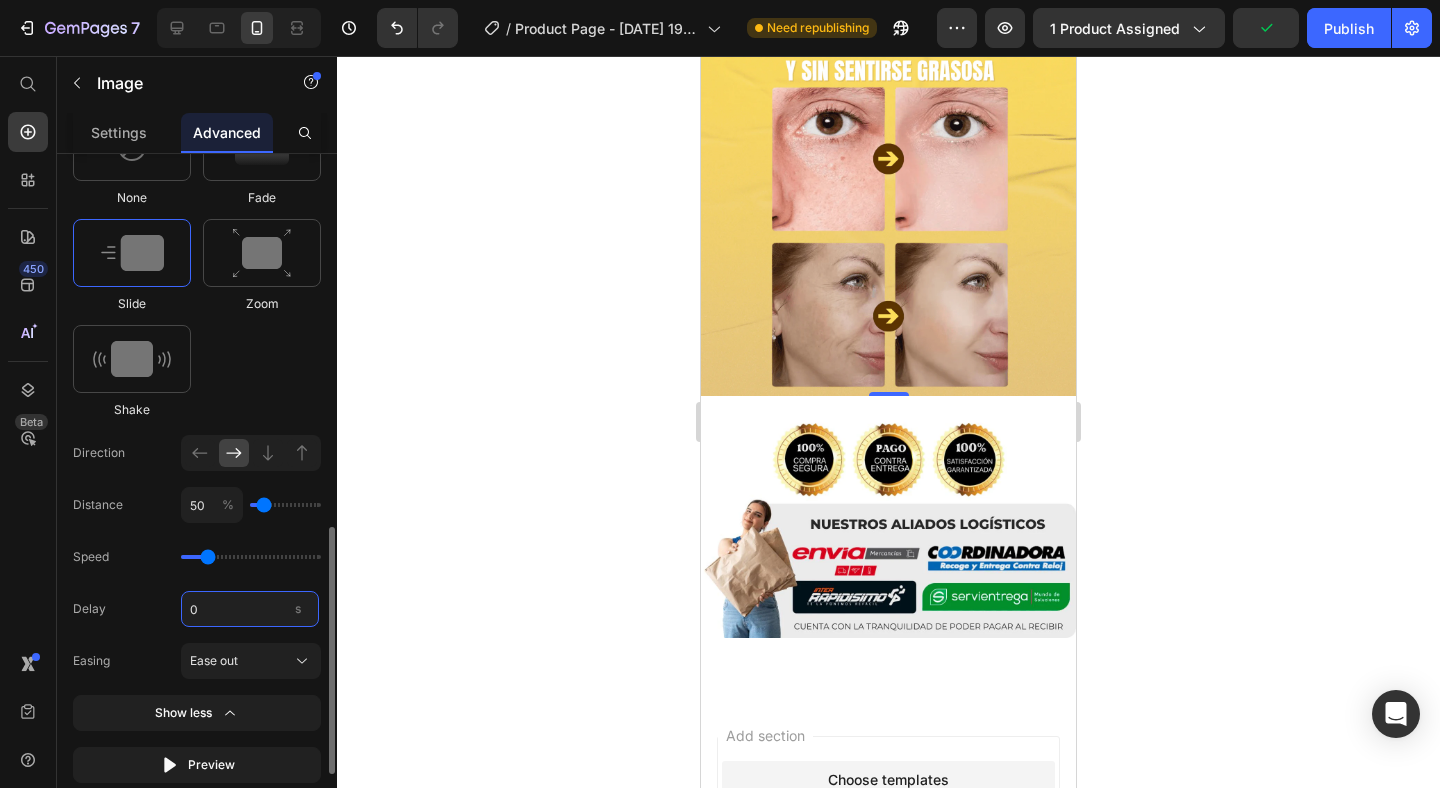 click on "0" at bounding box center (250, 609) 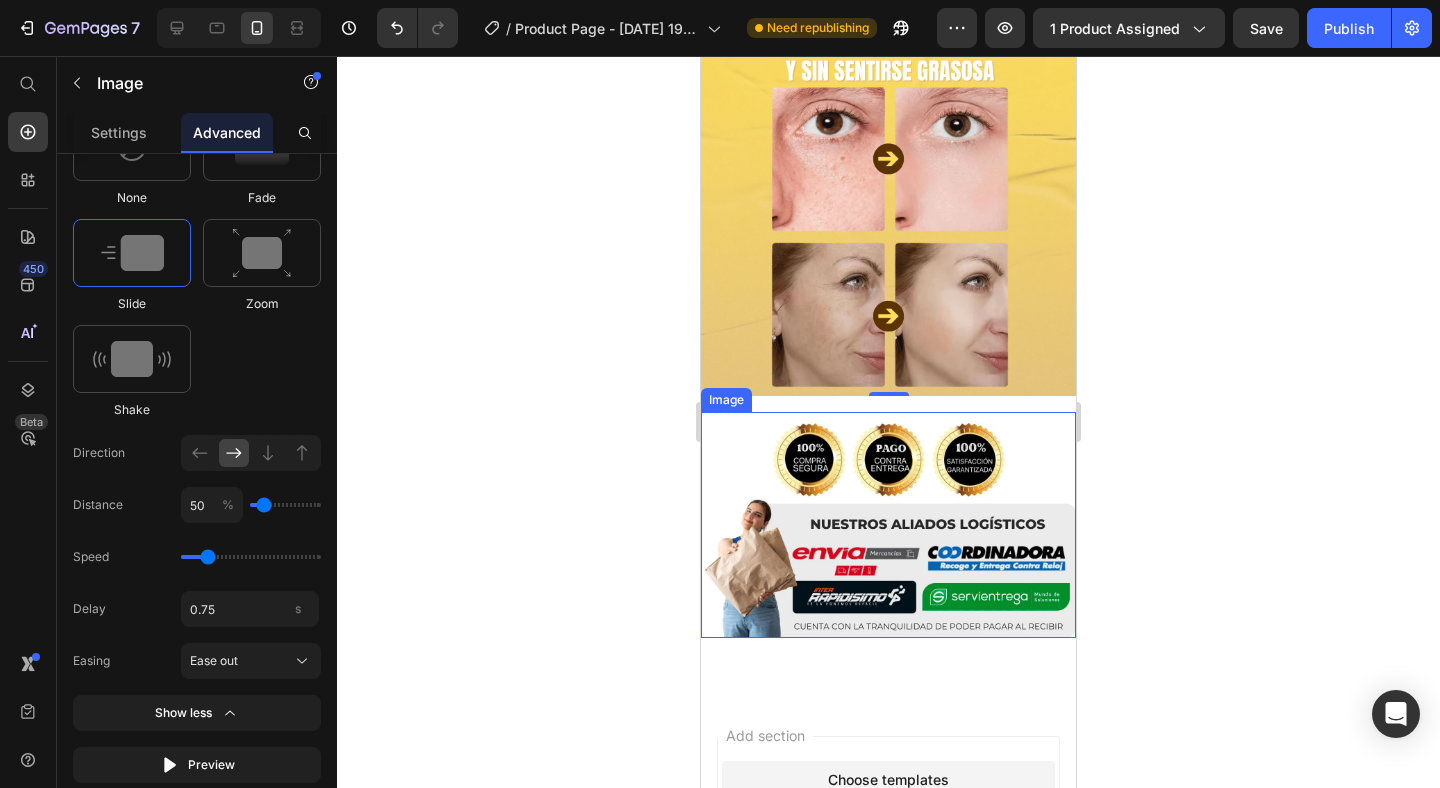 type on "0.75" 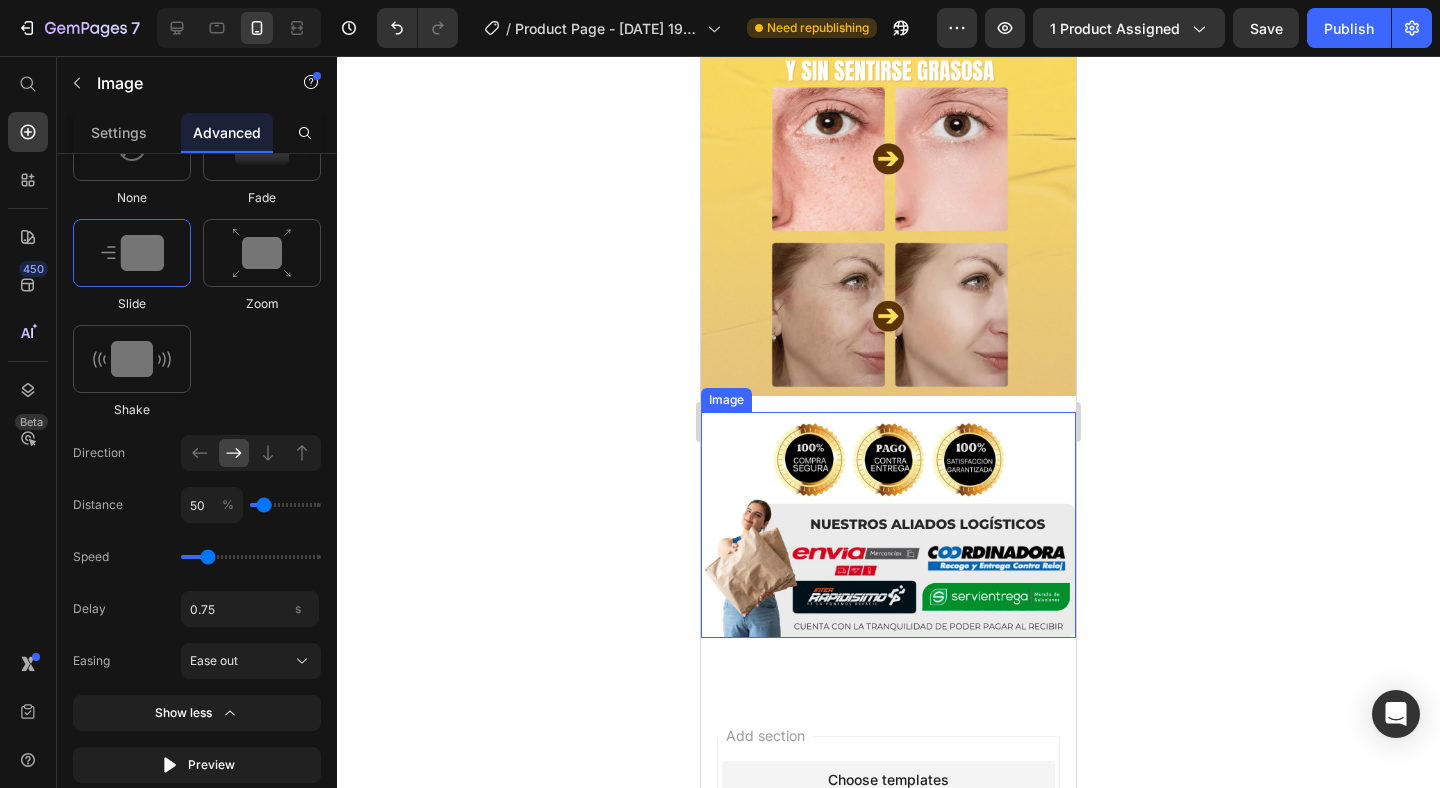 click 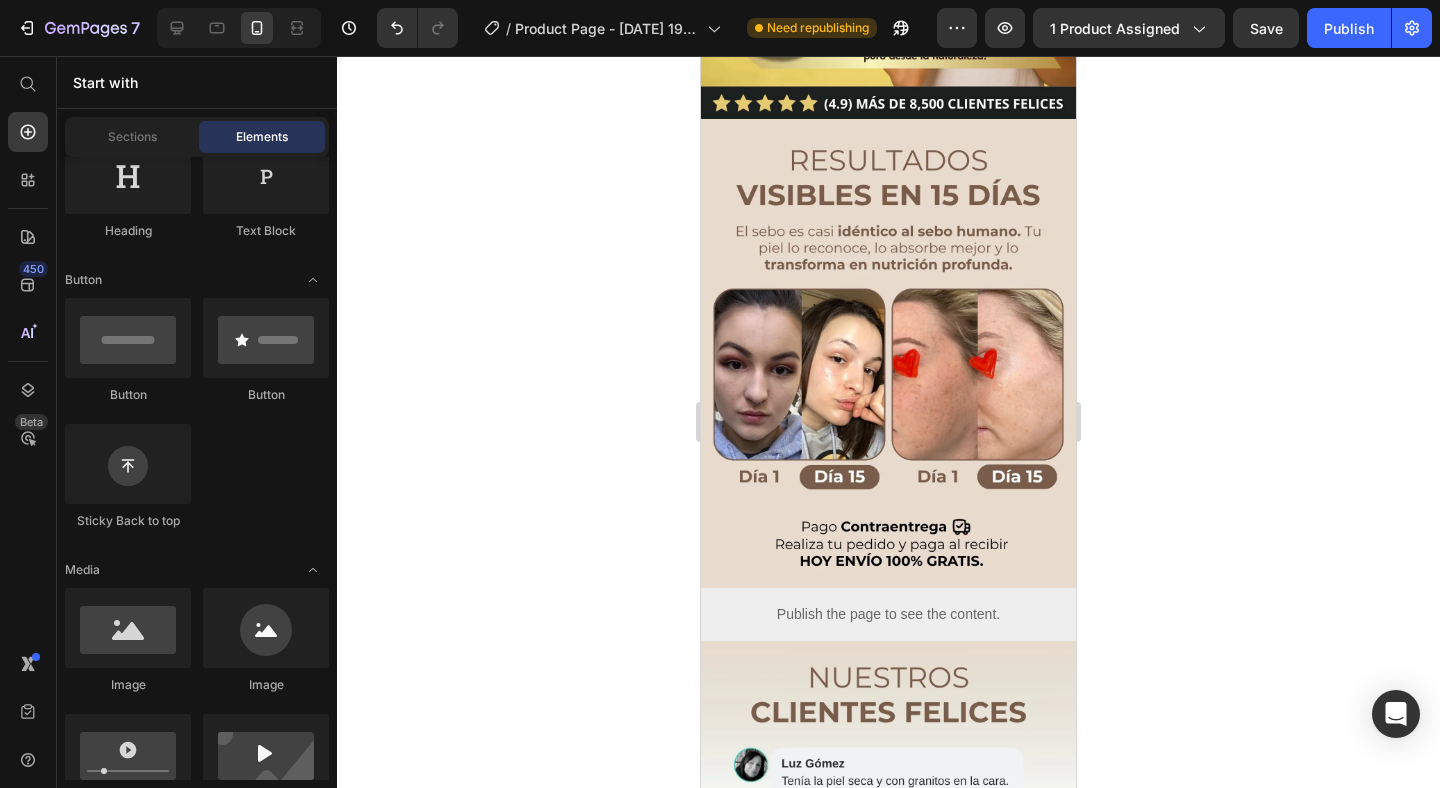 scroll, scrollTop: 0, scrollLeft: 0, axis: both 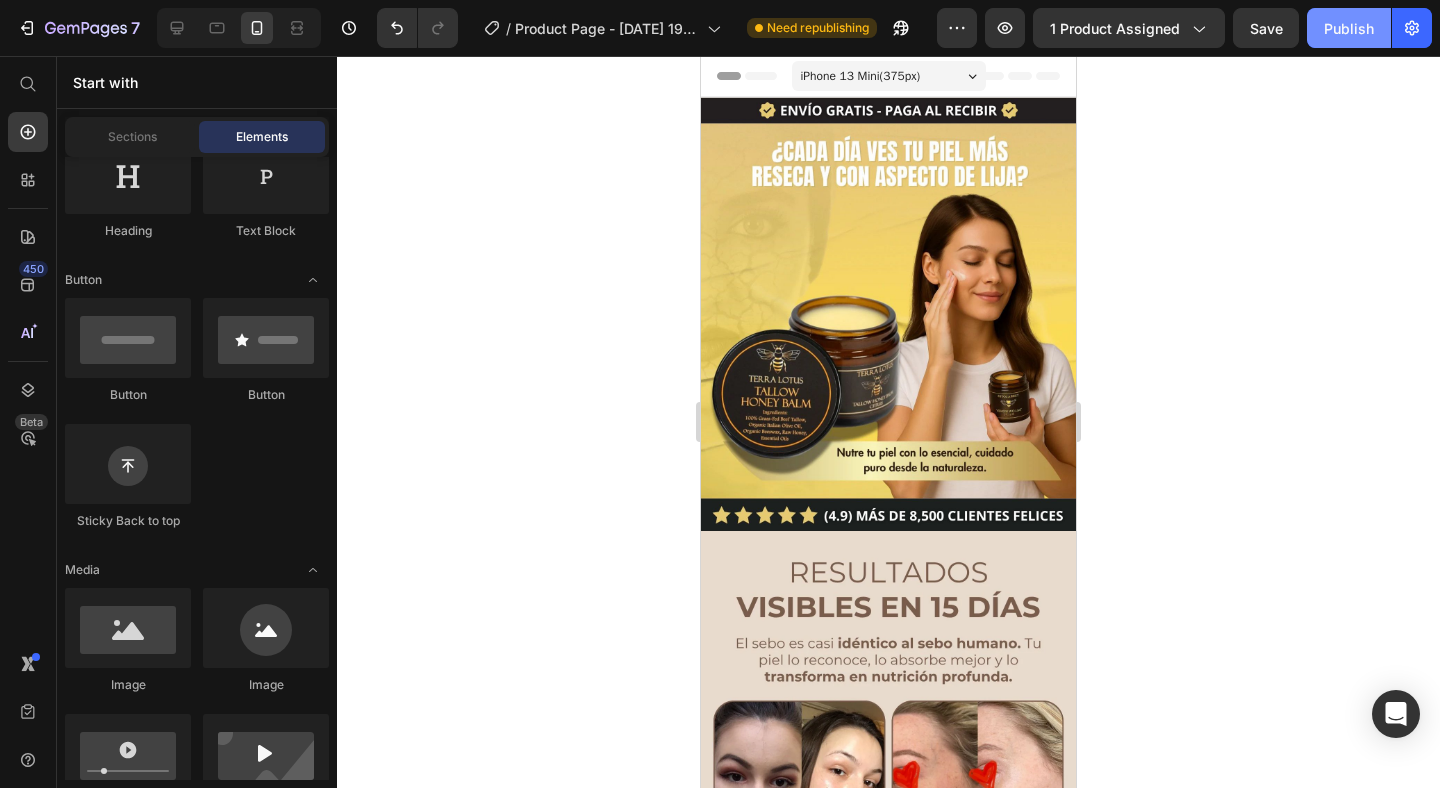 click on "Publish" at bounding box center (1349, 28) 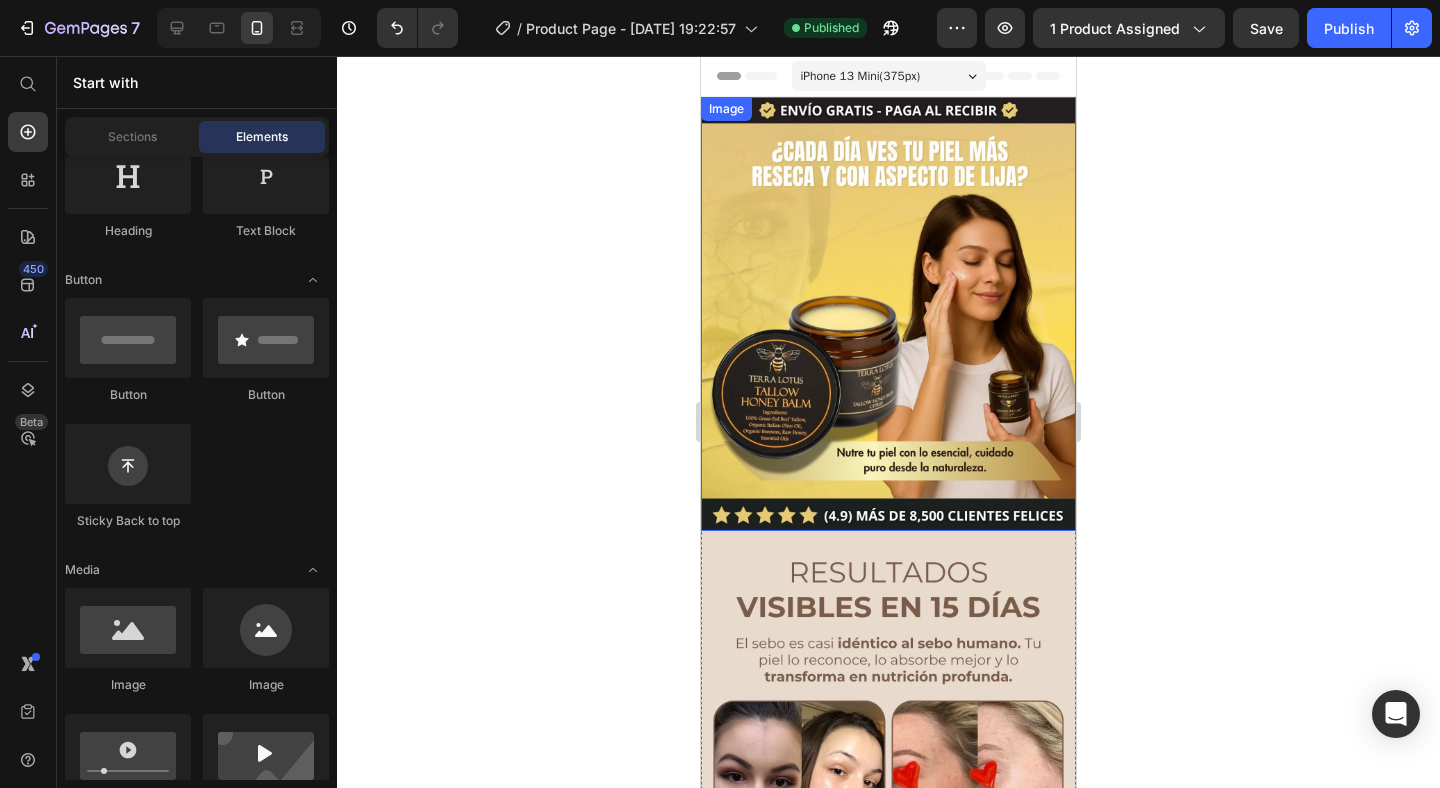 click at bounding box center [888, 314] 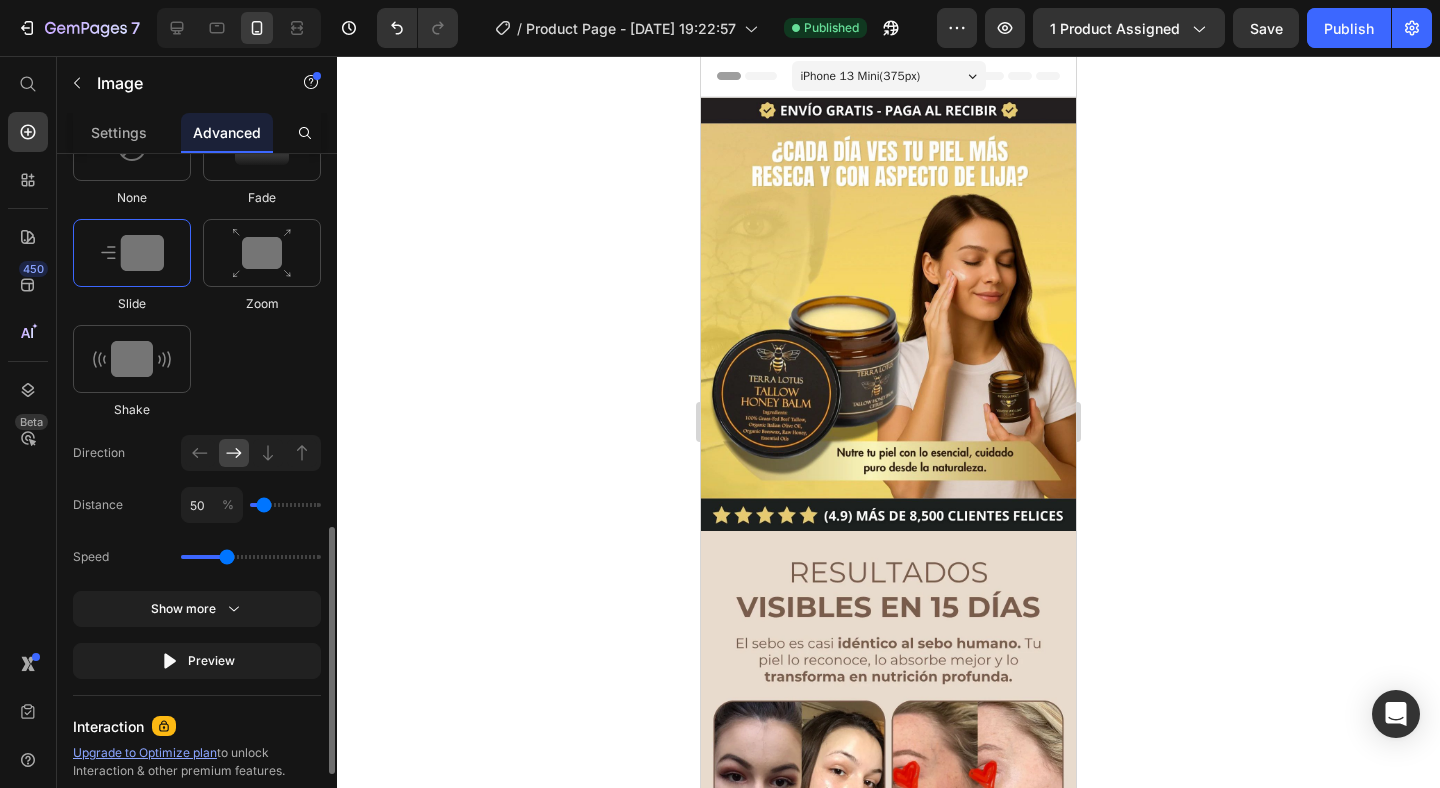 drag, startPoint x: 200, startPoint y: 563, endPoint x: 223, endPoint y: 557, distance: 23.769728 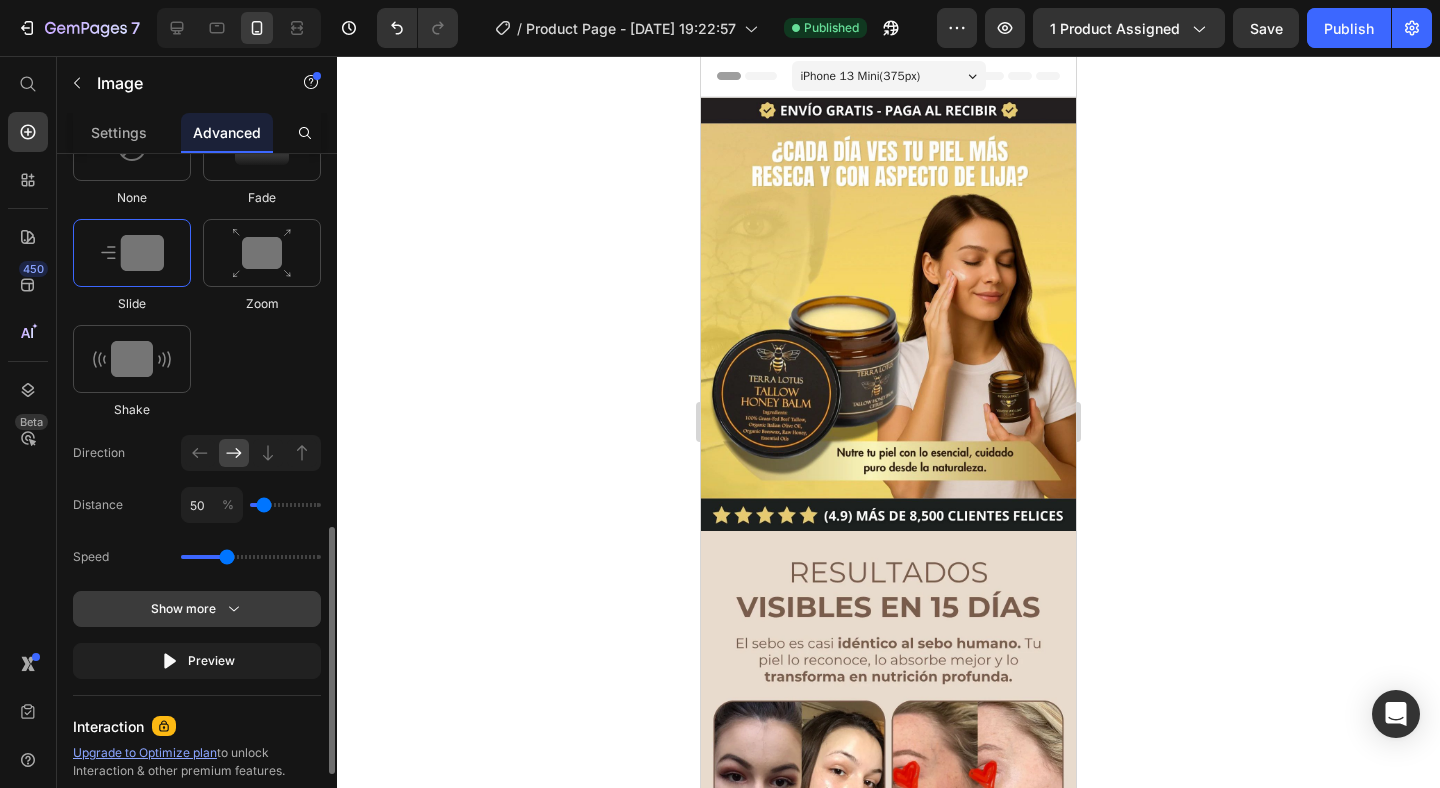 click on "Show more" 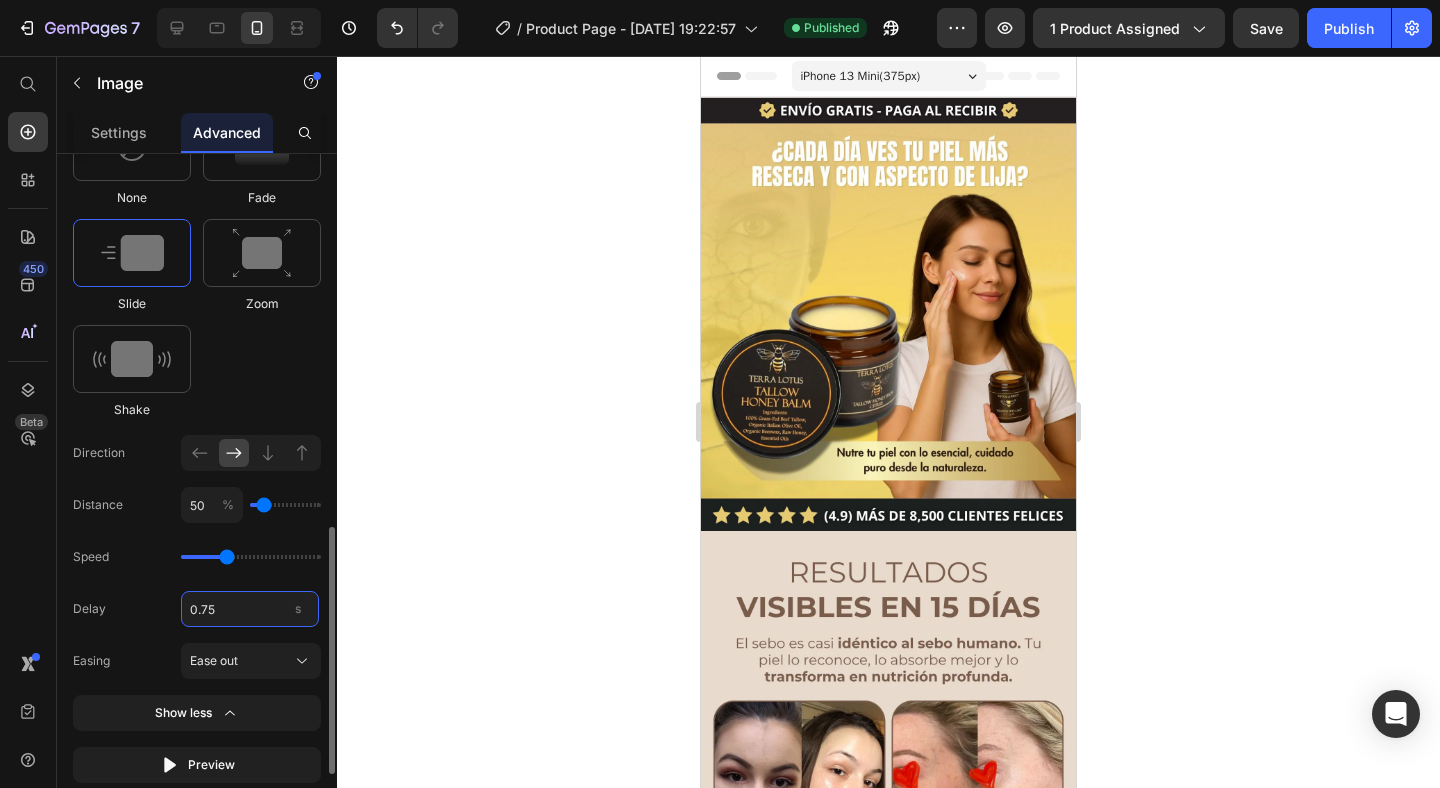 click on "0.75" at bounding box center [250, 609] 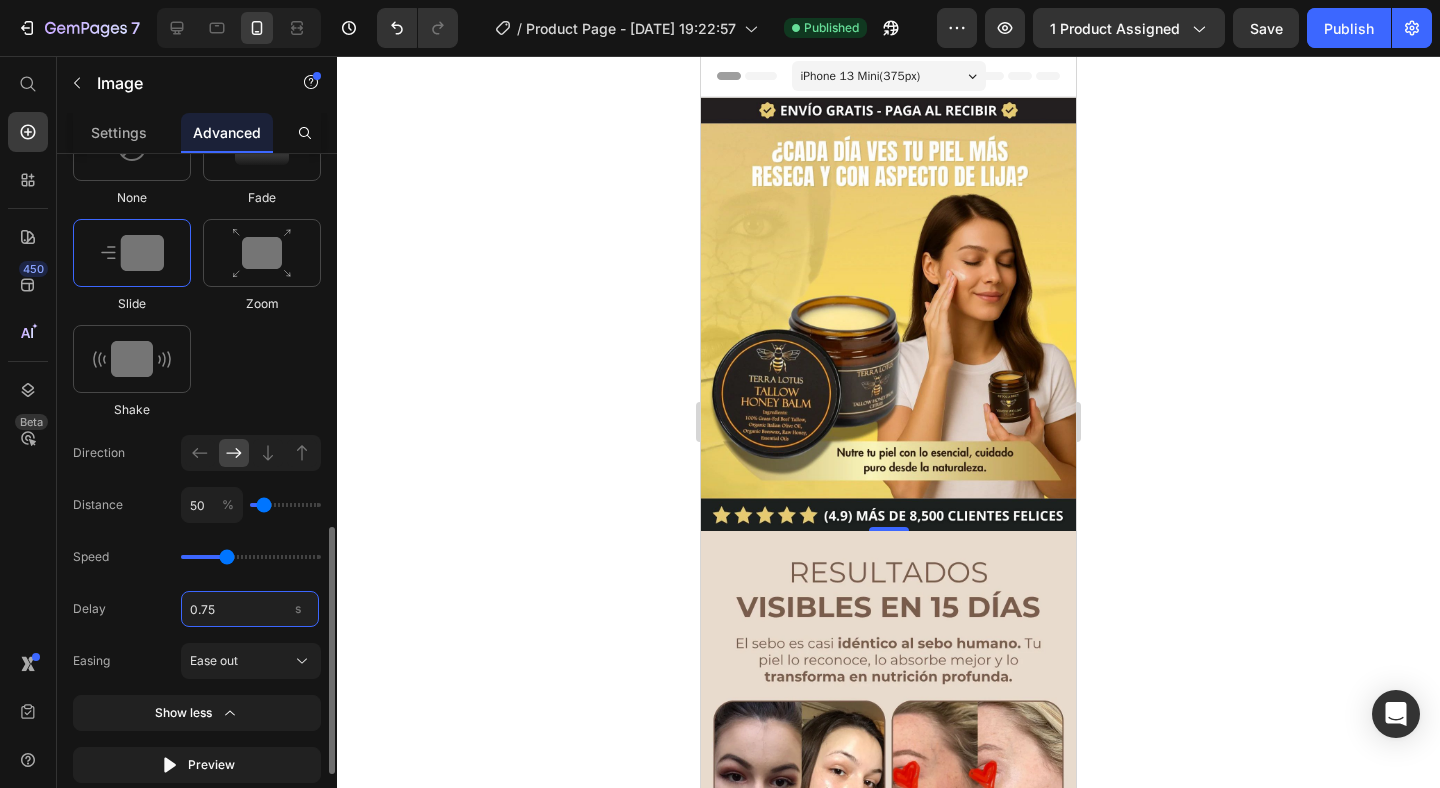 click on "0.75" at bounding box center [250, 609] 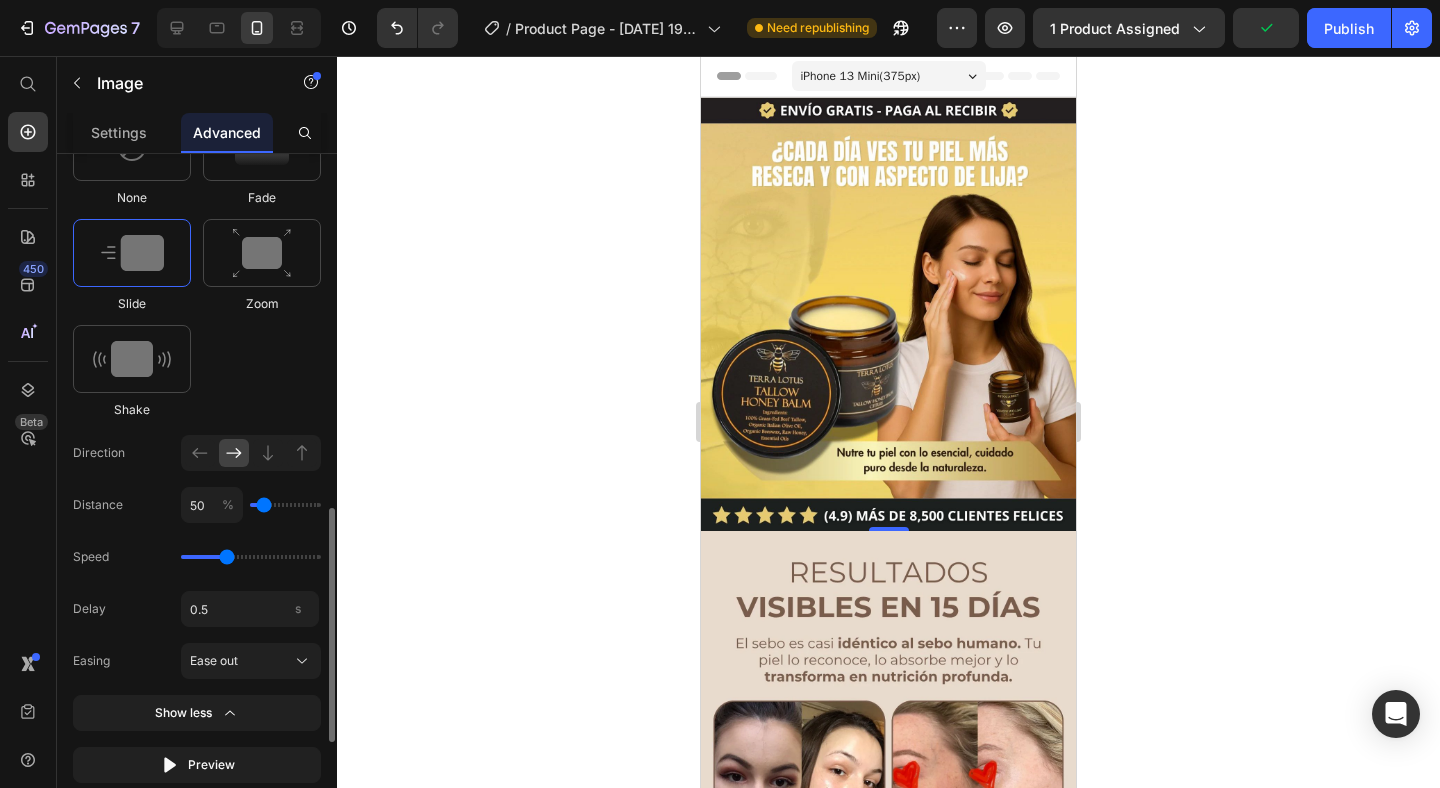 type on "0.5" 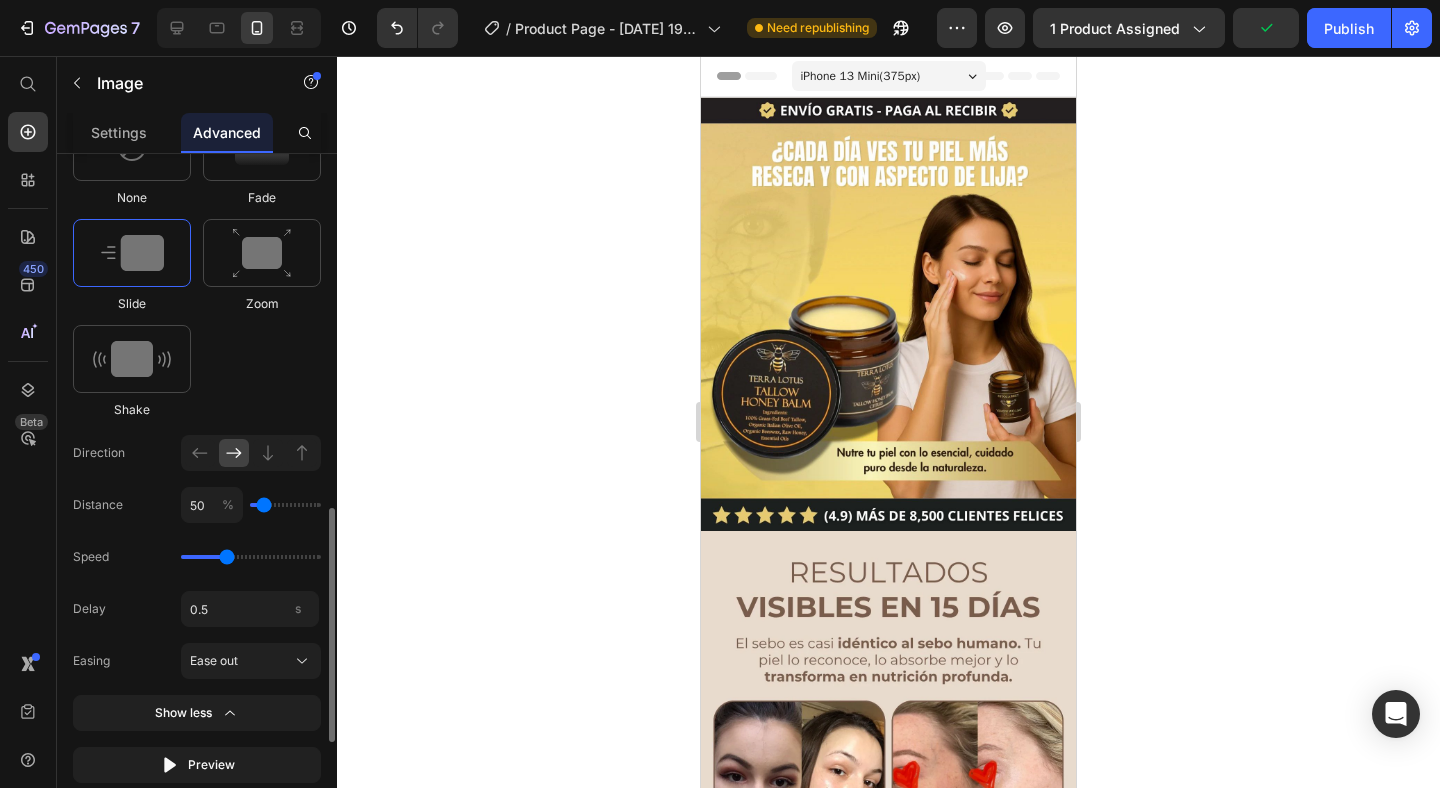 click on "Delay  0.5 s" at bounding box center [197, 609] 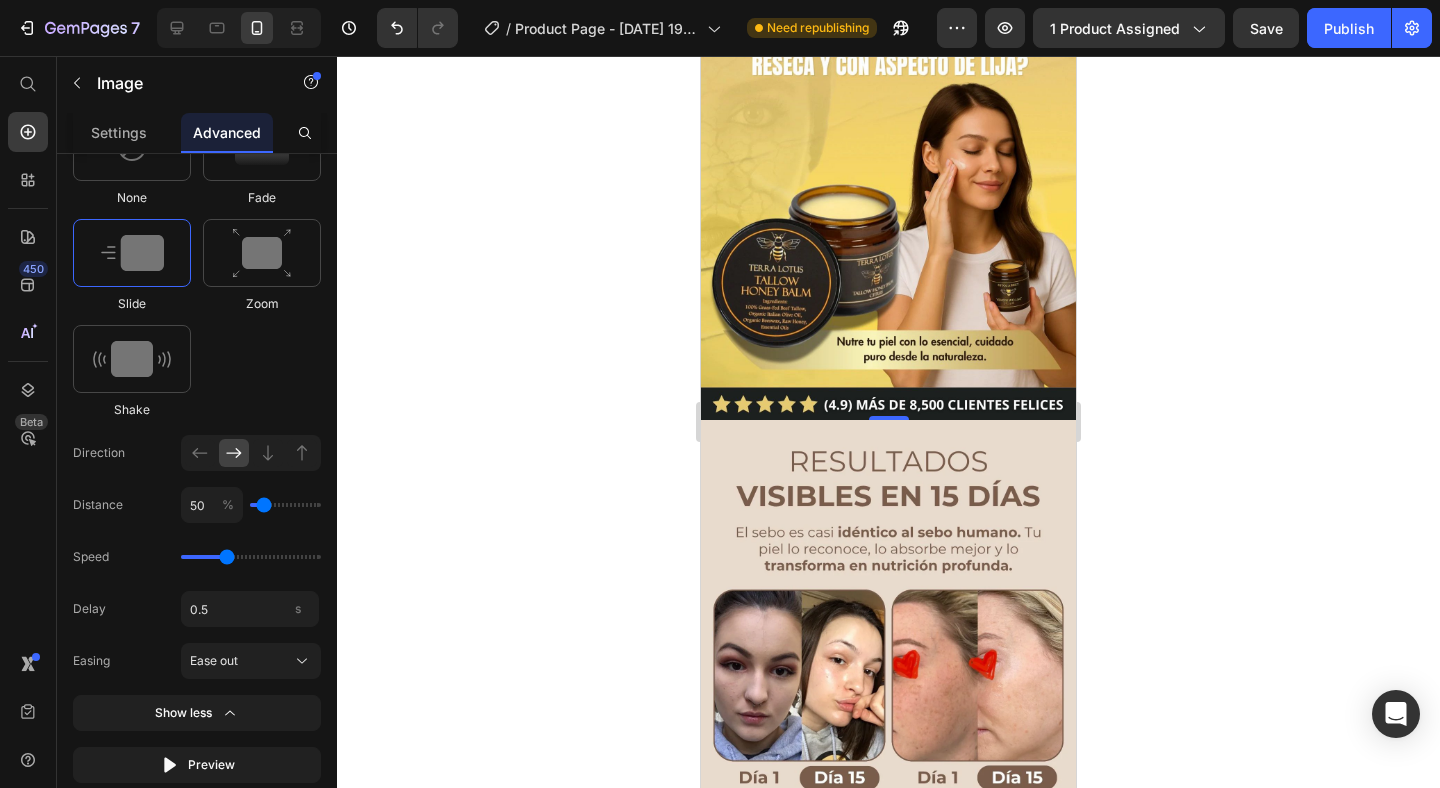 scroll, scrollTop: 179, scrollLeft: 0, axis: vertical 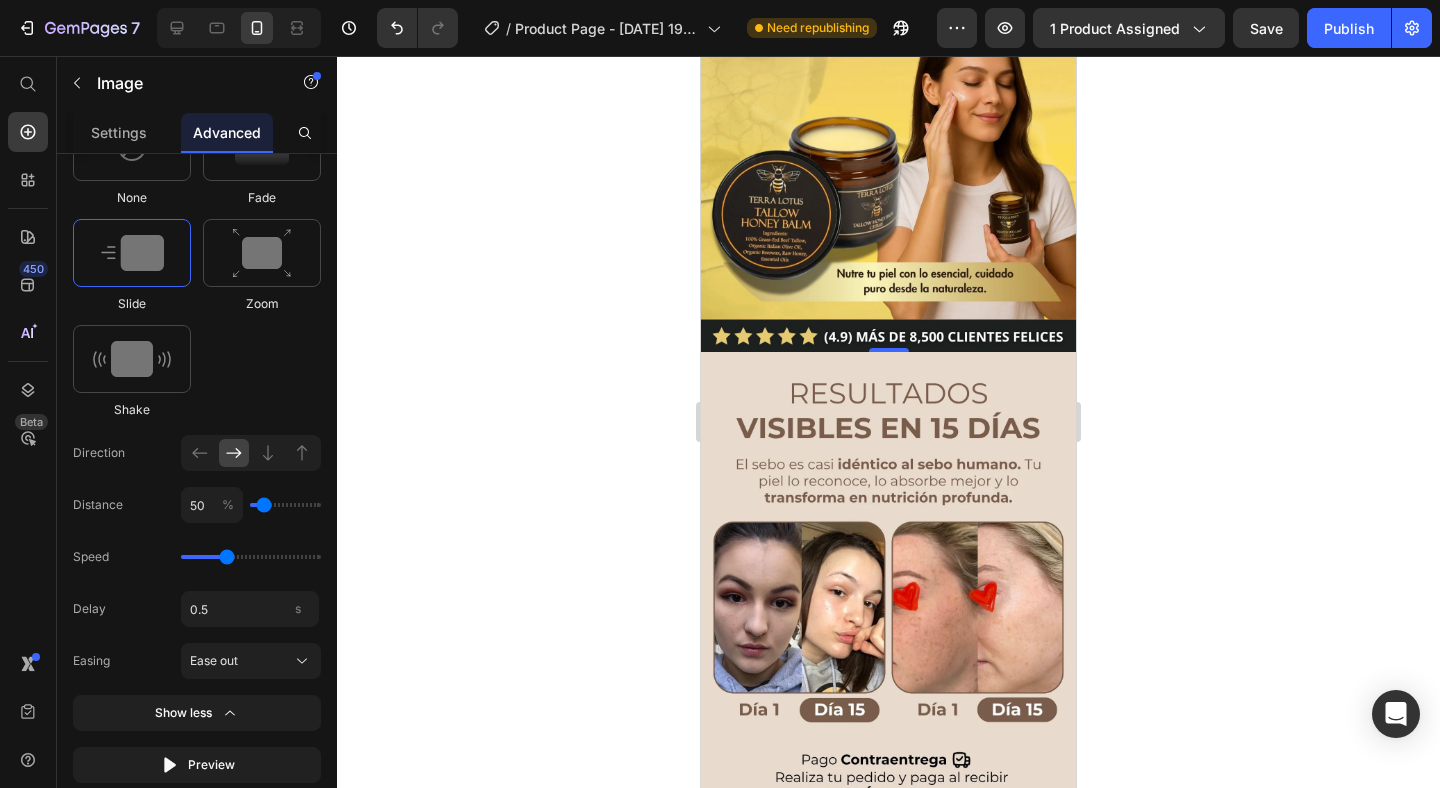 click at bounding box center (888, 586) 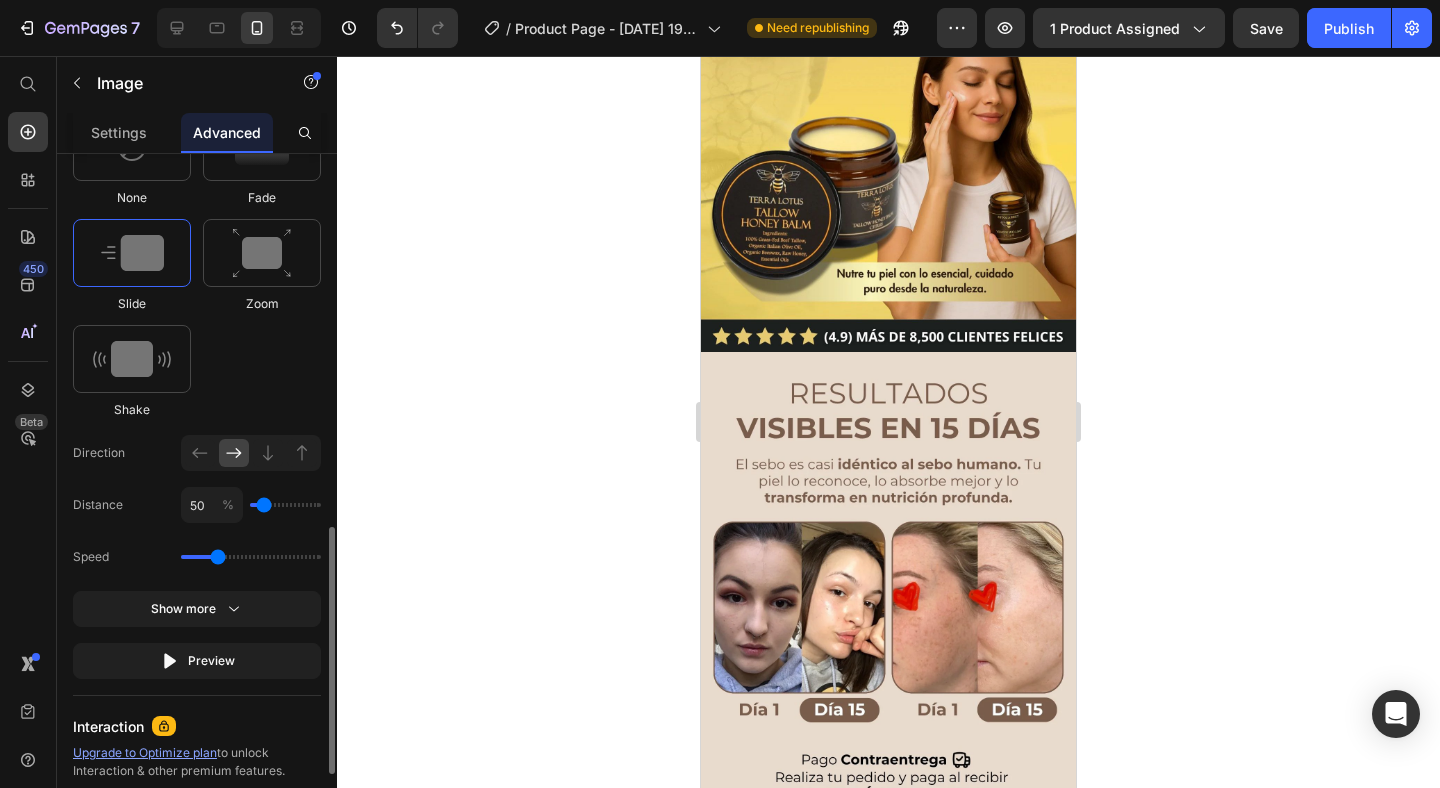 drag, startPoint x: 210, startPoint y: 556, endPoint x: 221, endPoint y: 557, distance: 11.045361 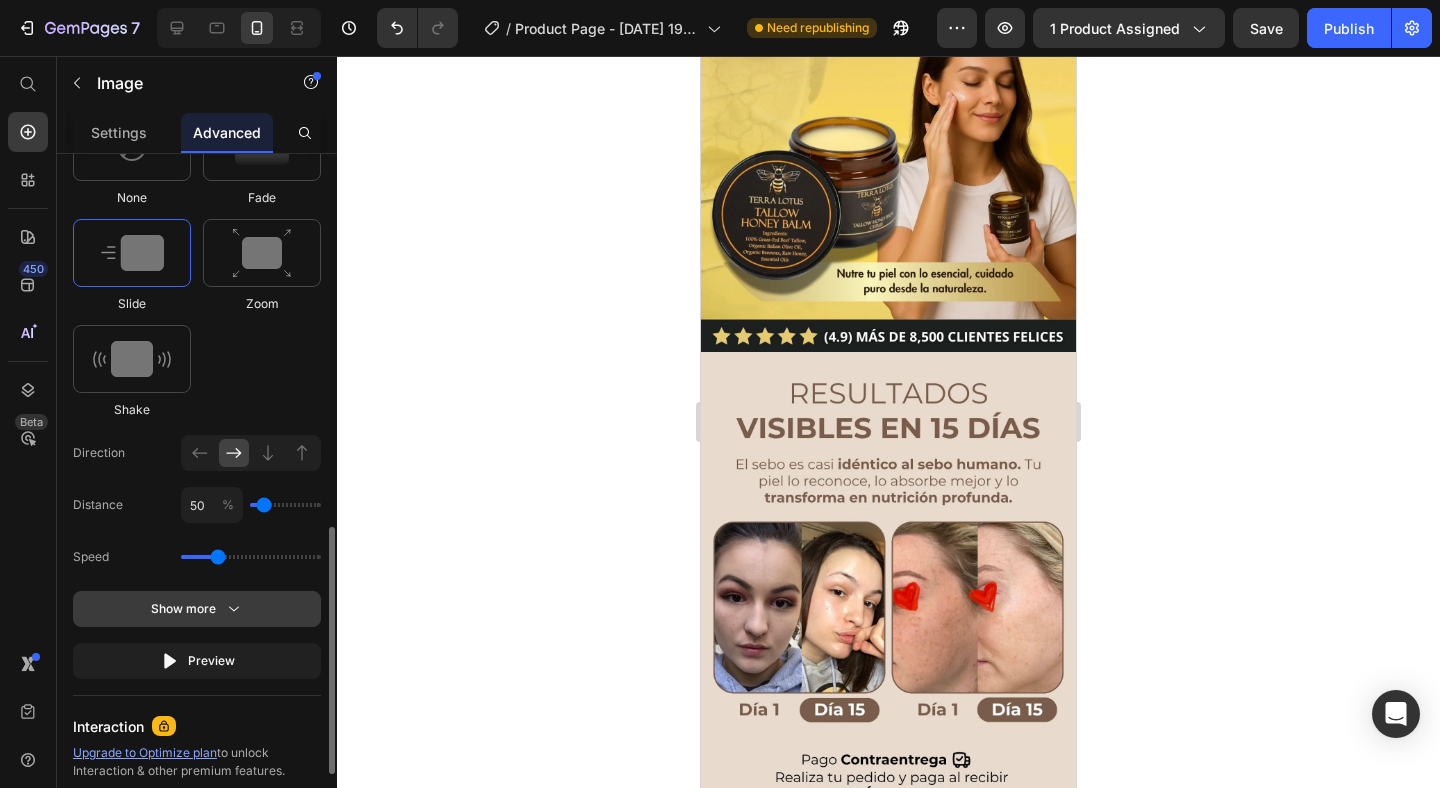 click on "Show more" 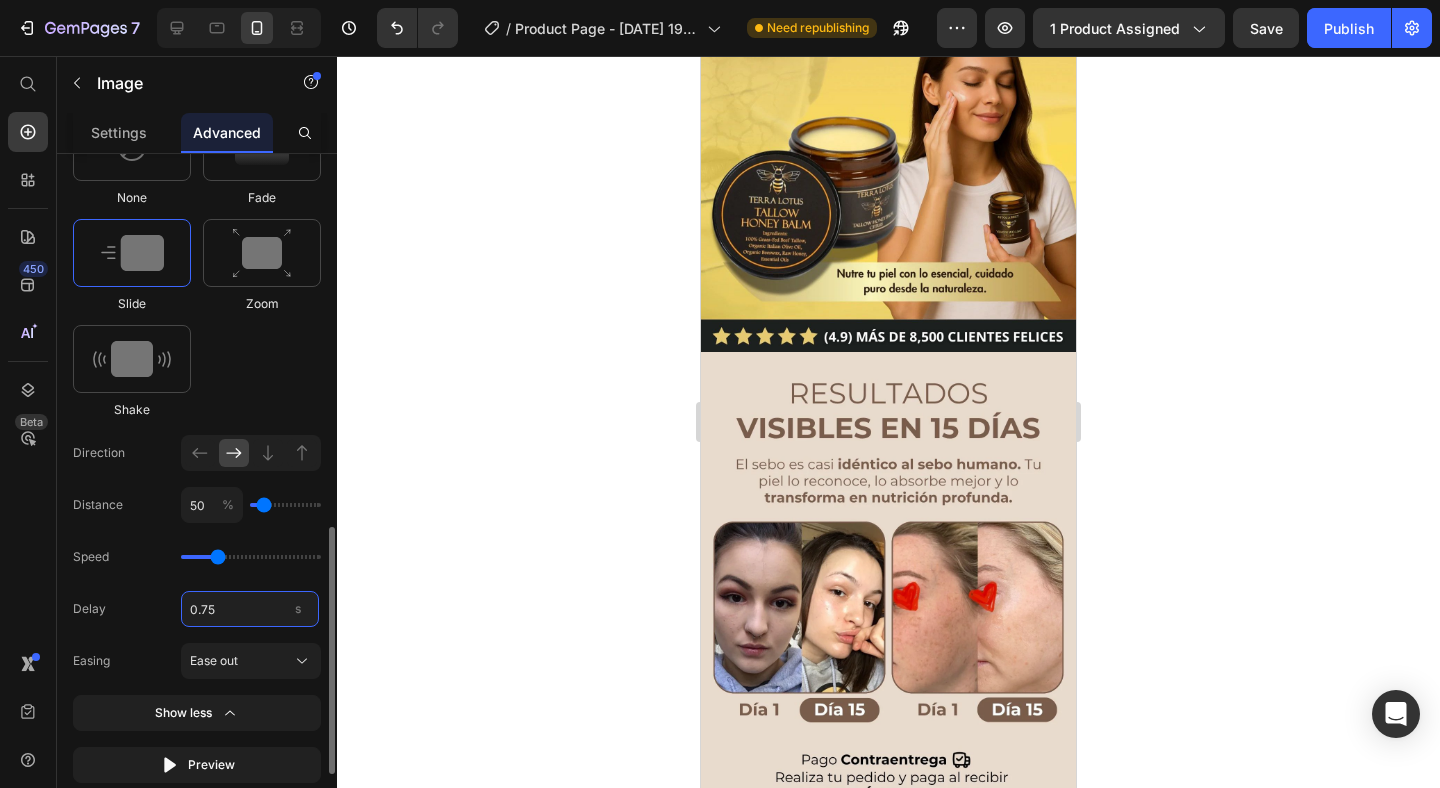 click on "0.75" at bounding box center [250, 609] 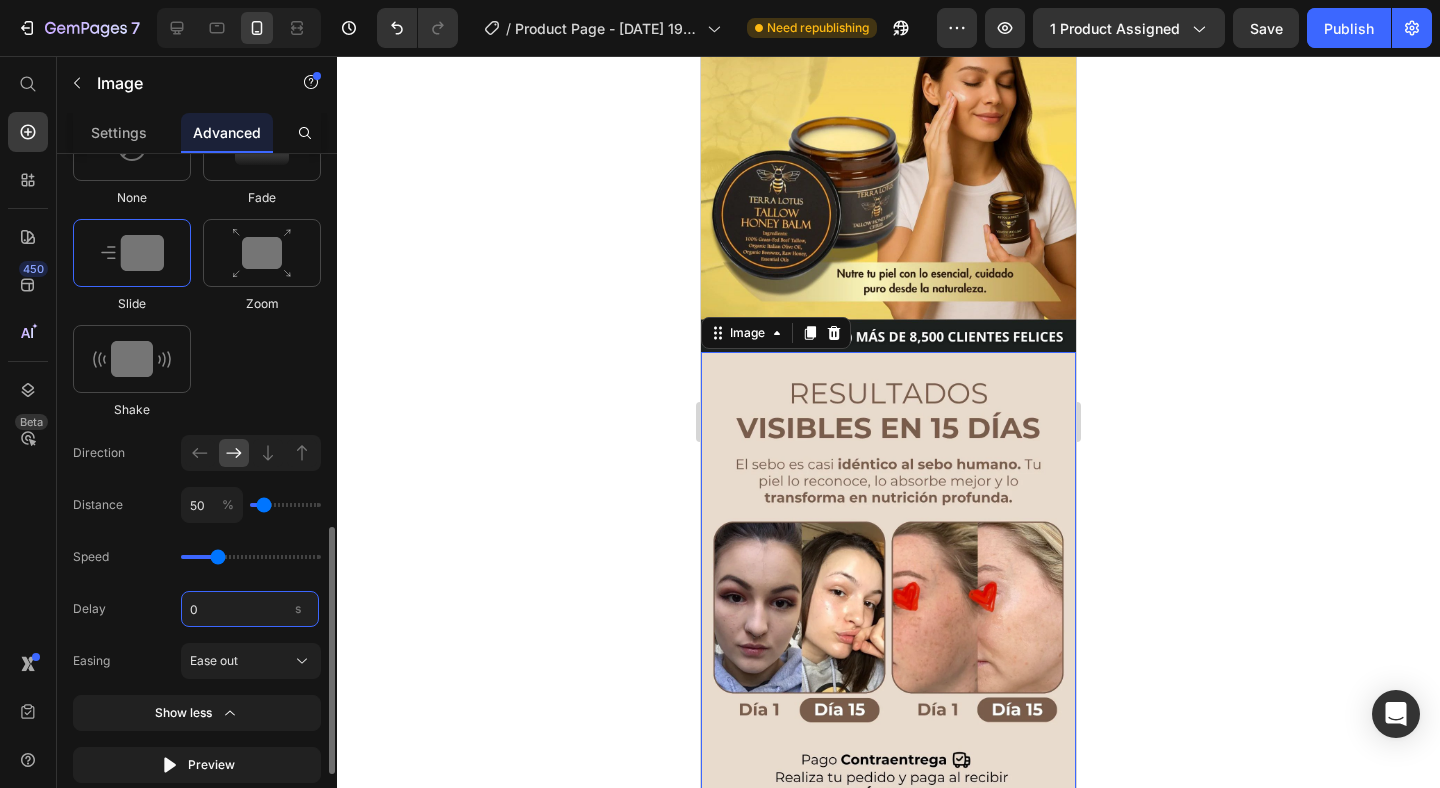 type on "0.5" 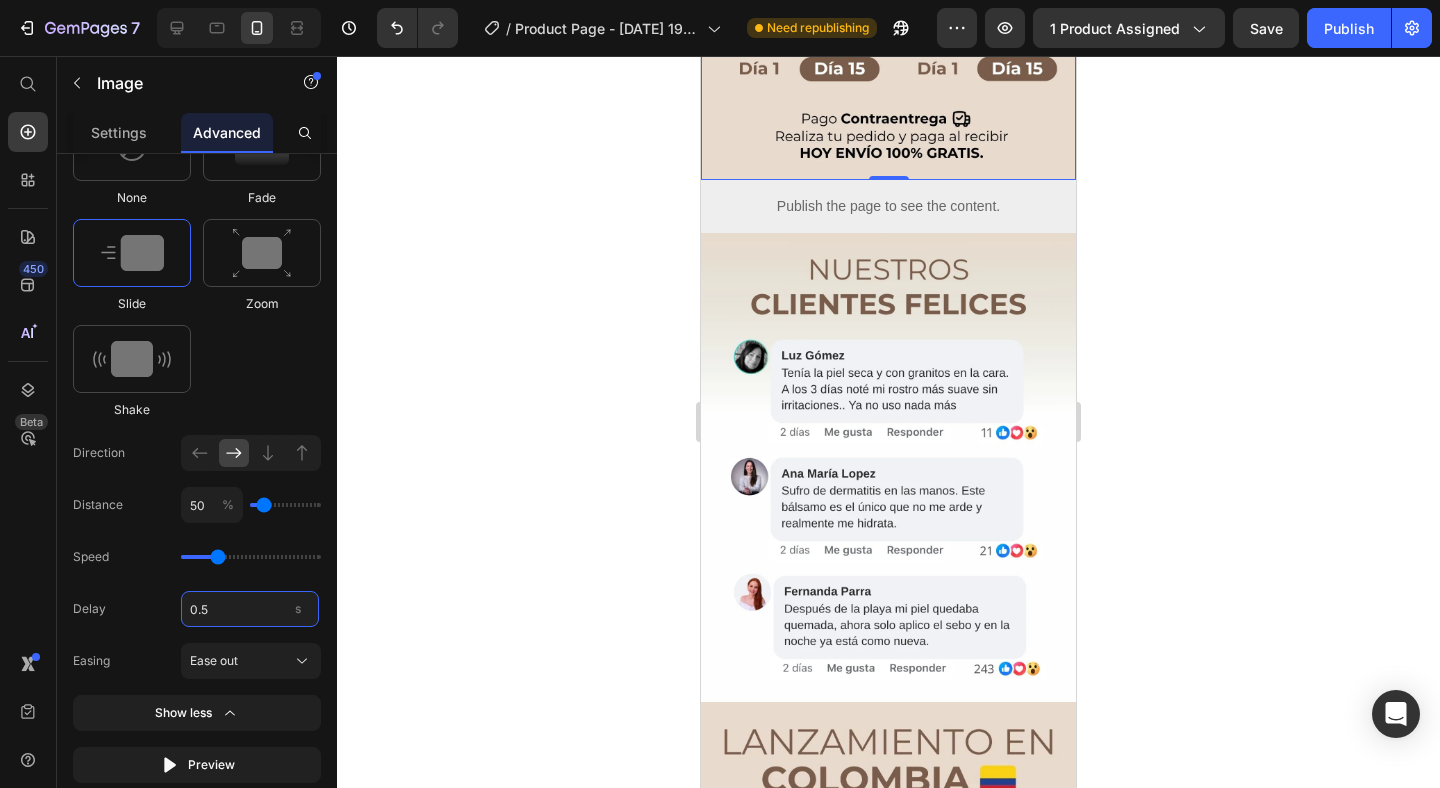 scroll, scrollTop: 838, scrollLeft: 0, axis: vertical 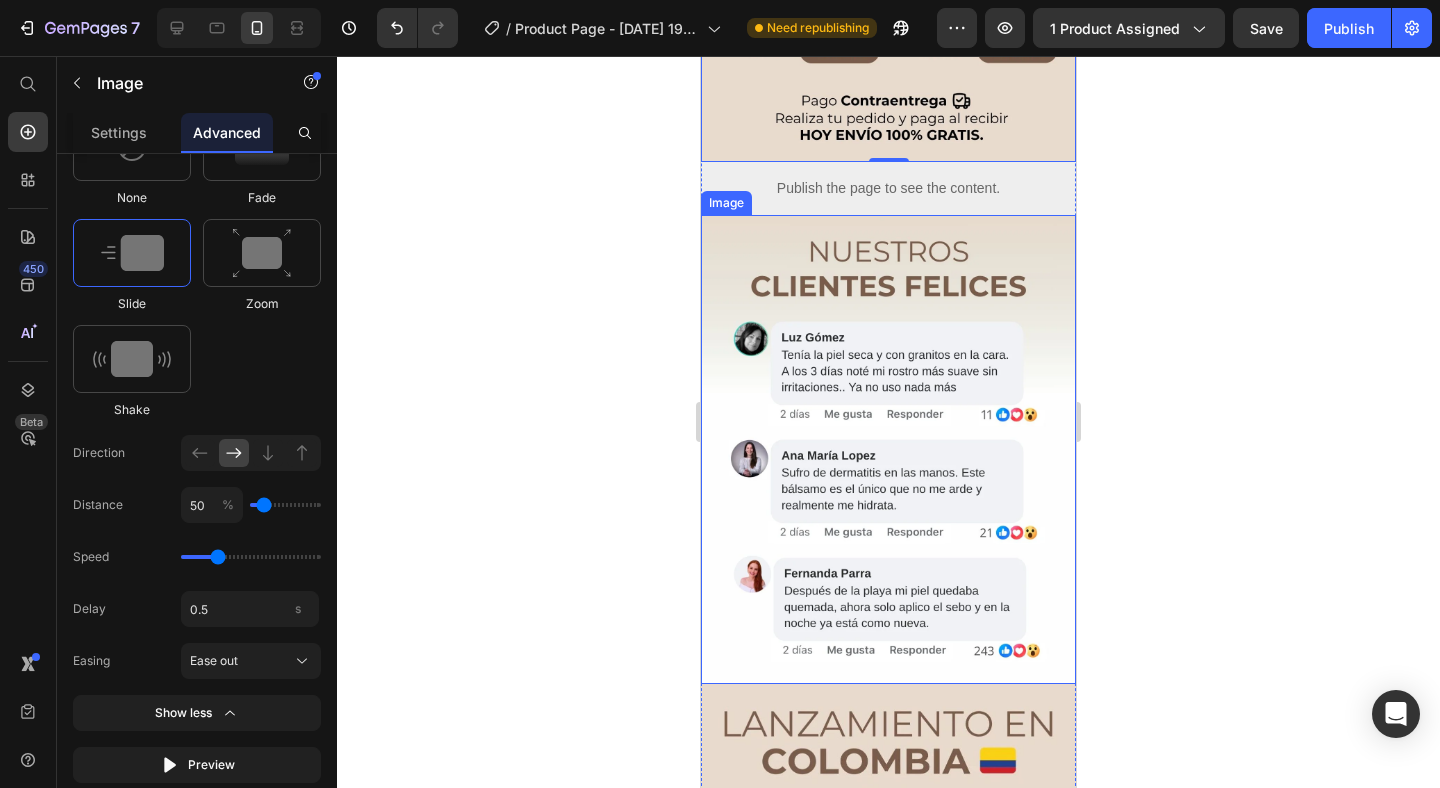 click at bounding box center (888, 449) 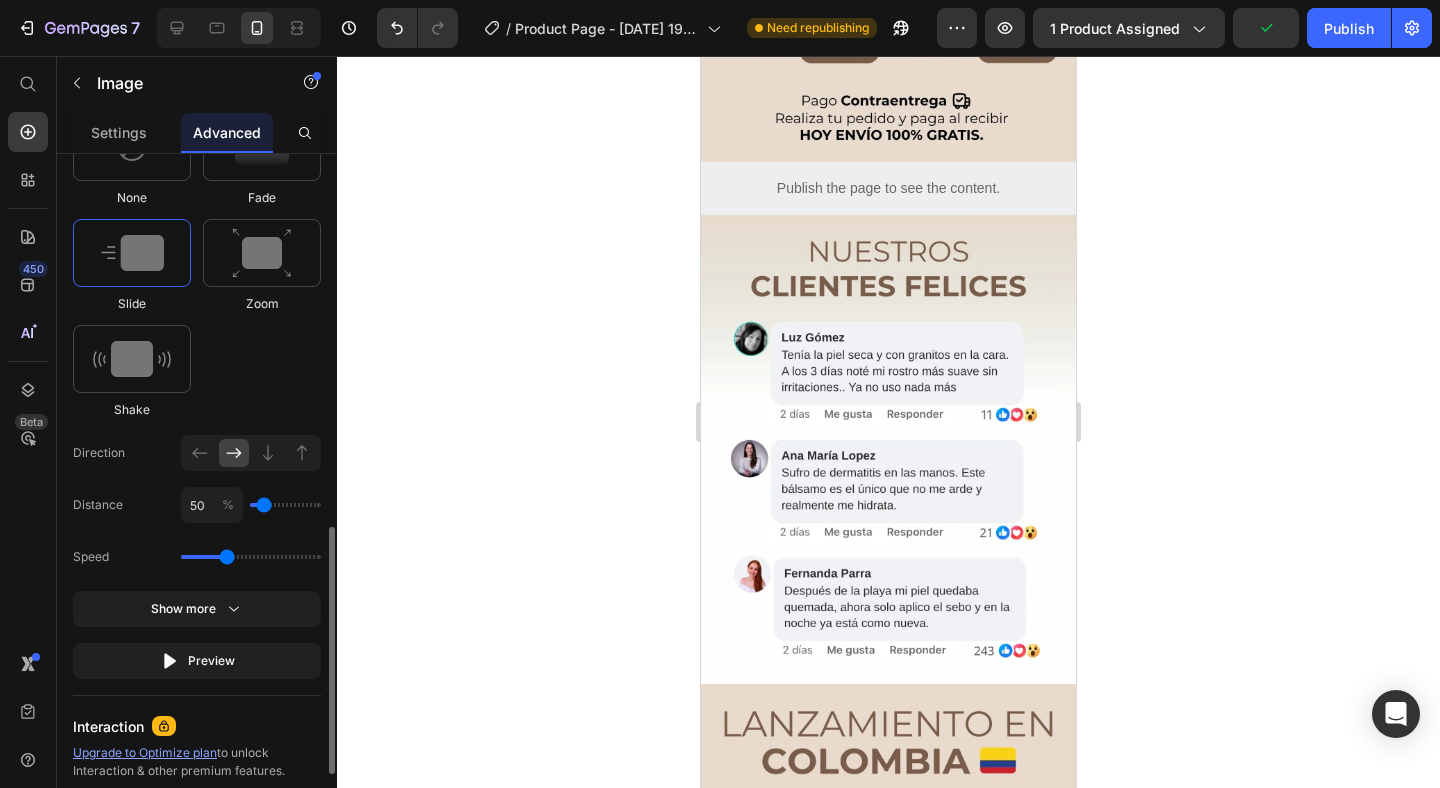drag, startPoint x: 209, startPoint y: 558, endPoint x: 225, endPoint y: 558, distance: 16 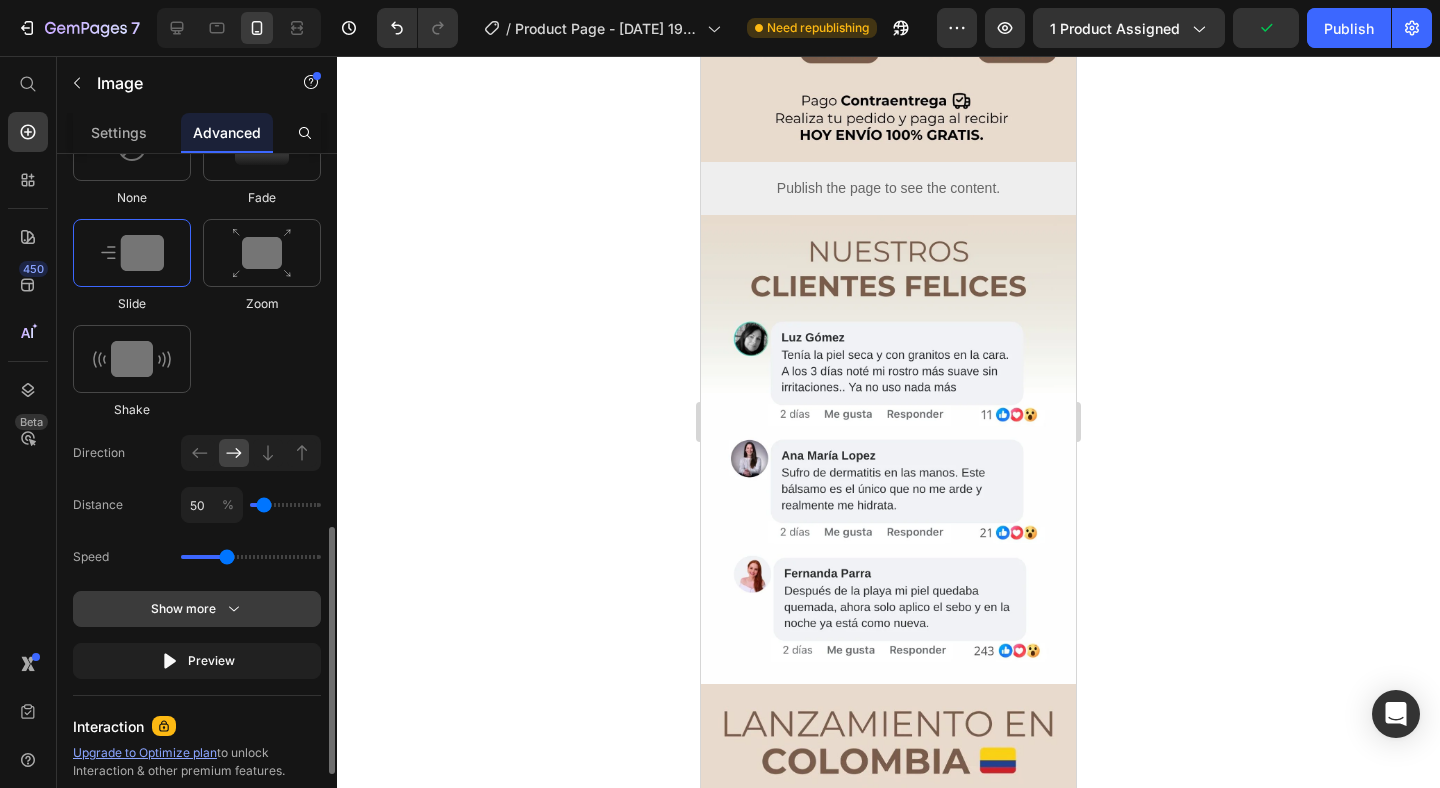 click on "Show more" 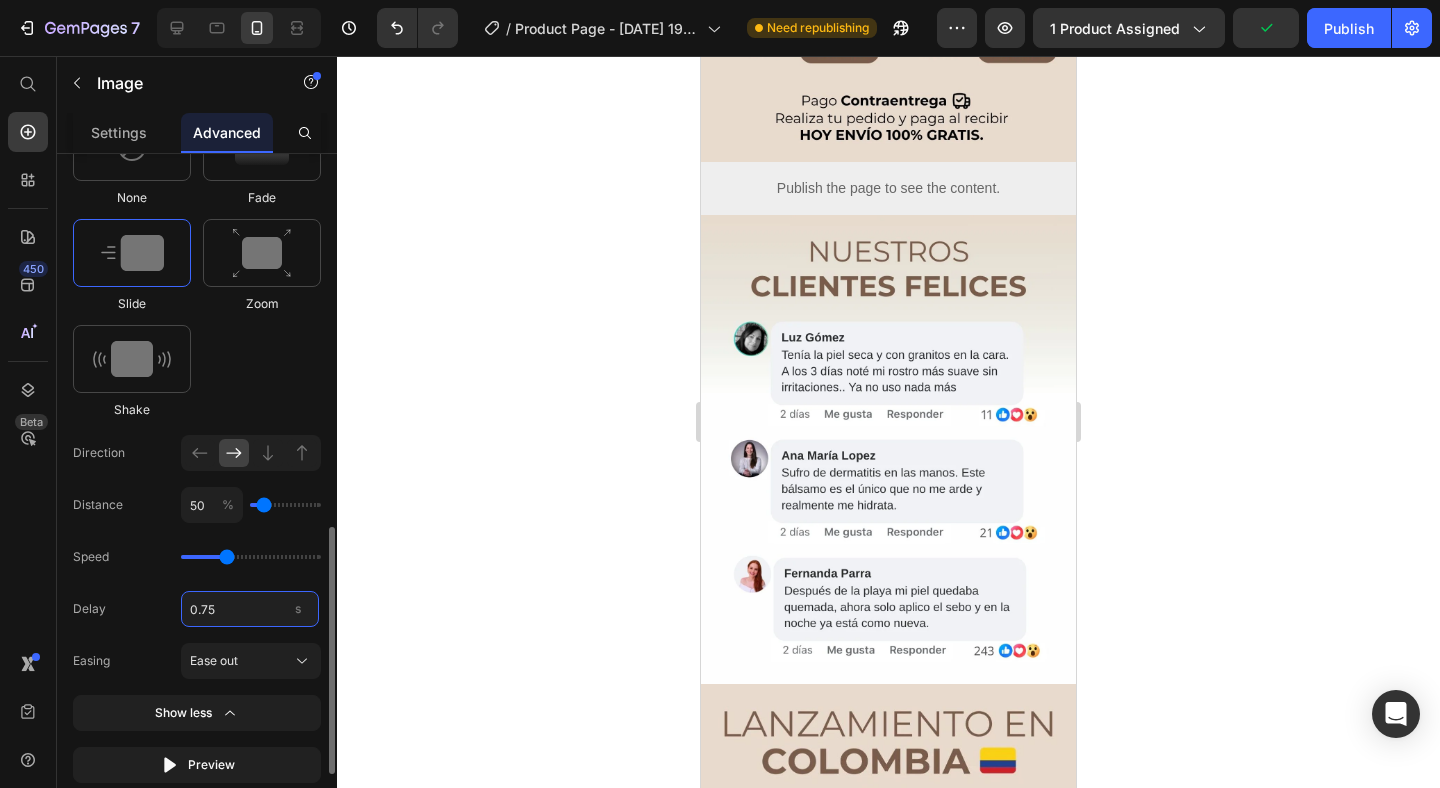 click on "0.75" at bounding box center [250, 609] 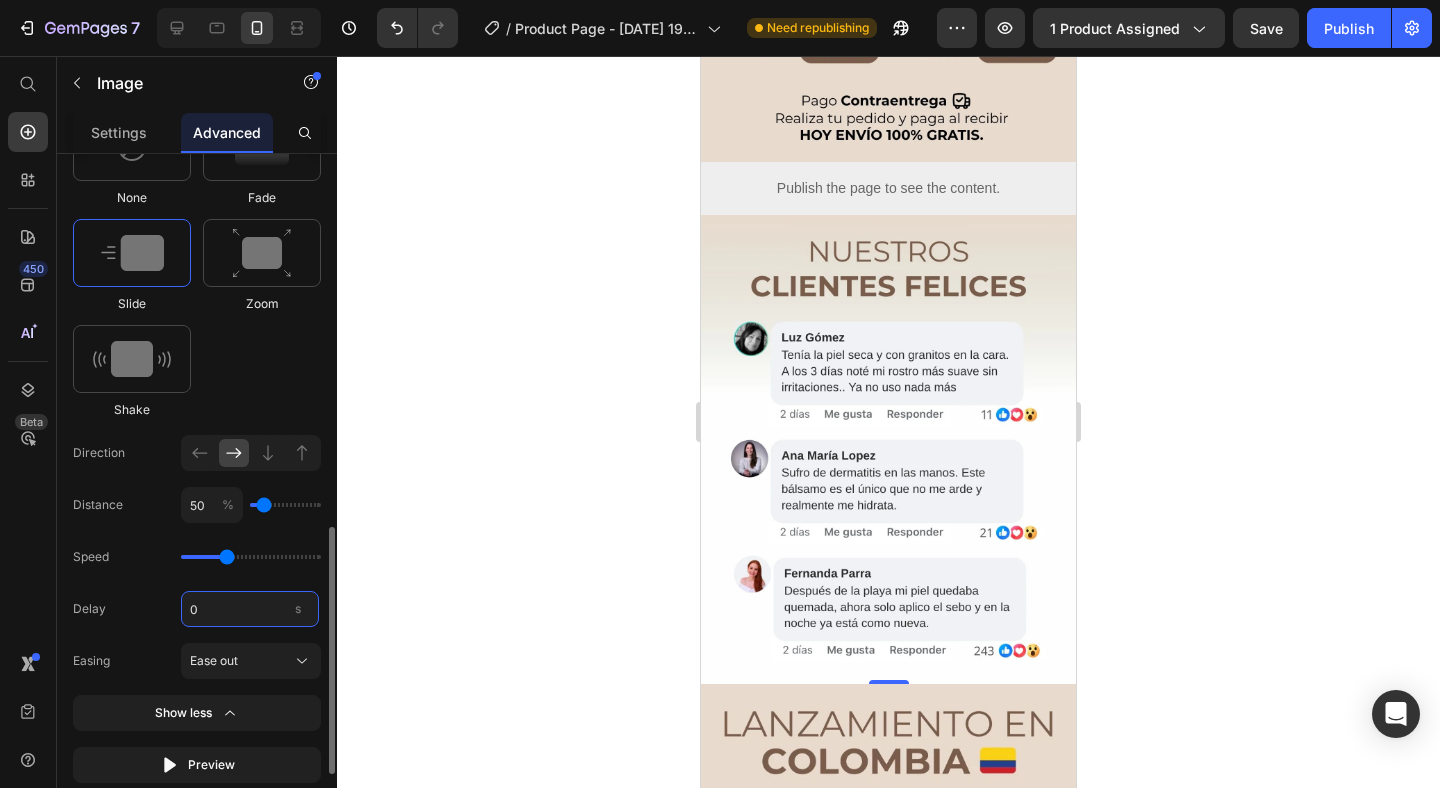 type on "0.5" 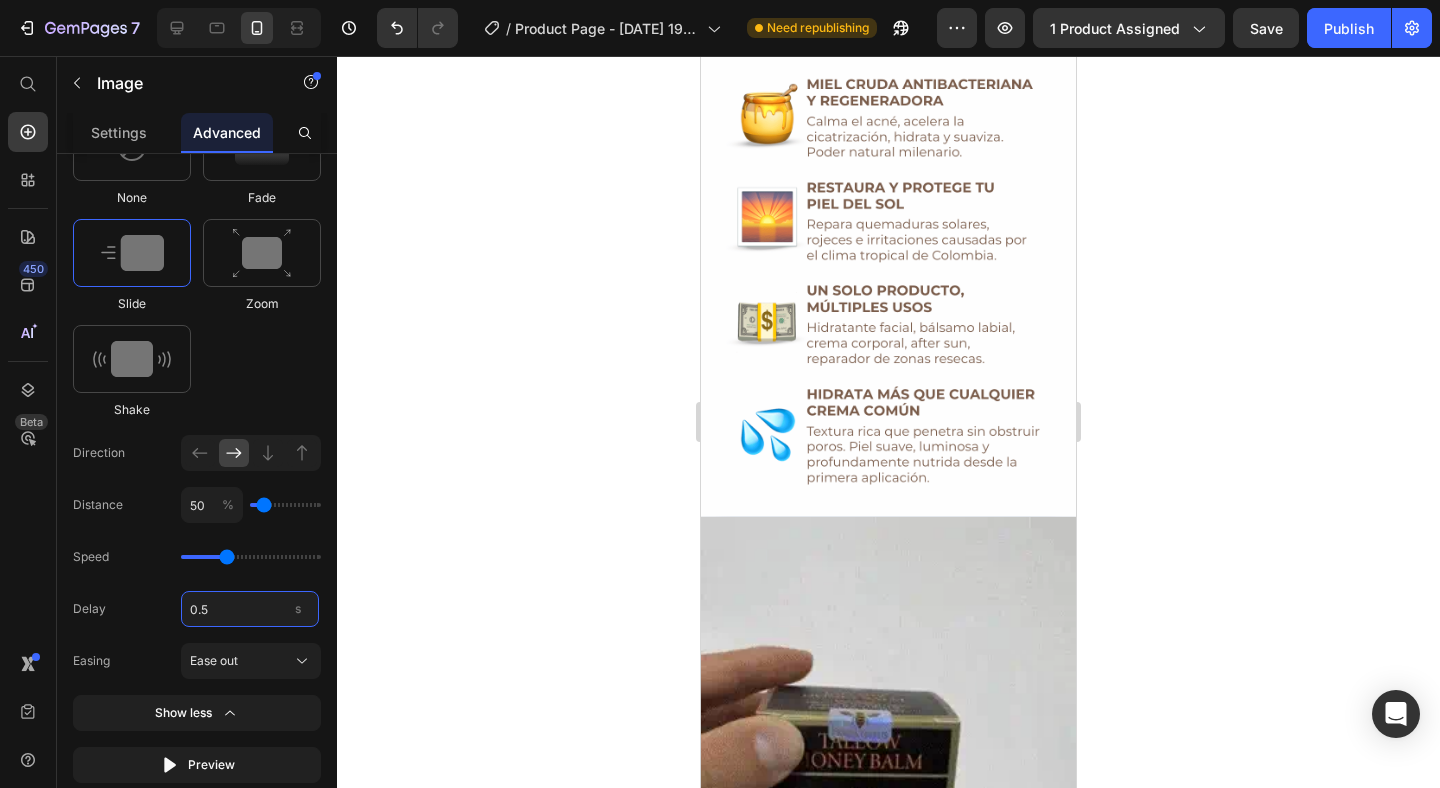 scroll, scrollTop: 2003, scrollLeft: 0, axis: vertical 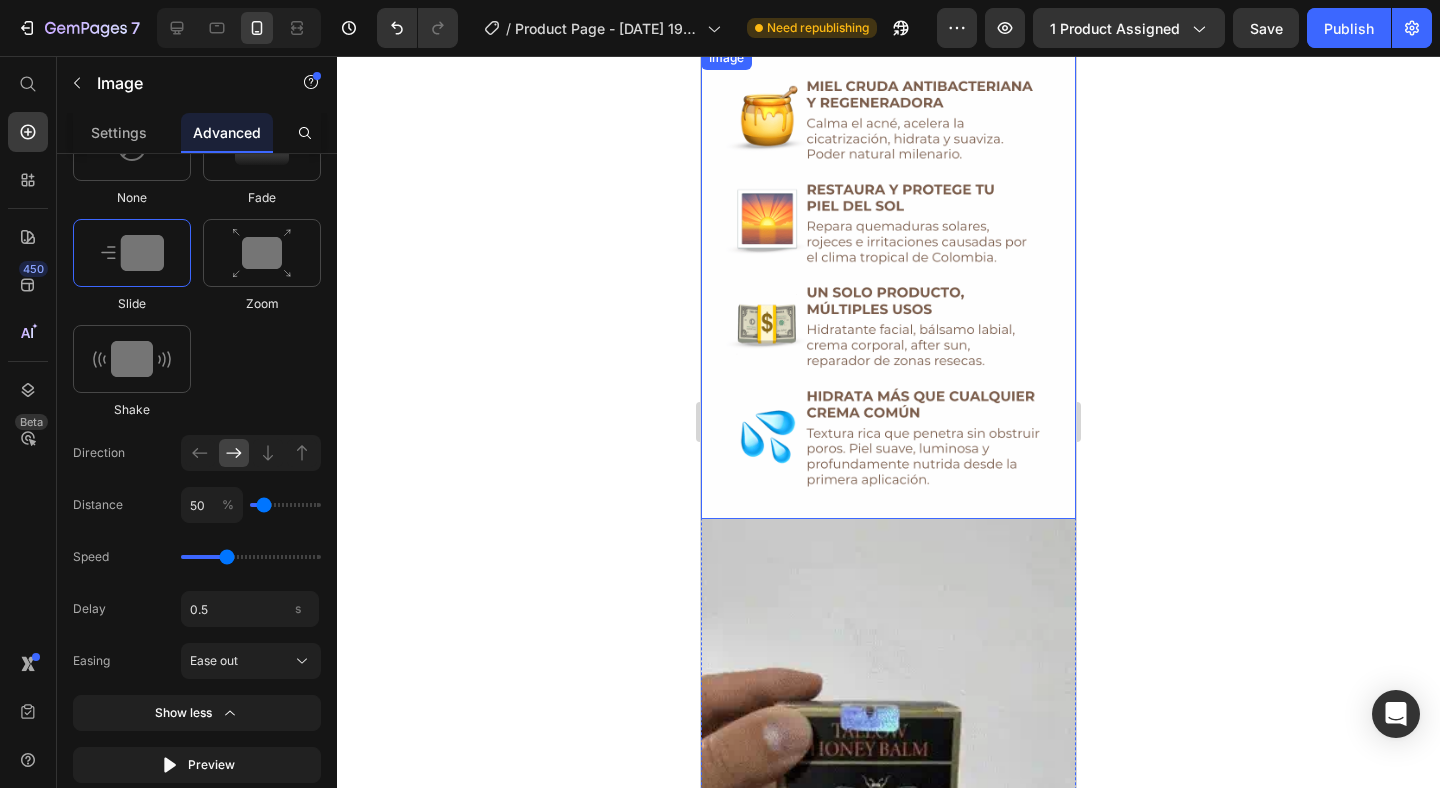 click at bounding box center (888, 282) 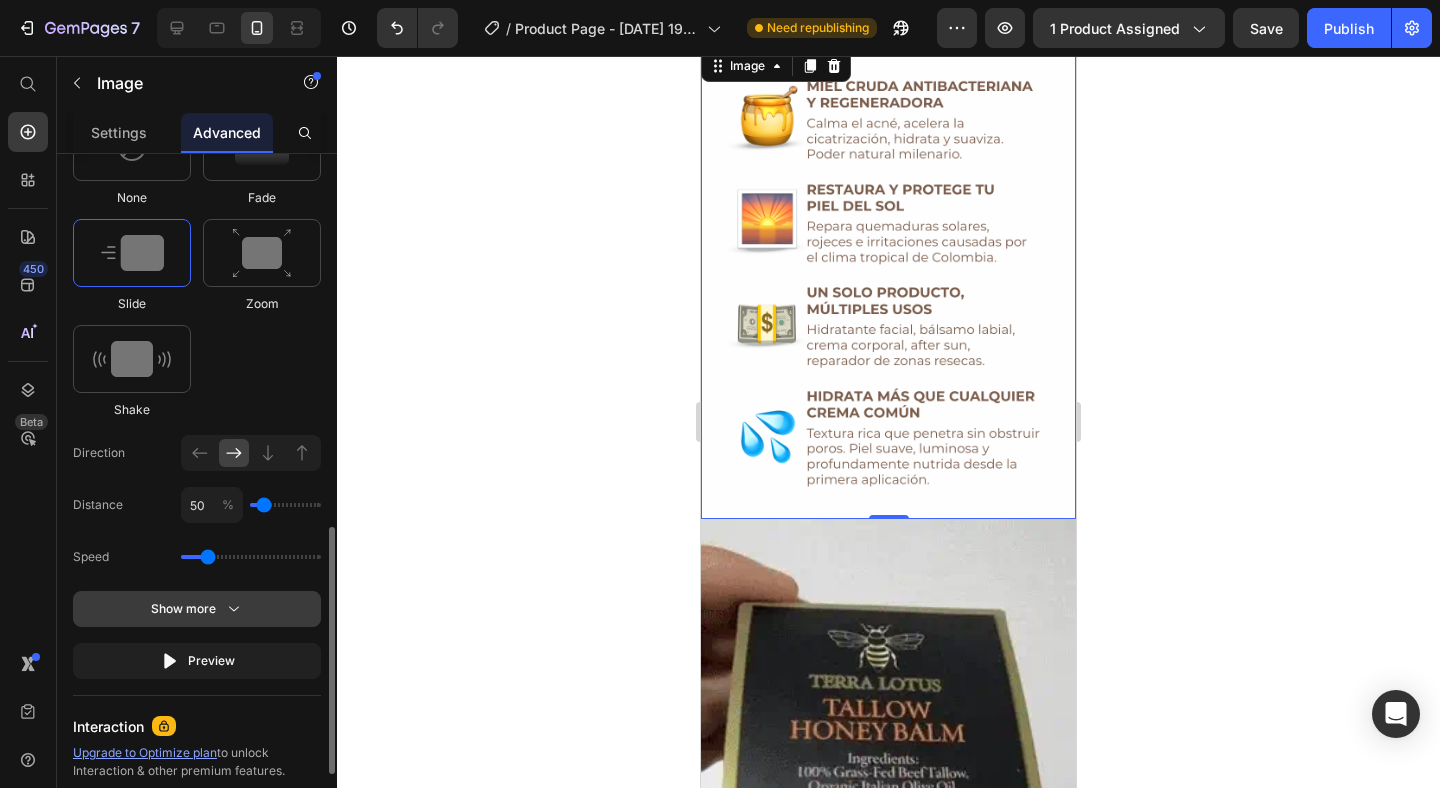 click on "Show more" 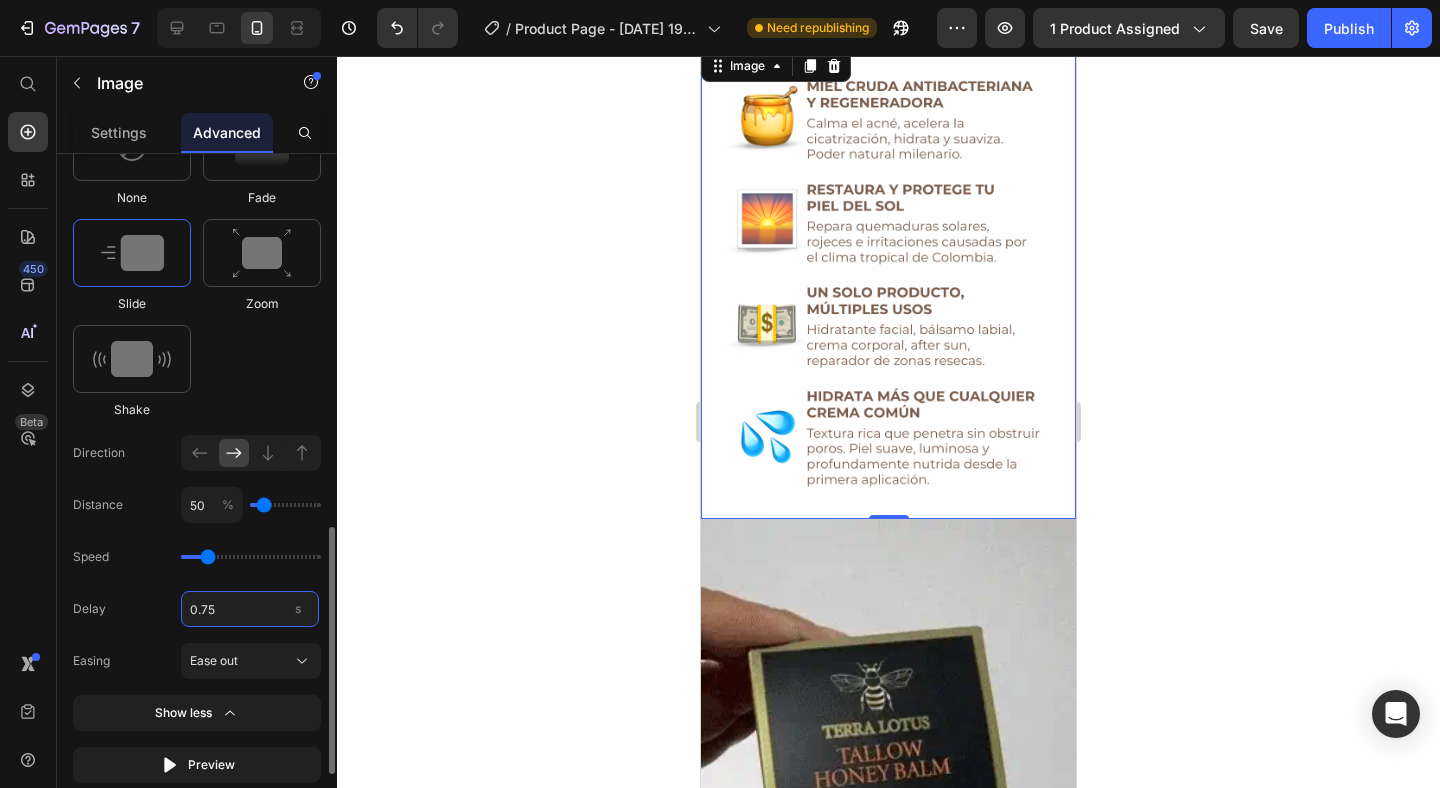 click on "0.75" at bounding box center (250, 609) 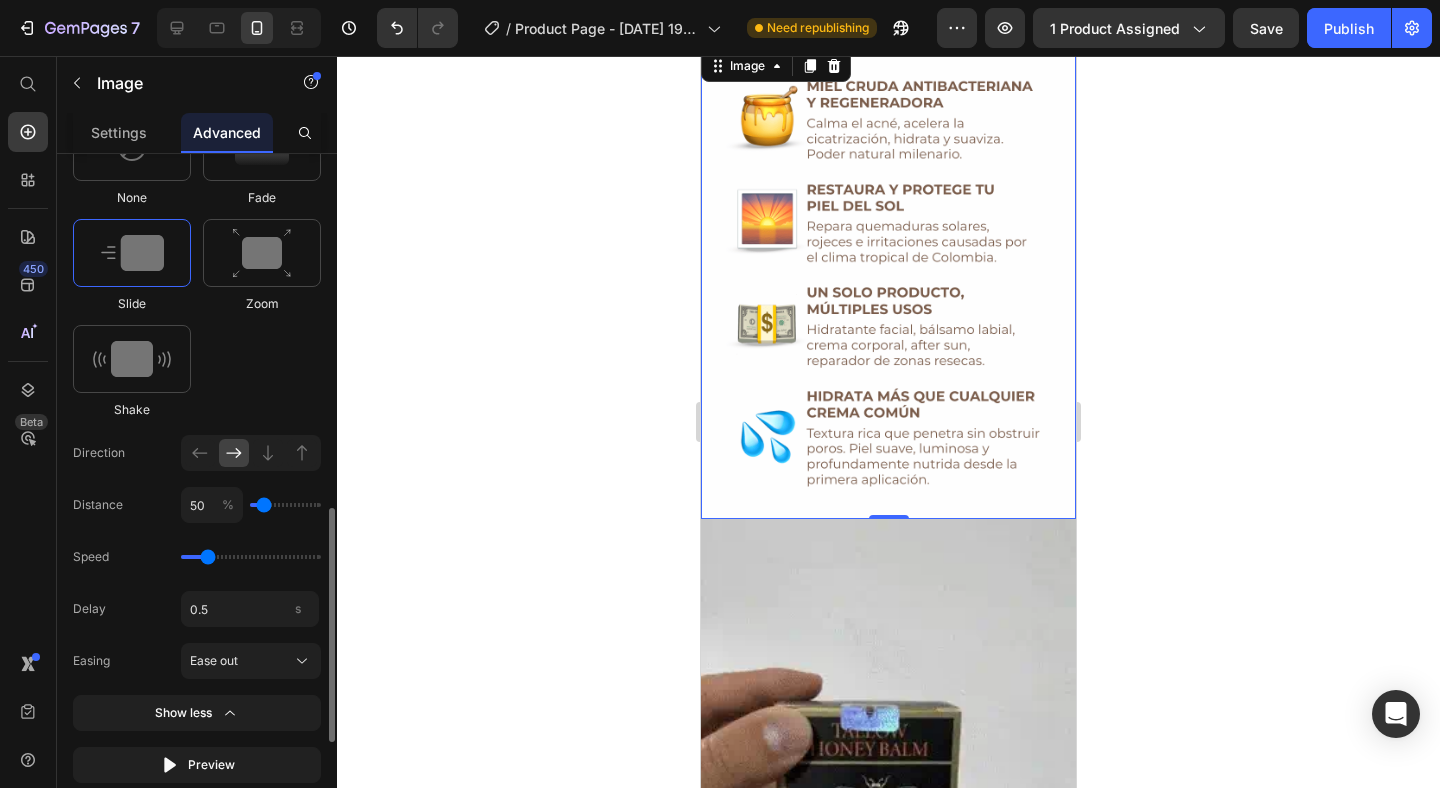 type on "0.5" 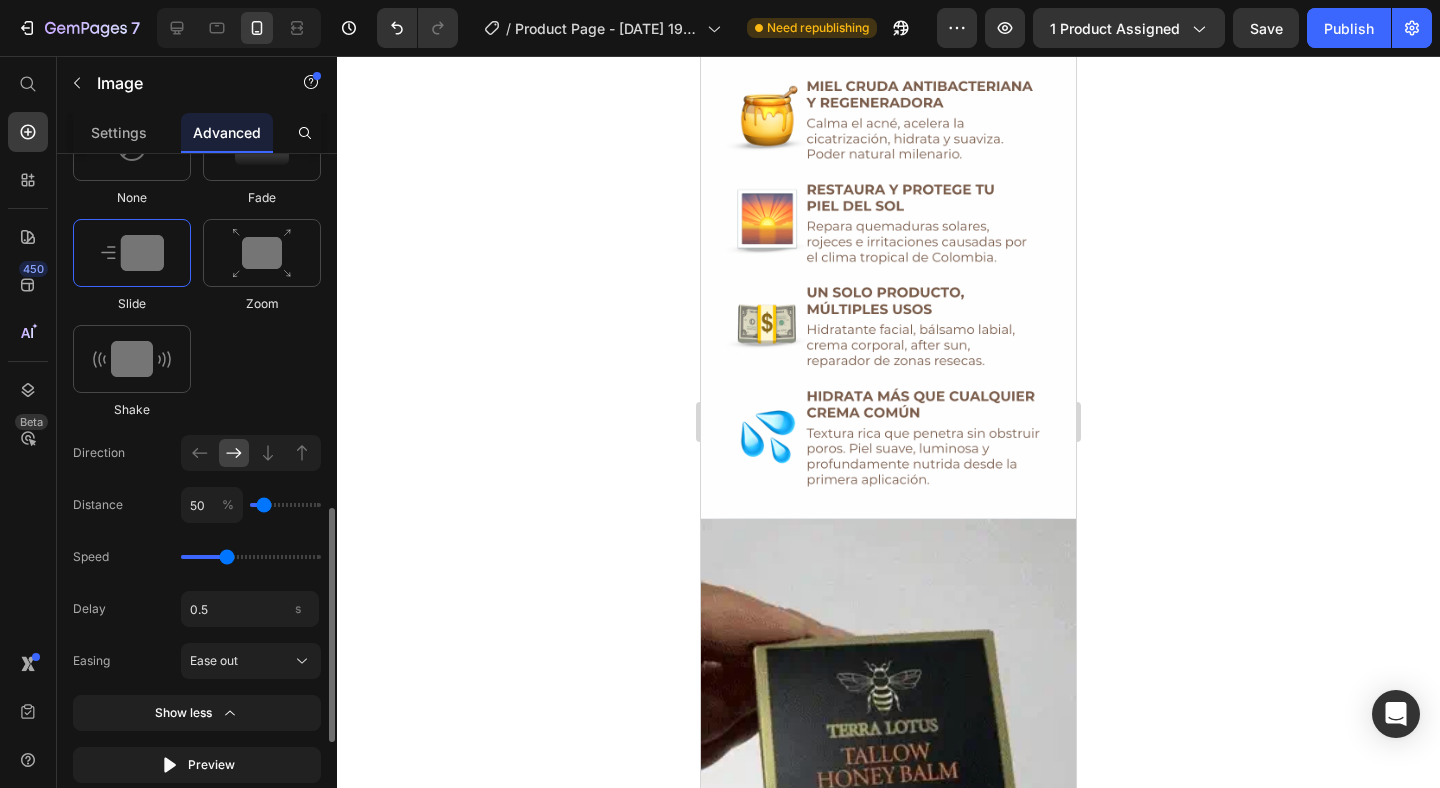 drag, startPoint x: 208, startPoint y: 555, endPoint x: 223, endPoint y: 554, distance: 15.033297 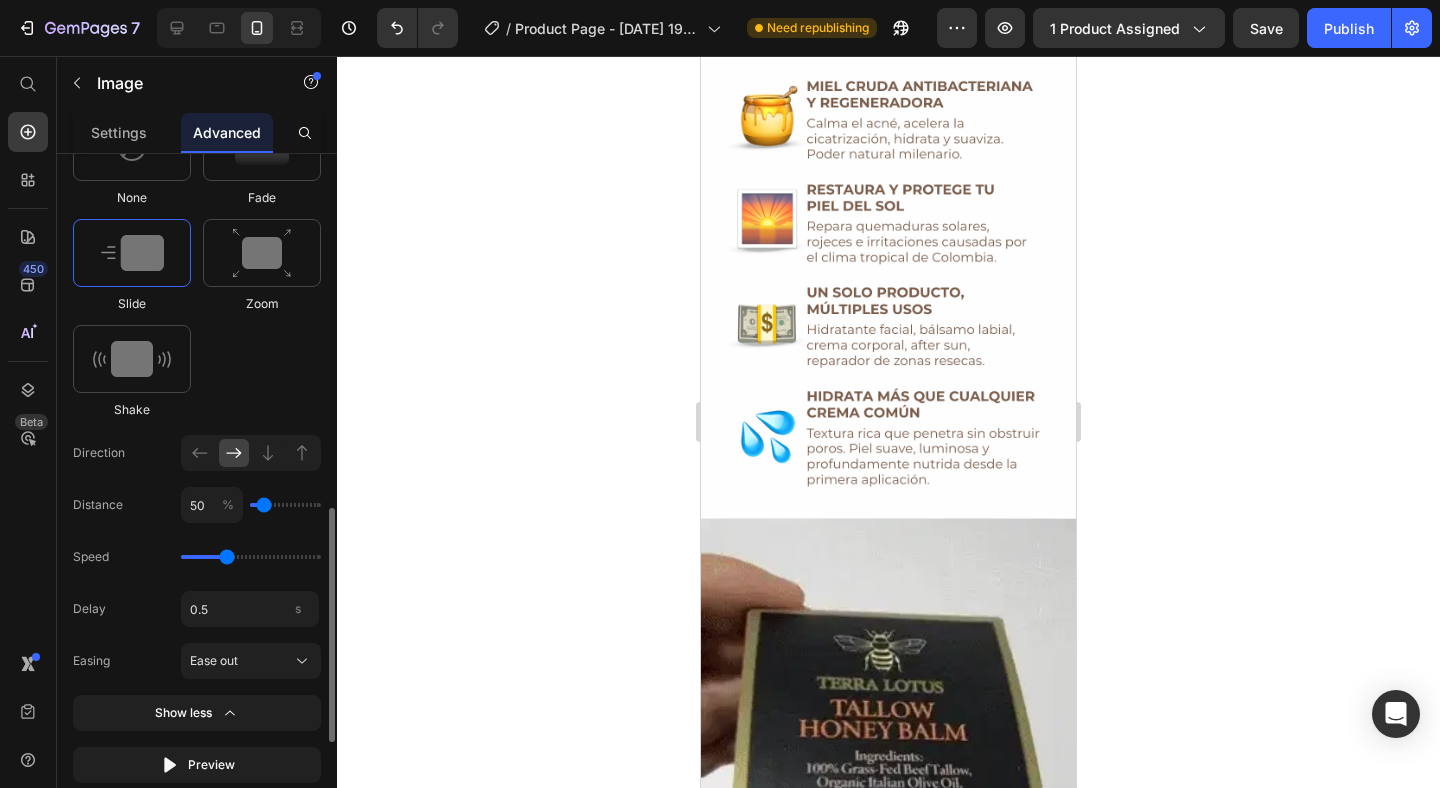 type on "1.3" 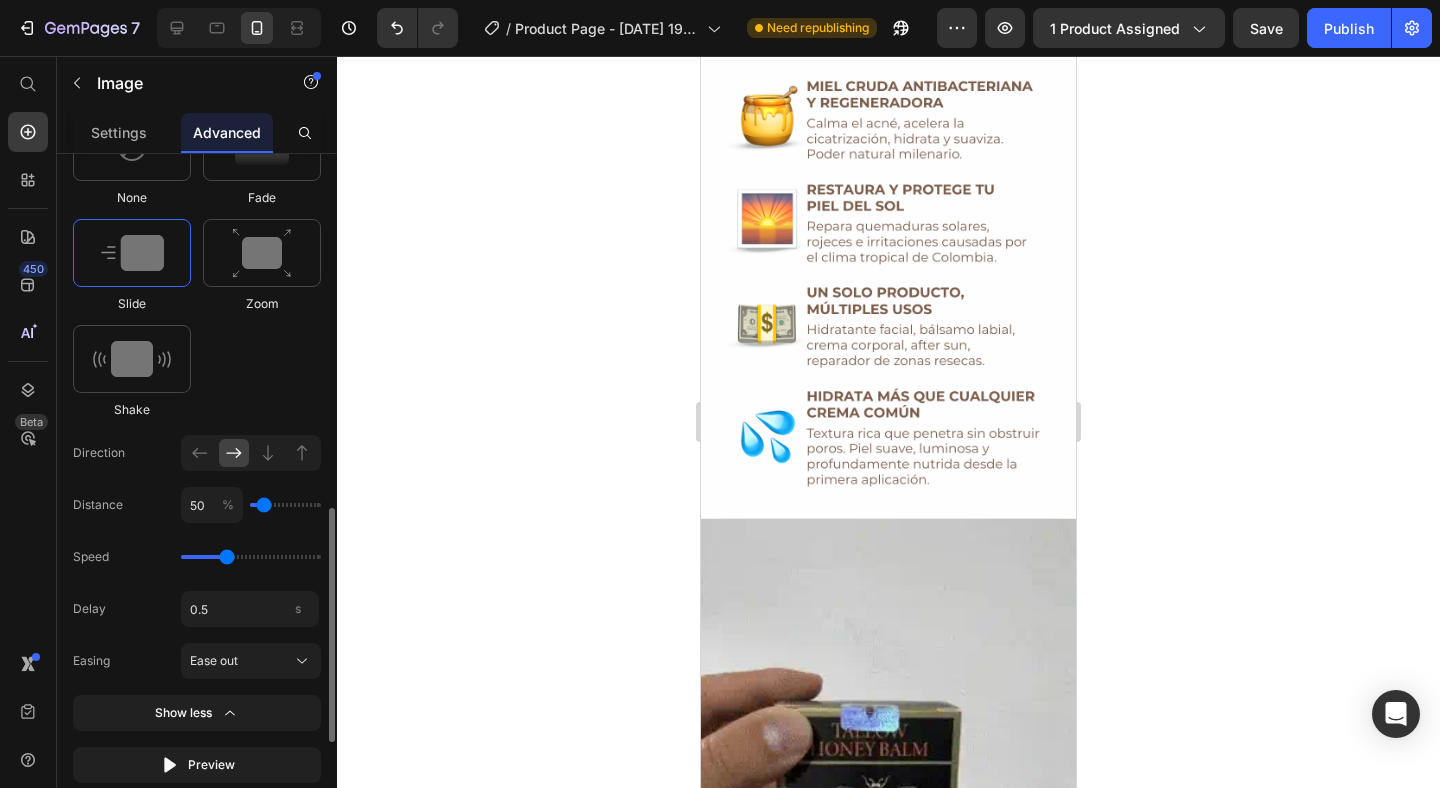 click at bounding box center [251, 557] 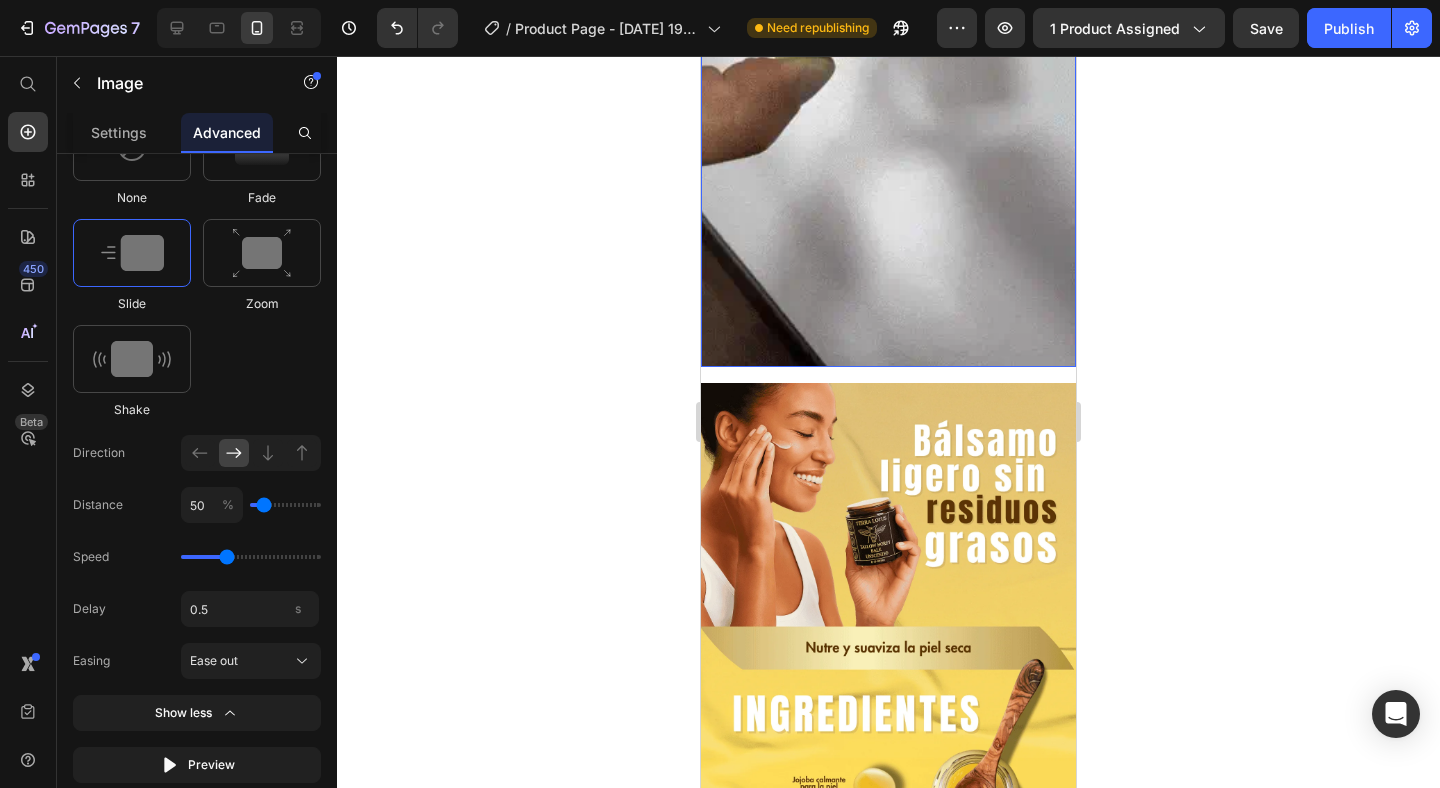 scroll, scrollTop: 2824, scrollLeft: 0, axis: vertical 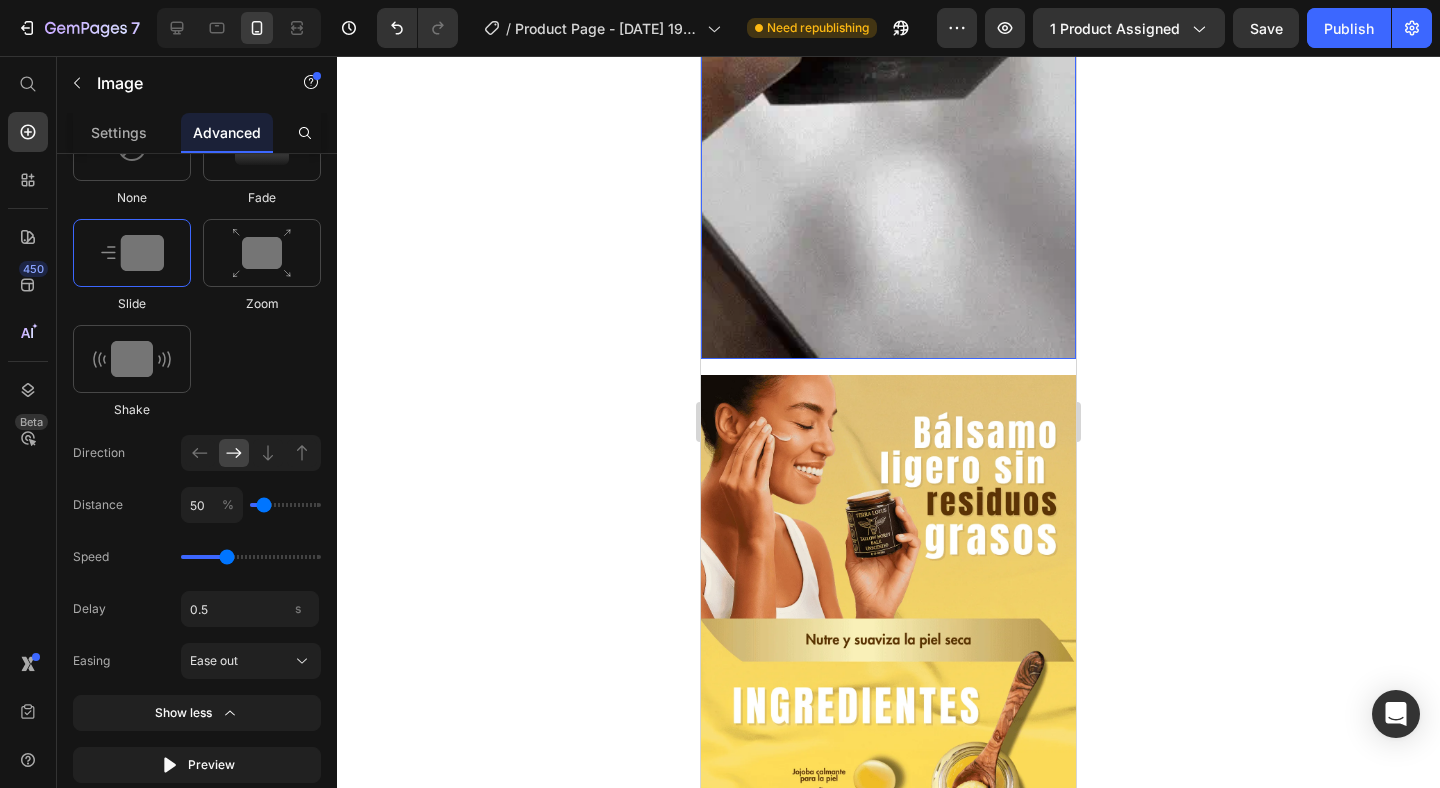 click at bounding box center (888, 750) 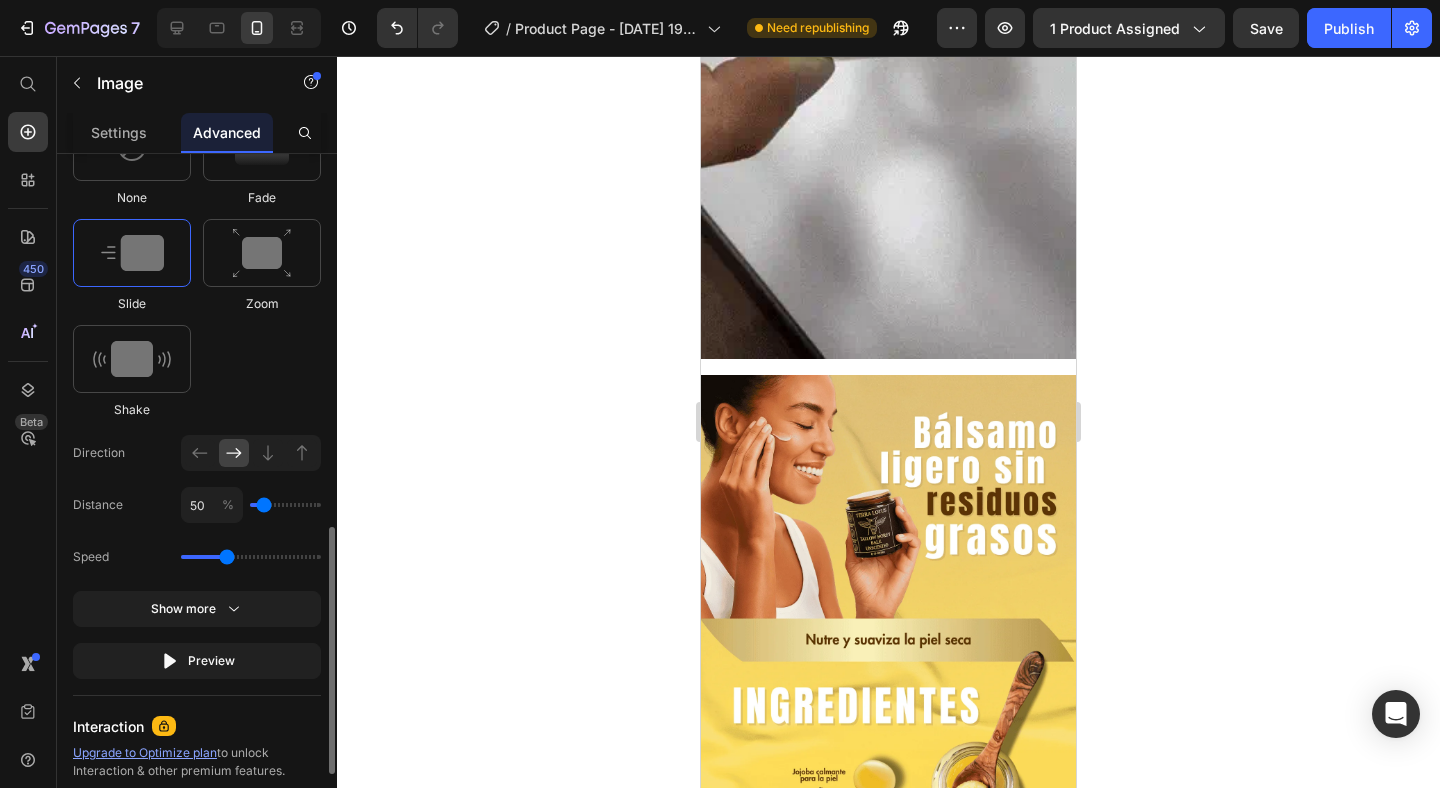drag, startPoint x: 204, startPoint y: 558, endPoint x: 224, endPoint y: 558, distance: 20 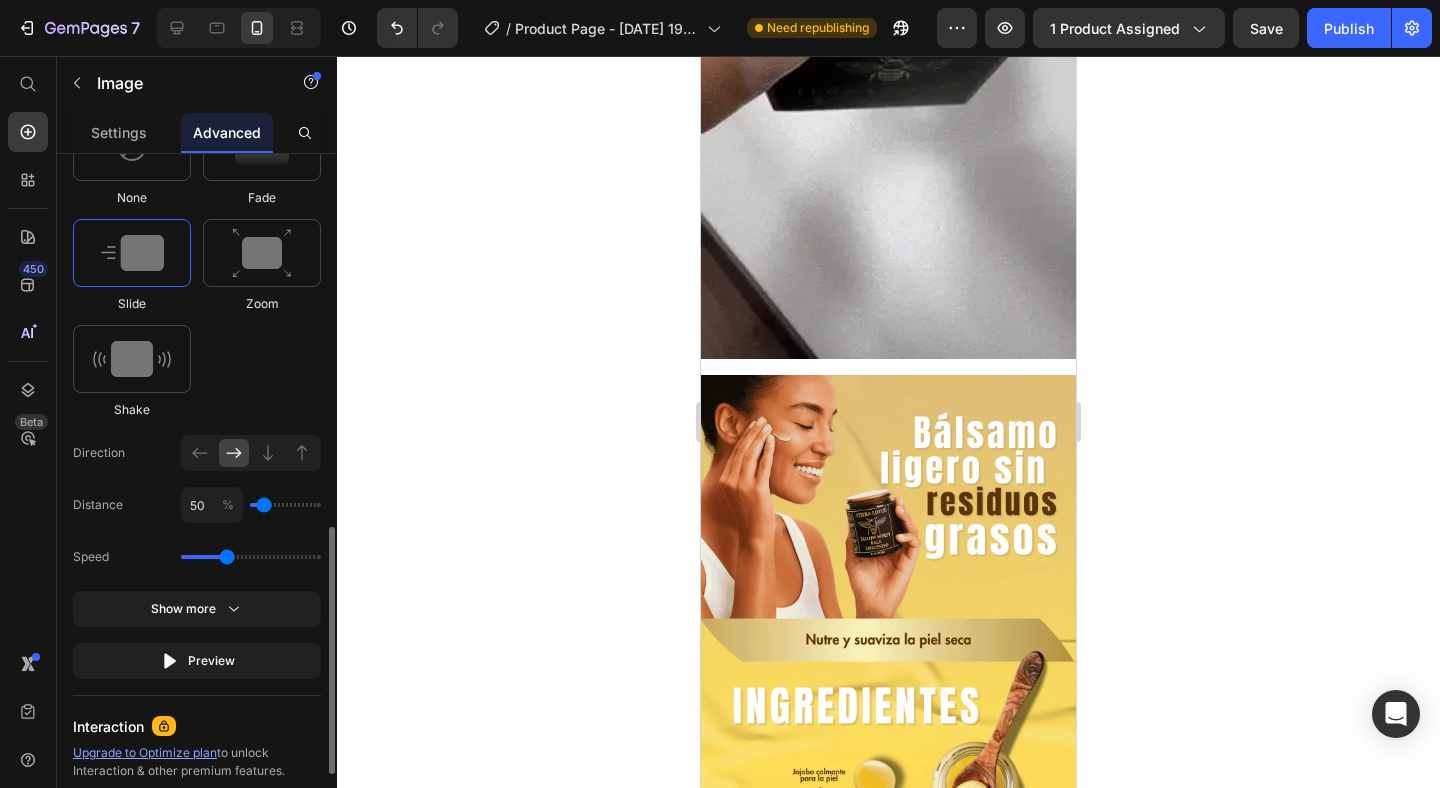 click at bounding box center (251, 557) 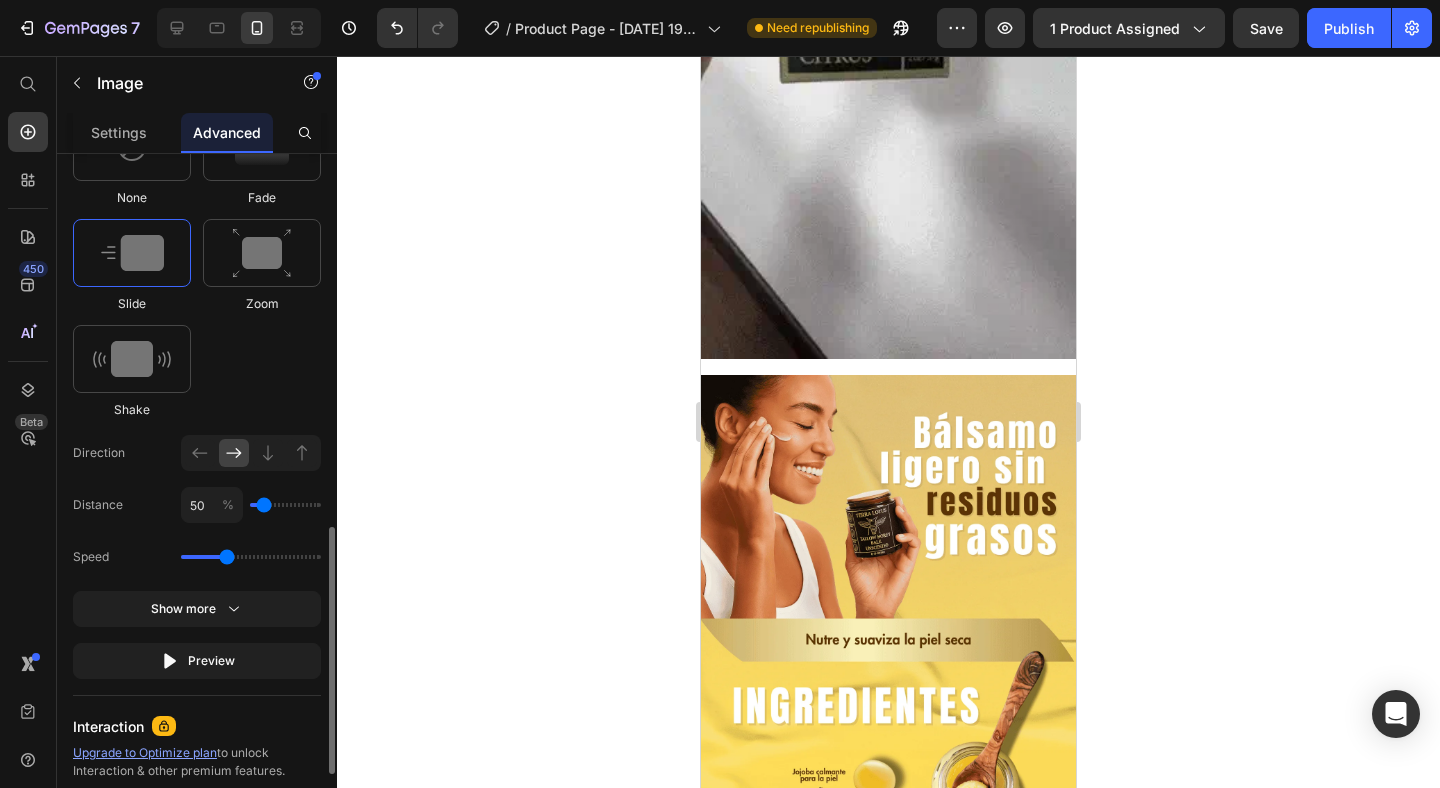 click at bounding box center (251, 557) 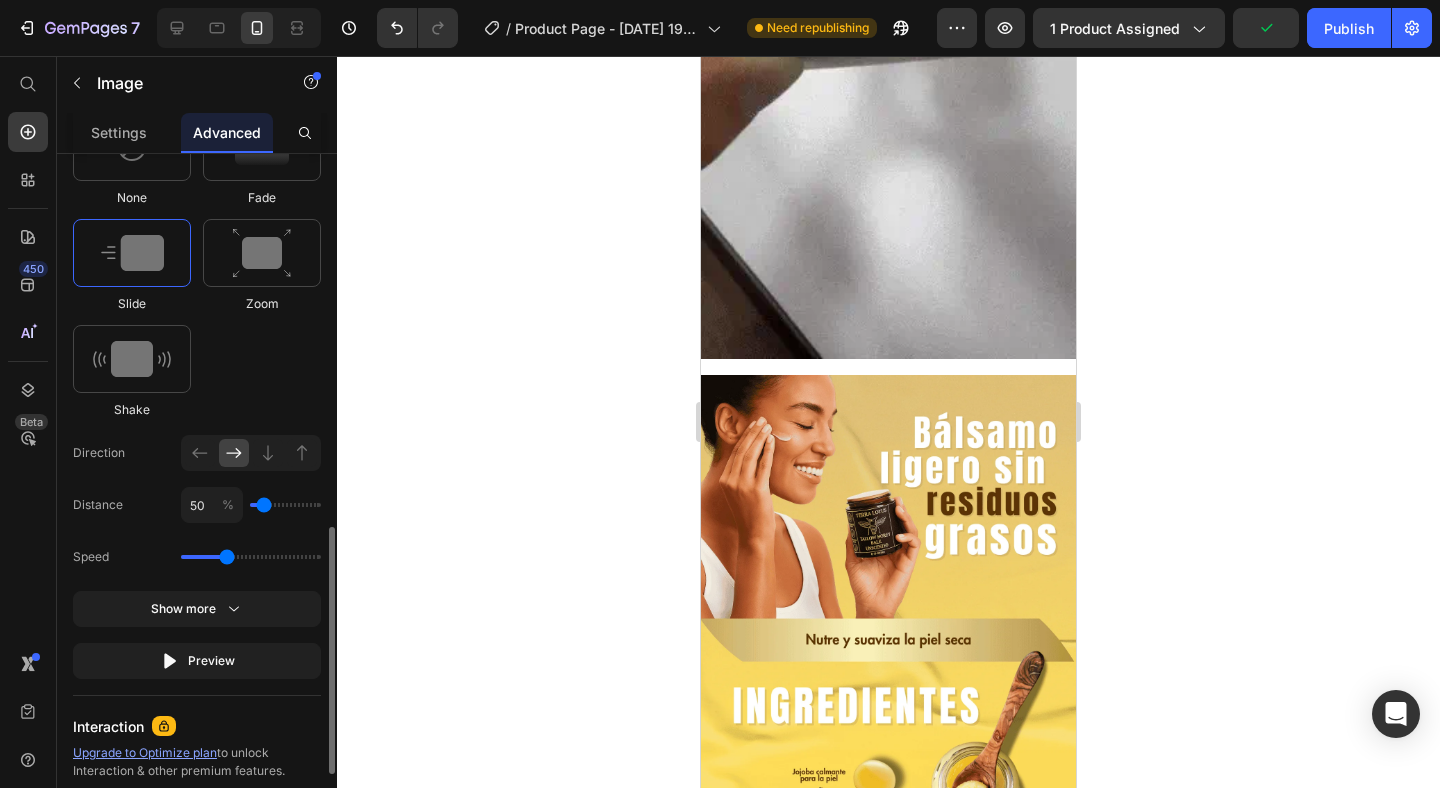 type on "1.3" 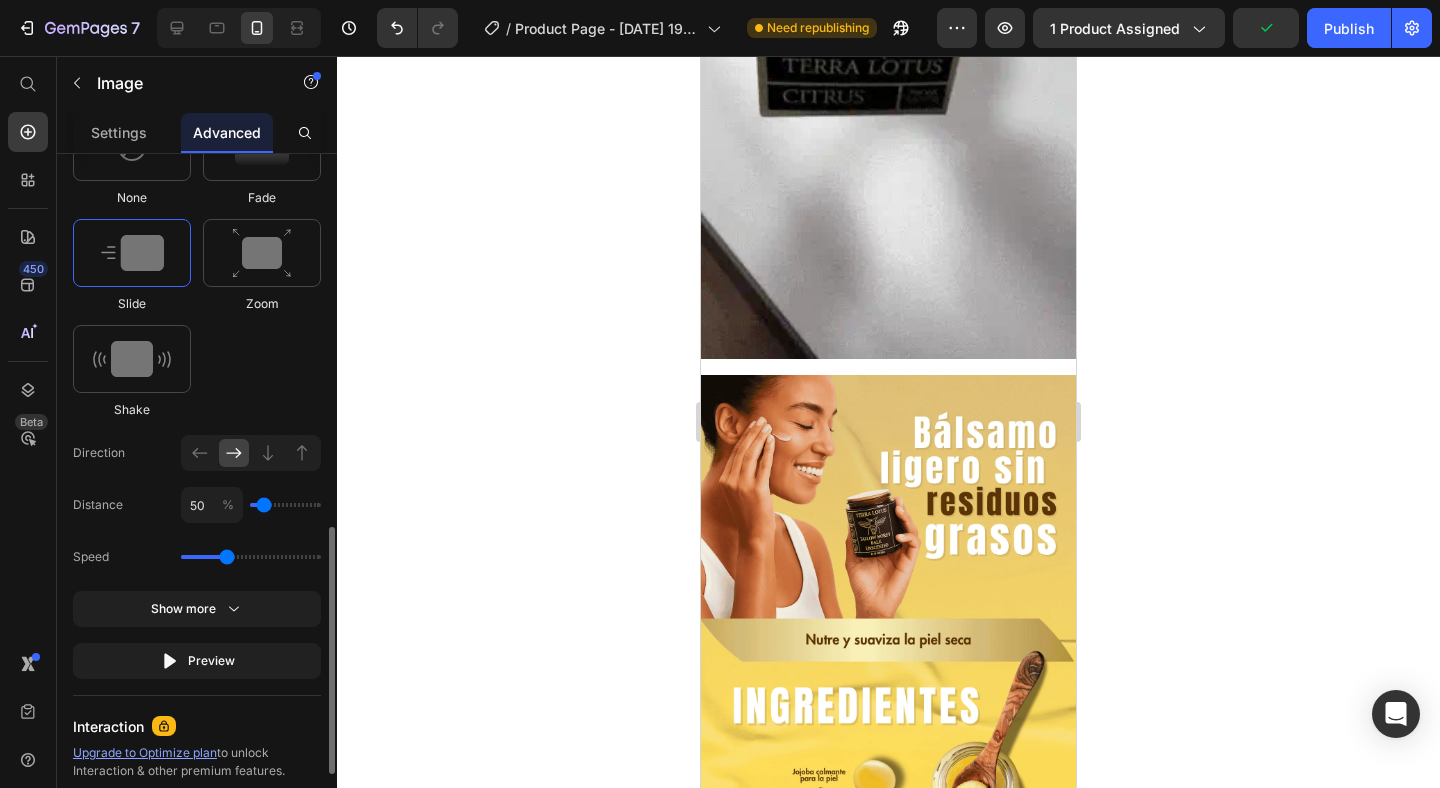 click at bounding box center (251, 557) 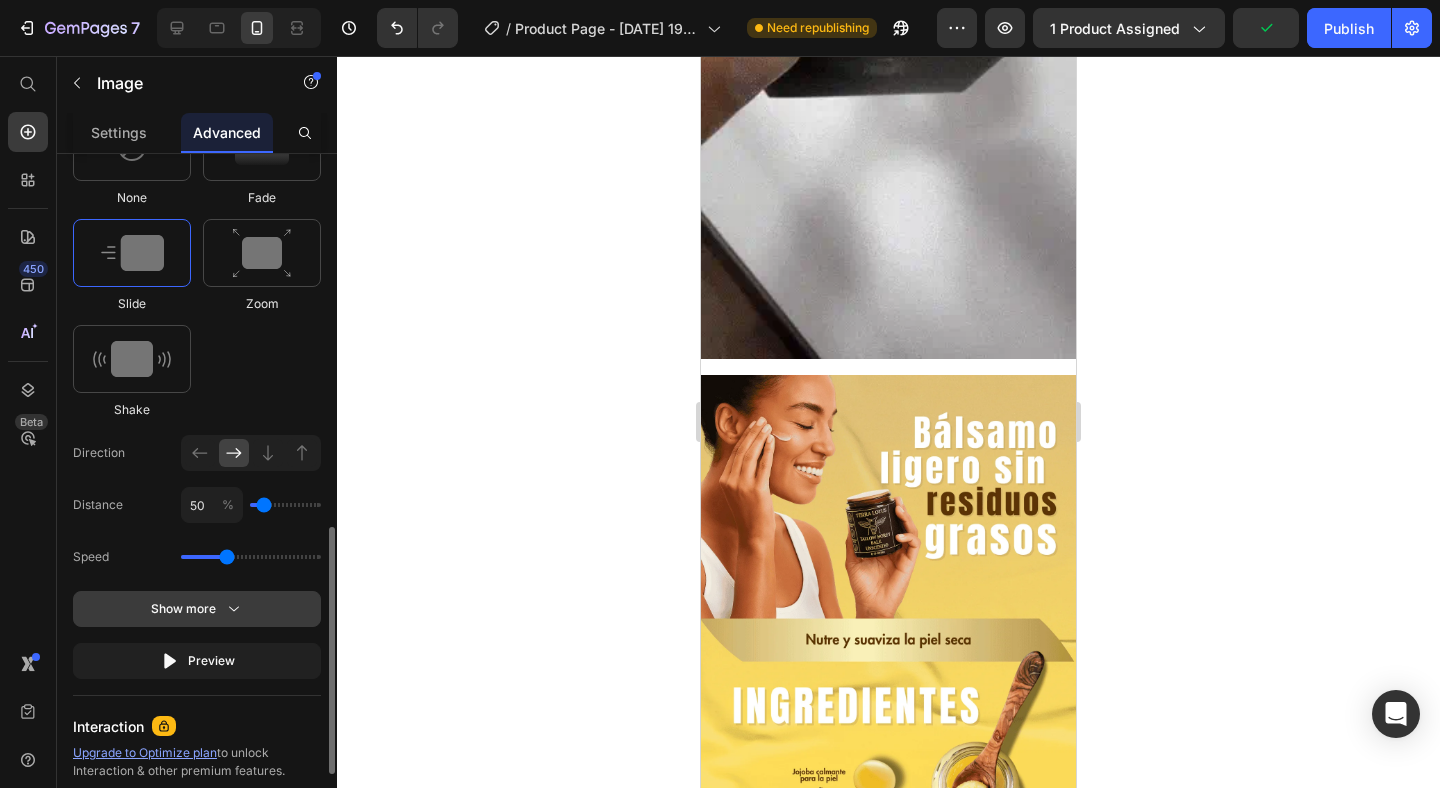 click 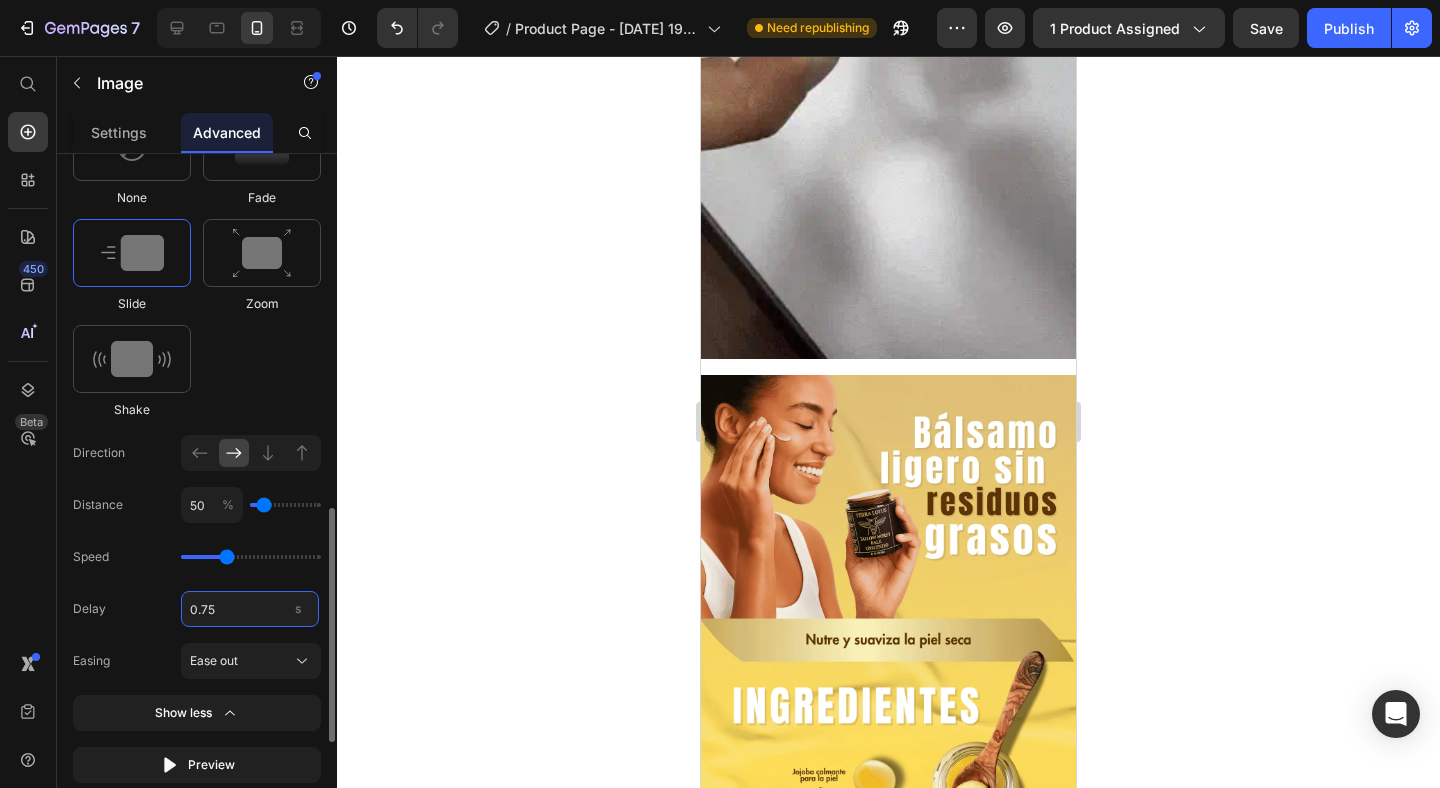 click on "0.75" at bounding box center [250, 609] 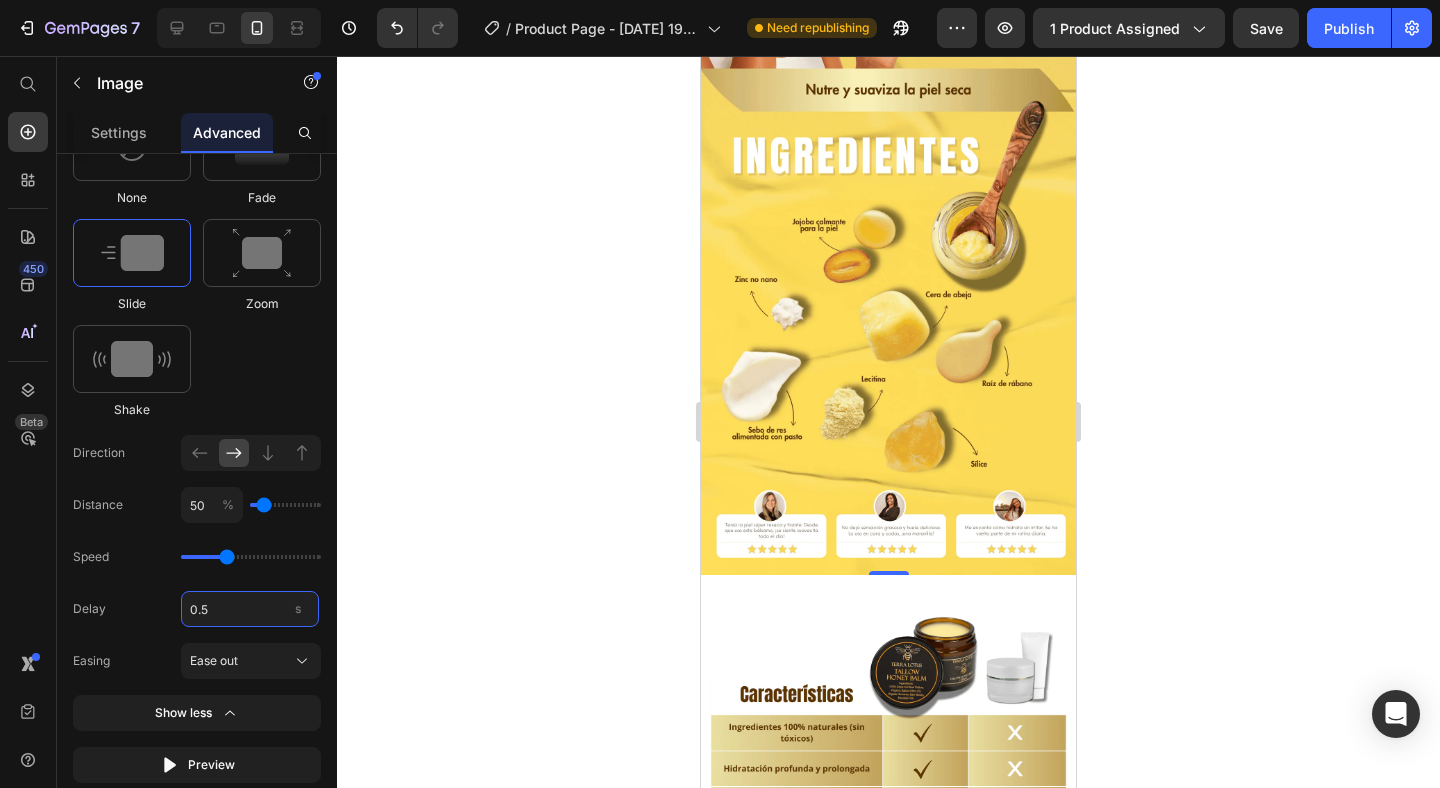 scroll, scrollTop: 3381, scrollLeft: 0, axis: vertical 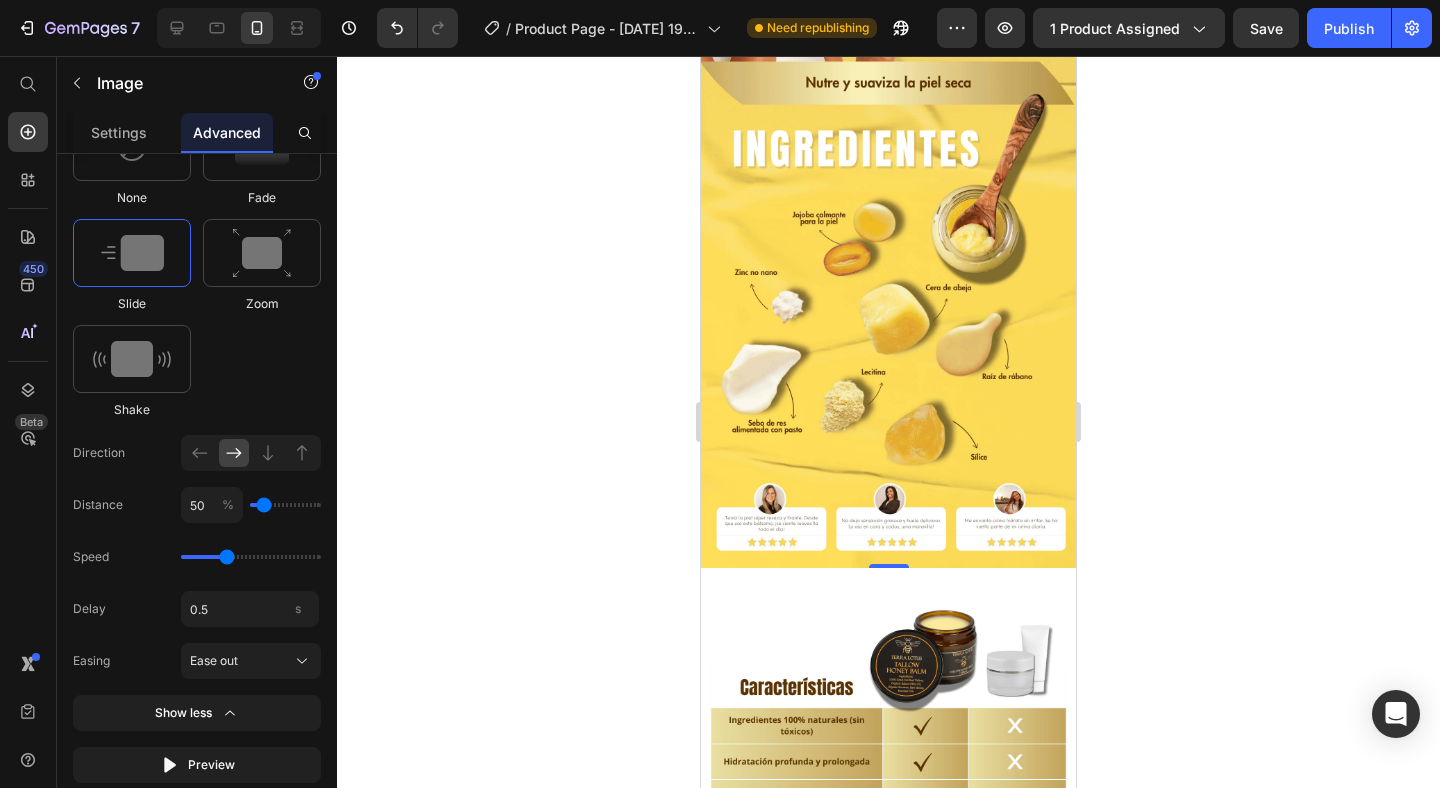 type on "0.5" 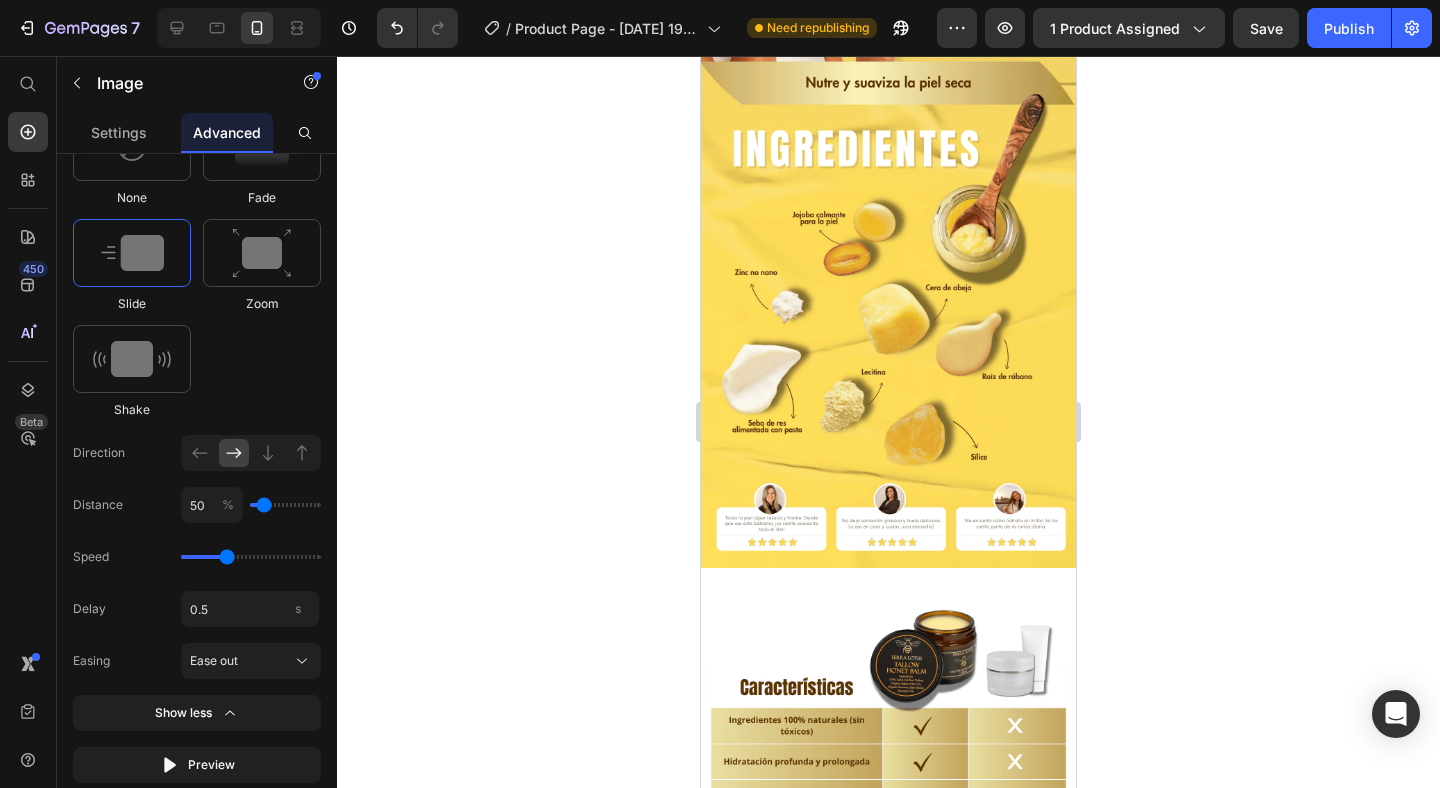 click at bounding box center (888, 193) 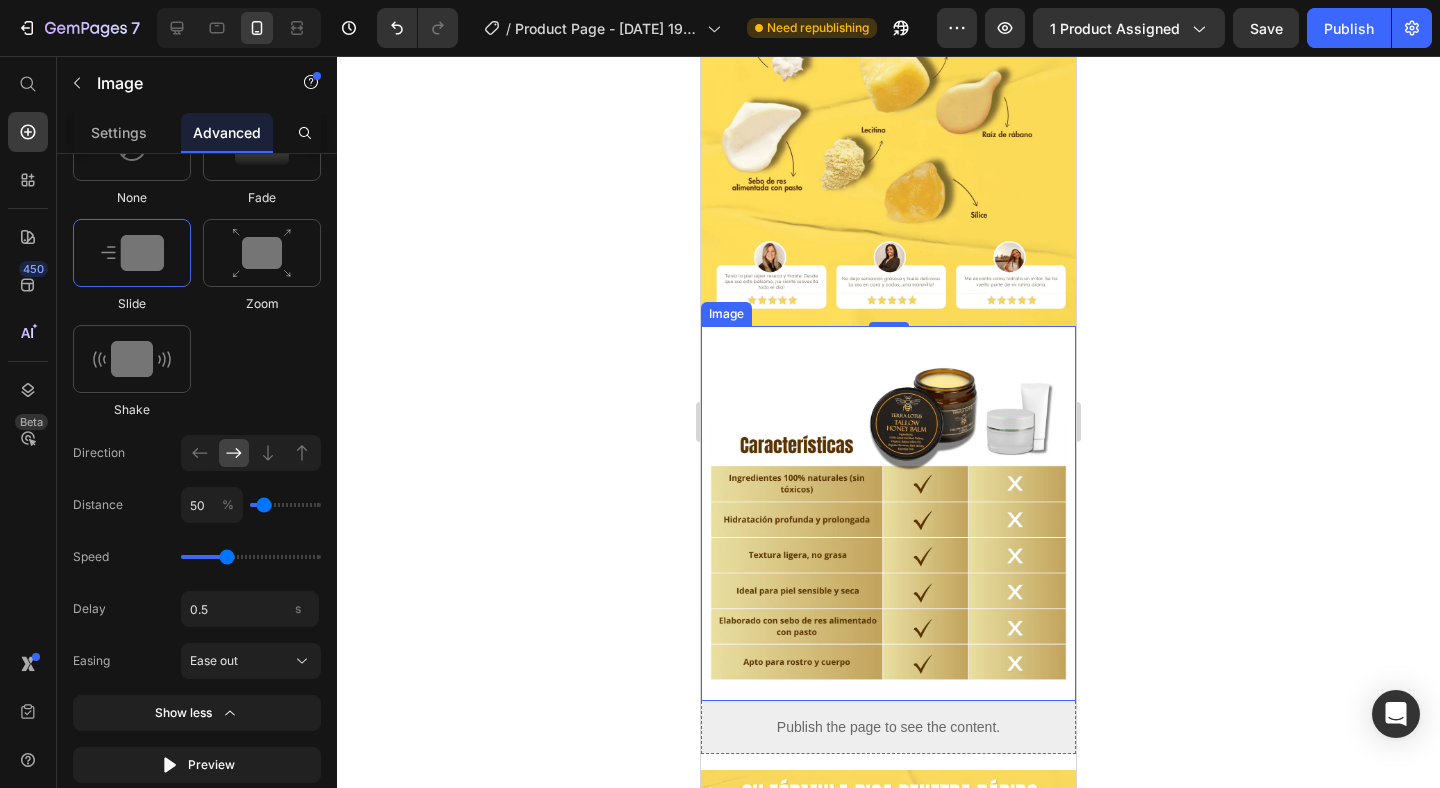 scroll, scrollTop: 3645, scrollLeft: 0, axis: vertical 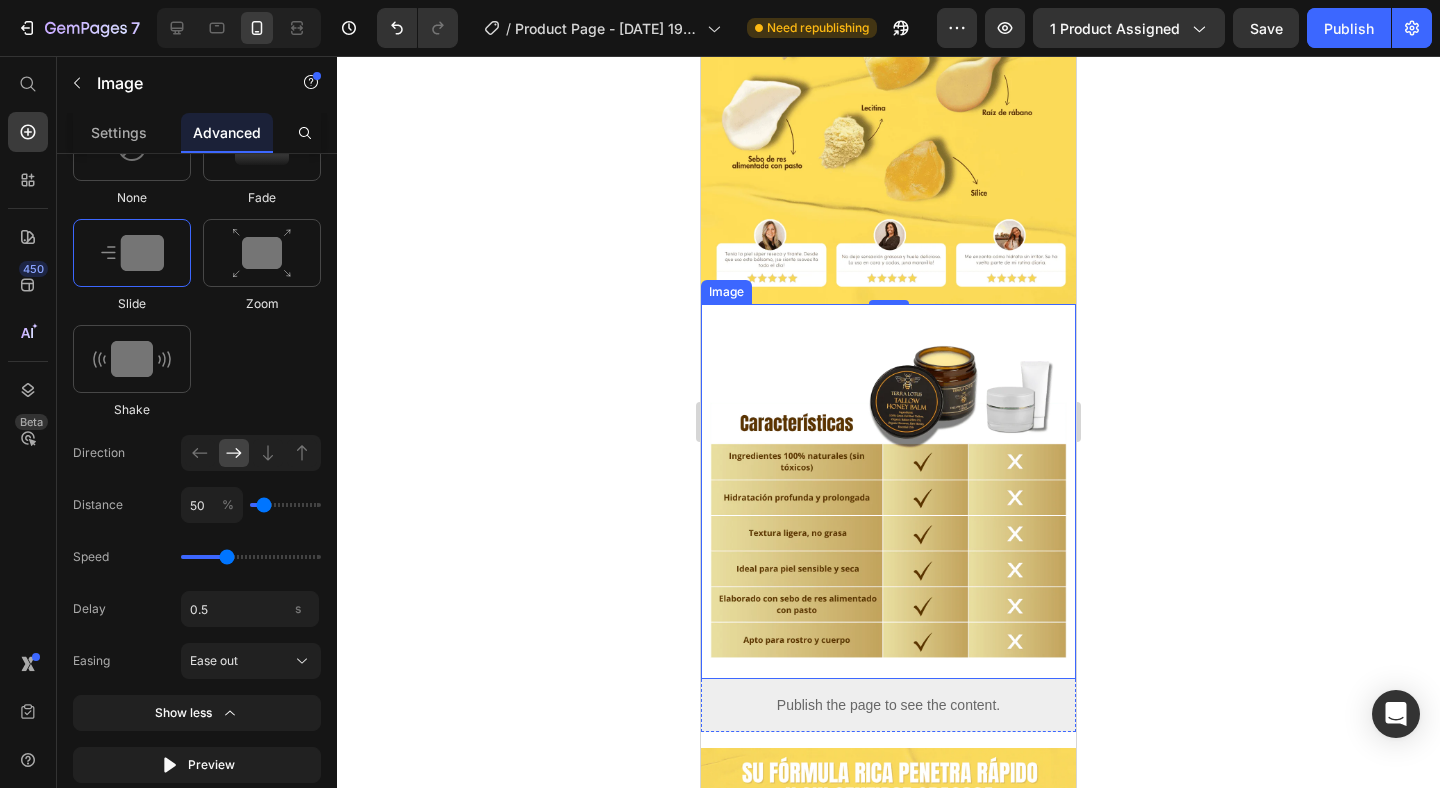 click at bounding box center (888, 491) 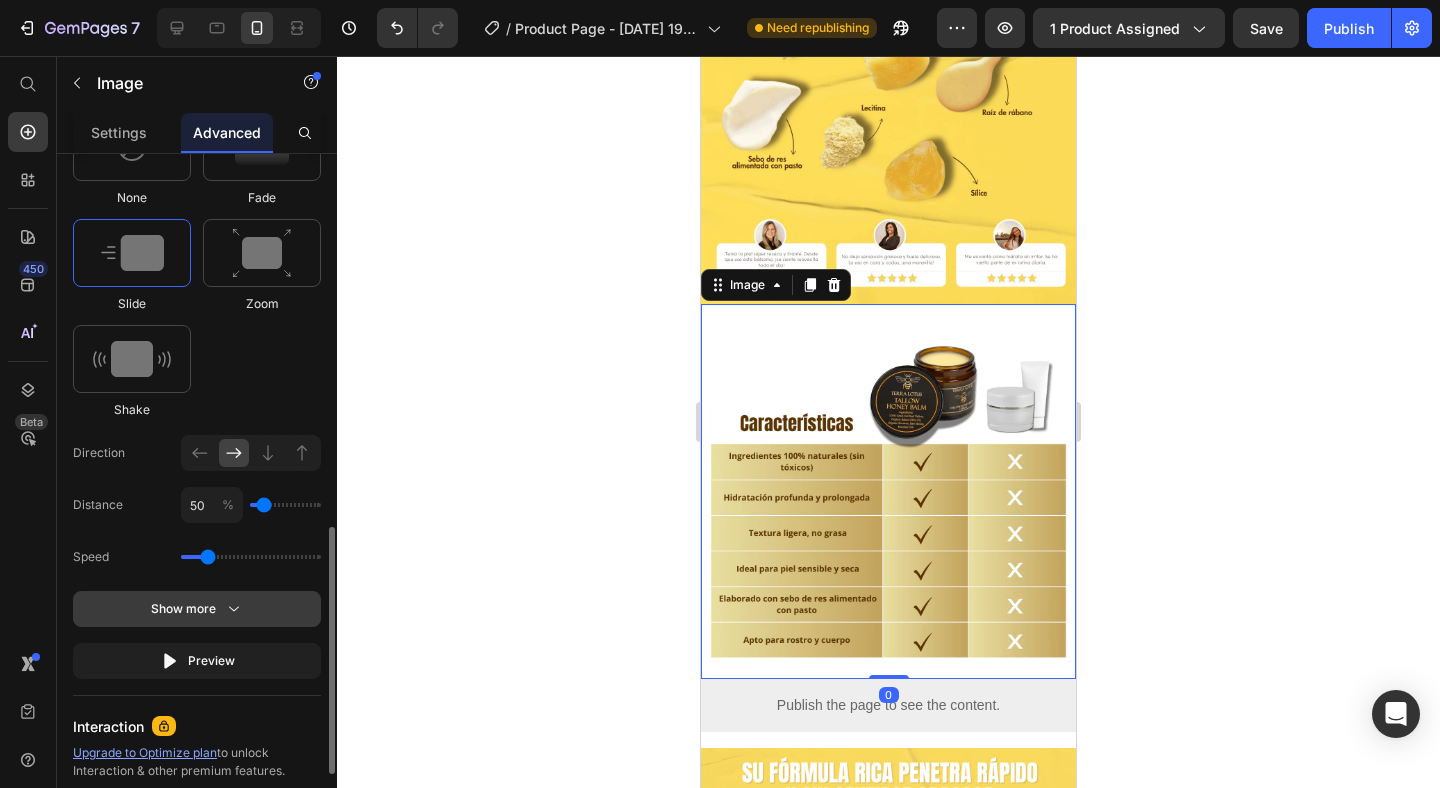 click on "Show more" at bounding box center (197, 609) 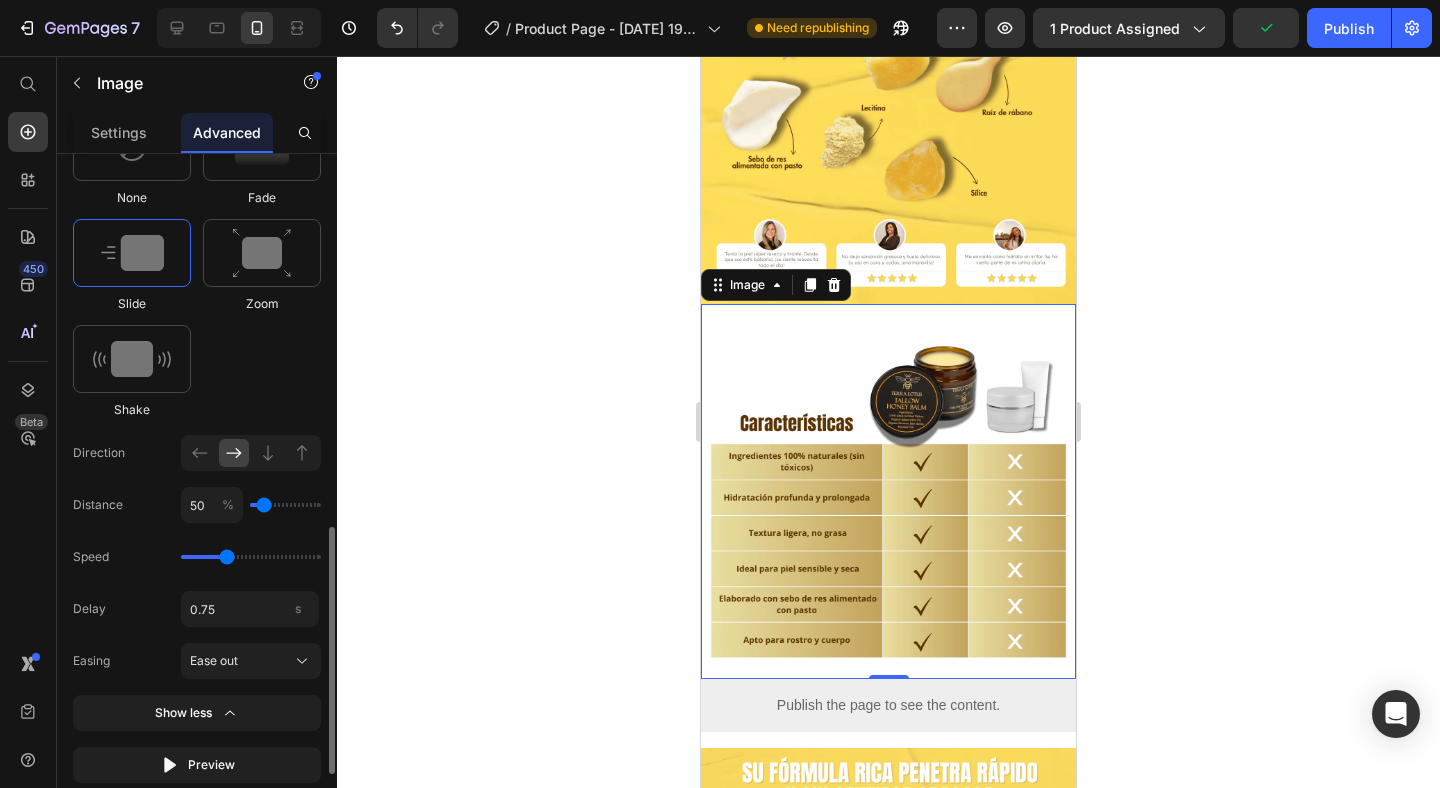 drag, startPoint x: 209, startPoint y: 559, endPoint x: 224, endPoint y: 558, distance: 15.033297 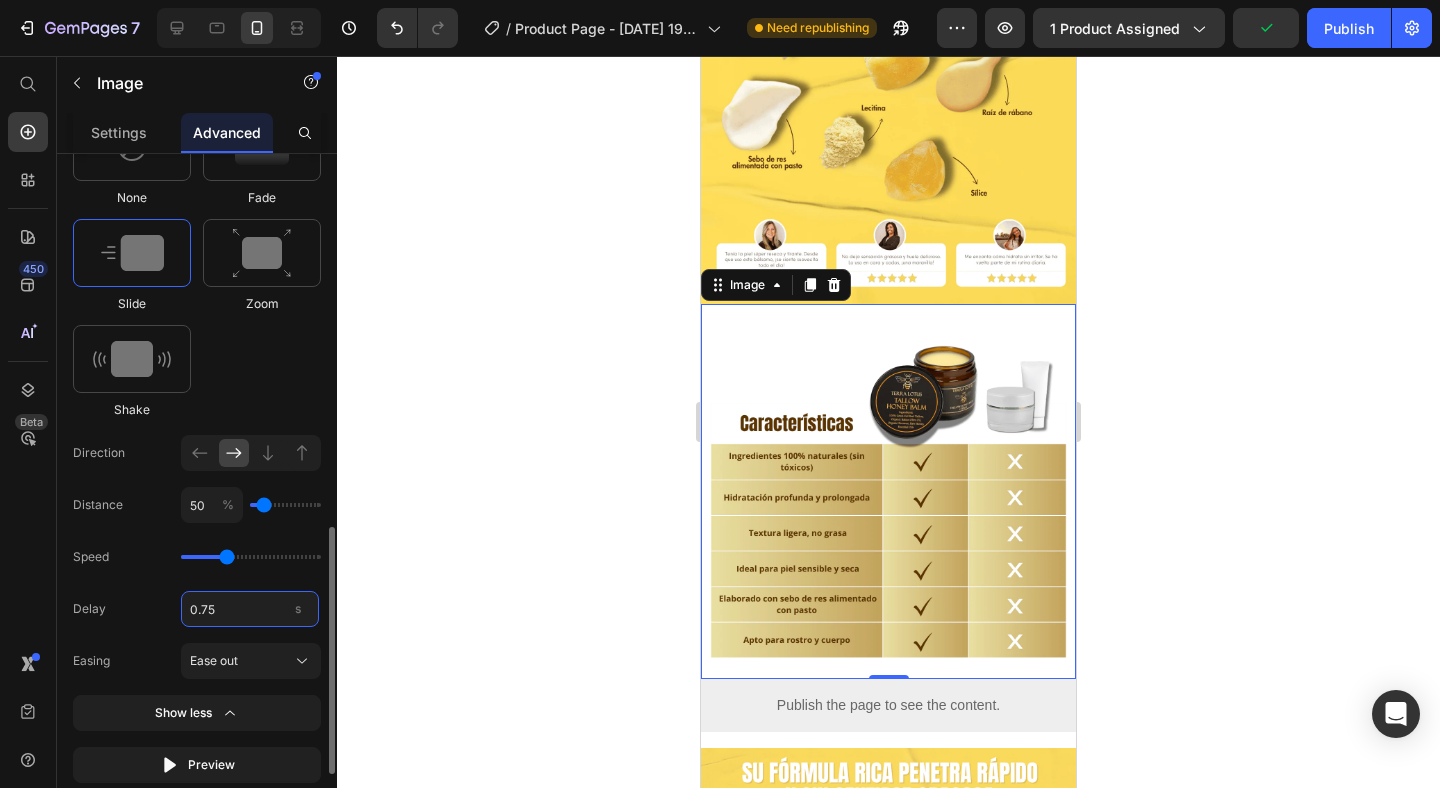 click on "0.75" at bounding box center [250, 609] 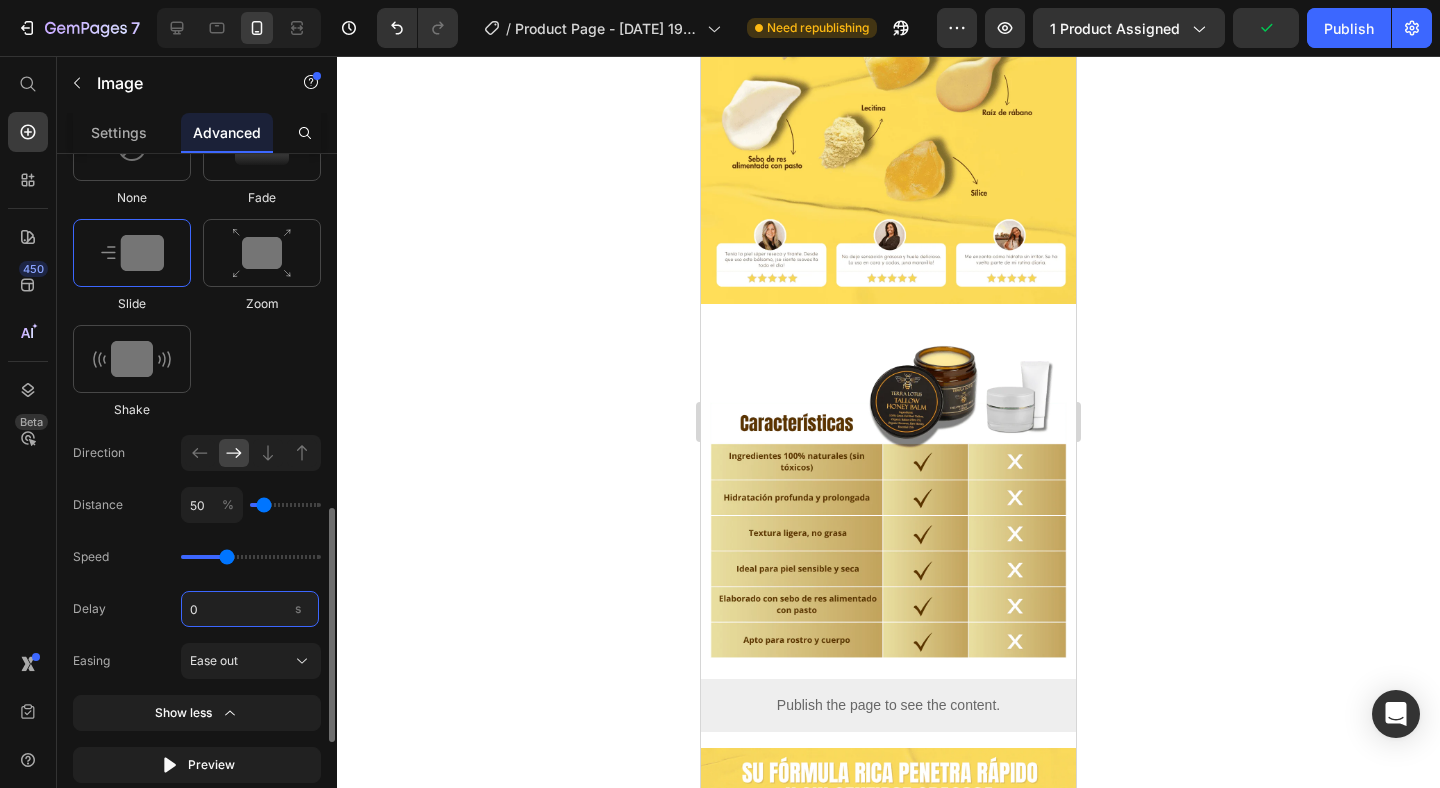 type on "0.5" 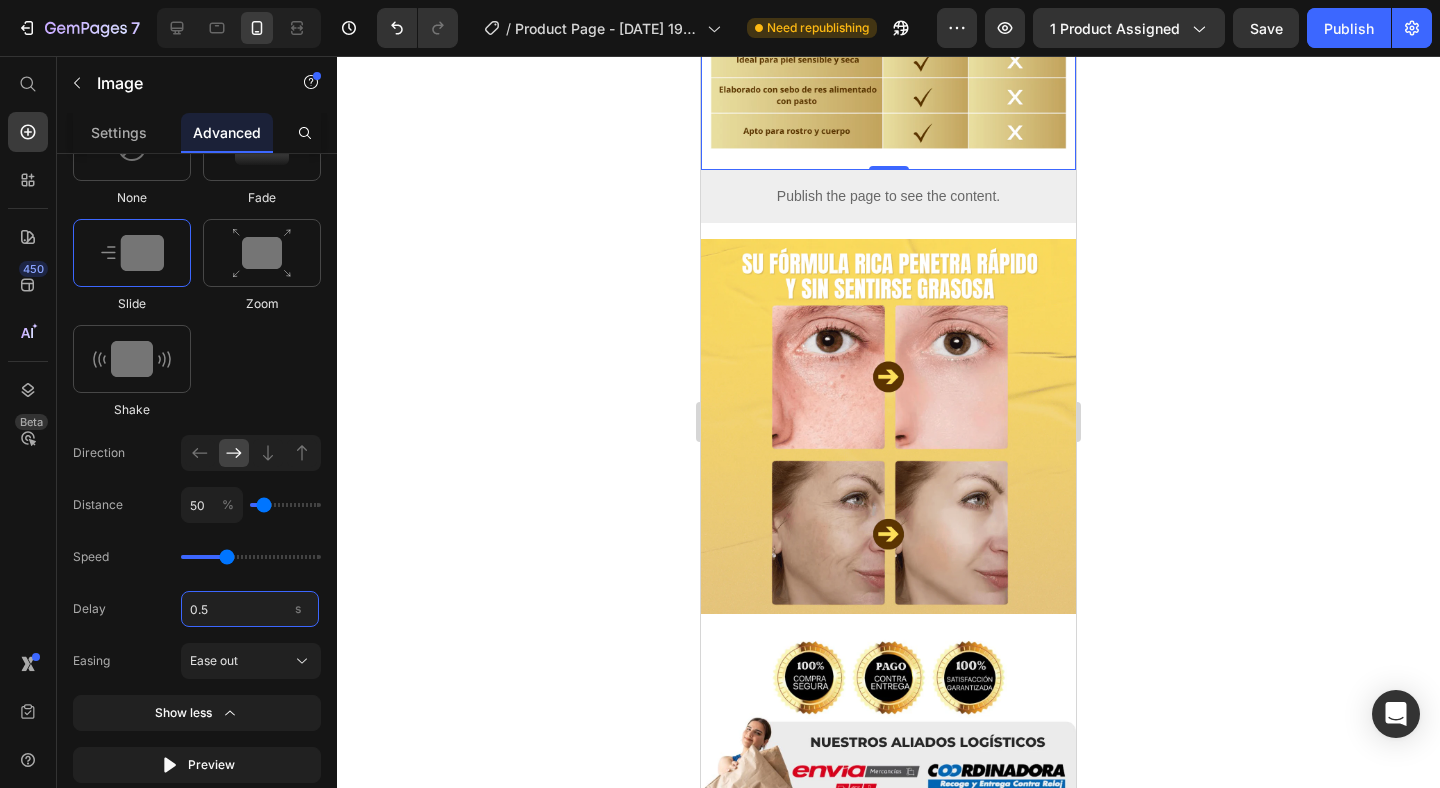 scroll, scrollTop: 4183, scrollLeft: 0, axis: vertical 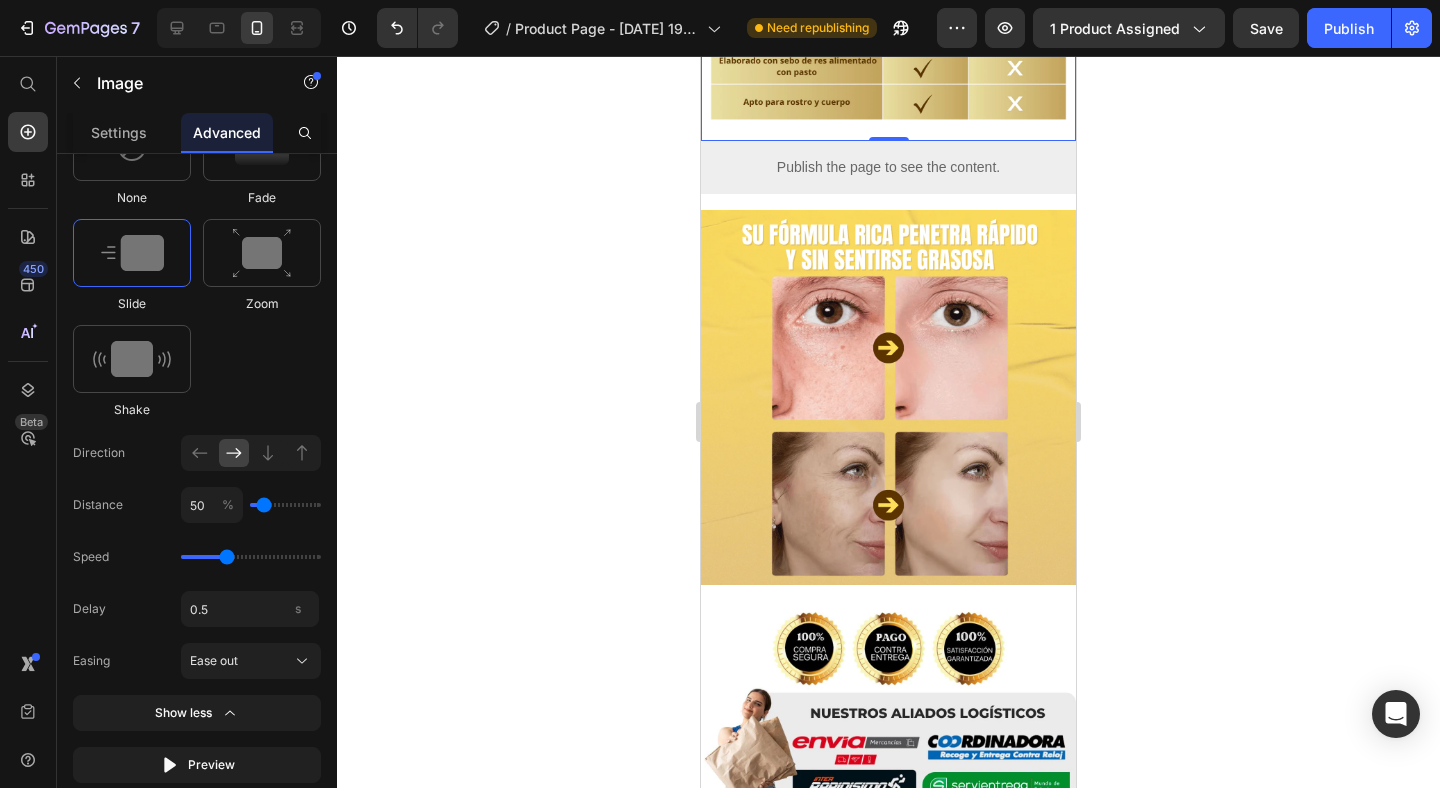 click at bounding box center (888, 397) 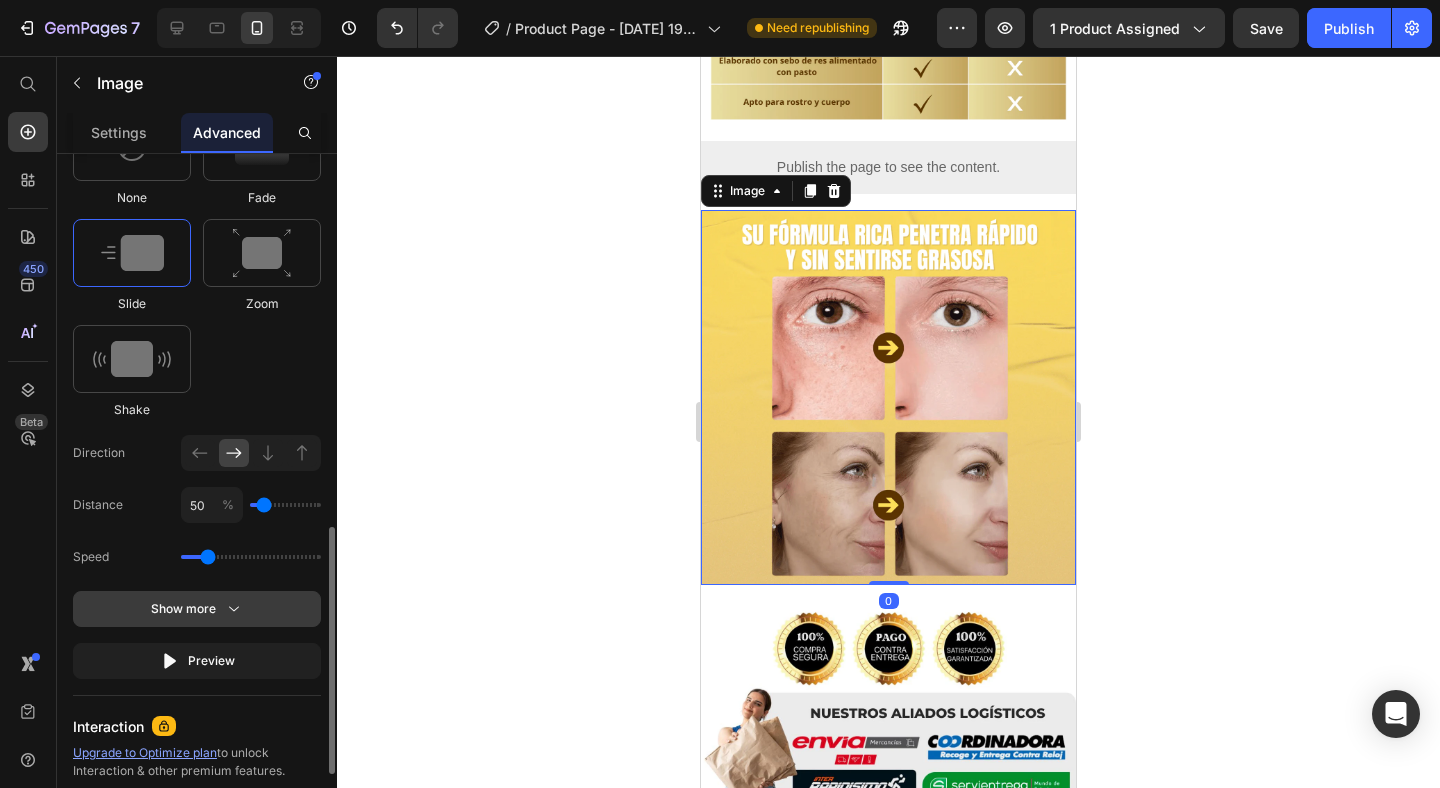 click on "Show more" 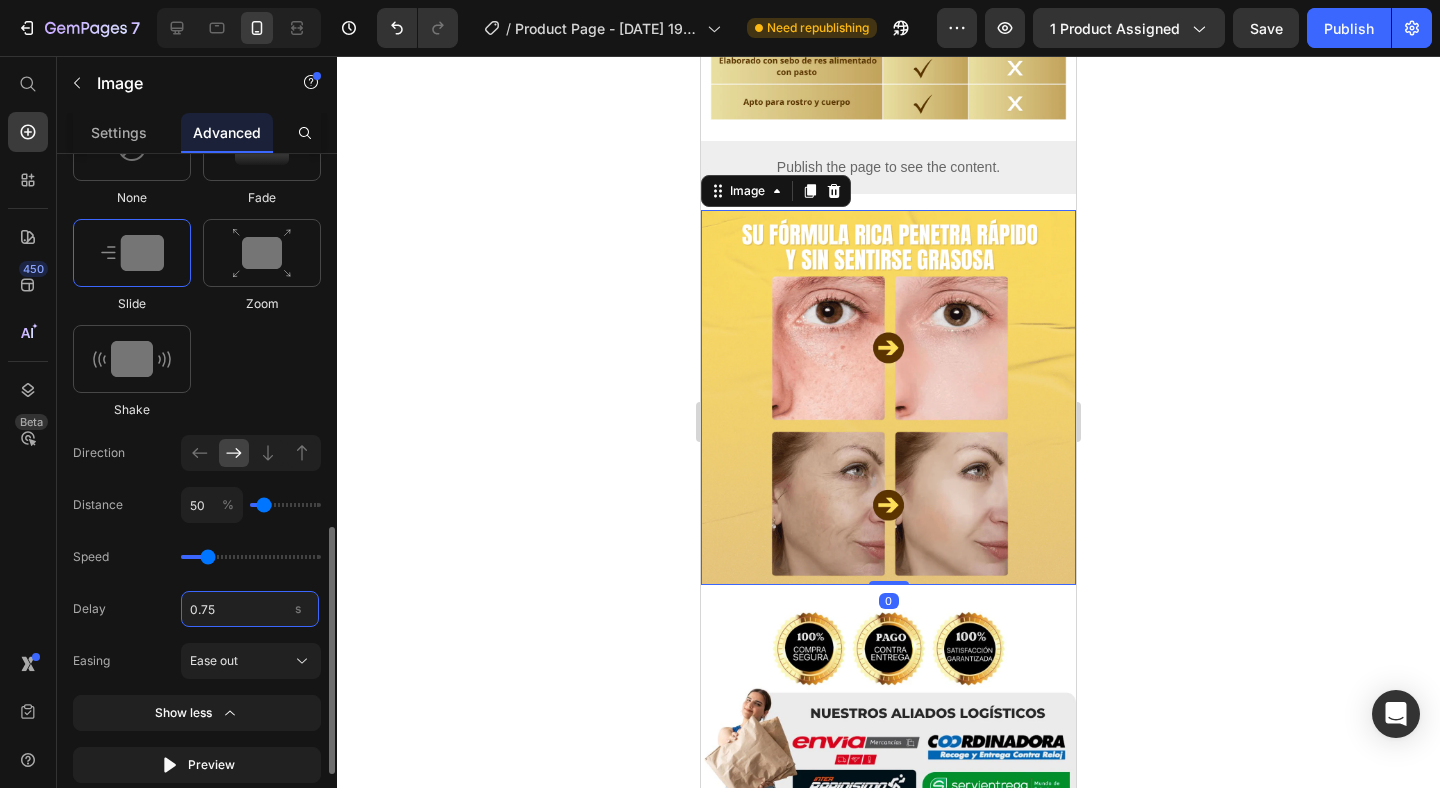 click on "0.75" at bounding box center [250, 609] 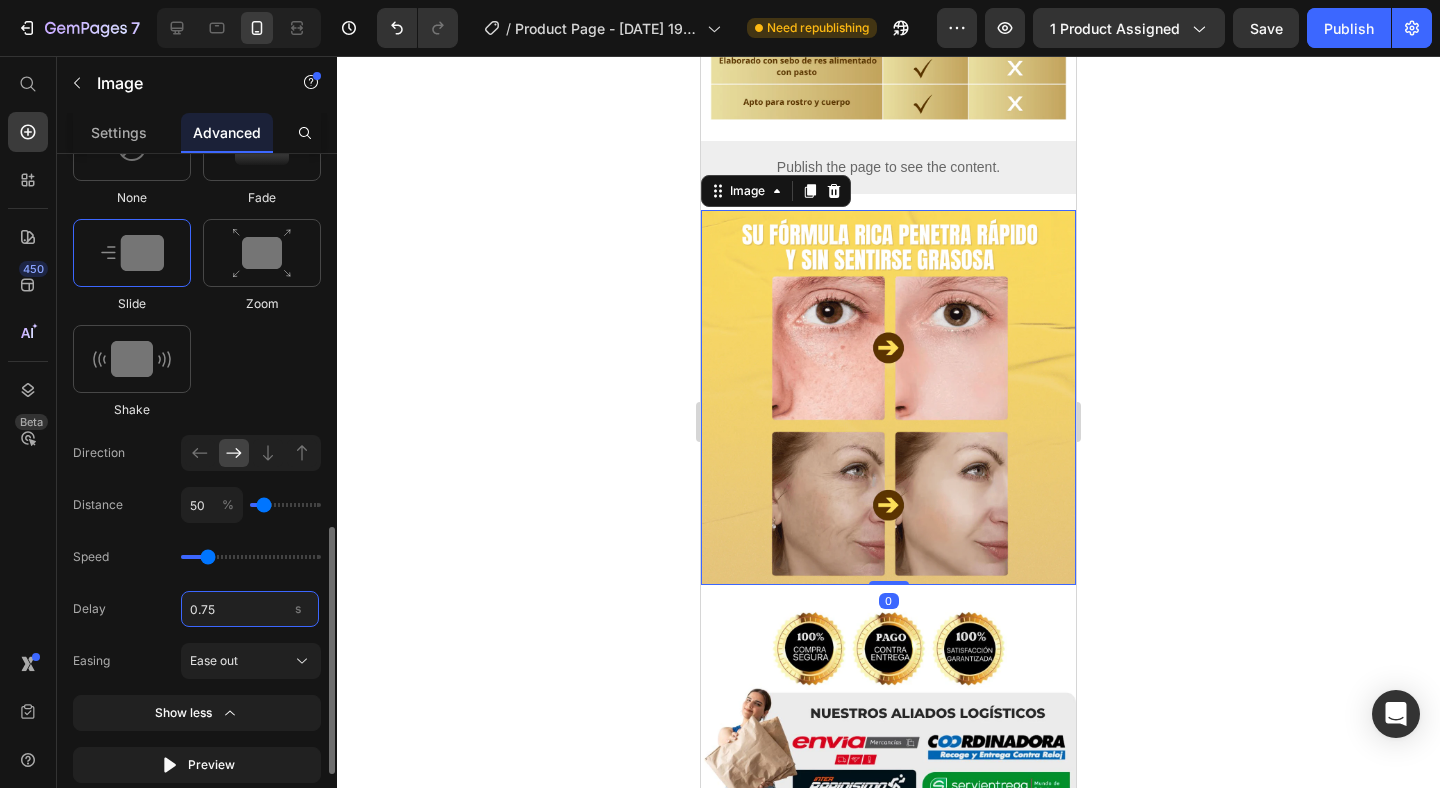 click on "0.75" at bounding box center [250, 609] 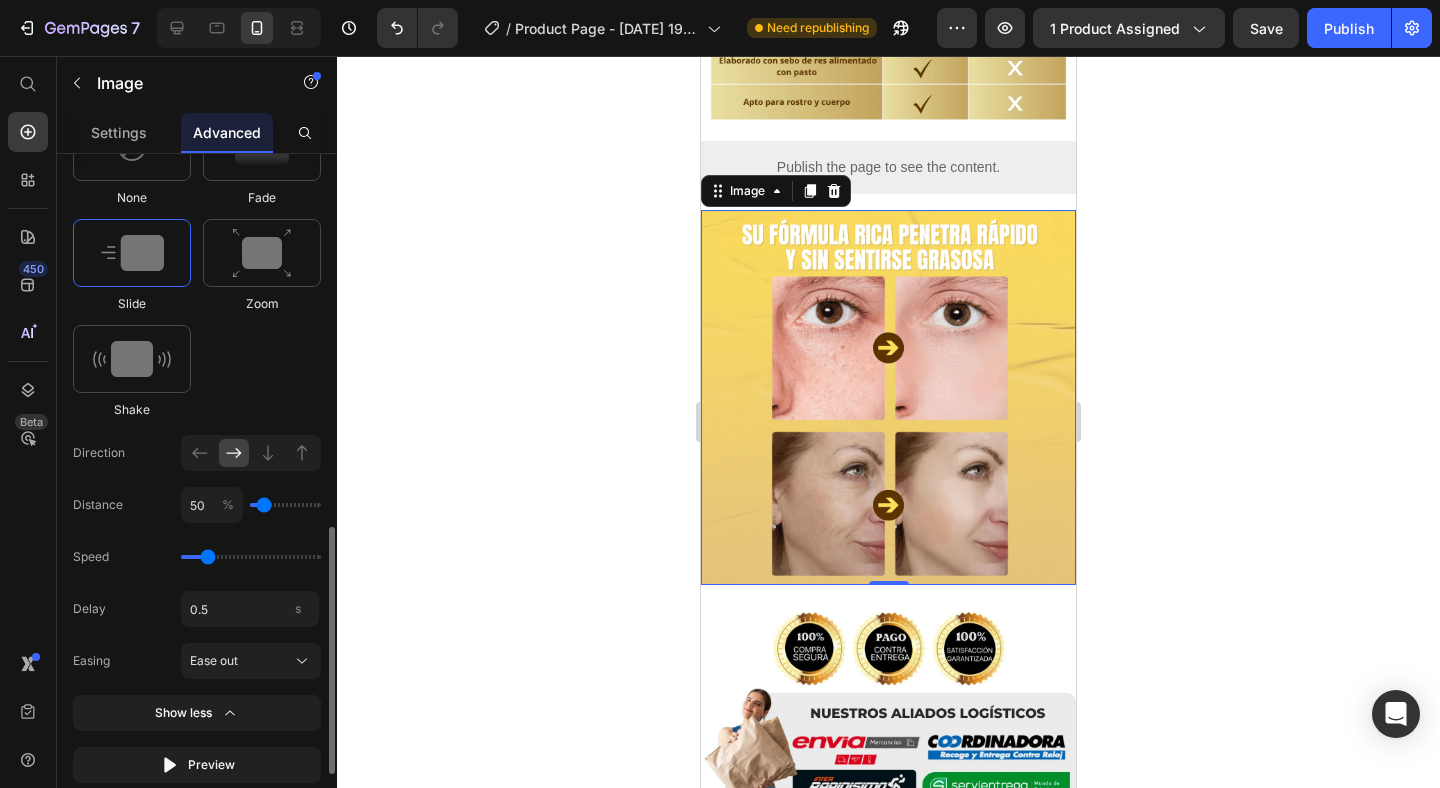 type on "0.5" 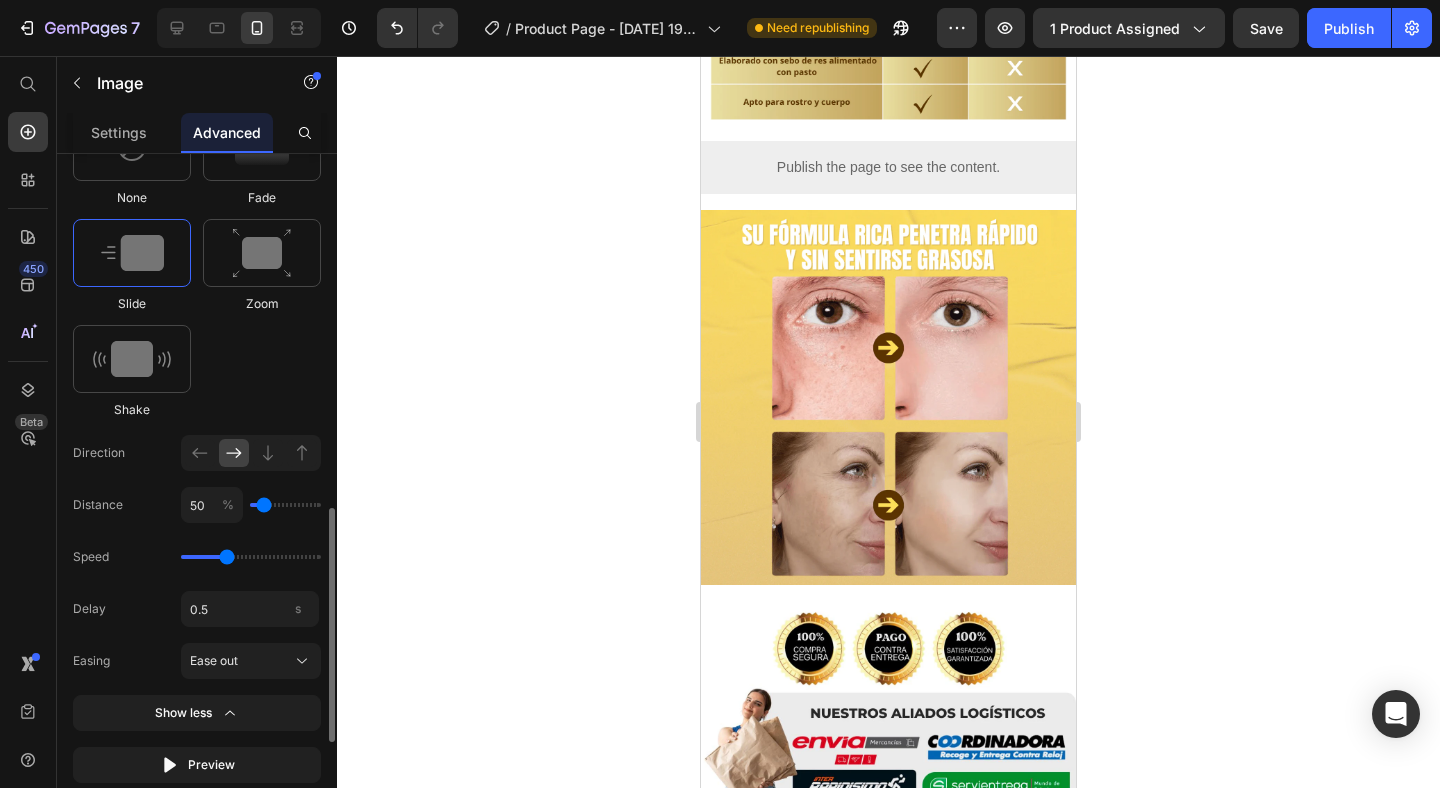 drag, startPoint x: 209, startPoint y: 558, endPoint x: 223, endPoint y: 558, distance: 14 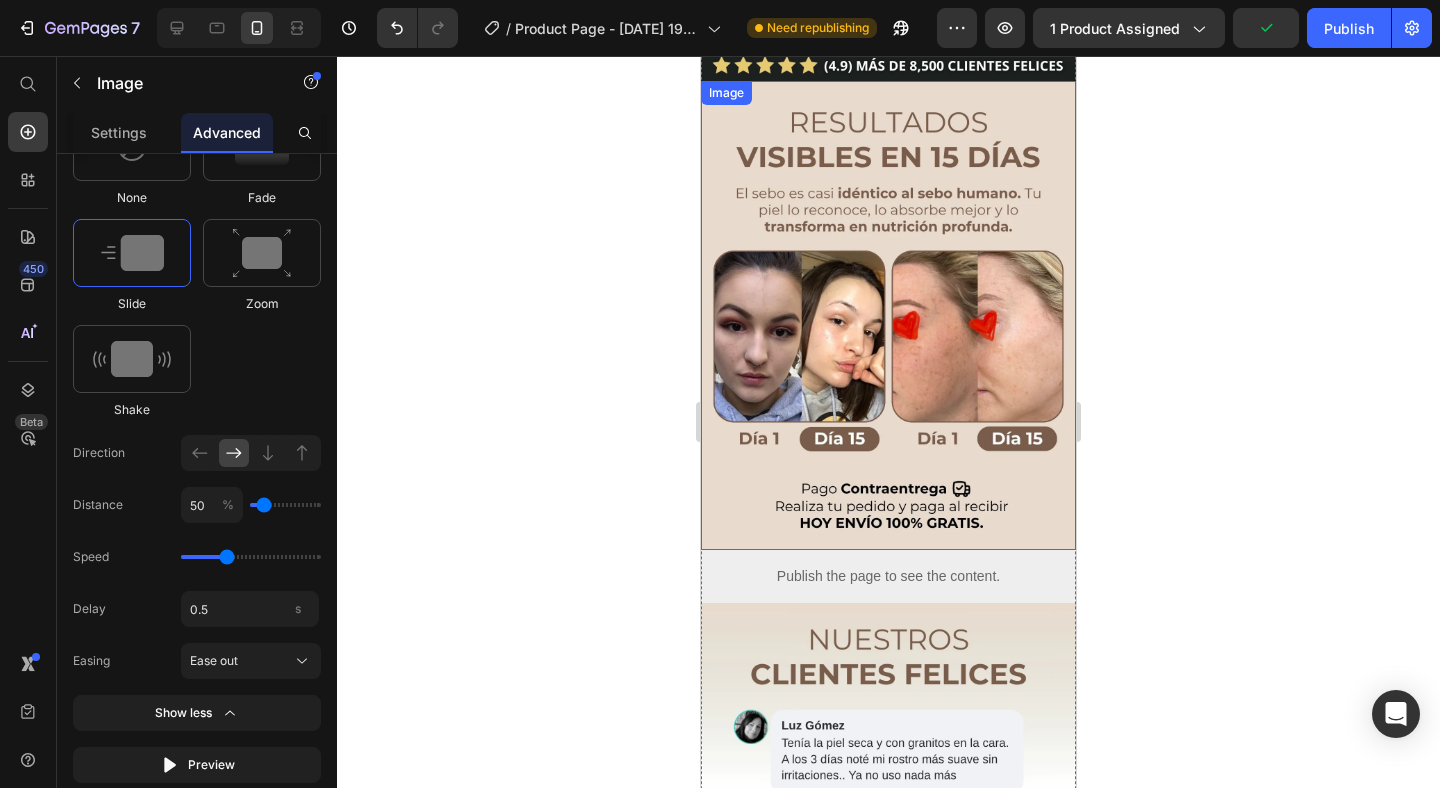 scroll, scrollTop: 0, scrollLeft: 0, axis: both 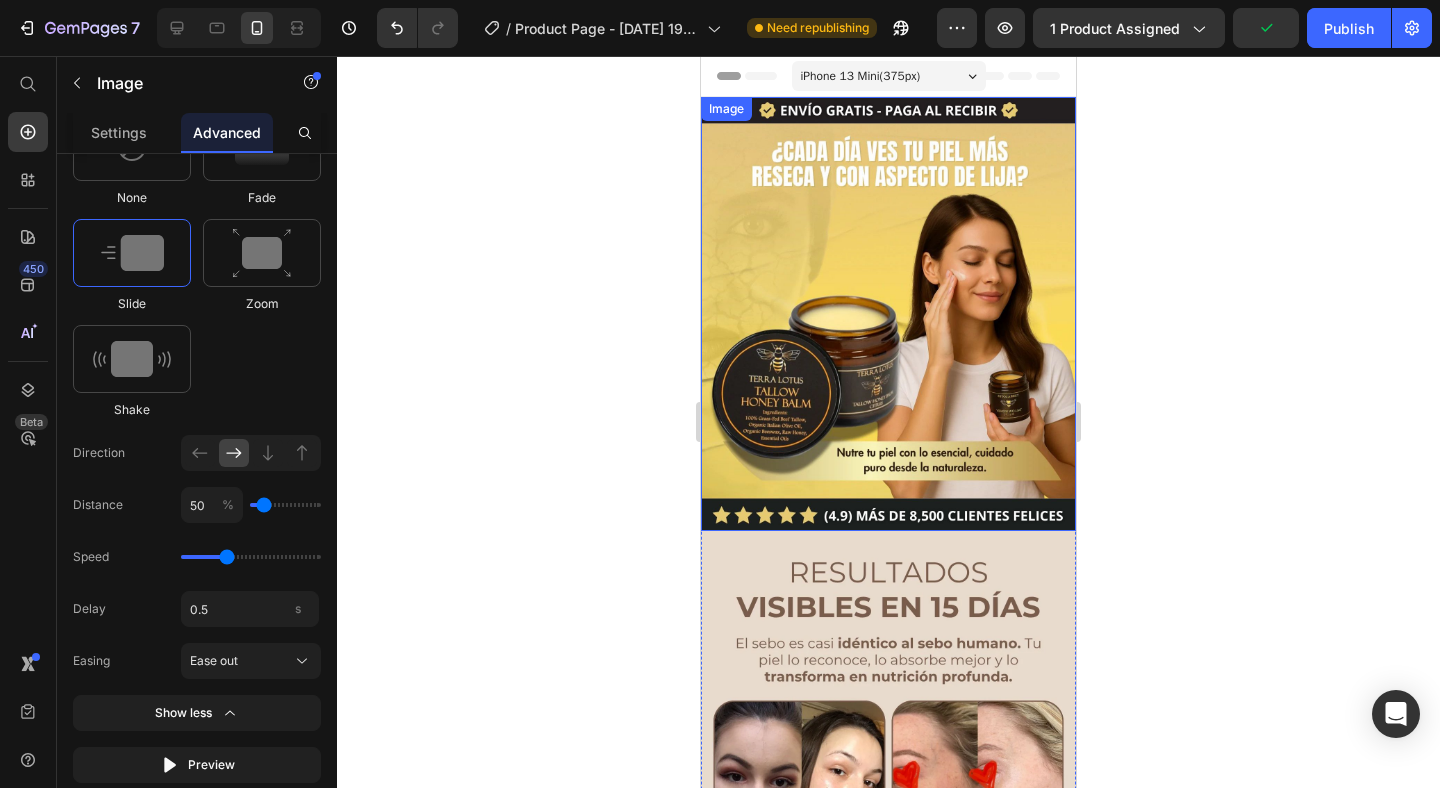 click at bounding box center (888, 314) 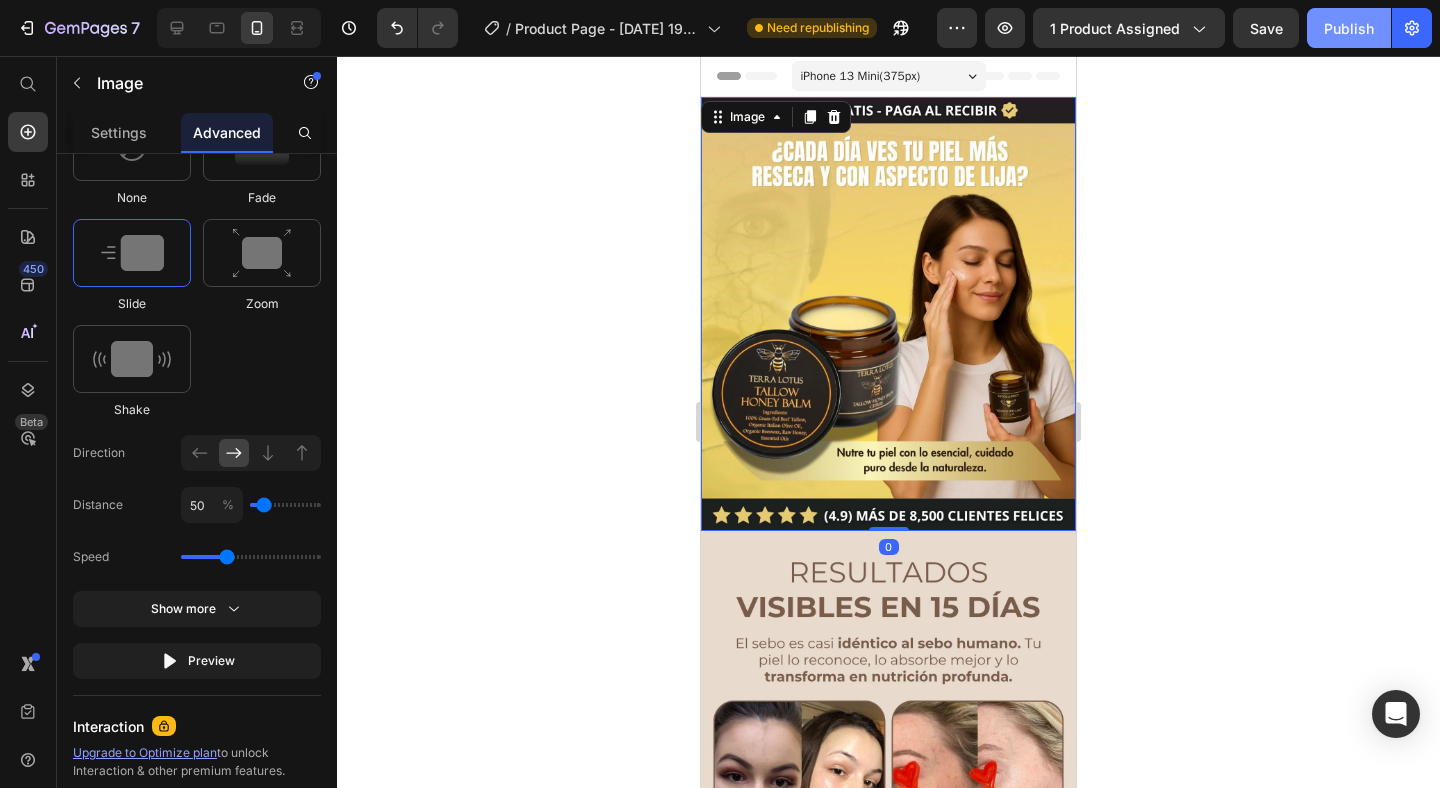click on "Publish" at bounding box center [1349, 28] 